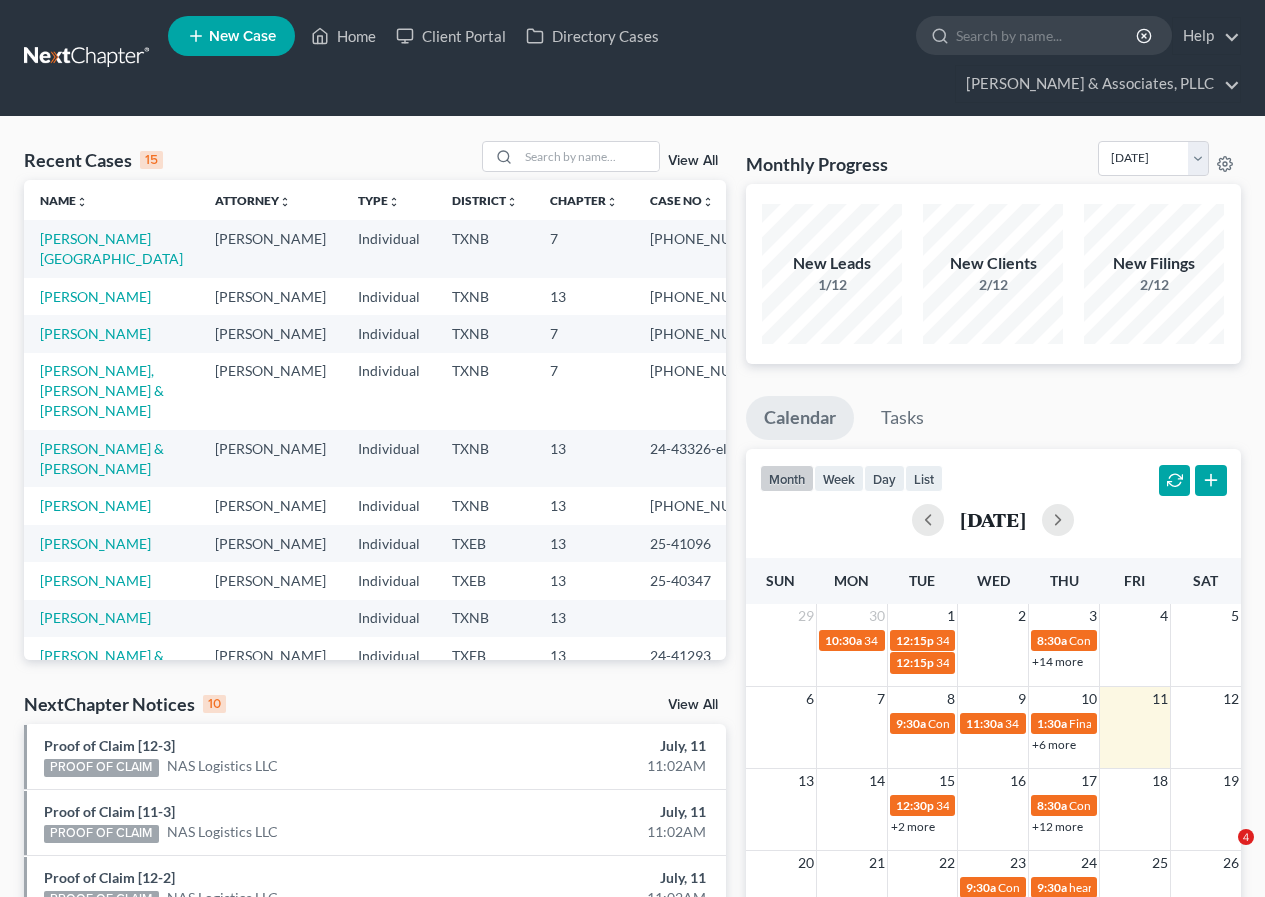 scroll, scrollTop: 0, scrollLeft: 0, axis: both 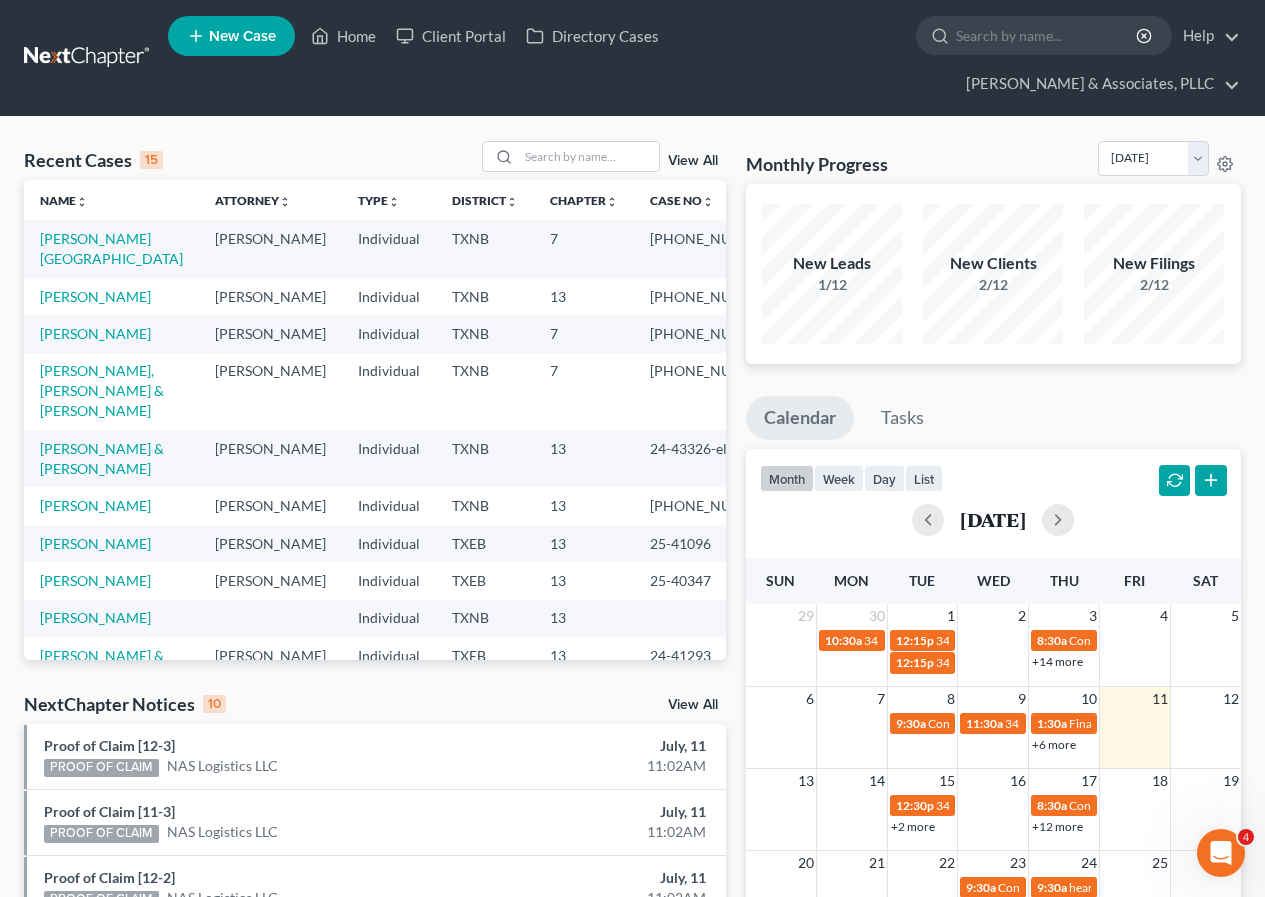 click on "New Case" at bounding box center [242, 36] 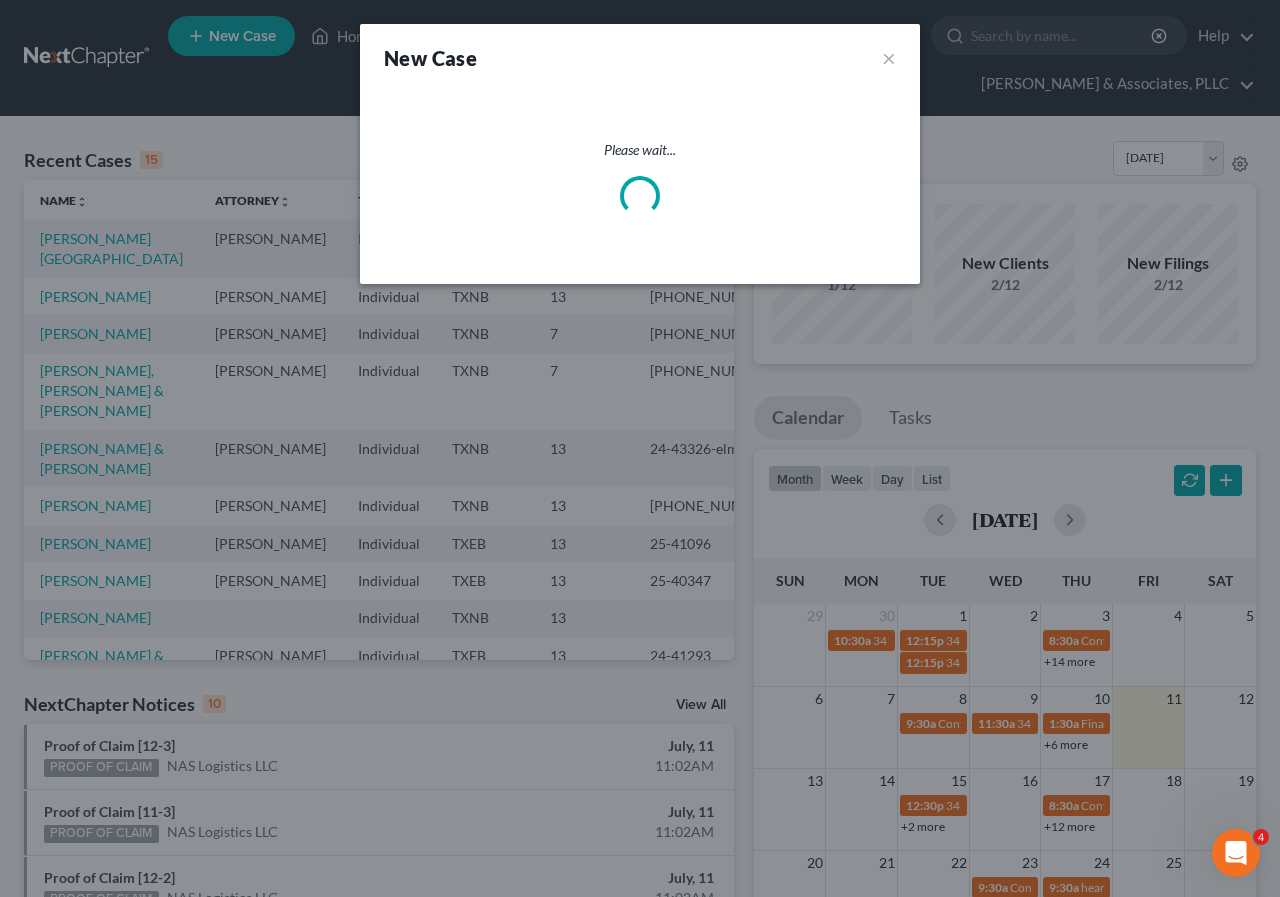 select on "78" 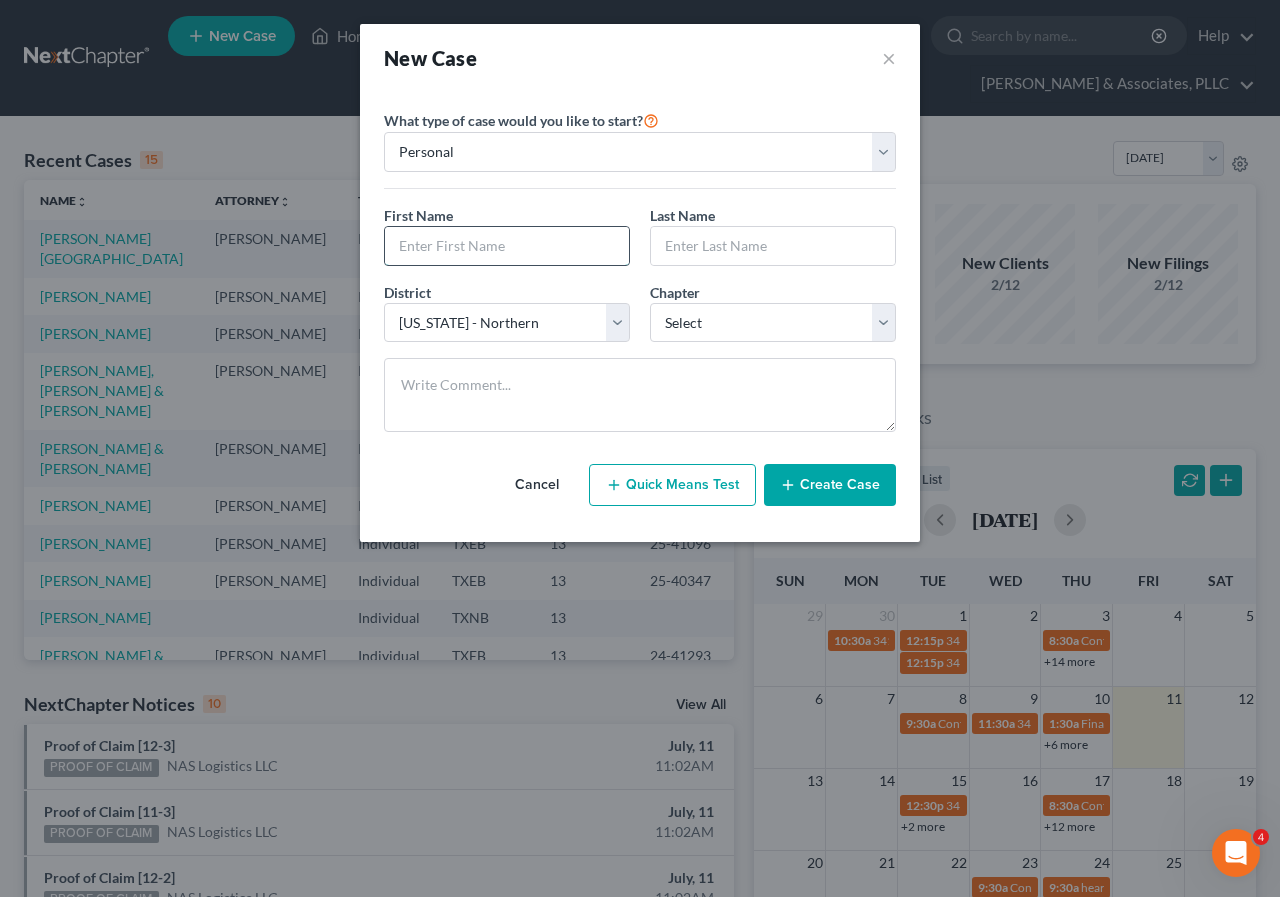 click at bounding box center [507, 246] 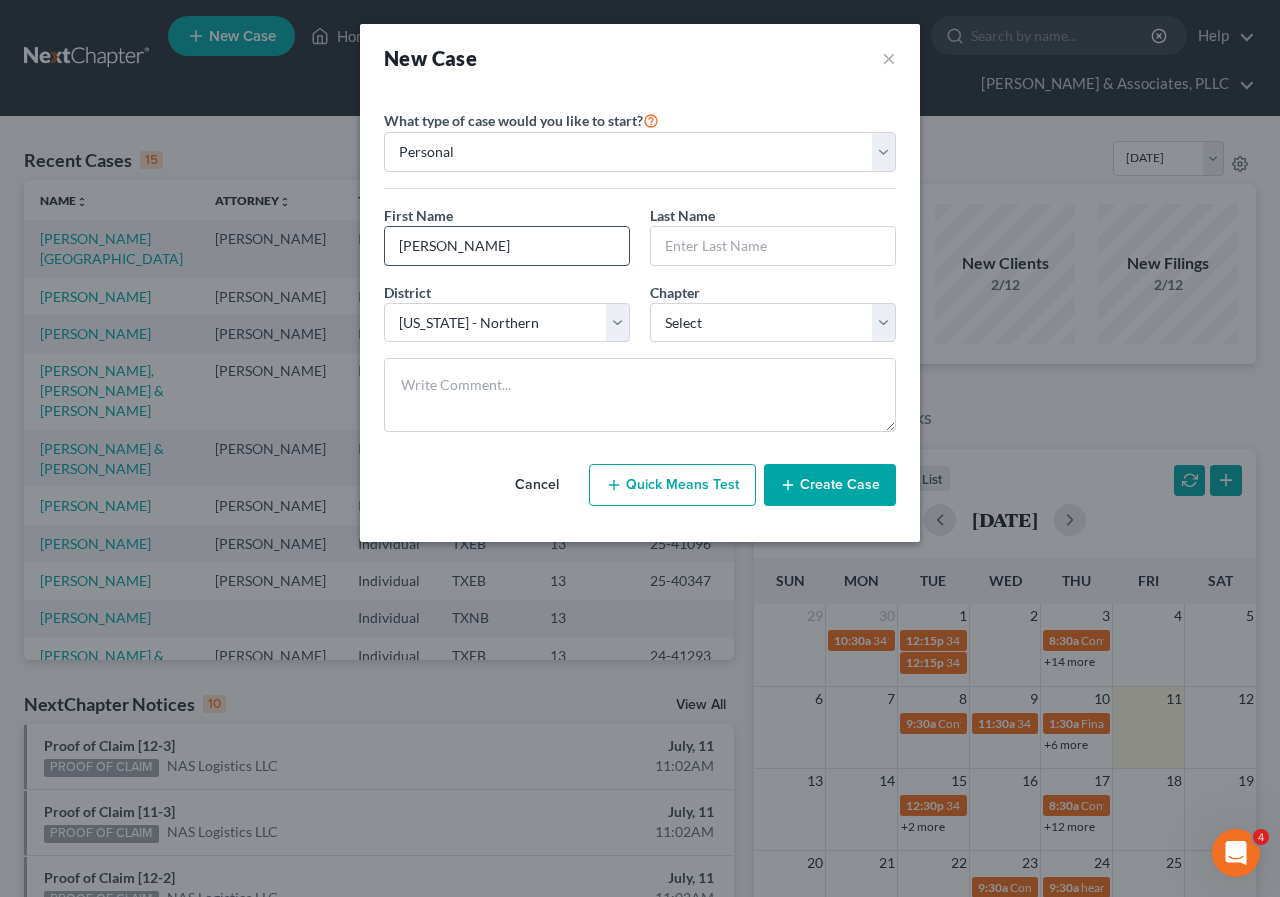 type on "[PERSON_NAME]" 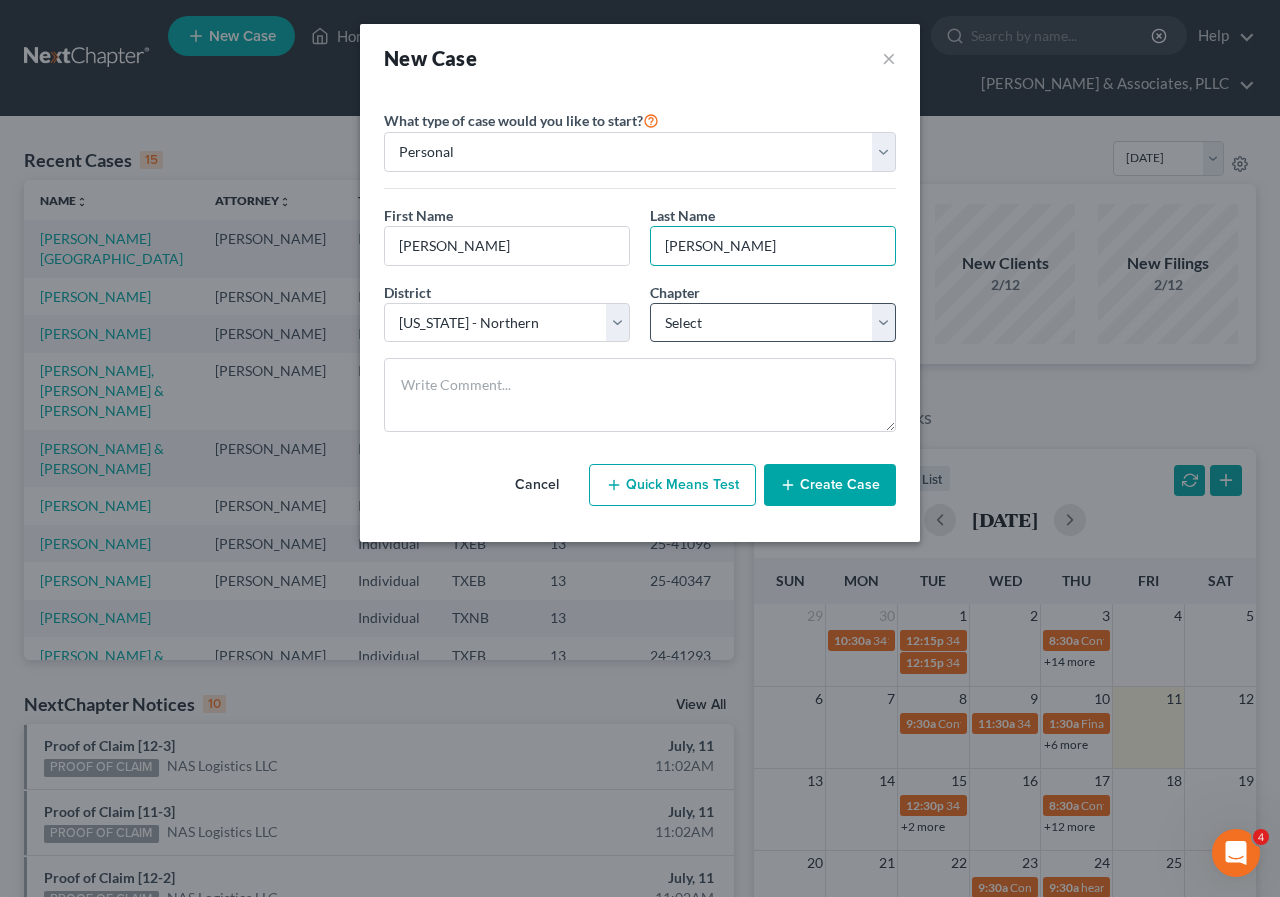 type on "[PERSON_NAME]" 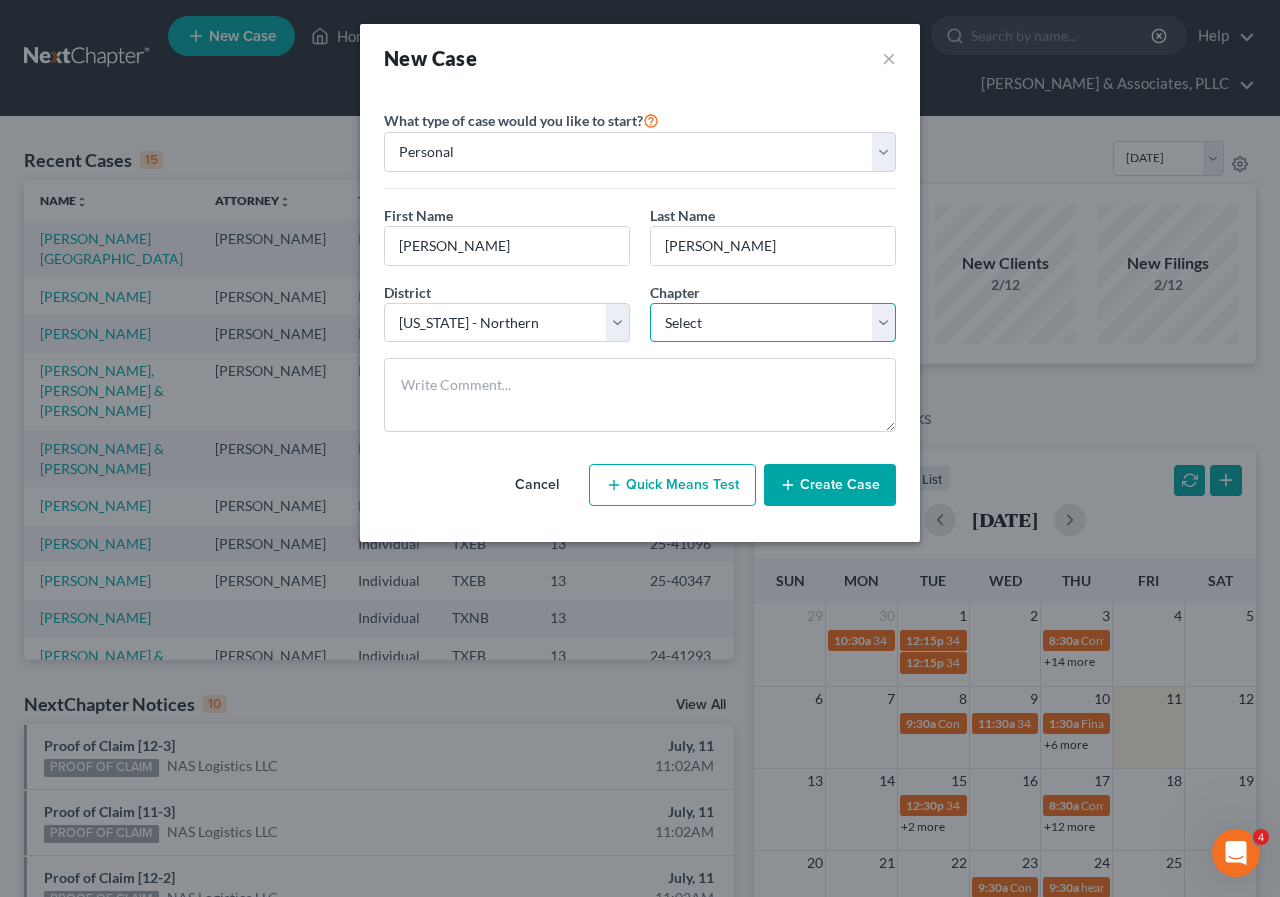 click on "Select 7 11 12 13" at bounding box center (773, 323) 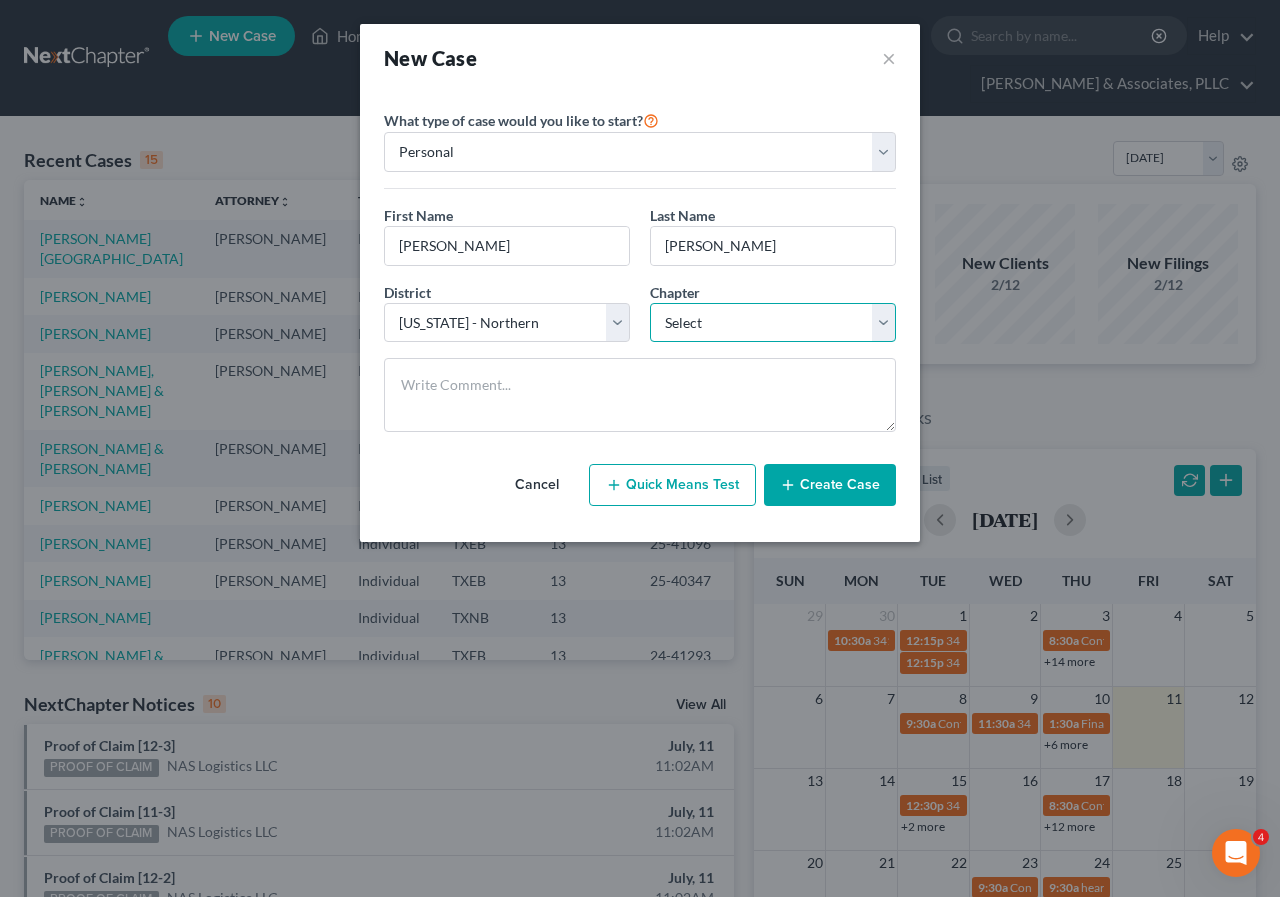 select on "0" 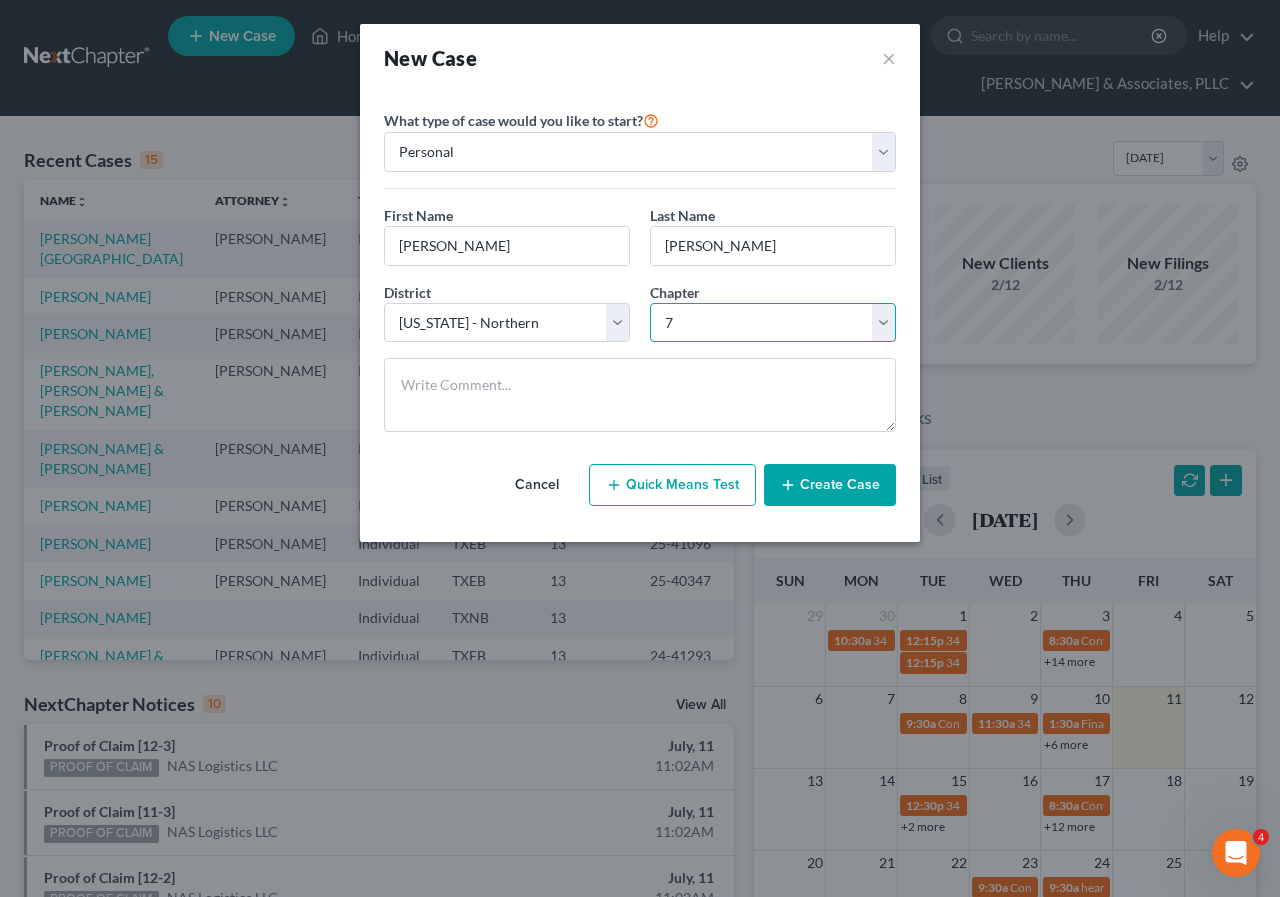 click on "Select 7 11 12 13" at bounding box center (773, 323) 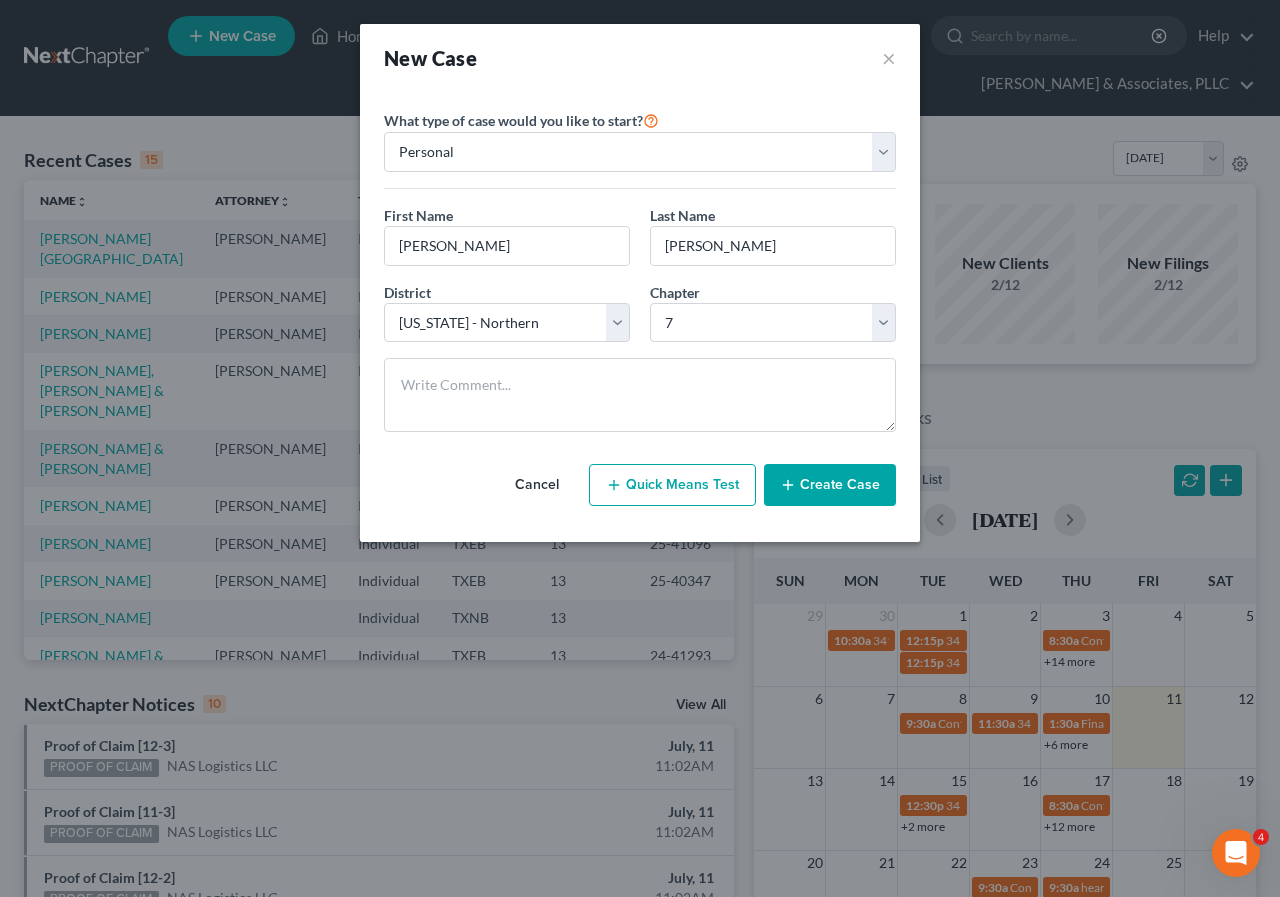 click on "Create Case" at bounding box center (830, 485) 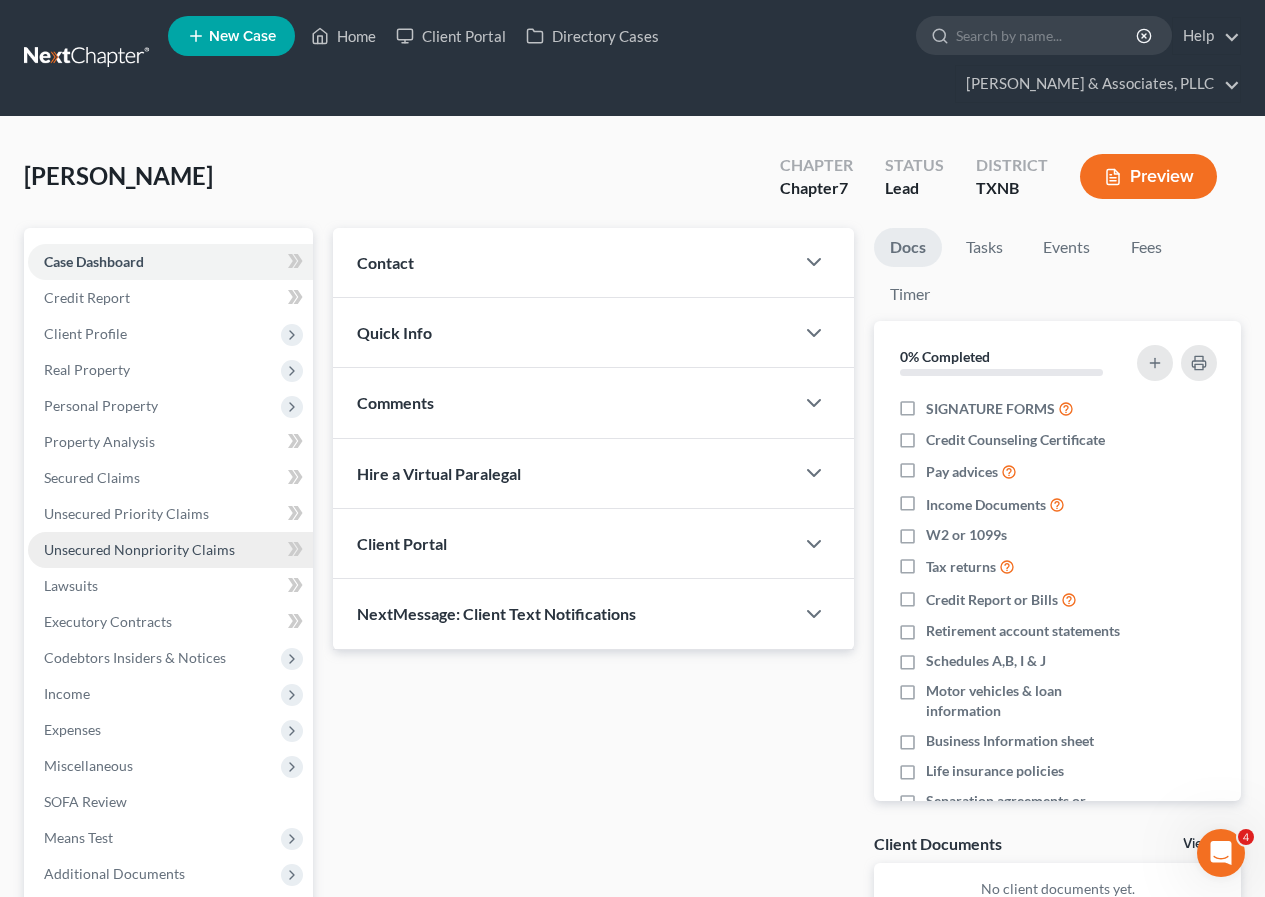 click on "Unsecured Nonpriority Claims" at bounding box center (139, 549) 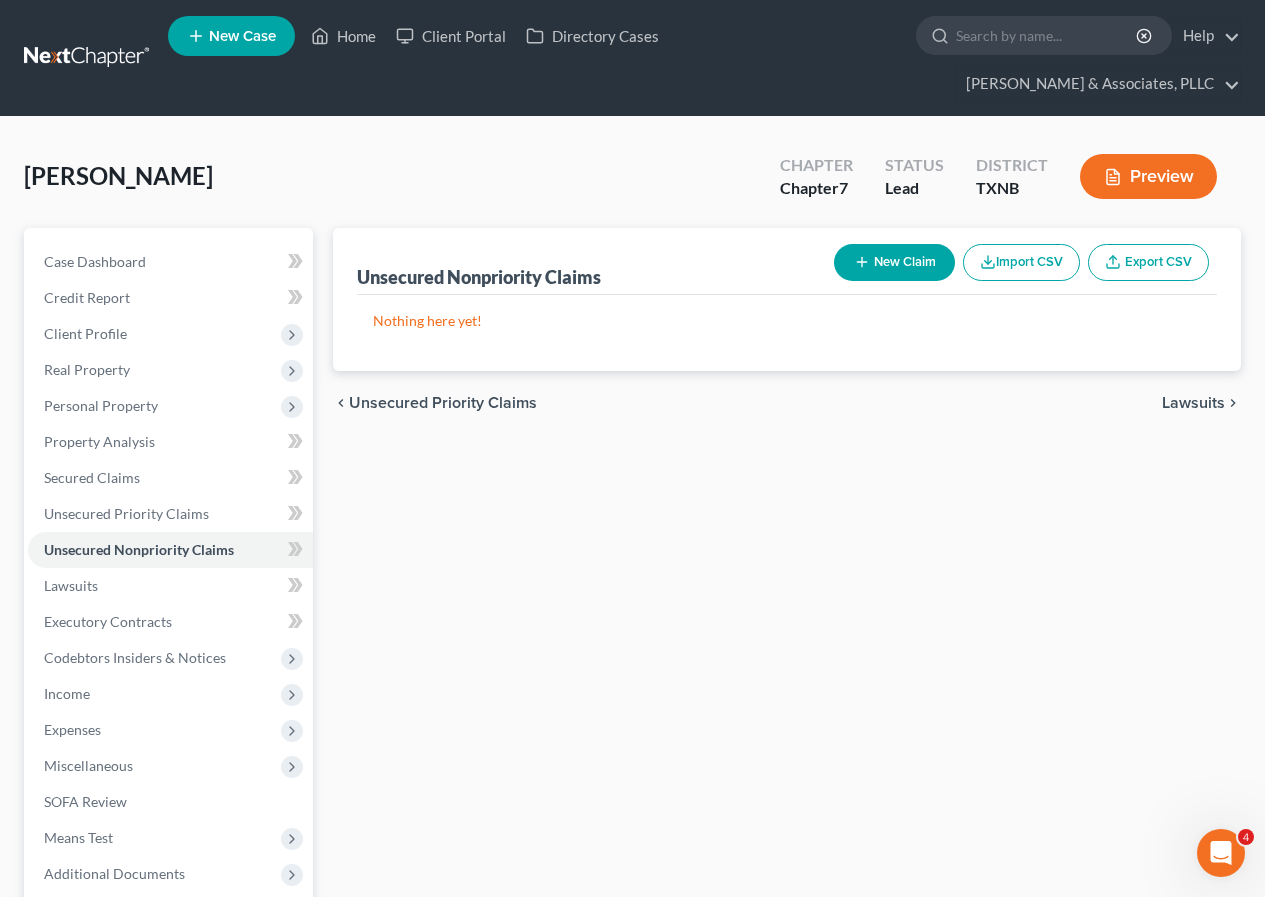 click 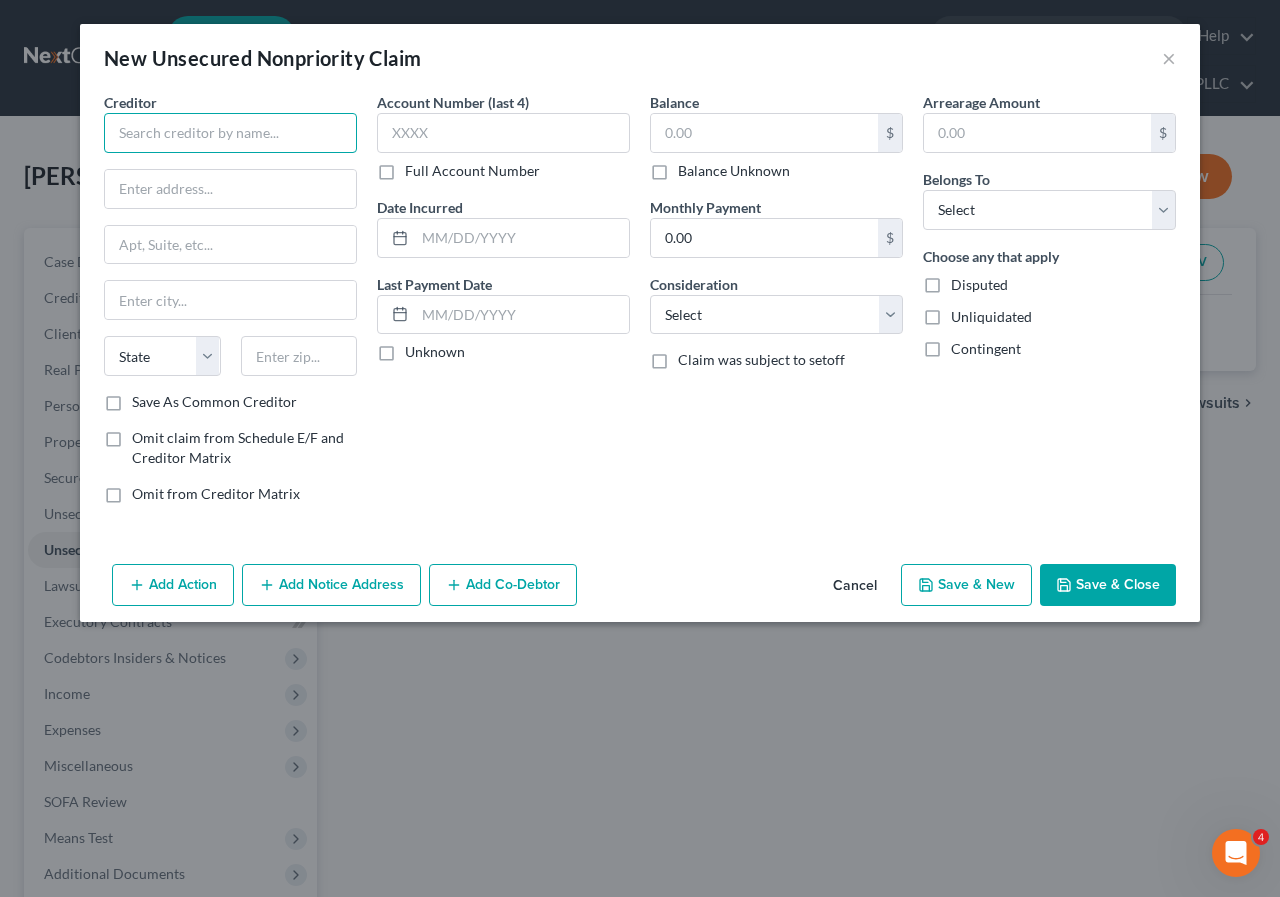 click at bounding box center (230, 133) 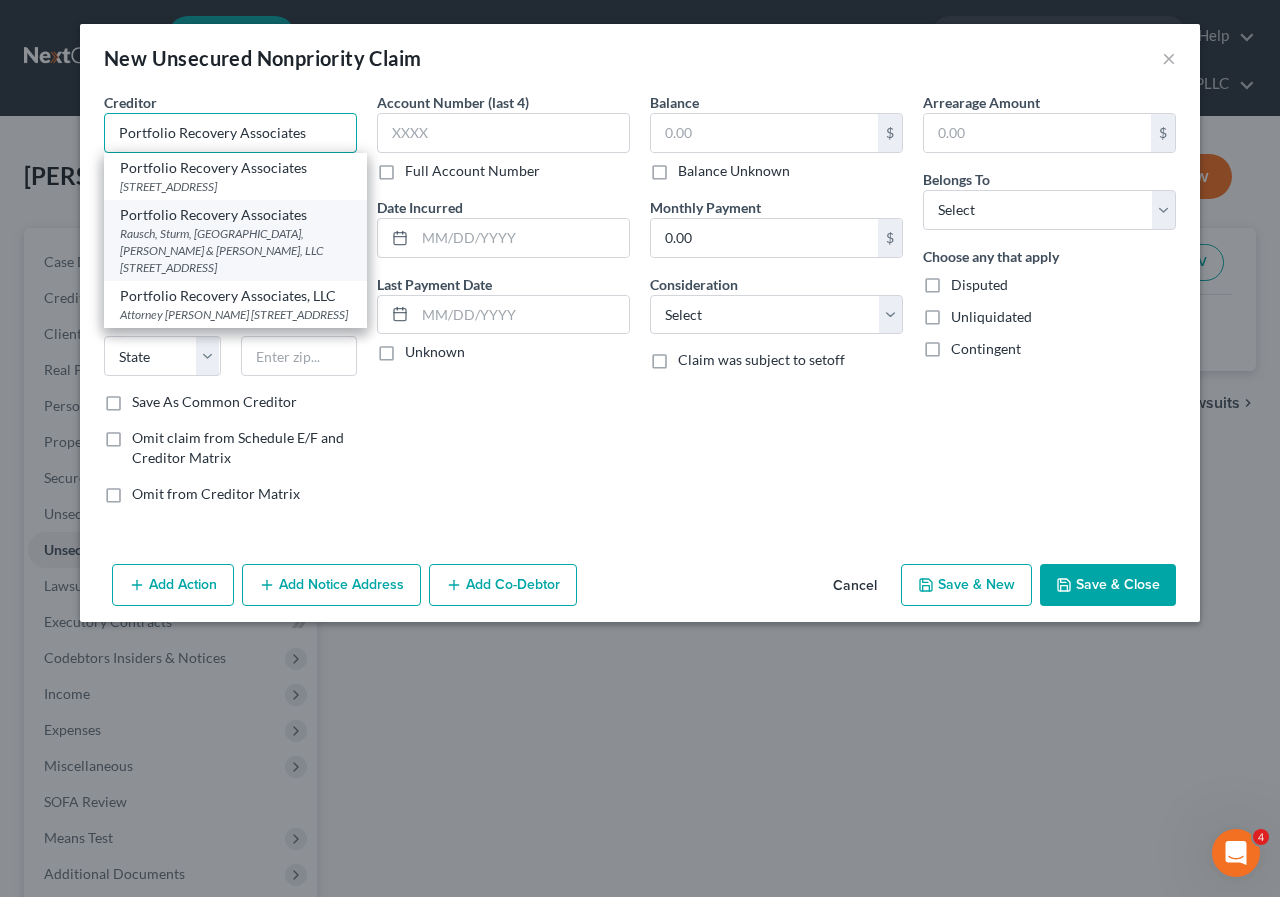 type on "Portfolio Recovery Associates" 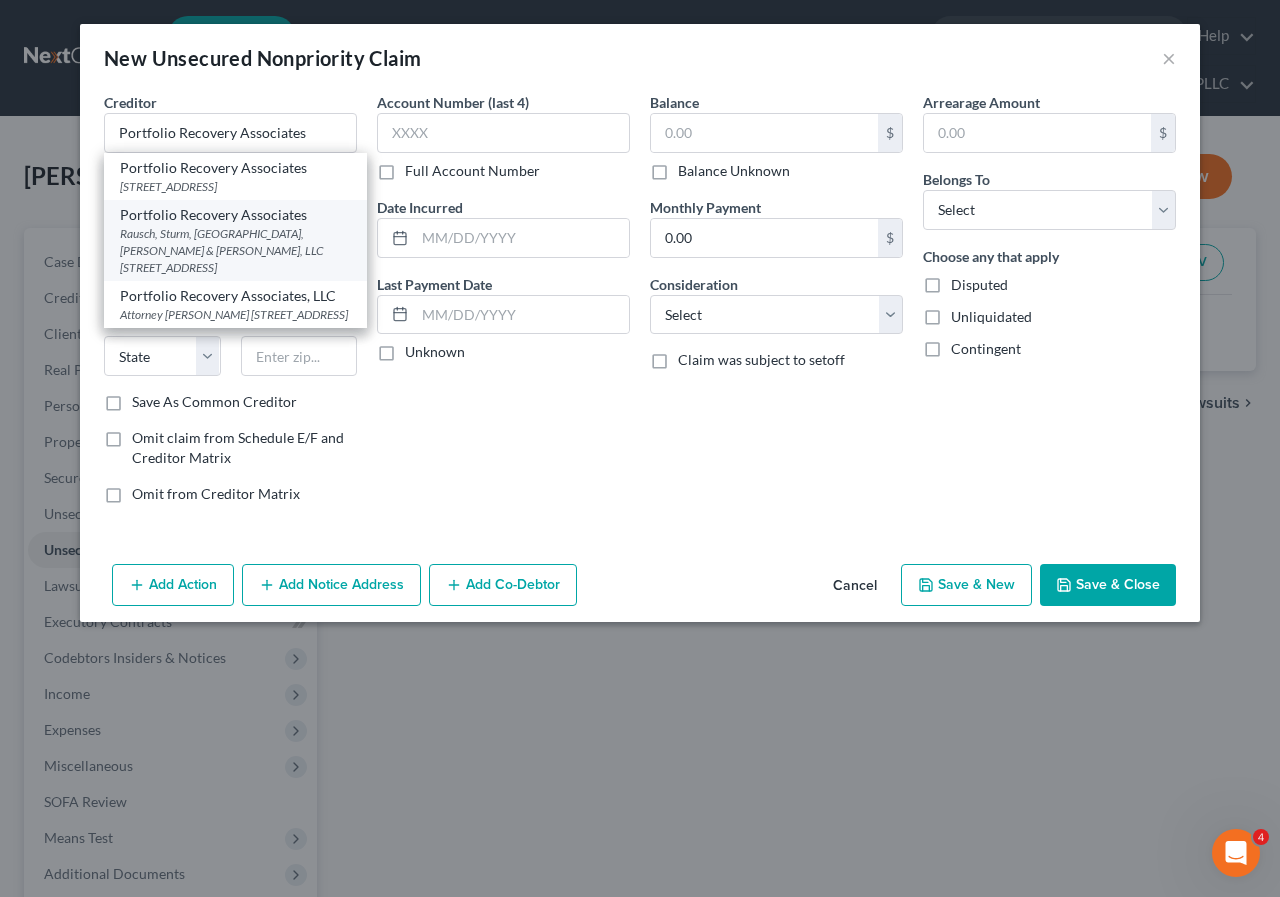click on "Rausch, Sturm, [GEOGRAPHIC_DATA], [PERSON_NAME] & [PERSON_NAME], LLC [STREET_ADDRESS]" at bounding box center [235, 250] 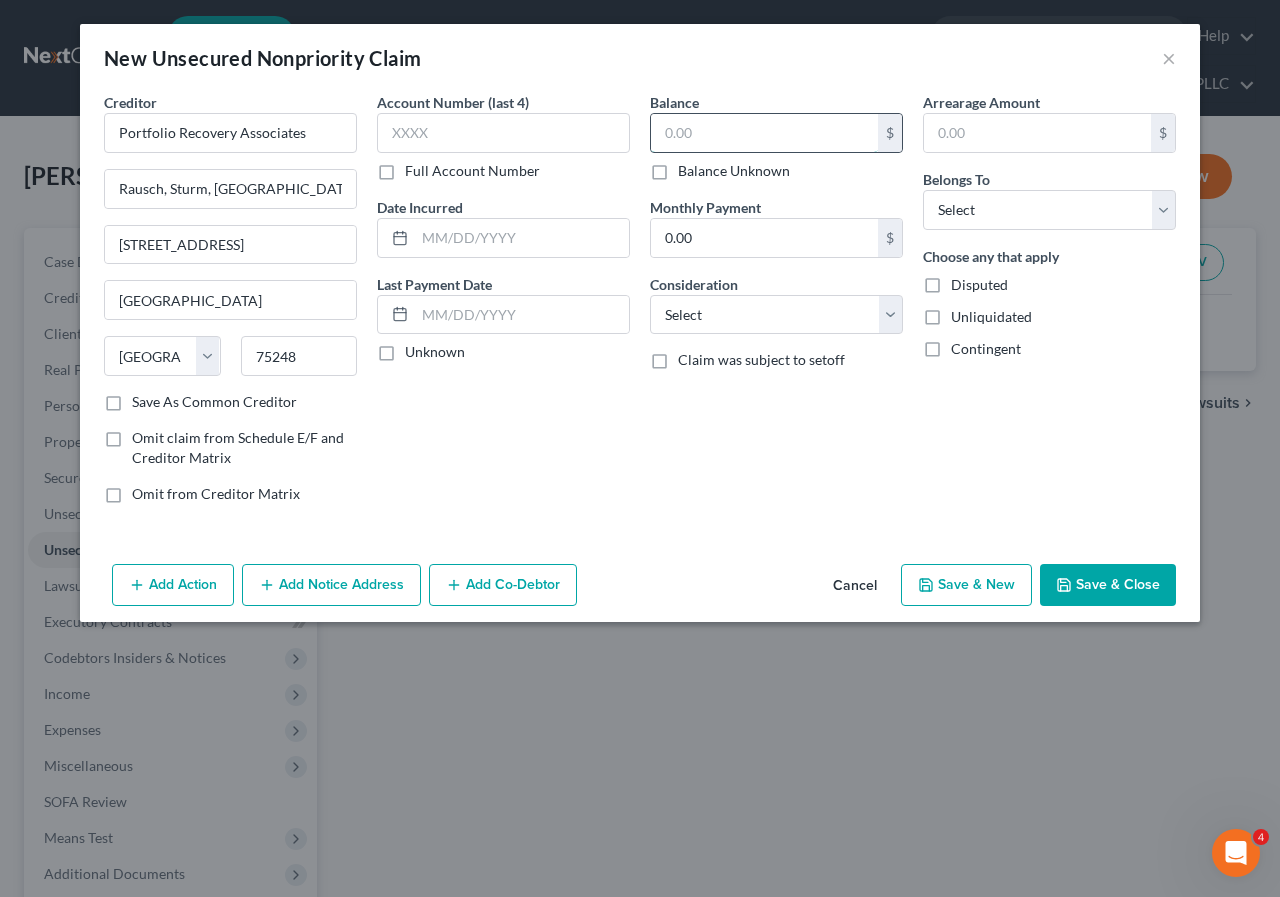 click at bounding box center (764, 133) 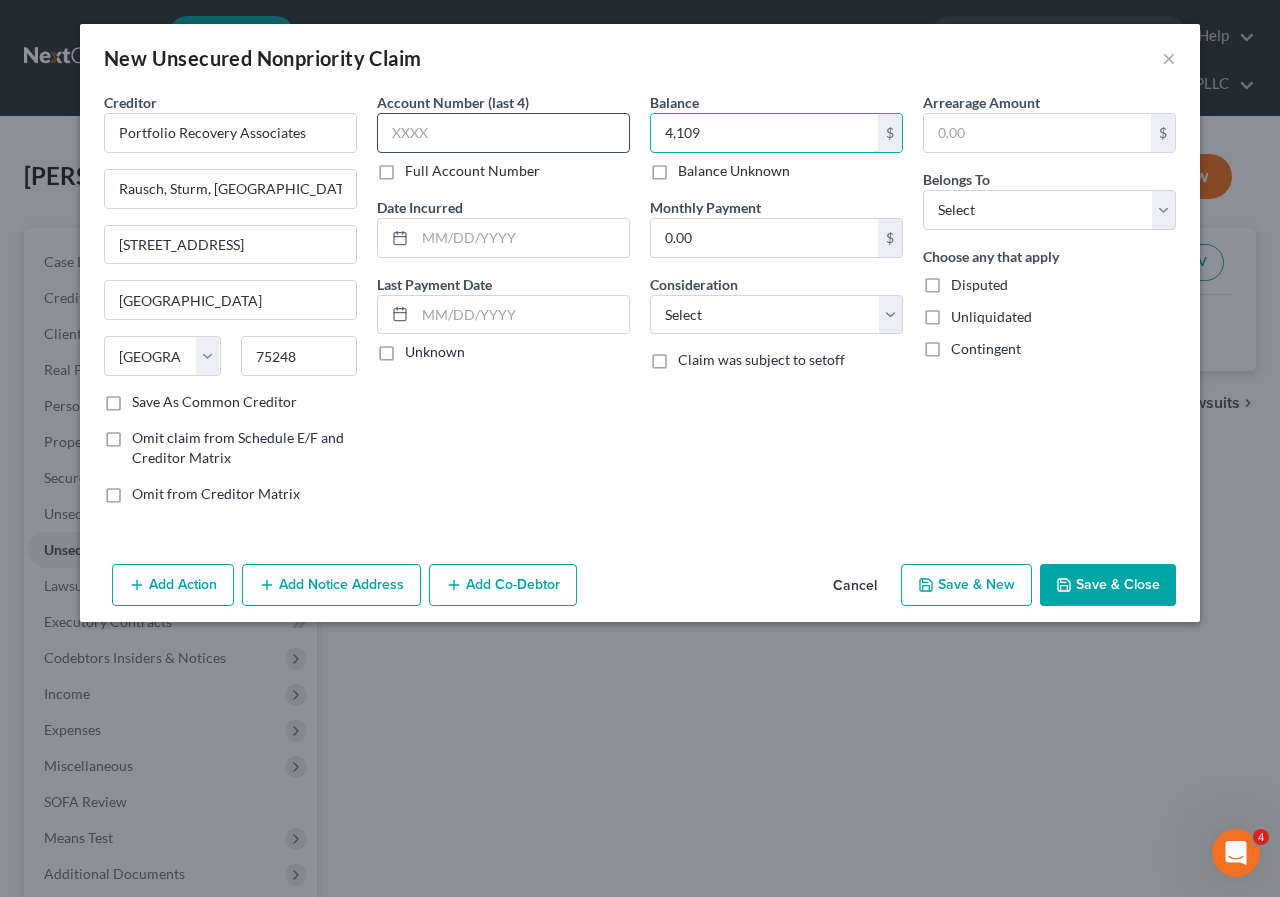 type on "4,109" 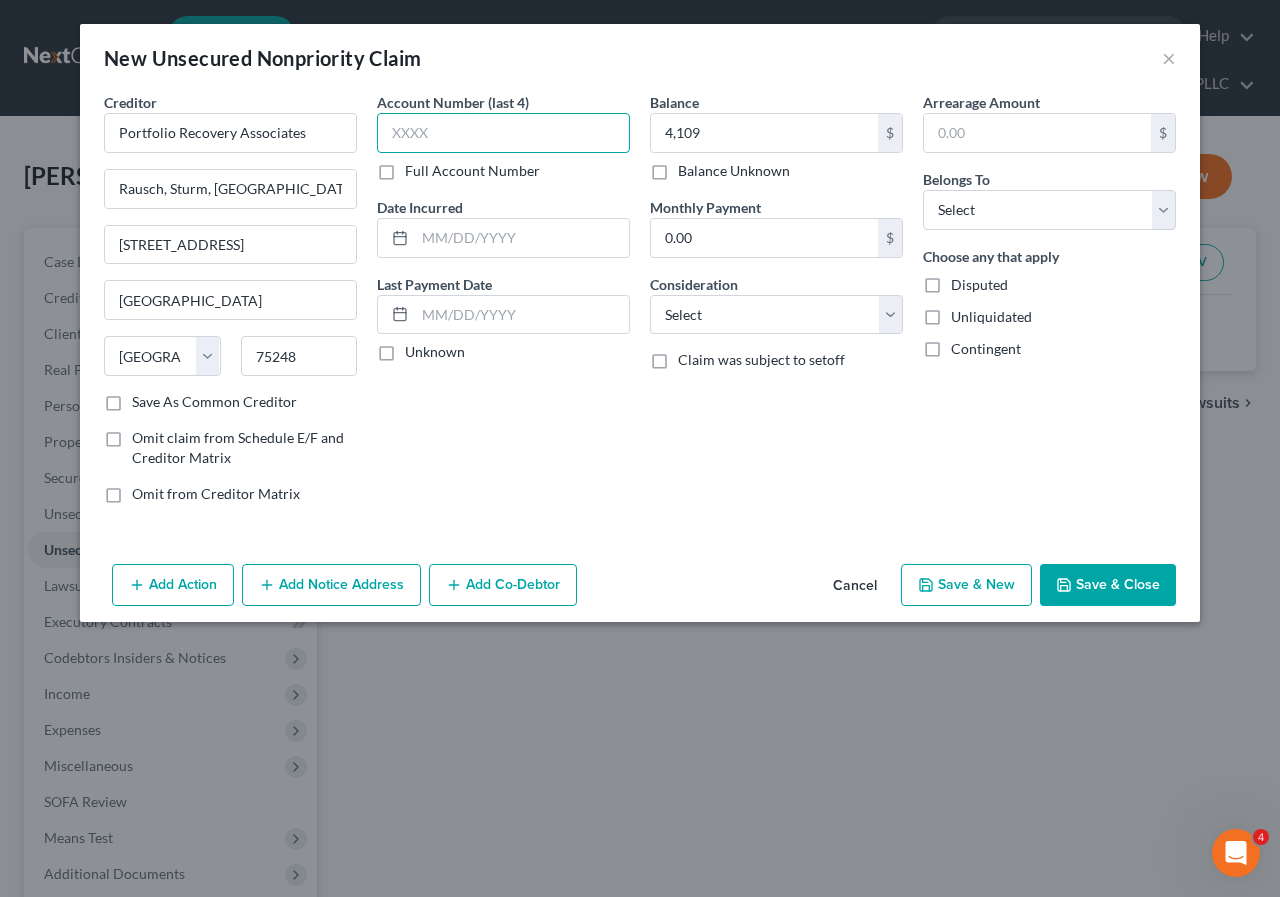 click at bounding box center (503, 133) 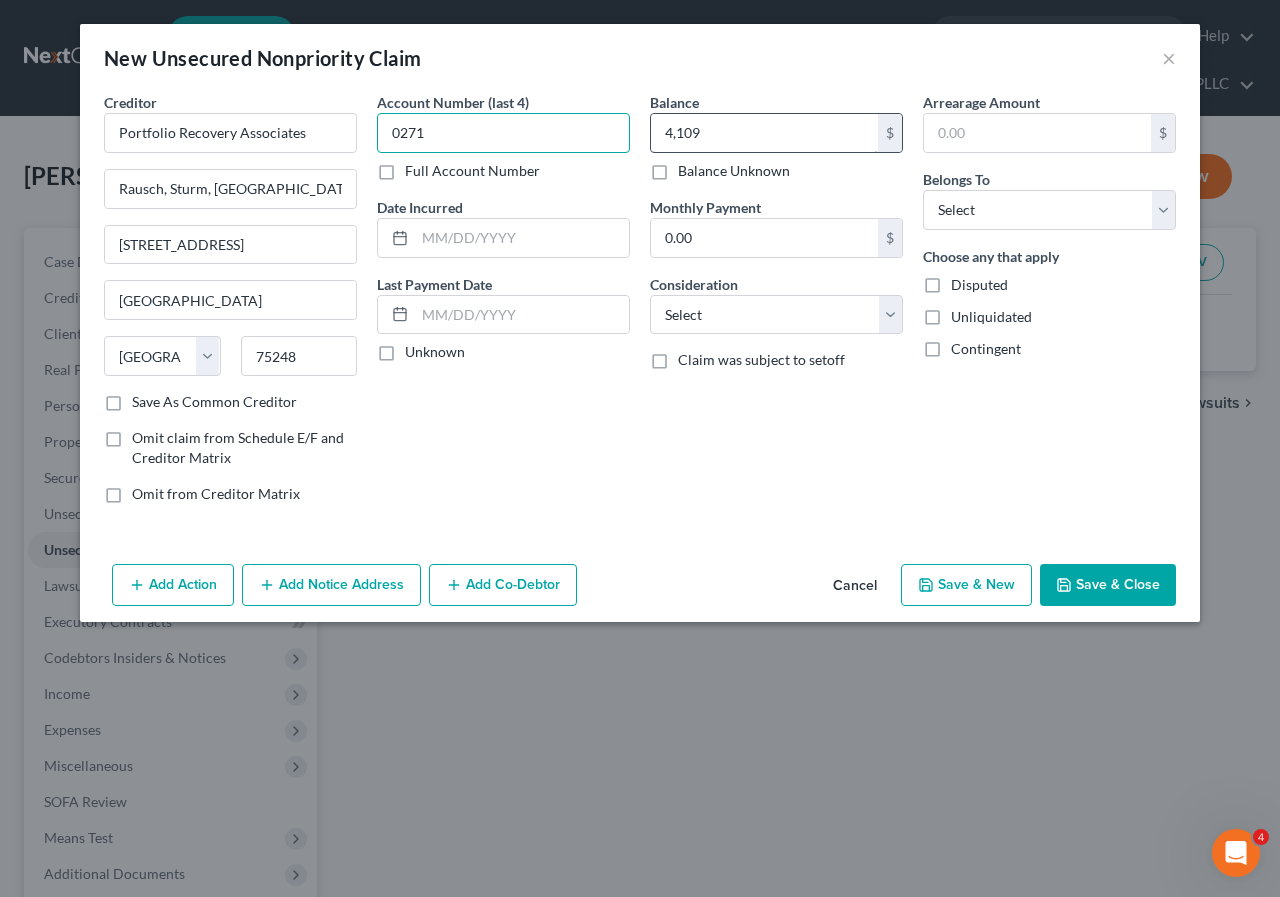 type on "0271" 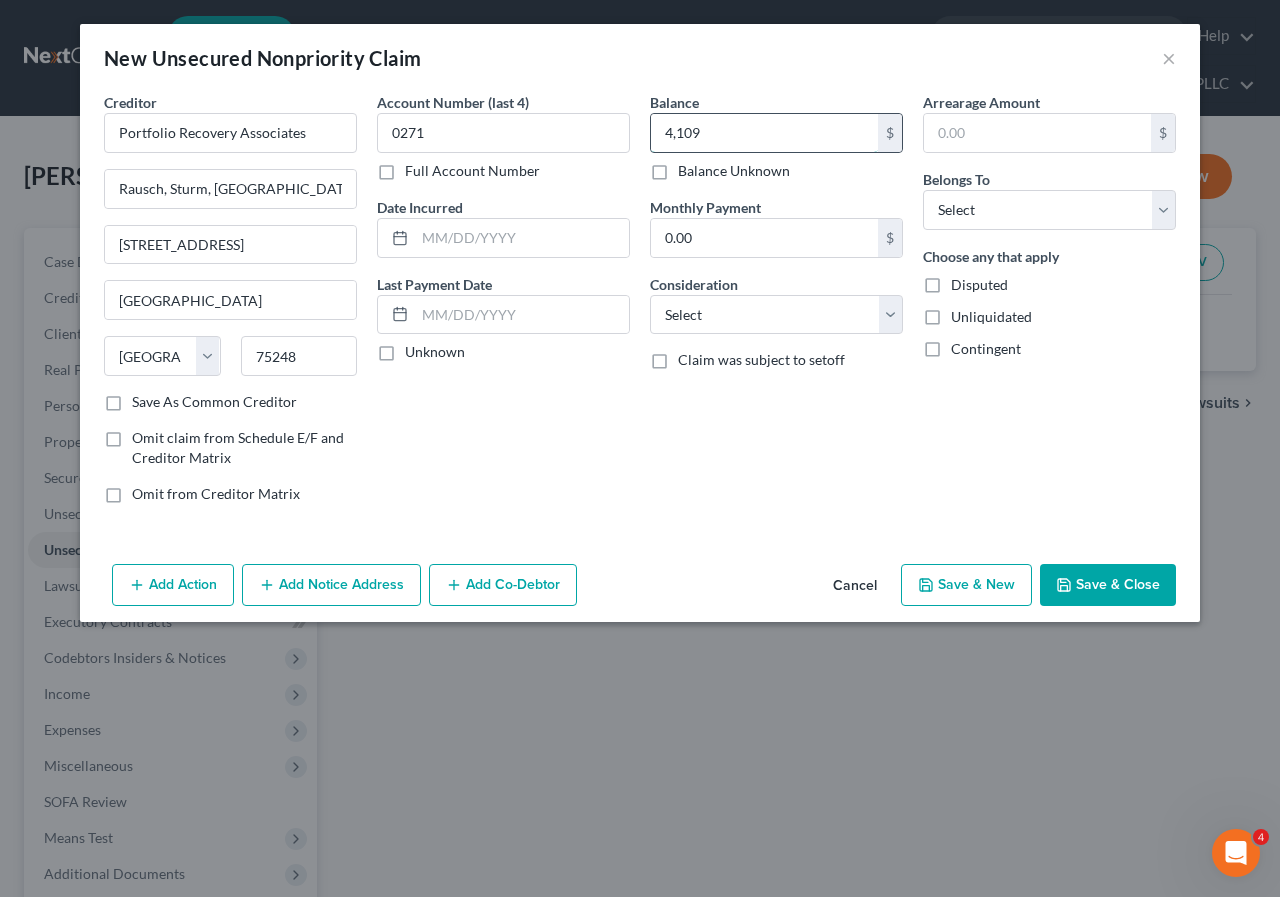 click on "4,109" at bounding box center (764, 133) 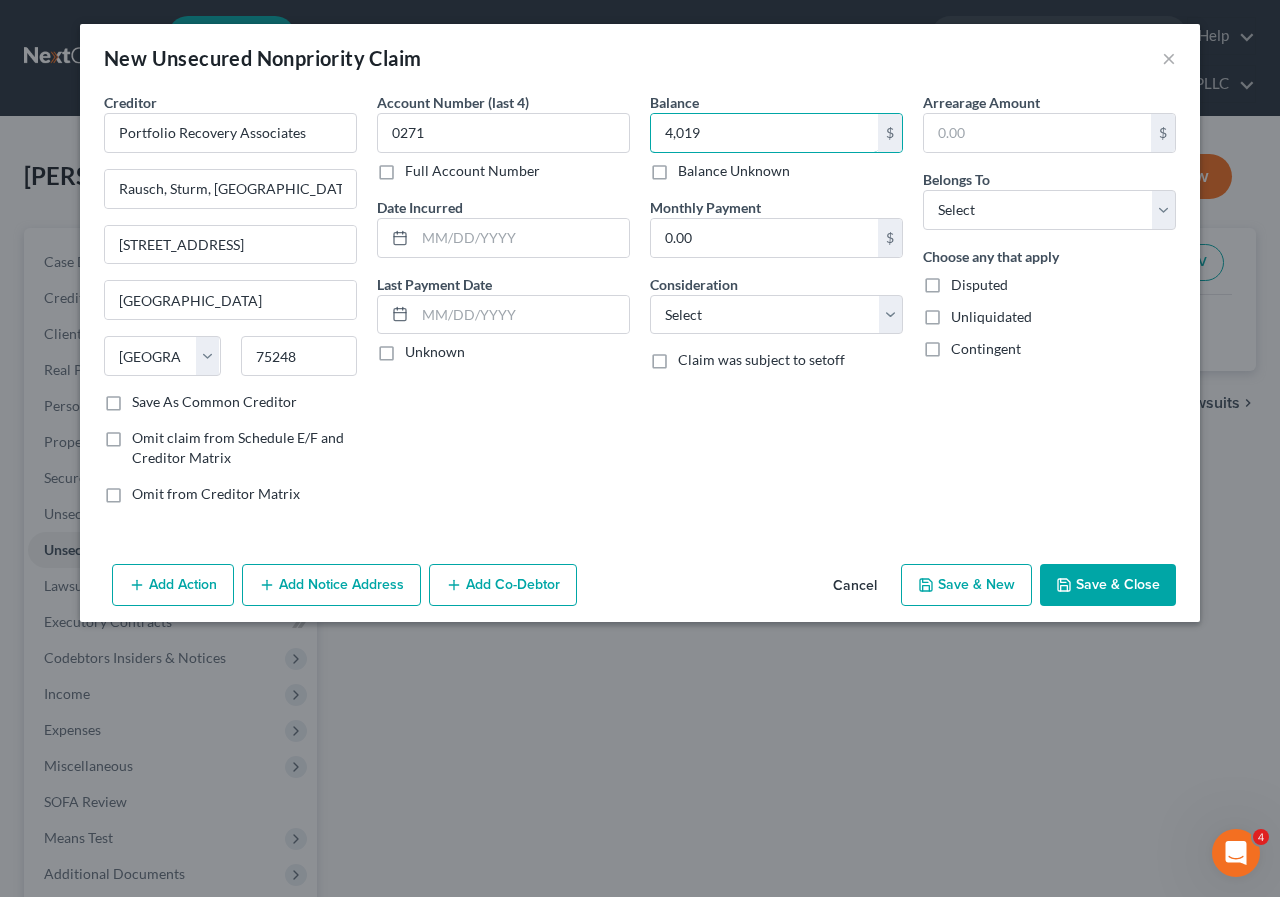 type on "4,019" 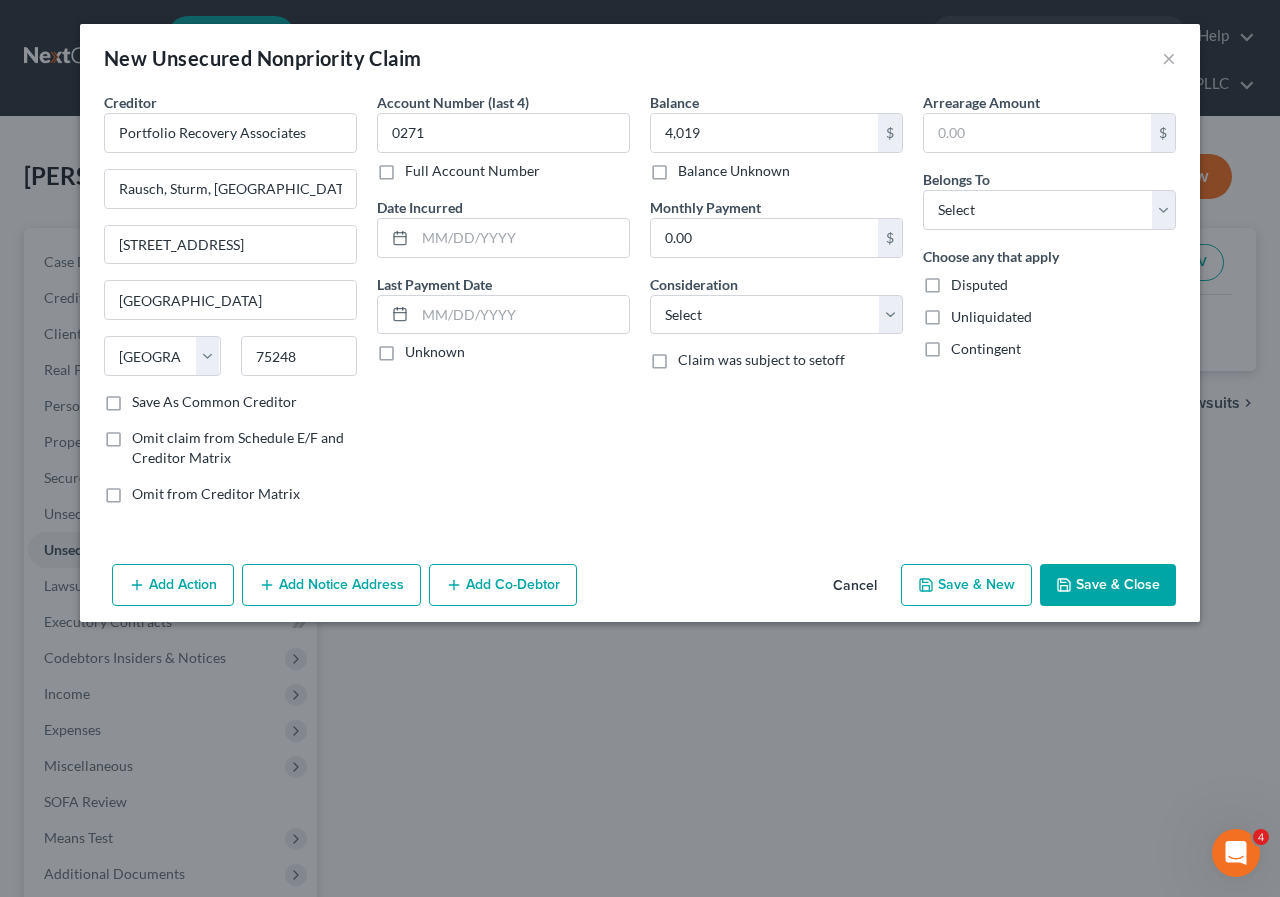 click on "Save & Close" at bounding box center [1108, 585] 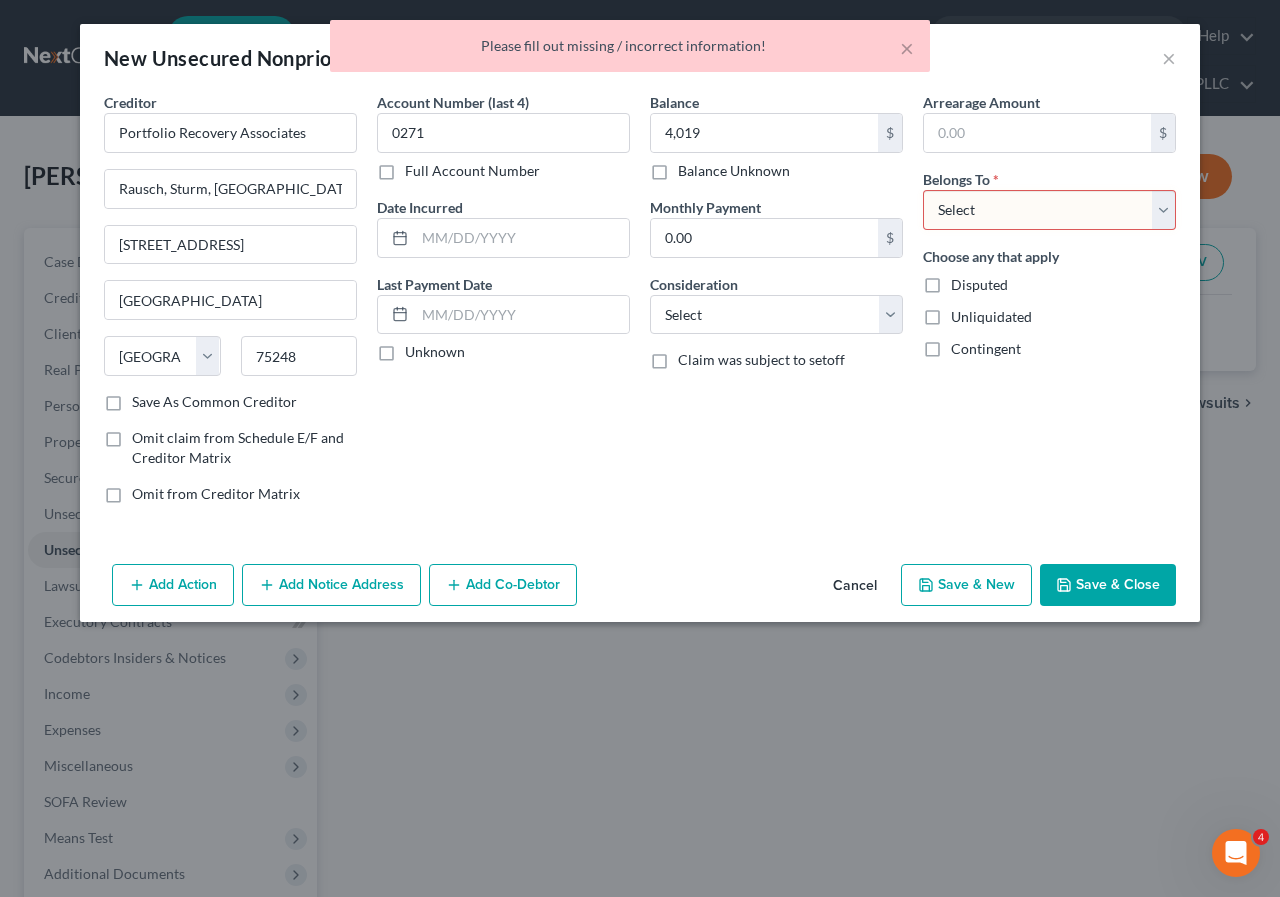 click on "Select Debtor 1 Only Debtor 2 Only Debtor 1 And Debtor 2 Only At Least One Of The Debtors And Another Community Property" at bounding box center [1049, 210] 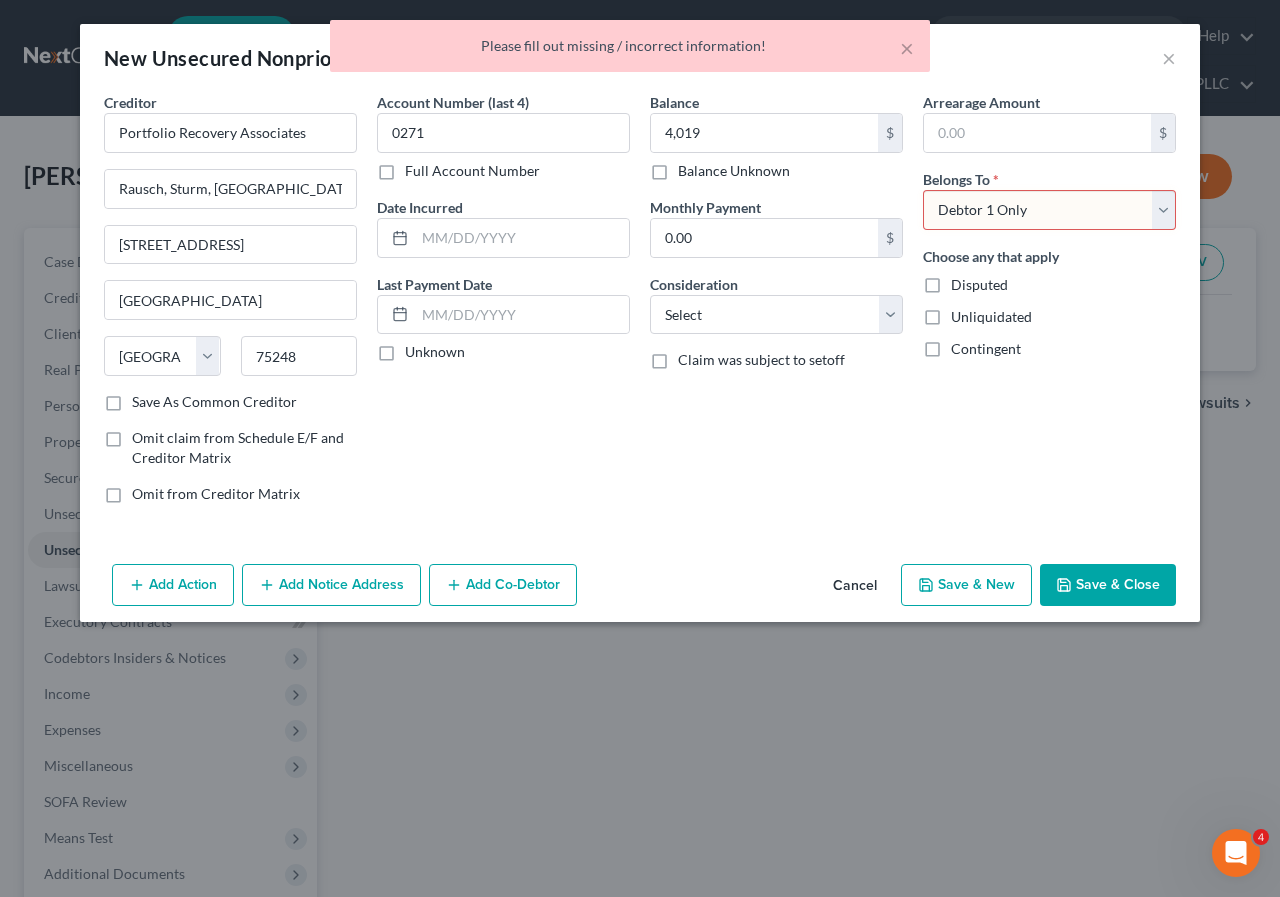 click on "Select Debtor 1 Only Debtor 2 Only Debtor 1 And Debtor 2 Only At Least One Of The Debtors And Another Community Property" at bounding box center (1049, 210) 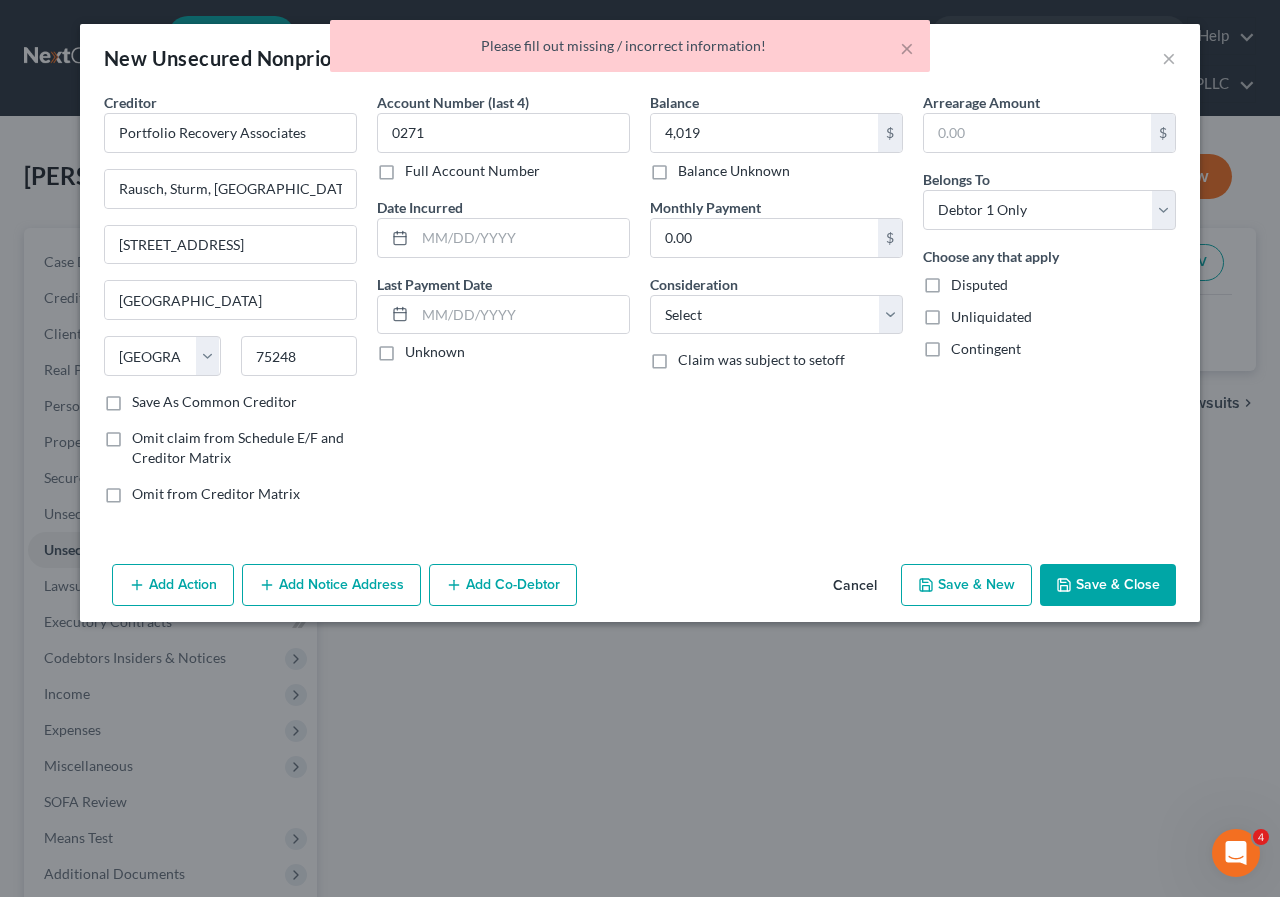 click on "Save & Close" at bounding box center [1108, 585] 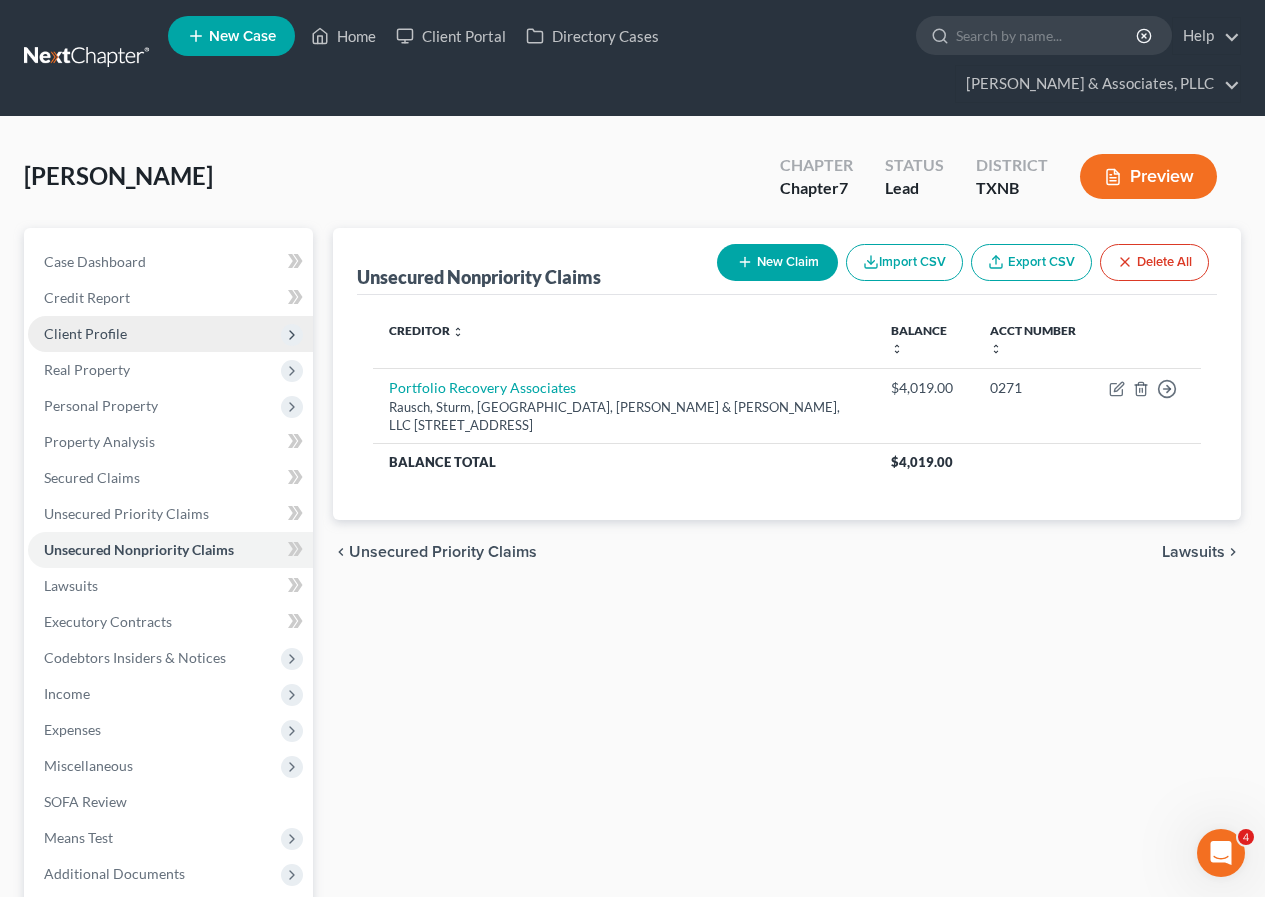 click on "Client Profile" at bounding box center (85, 333) 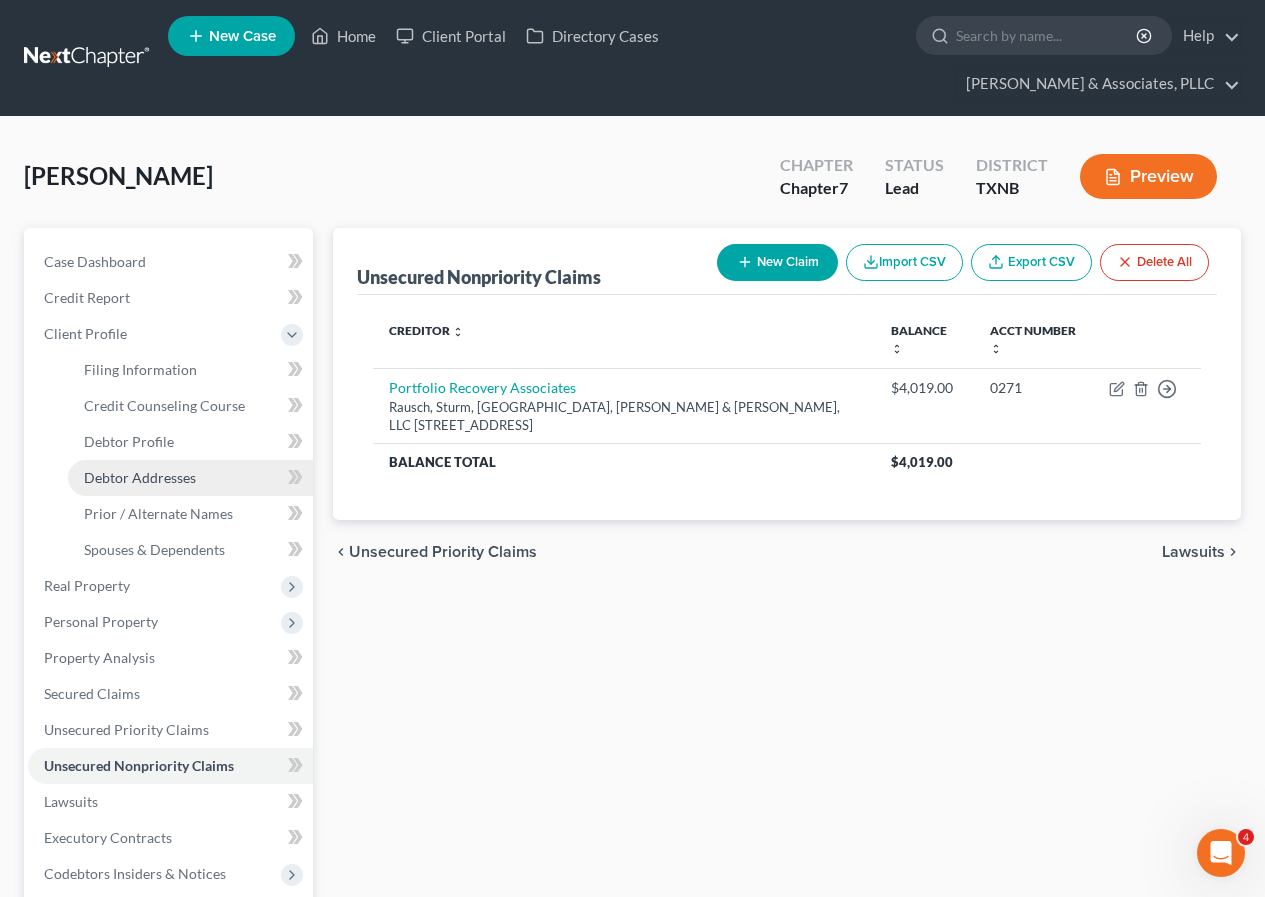 click on "Debtor Addresses" at bounding box center (140, 477) 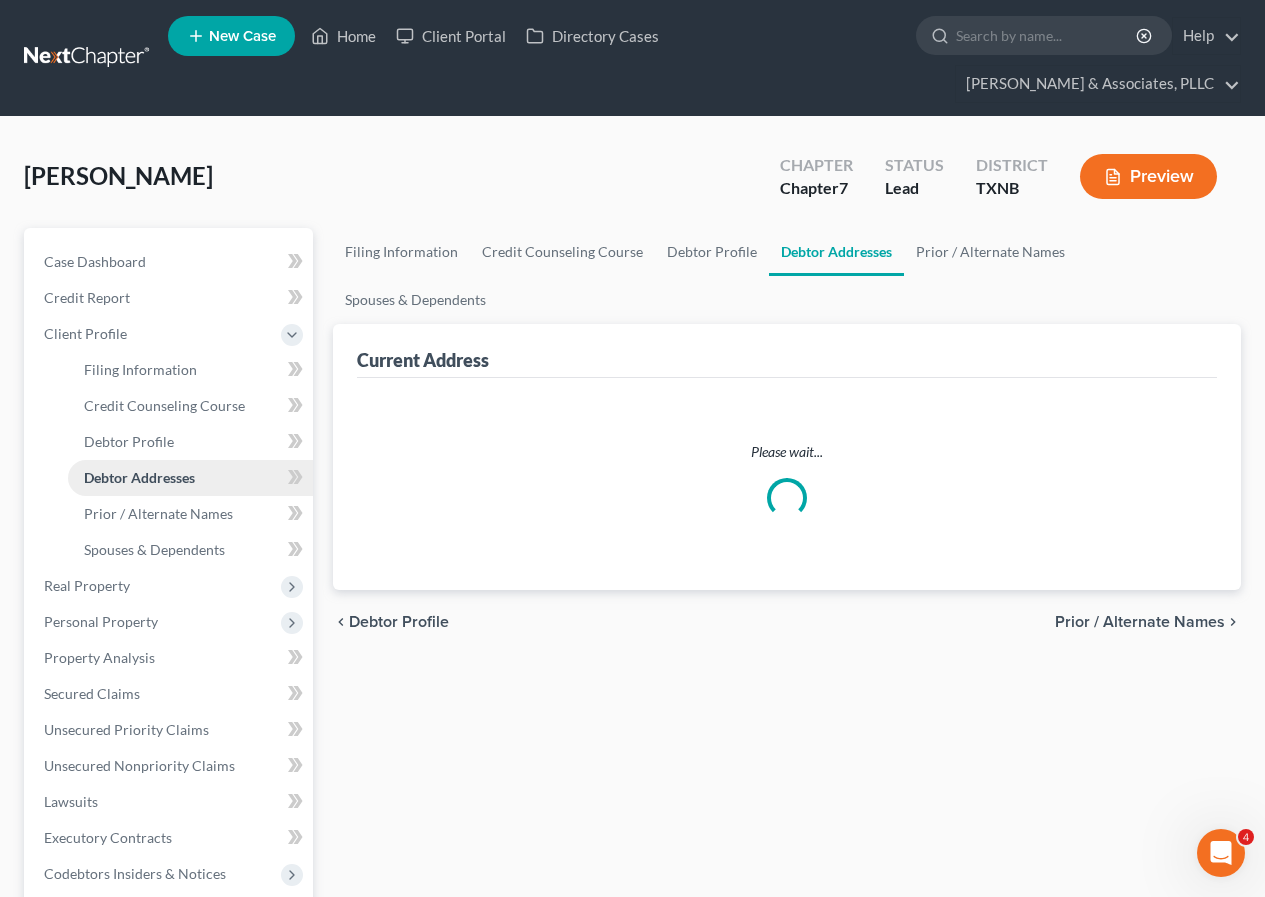 select on "0" 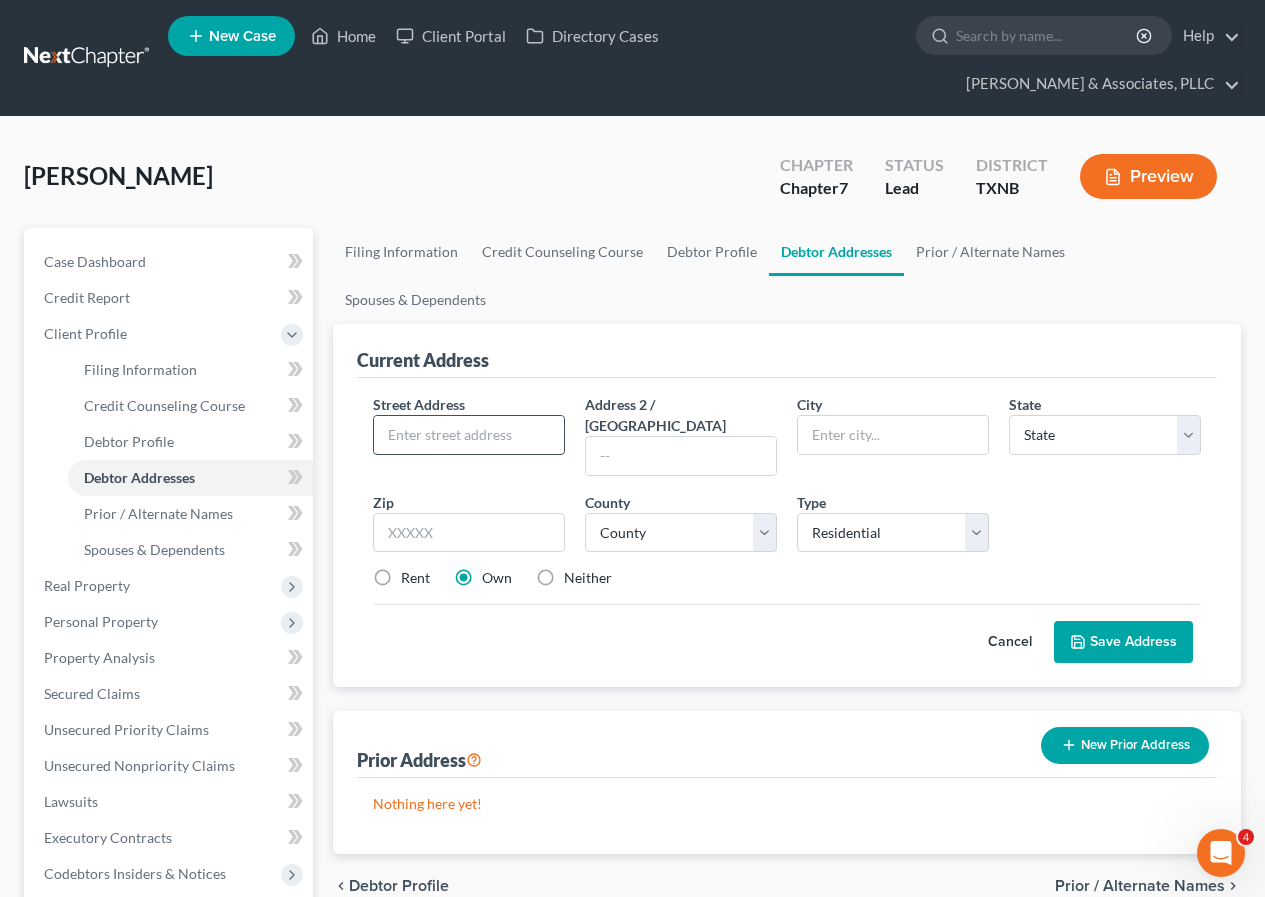 click at bounding box center (469, 435) 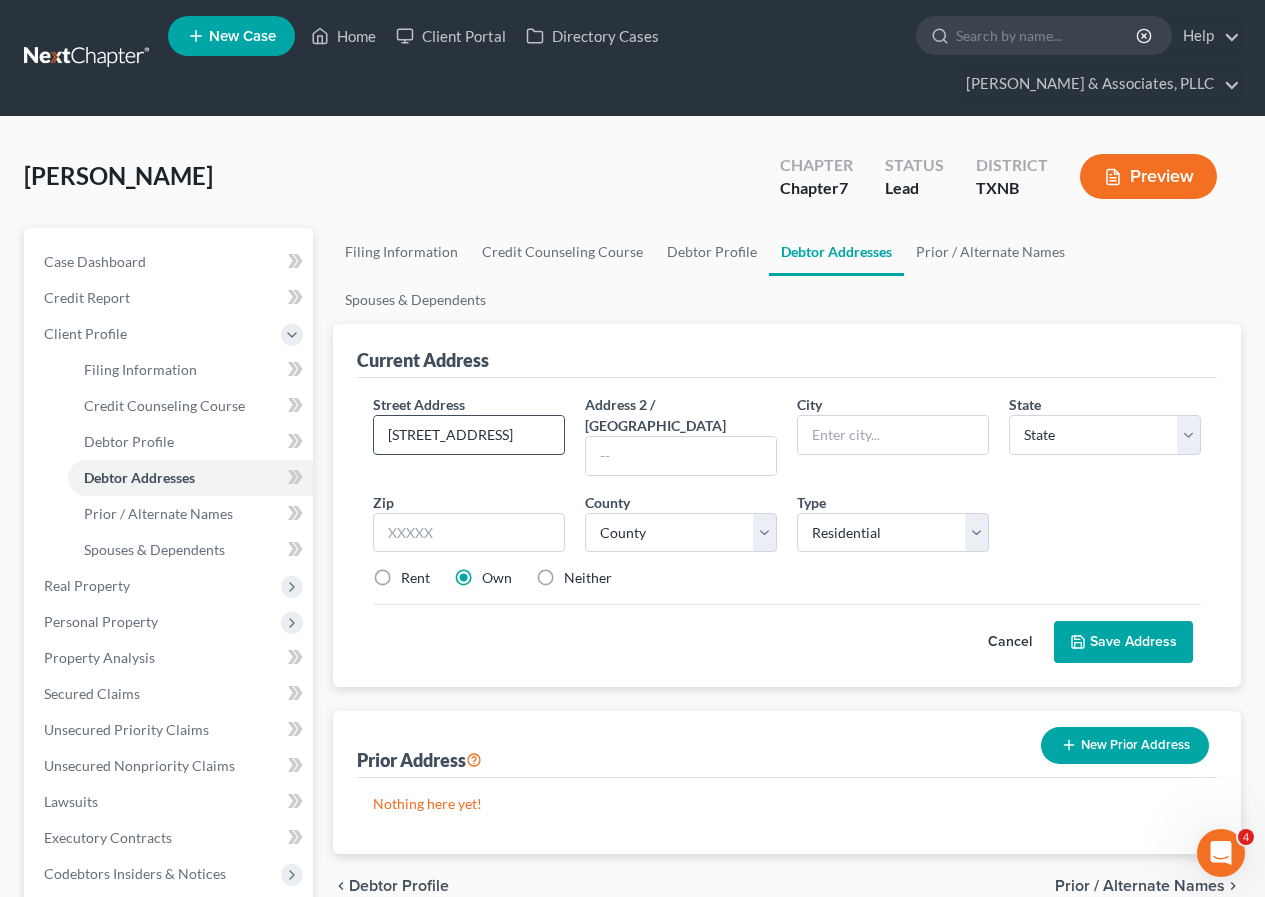 type on "[STREET_ADDRESS]" 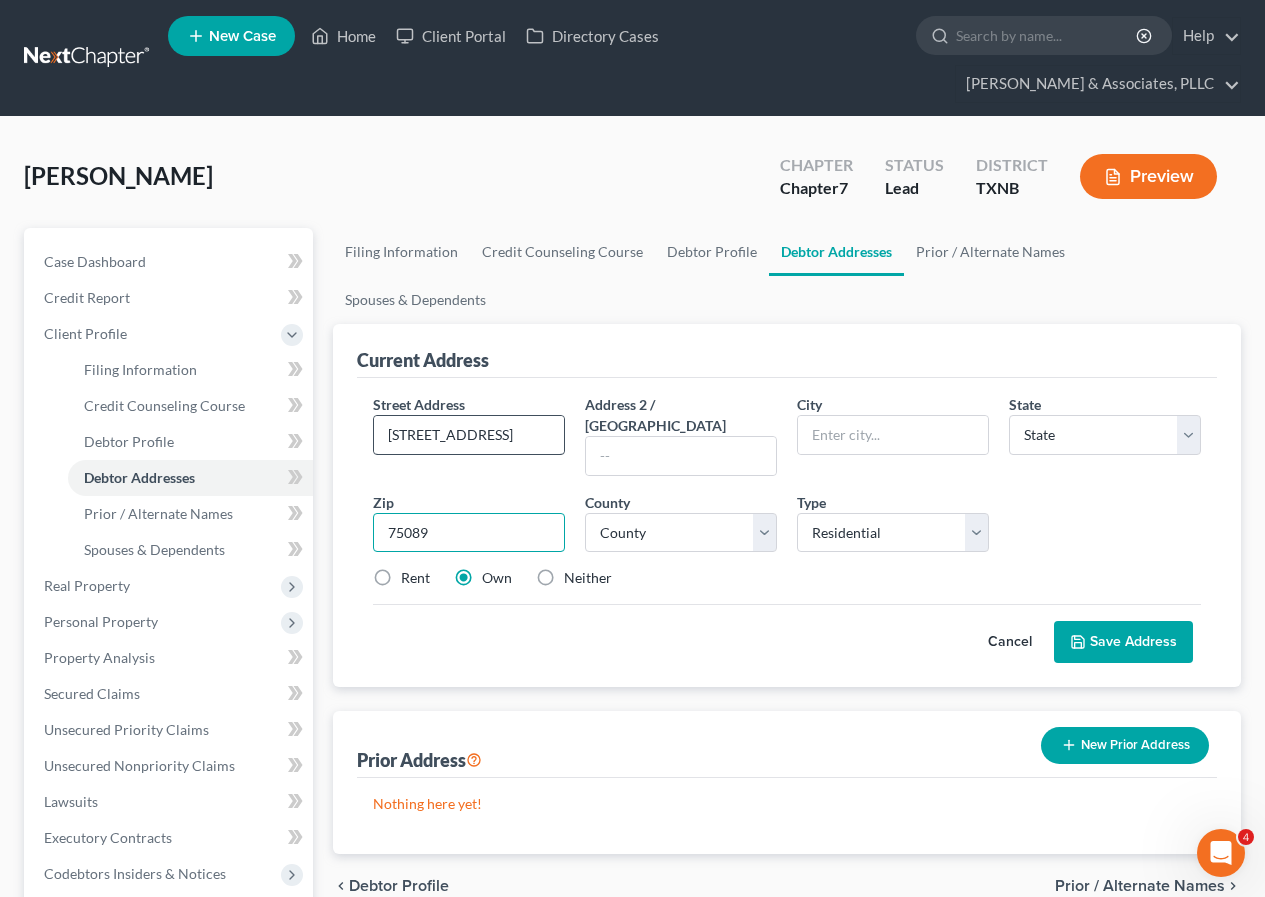 type on "75089" 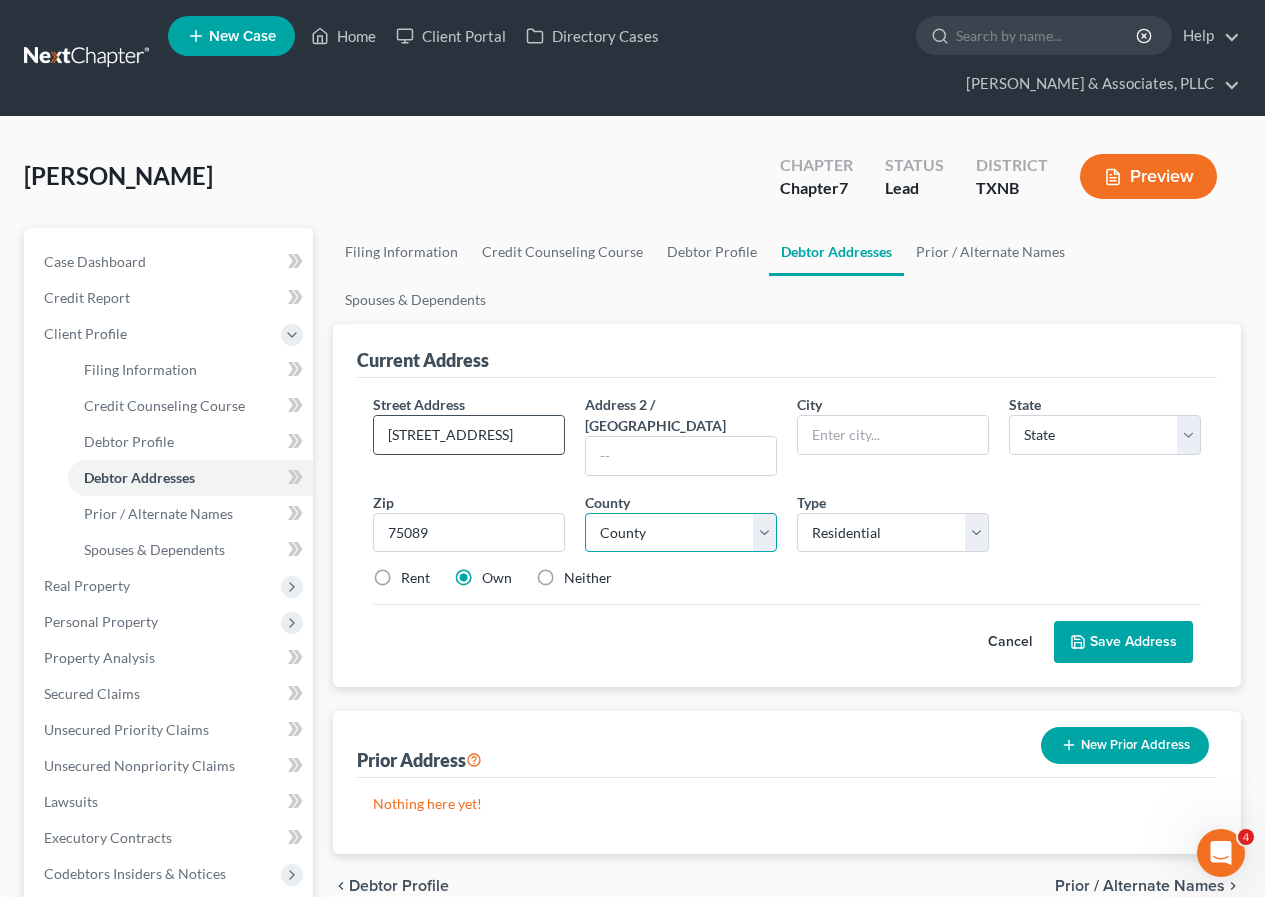 type on "[PERSON_NAME]" 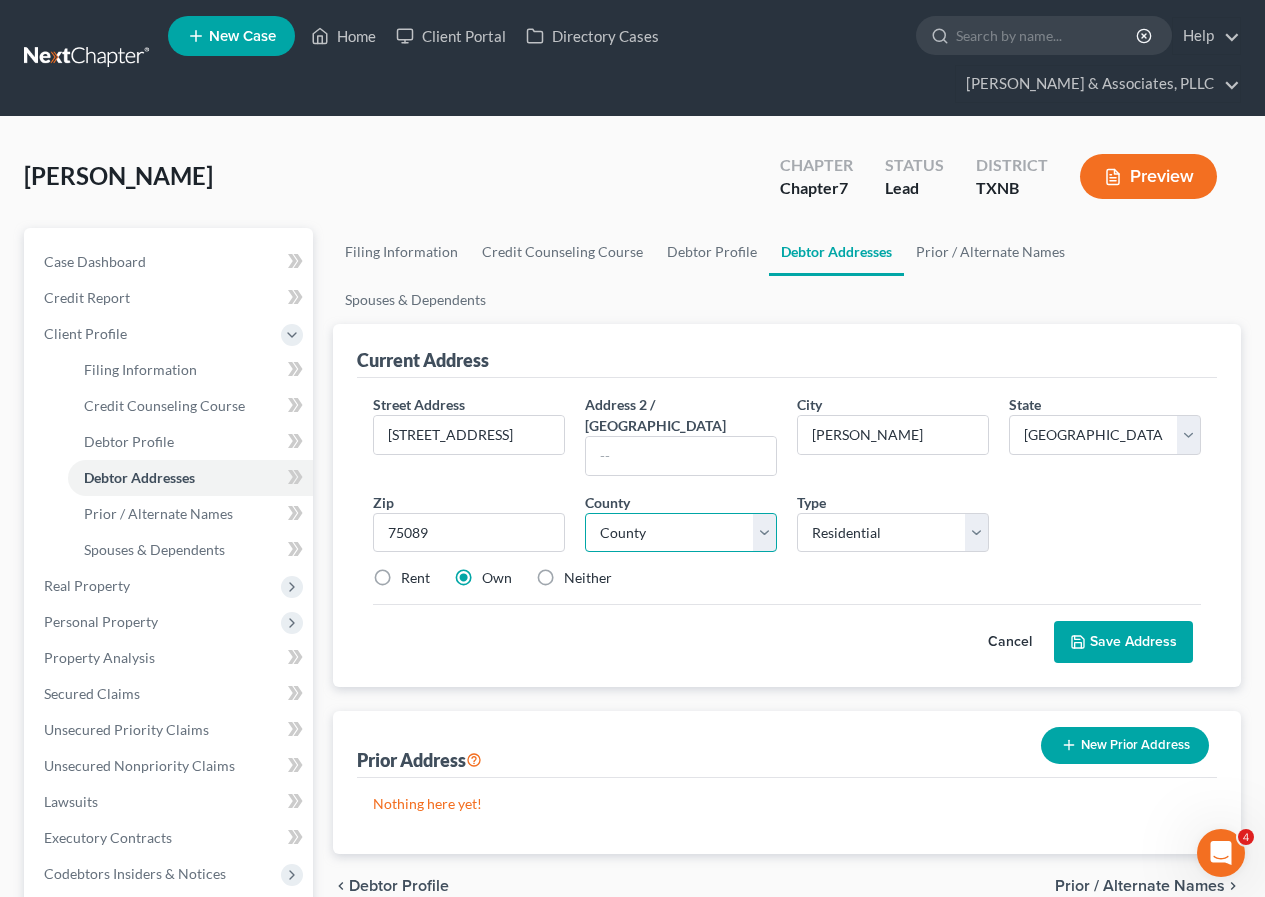 click on "County [GEOGRAPHIC_DATA] [GEOGRAPHIC_DATA] [GEOGRAPHIC_DATA] [GEOGRAPHIC_DATA] [GEOGRAPHIC_DATA] [GEOGRAPHIC_DATA] [GEOGRAPHIC_DATA] [GEOGRAPHIC_DATA] [GEOGRAPHIC_DATA] [GEOGRAPHIC_DATA] [GEOGRAPHIC_DATA] [GEOGRAPHIC_DATA] [GEOGRAPHIC_DATA] [GEOGRAPHIC_DATA] [GEOGRAPHIC_DATA] [GEOGRAPHIC_DATA] [GEOGRAPHIC_DATA] [GEOGRAPHIC_DATA] [GEOGRAPHIC_DATA] [GEOGRAPHIC_DATA] [GEOGRAPHIC_DATA] [GEOGRAPHIC_DATA] [GEOGRAPHIC_DATA] [GEOGRAPHIC_DATA] [GEOGRAPHIC_DATA] [GEOGRAPHIC_DATA] [GEOGRAPHIC_DATA] [GEOGRAPHIC_DATA] [GEOGRAPHIC_DATA] [GEOGRAPHIC_DATA] [GEOGRAPHIC_DATA] [GEOGRAPHIC_DATA] [GEOGRAPHIC_DATA] [GEOGRAPHIC_DATA] [GEOGRAPHIC_DATA] [GEOGRAPHIC_DATA] [GEOGRAPHIC_DATA] [GEOGRAPHIC_DATA] [GEOGRAPHIC_DATA] [GEOGRAPHIC_DATA] [GEOGRAPHIC_DATA] [GEOGRAPHIC_DATA] [GEOGRAPHIC_DATA] [GEOGRAPHIC_DATA] [US_STATE][GEOGRAPHIC_DATA] [GEOGRAPHIC_DATA] [GEOGRAPHIC_DATA] [GEOGRAPHIC_DATA] [GEOGRAPHIC_DATA] [GEOGRAPHIC_DATA] [GEOGRAPHIC_DATA] [GEOGRAPHIC_DATA] [GEOGRAPHIC_DATA] [GEOGRAPHIC_DATA] [GEOGRAPHIC_DATA] [GEOGRAPHIC_DATA] [GEOGRAPHIC_DATA] [GEOGRAPHIC_DATA] [GEOGRAPHIC_DATA] [GEOGRAPHIC_DATA] [GEOGRAPHIC_DATA] [GEOGRAPHIC_DATA] [GEOGRAPHIC_DATA] [GEOGRAPHIC_DATA] [GEOGRAPHIC_DATA] [GEOGRAPHIC_DATA] [GEOGRAPHIC_DATA] Ector County [GEOGRAPHIC_DATA] [GEOGRAPHIC_DATA]" at bounding box center [681, 533] 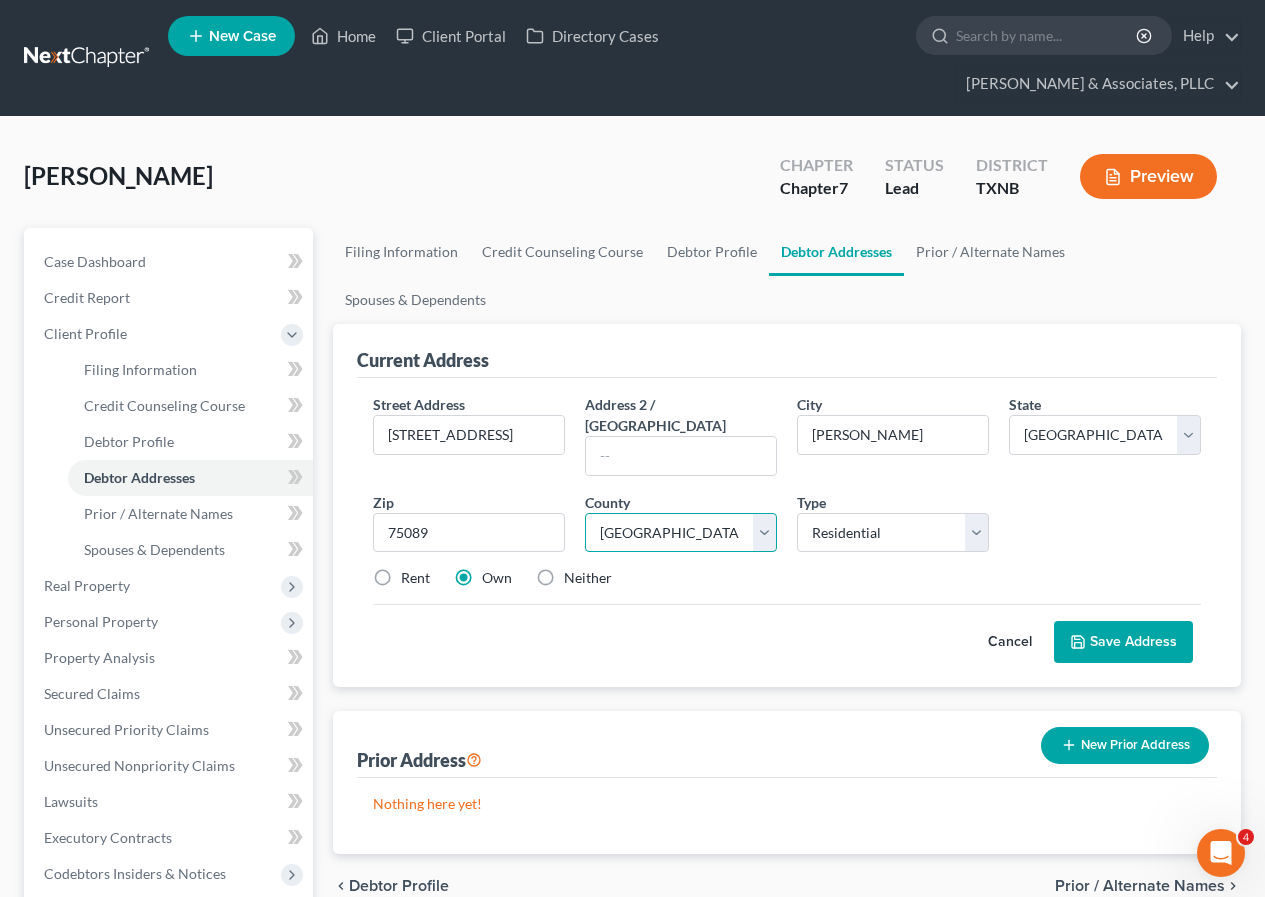 click on "County [GEOGRAPHIC_DATA] [GEOGRAPHIC_DATA] [GEOGRAPHIC_DATA] [GEOGRAPHIC_DATA] [GEOGRAPHIC_DATA] [GEOGRAPHIC_DATA] [GEOGRAPHIC_DATA] [GEOGRAPHIC_DATA] [GEOGRAPHIC_DATA] [GEOGRAPHIC_DATA] [GEOGRAPHIC_DATA] [GEOGRAPHIC_DATA] [GEOGRAPHIC_DATA] [GEOGRAPHIC_DATA] [GEOGRAPHIC_DATA] [GEOGRAPHIC_DATA] [GEOGRAPHIC_DATA] [GEOGRAPHIC_DATA] [GEOGRAPHIC_DATA] [GEOGRAPHIC_DATA] [GEOGRAPHIC_DATA] [GEOGRAPHIC_DATA] [GEOGRAPHIC_DATA] [GEOGRAPHIC_DATA] [GEOGRAPHIC_DATA] [GEOGRAPHIC_DATA] [GEOGRAPHIC_DATA] [GEOGRAPHIC_DATA] [GEOGRAPHIC_DATA] [GEOGRAPHIC_DATA] [GEOGRAPHIC_DATA] [GEOGRAPHIC_DATA] [GEOGRAPHIC_DATA] [GEOGRAPHIC_DATA] [GEOGRAPHIC_DATA] [GEOGRAPHIC_DATA] [GEOGRAPHIC_DATA] [GEOGRAPHIC_DATA] [GEOGRAPHIC_DATA] [GEOGRAPHIC_DATA] [GEOGRAPHIC_DATA] [GEOGRAPHIC_DATA] [GEOGRAPHIC_DATA] [GEOGRAPHIC_DATA] [US_STATE][GEOGRAPHIC_DATA] [GEOGRAPHIC_DATA] [GEOGRAPHIC_DATA] [GEOGRAPHIC_DATA] [GEOGRAPHIC_DATA] [GEOGRAPHIC_DATA] [GEOGRAPHIC_DATA] [GEOGRAPHIC_DATA] [GEOGRAPHIC_DATA] [GEOGRAPHIC_DATA] [GEOGRAPHIC_DATA] [GEOGRAPHIC_DATA] [GEOGRAPHIC_DATA] [GEOGRAPHIC_DATA] [GEOGRAPHIC_DATA] [GEOGRAPHIC_DATA] [GEOGRAPHIC_DATA] [GEOGRAPHIC_DATA] [GEOGRAPHIC_DATA] [GEOGRAPHIC_DATA] [GEOGRAPHIC_DATA] [GEOGRAPHIC_DATA] [GEOGRAPHIC_DATA] Ector County [GEOGRAPHIC_DATA] [GEOGRAPHIC_DATA]" at bounding box center [681, 533] 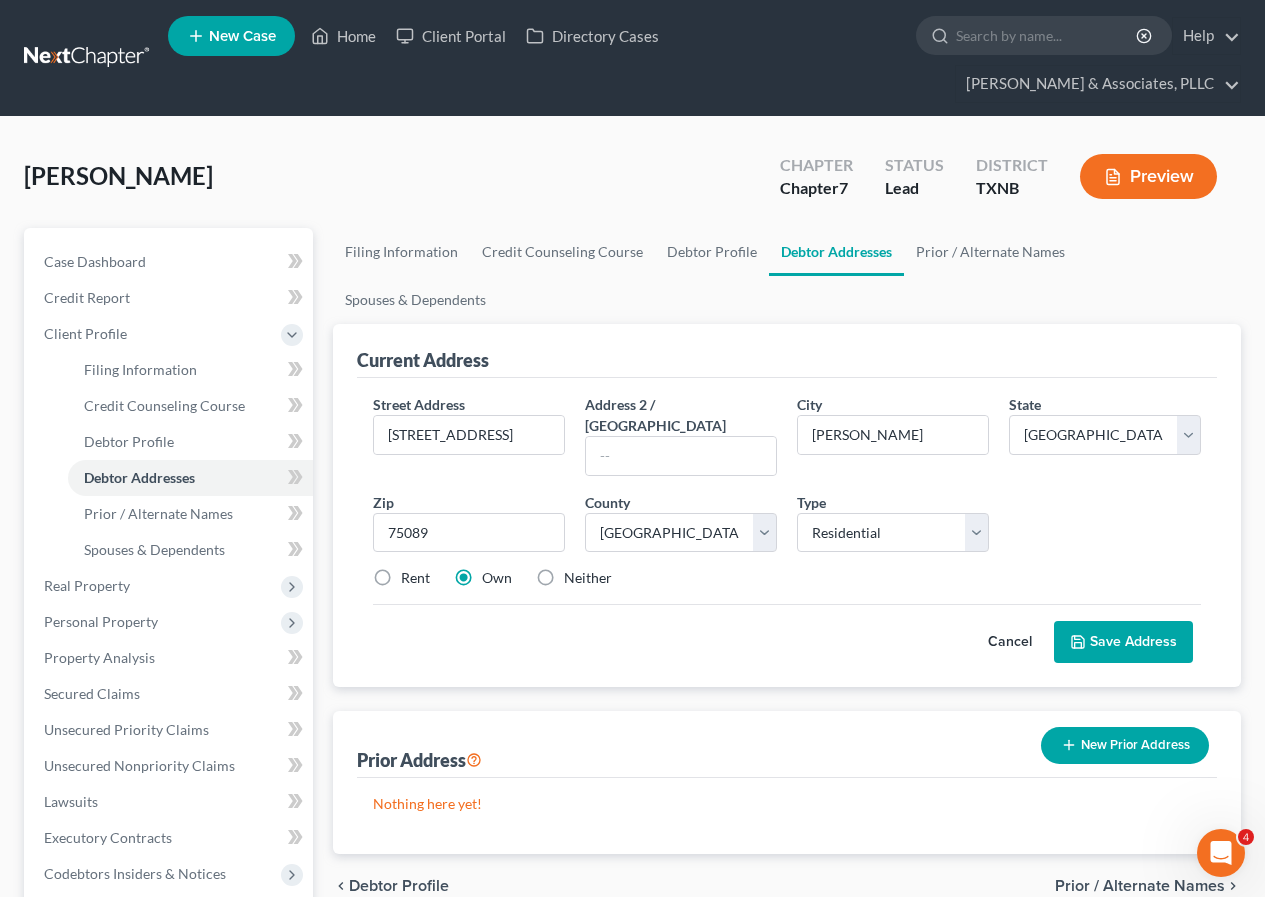 click on "Rent" at bounding box center (415, 578) 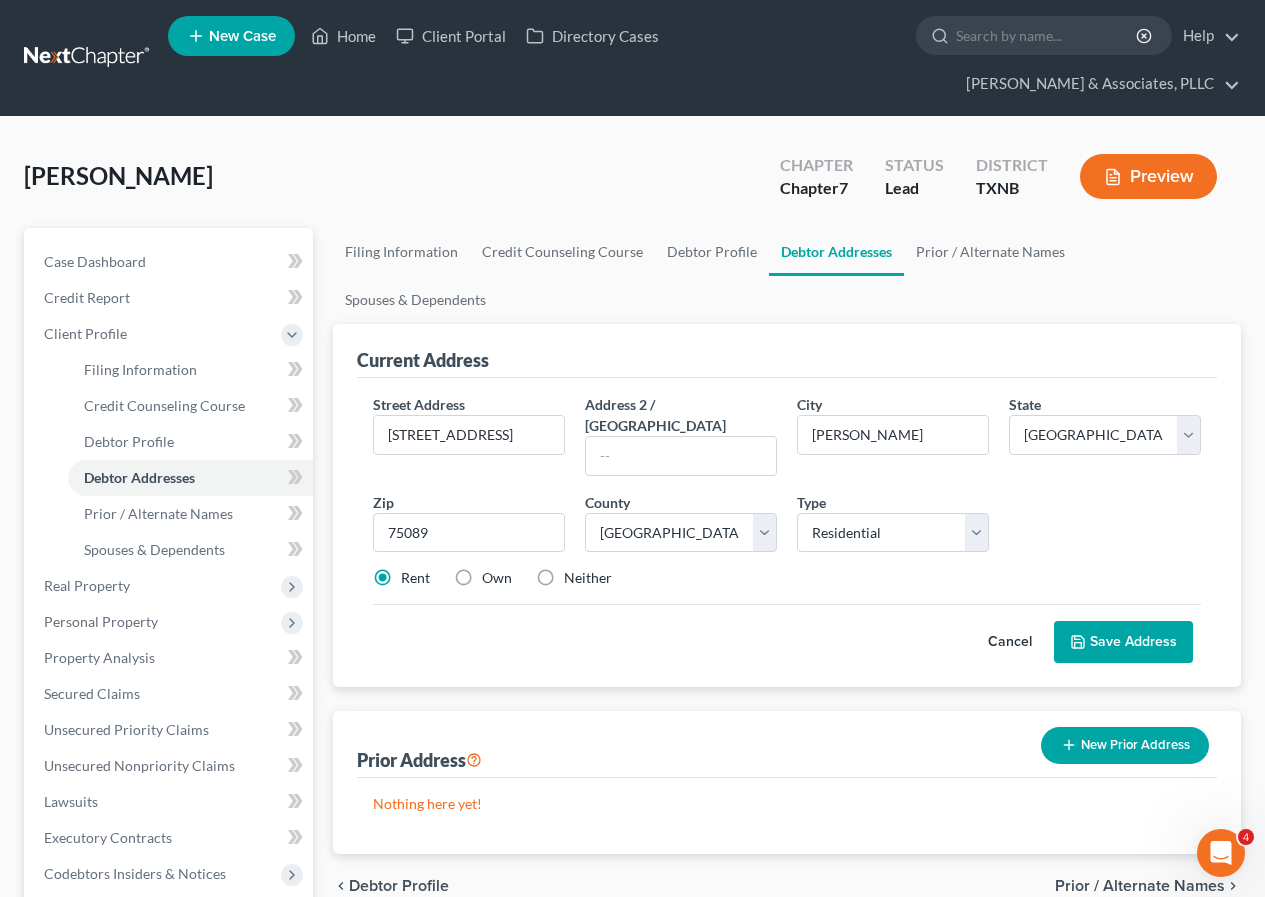 click on "Save Address" at bounding box center (1123, 642) 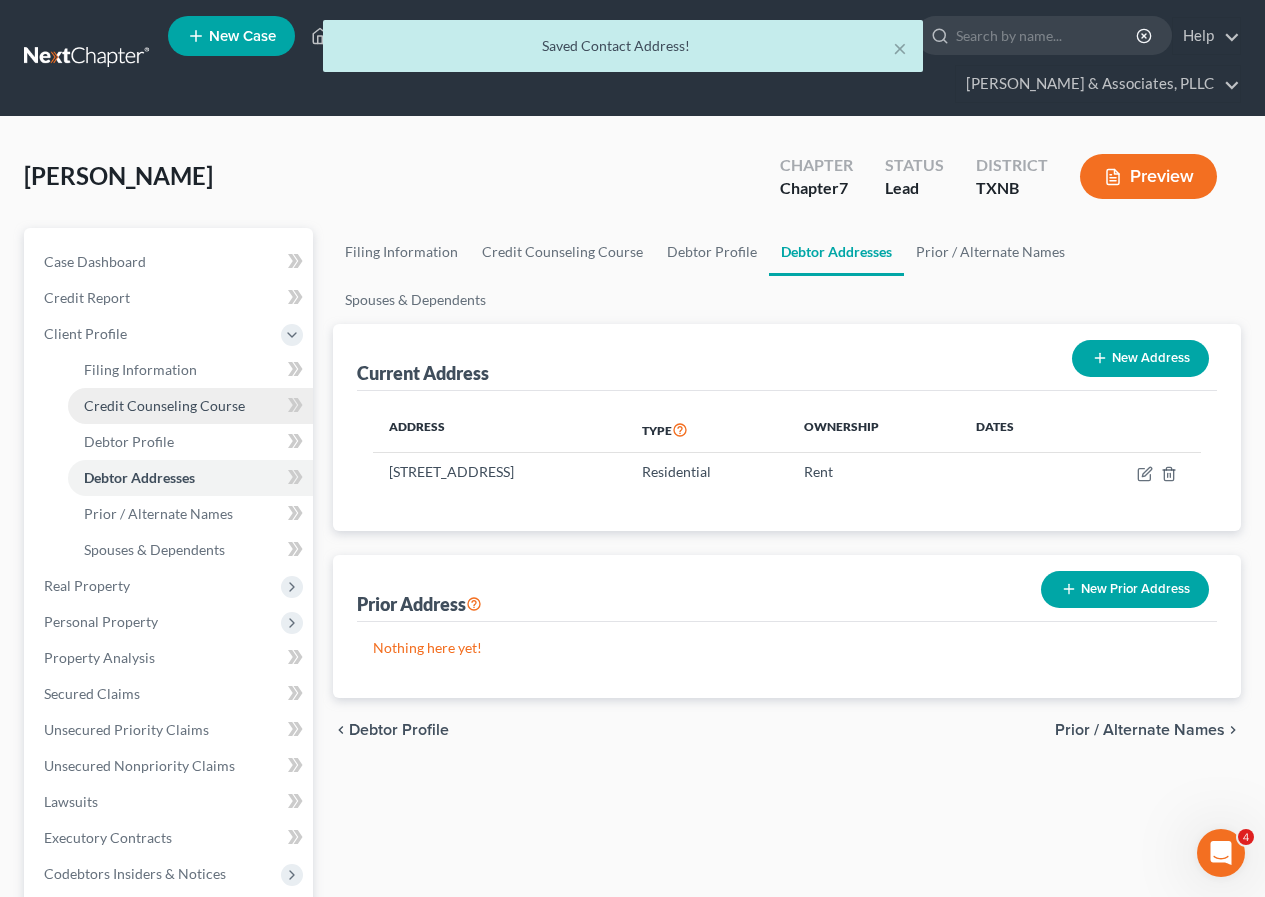 click on "Credit Counseling Course" at bounding box center [164, 405] 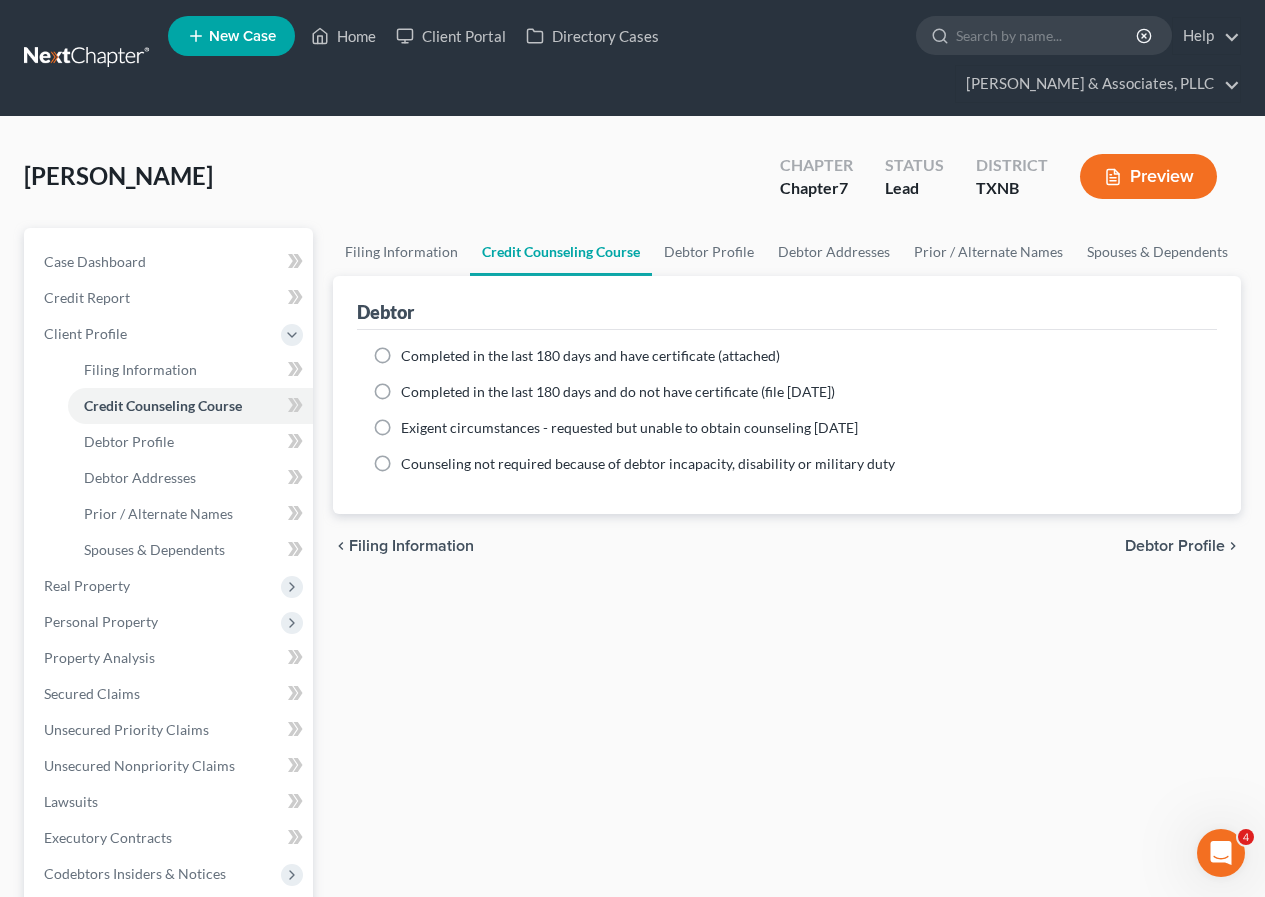 click on "Completed in the last 180 days and do not have certificate (file [DATE])" at bounding box center [618, 392] 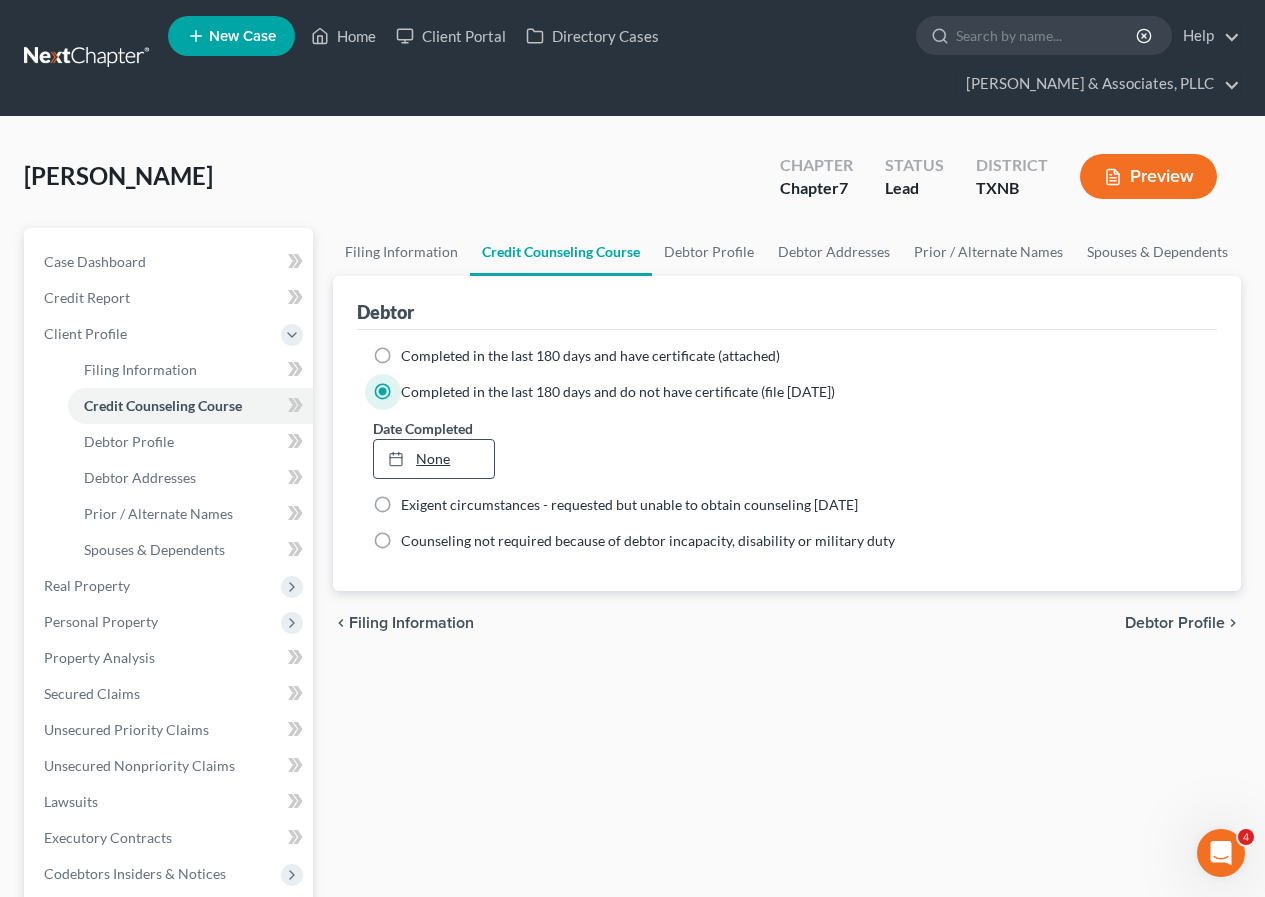 click on "None" at bounding box center (433, 459) 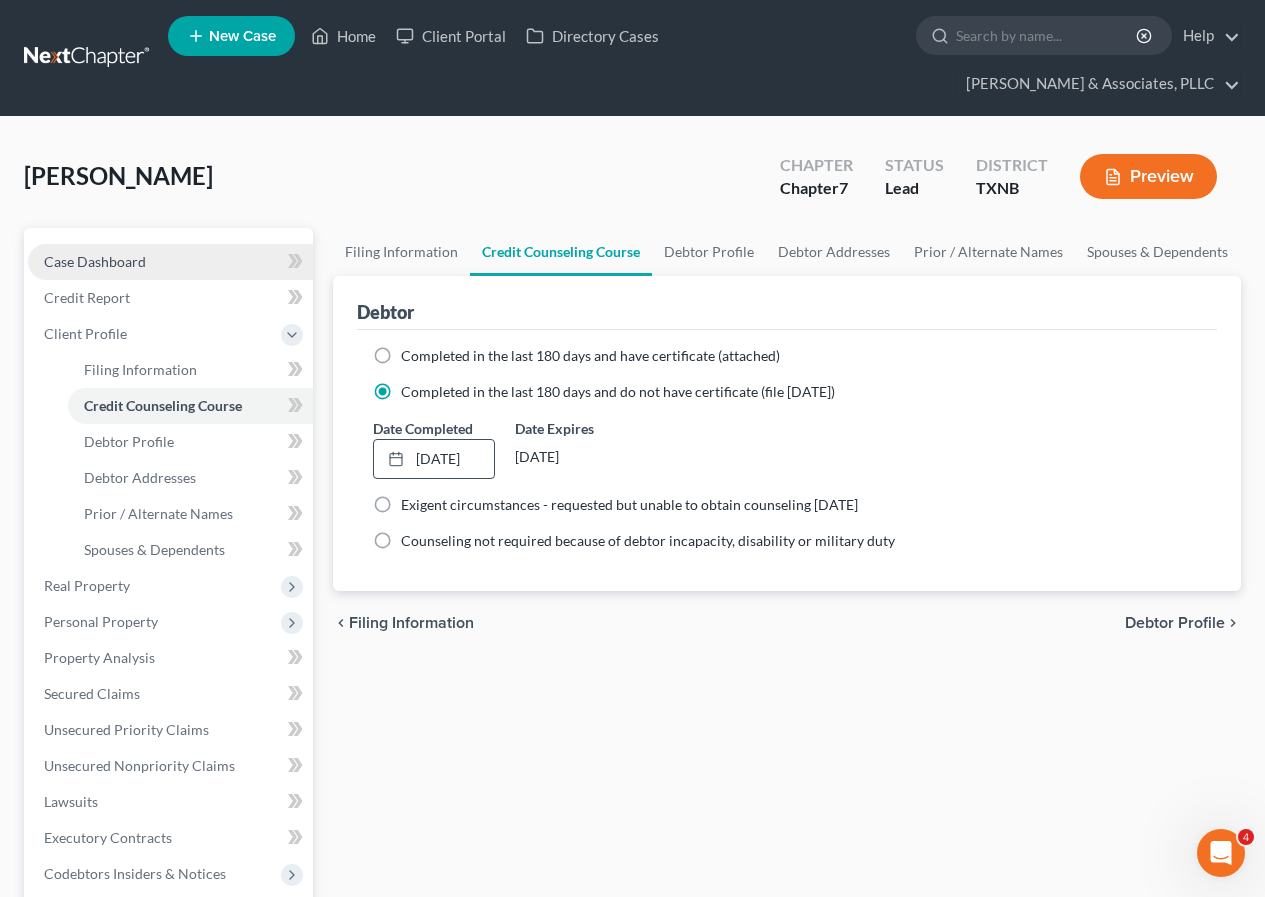 click on "Case Dashboard" at bounding box center (95, 261) 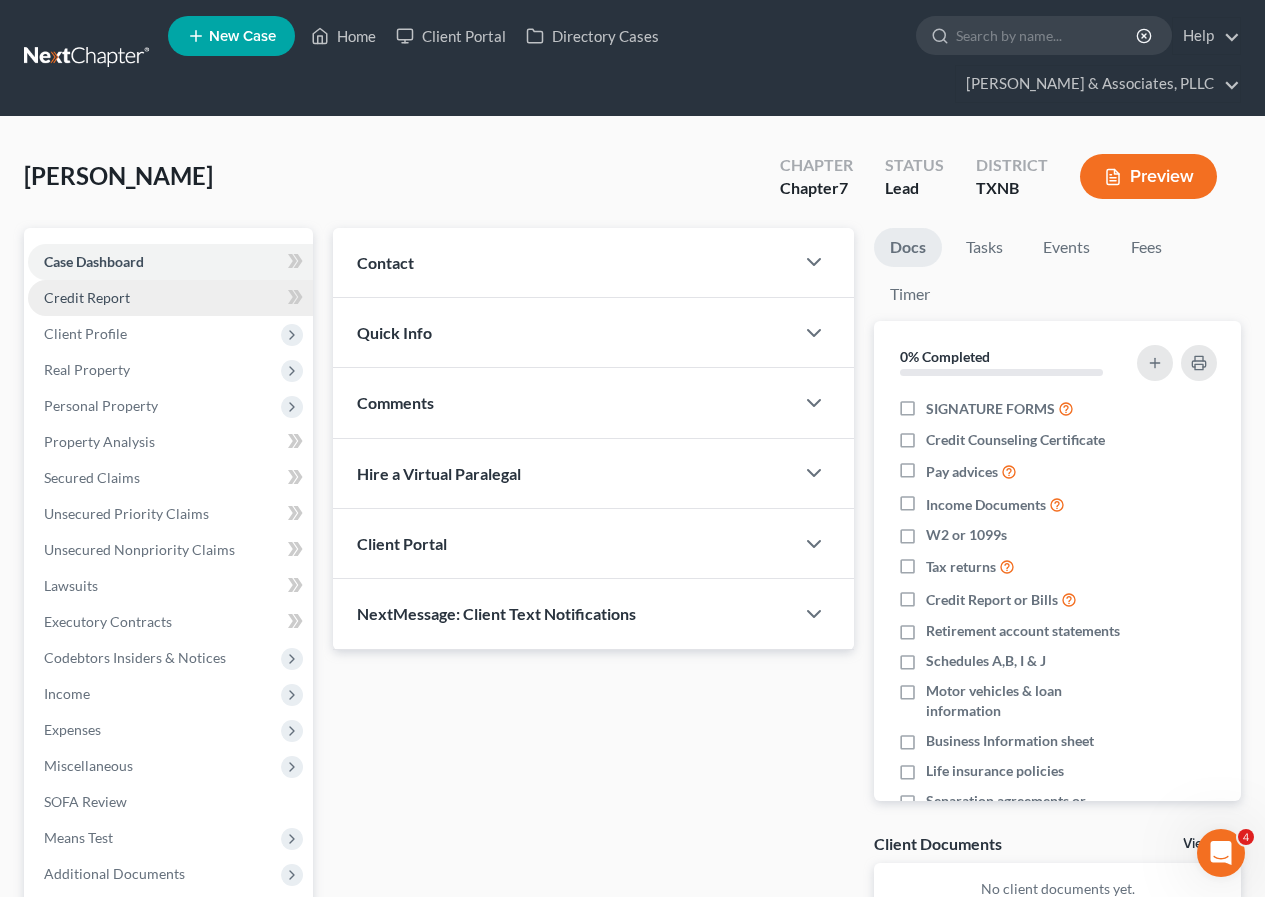 click on "Credit Report" at bounding box center [87, 297] 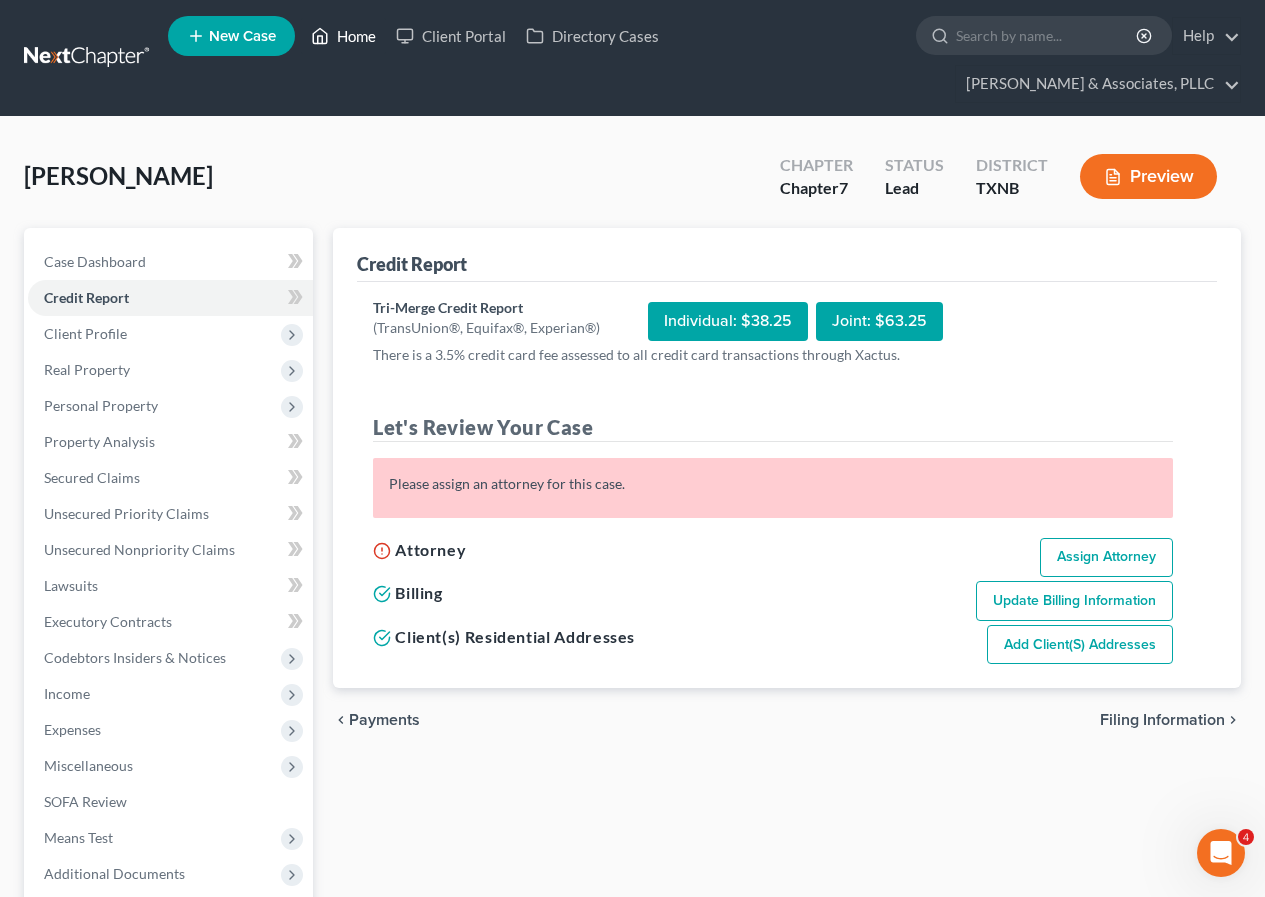 click on "Home" at bounding box center [343, 36] 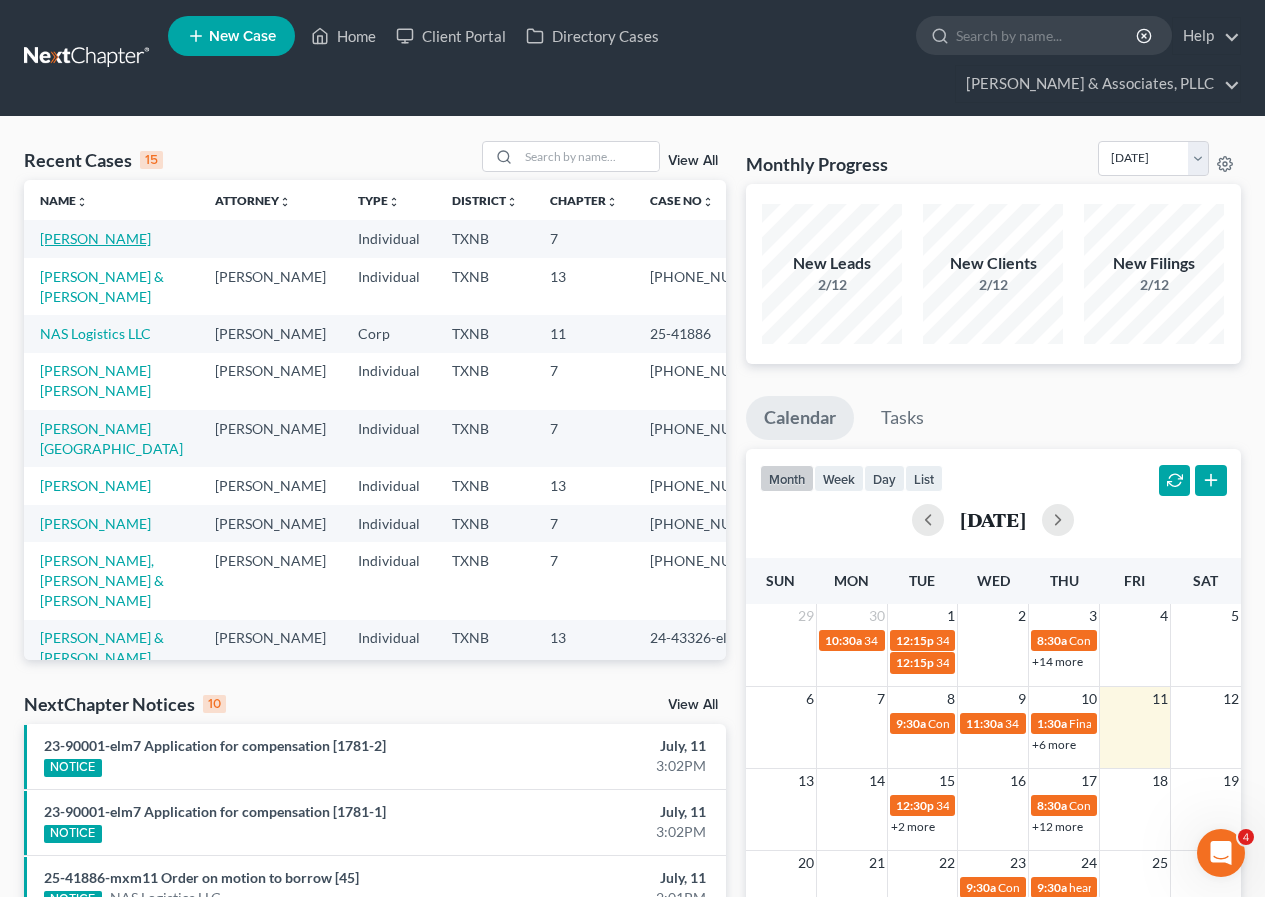 click on "[PERSON_NAME]" at bounding box center [95, 238] 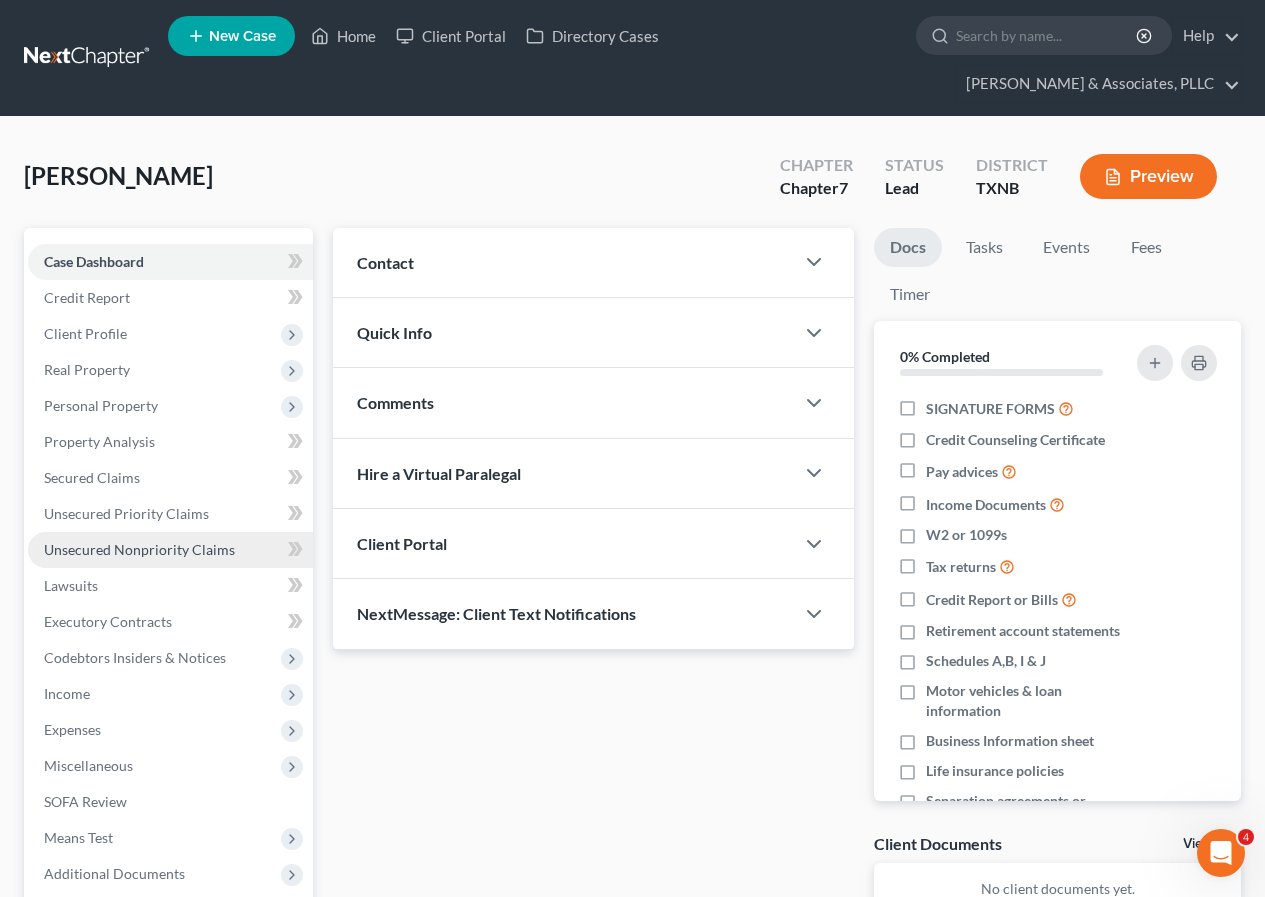 click on "Unsecured Nonpriority Claims" at bounding box center [139, 549] 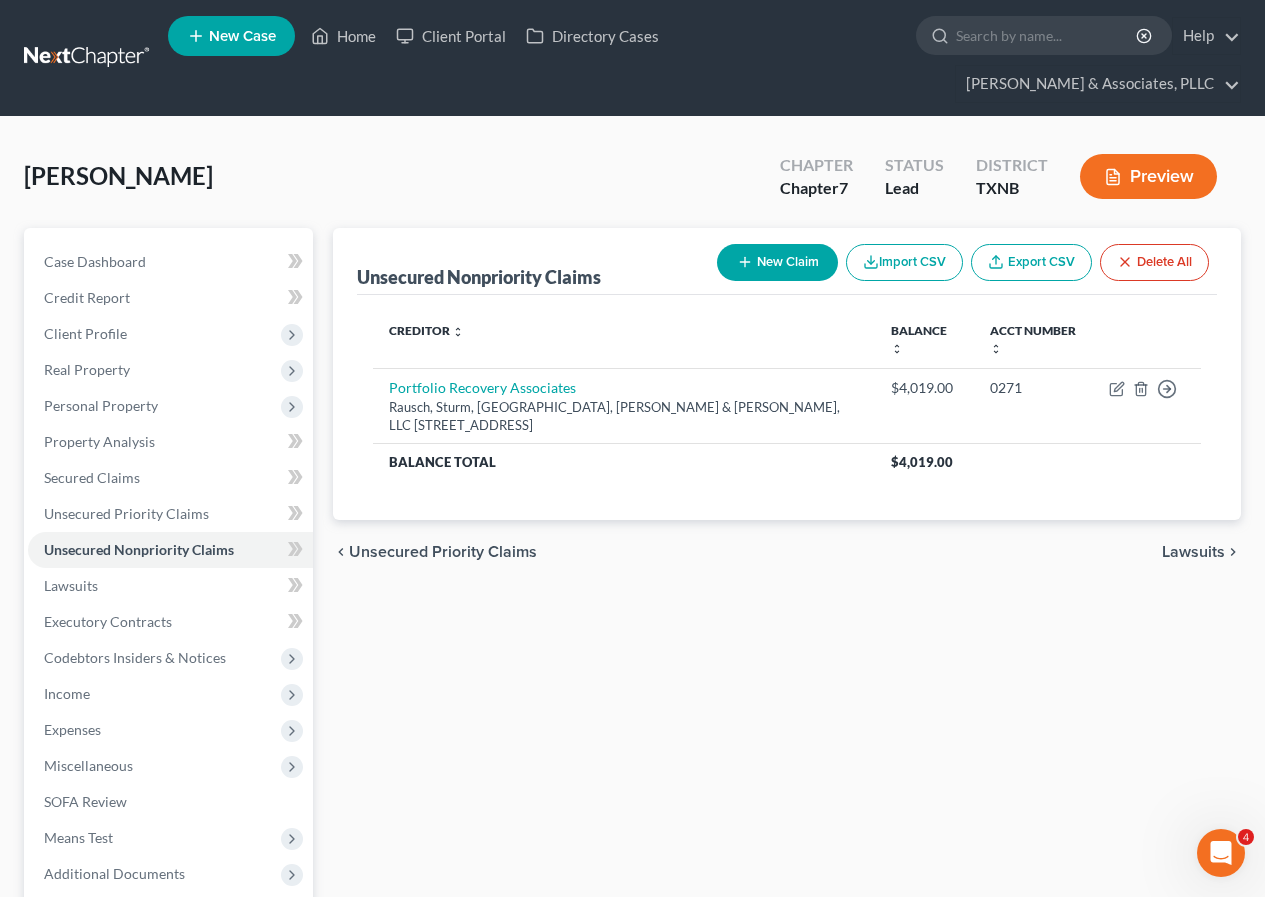 click on "New Claim" at bounding box center [777, 262] 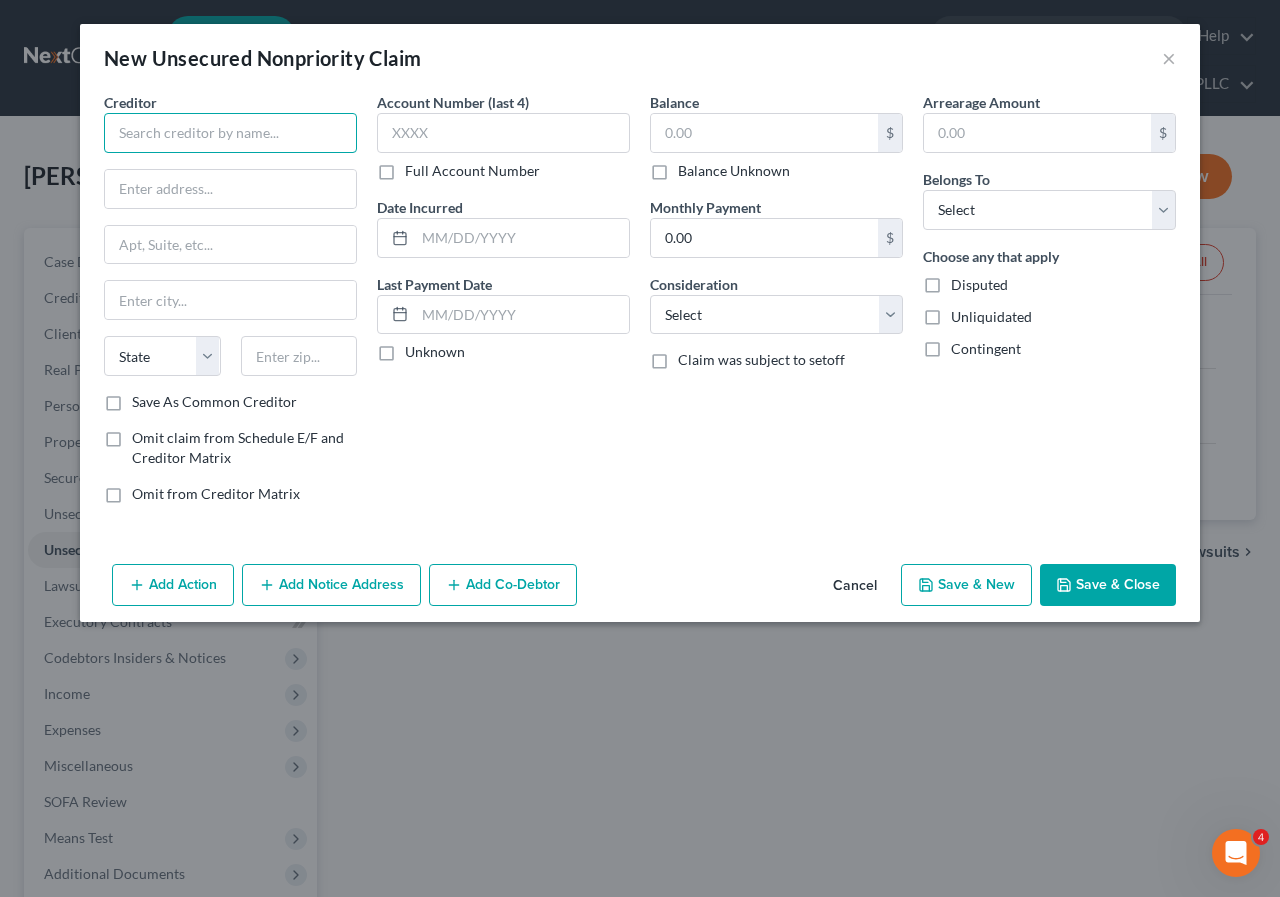 click at bounding box center [230, 133] 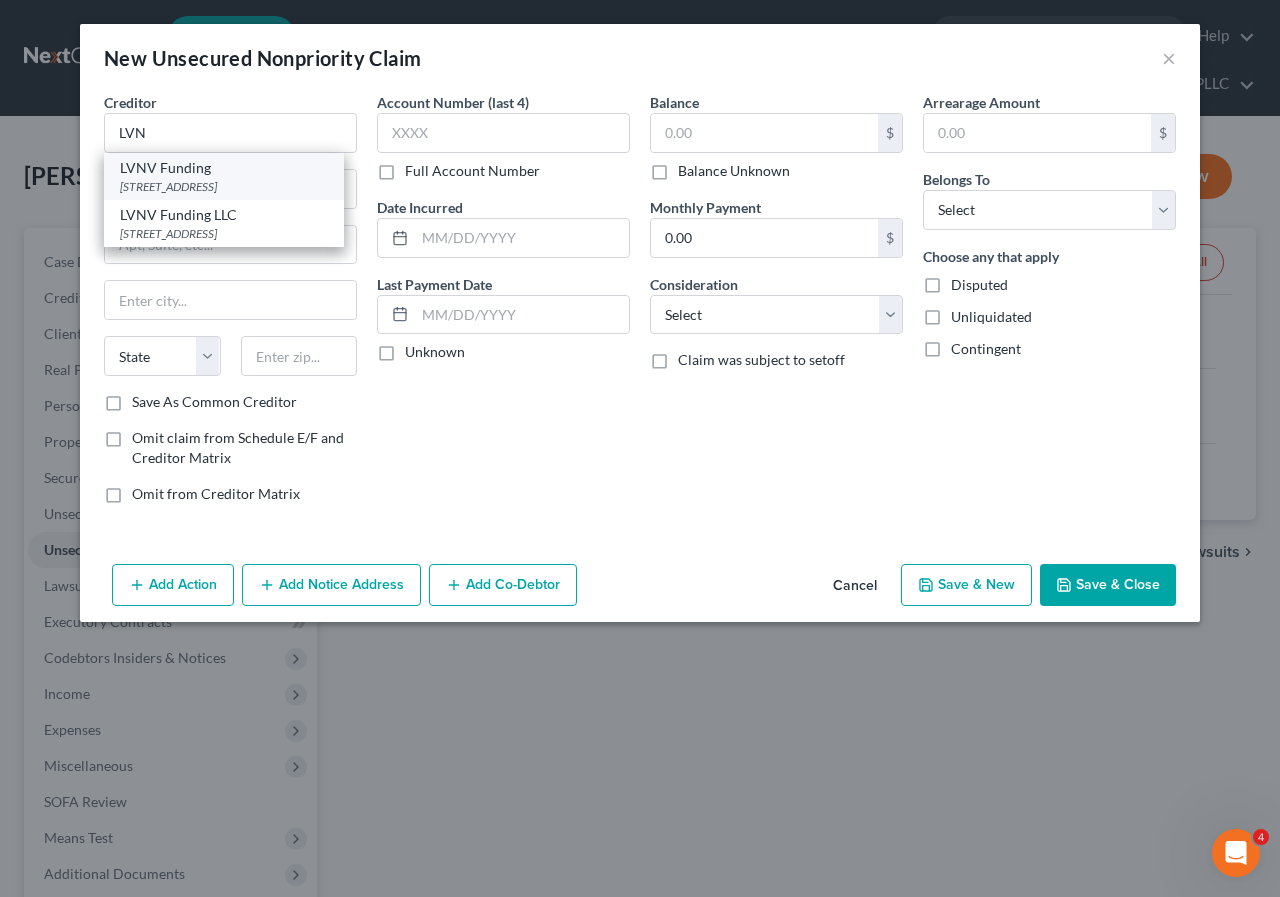 click on "LVNV Funding" at bounding box center [224, 168] 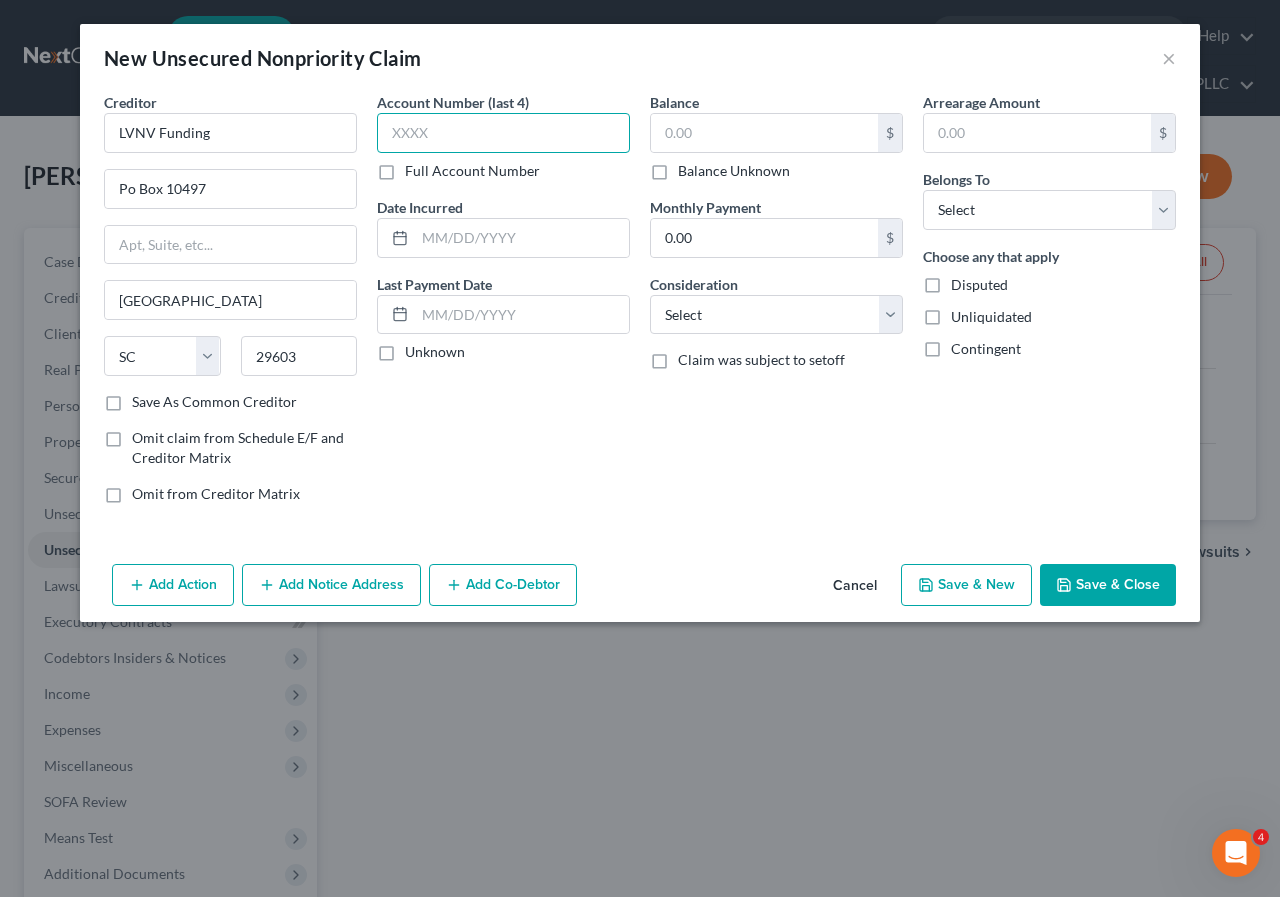 click at bounding box center (503, 133) 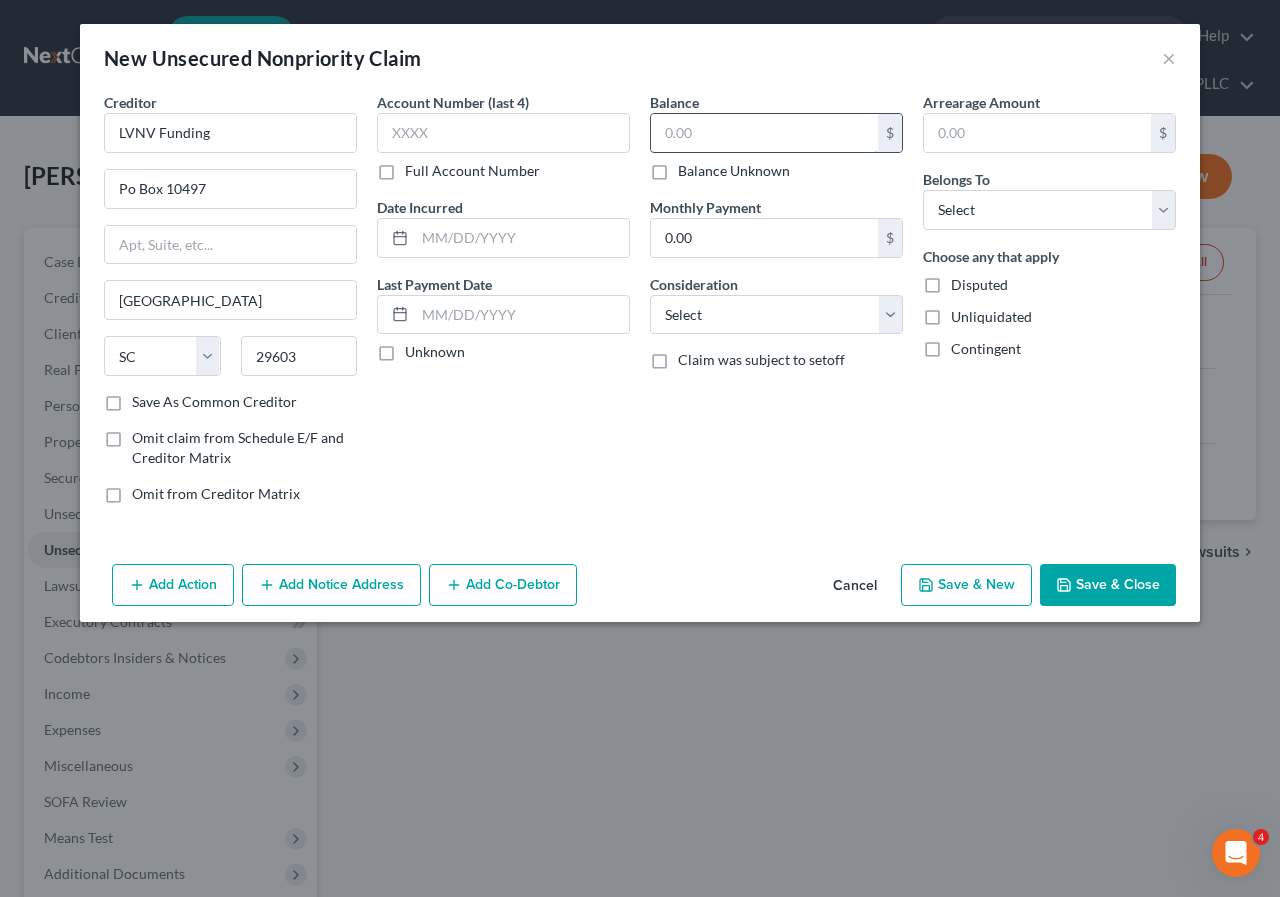 click at bounding box center (764, 133) 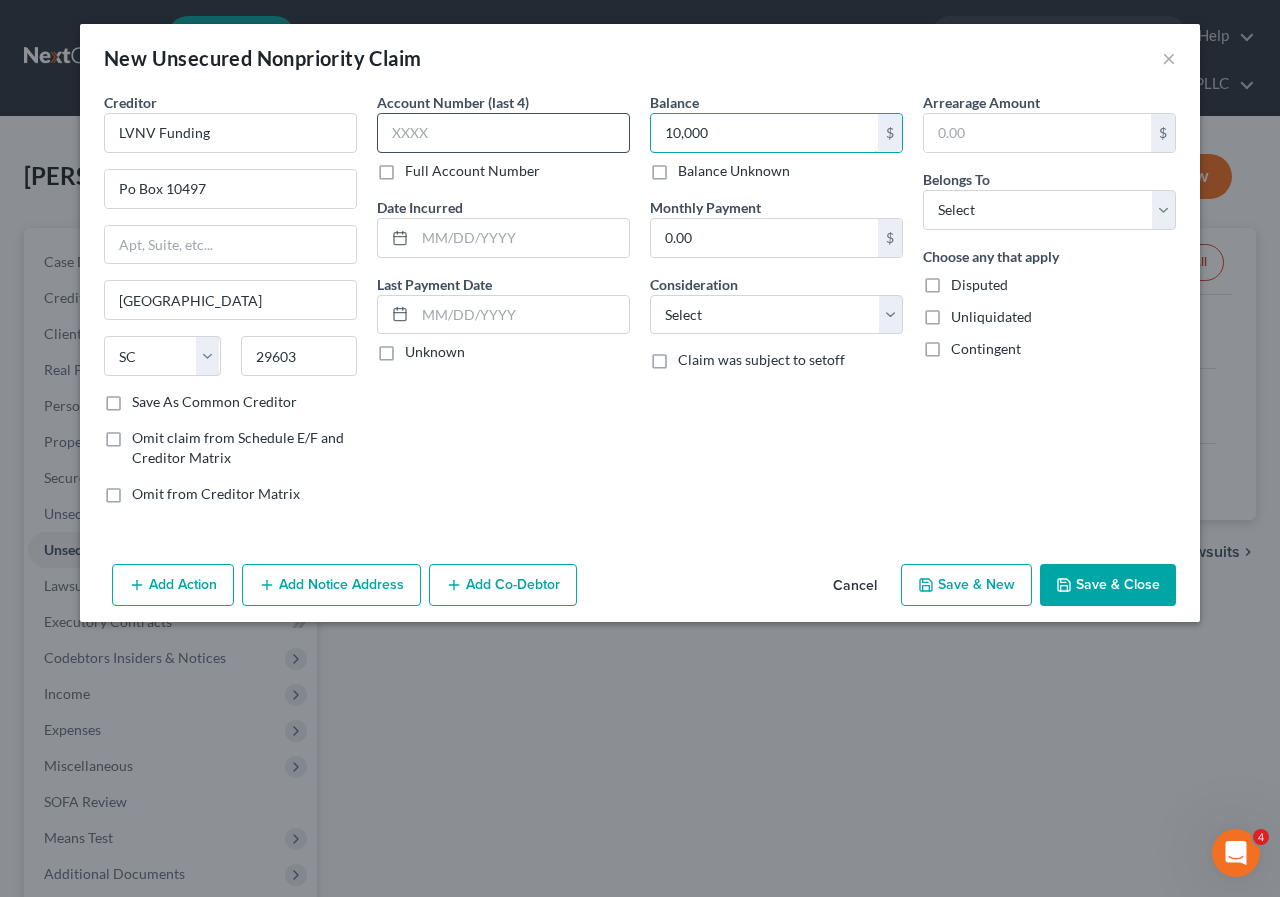 type on "10,000" 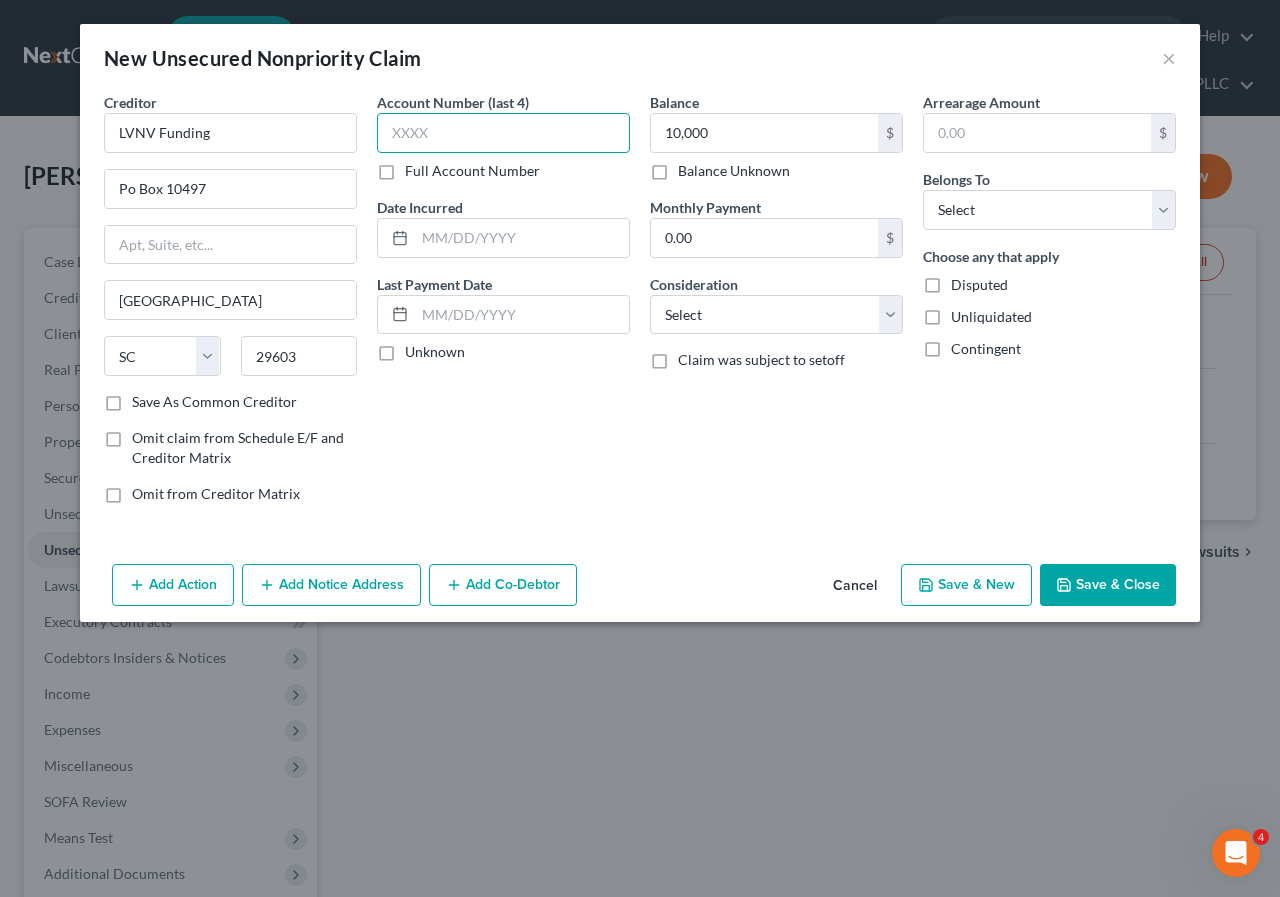 click at bounding box center (503, 133) 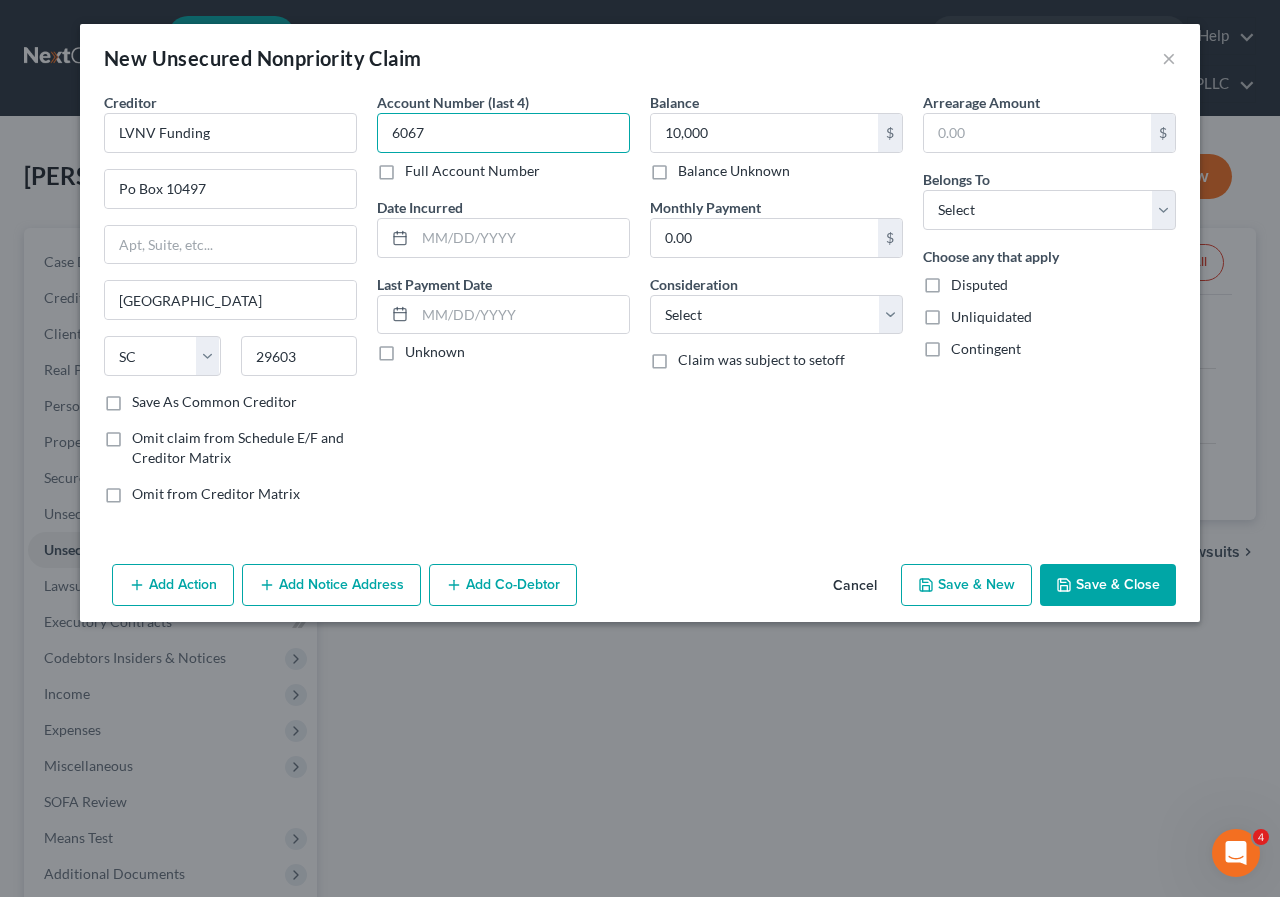 type on "6067" 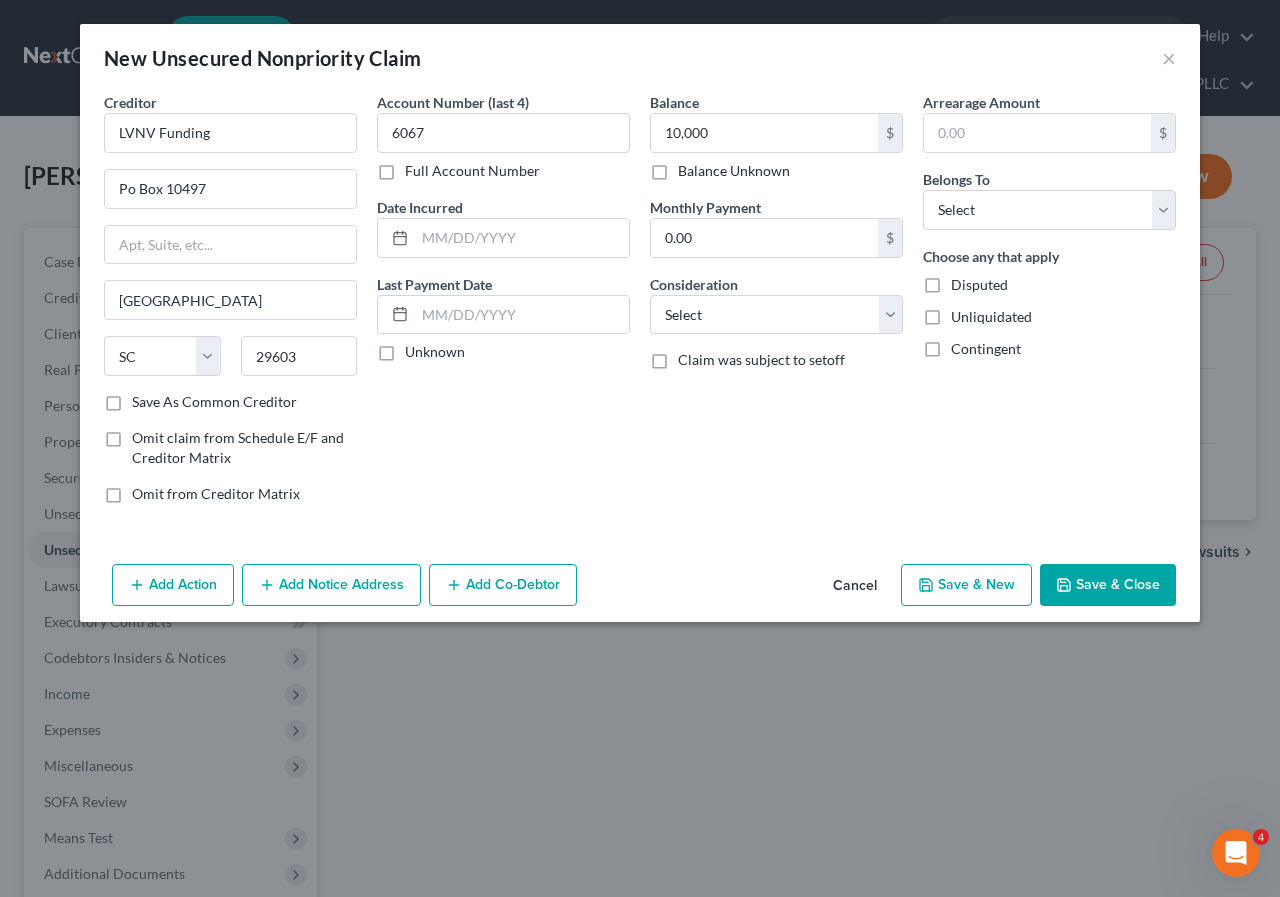 click on "Add Notice Address" at bounding box center [331, 585] 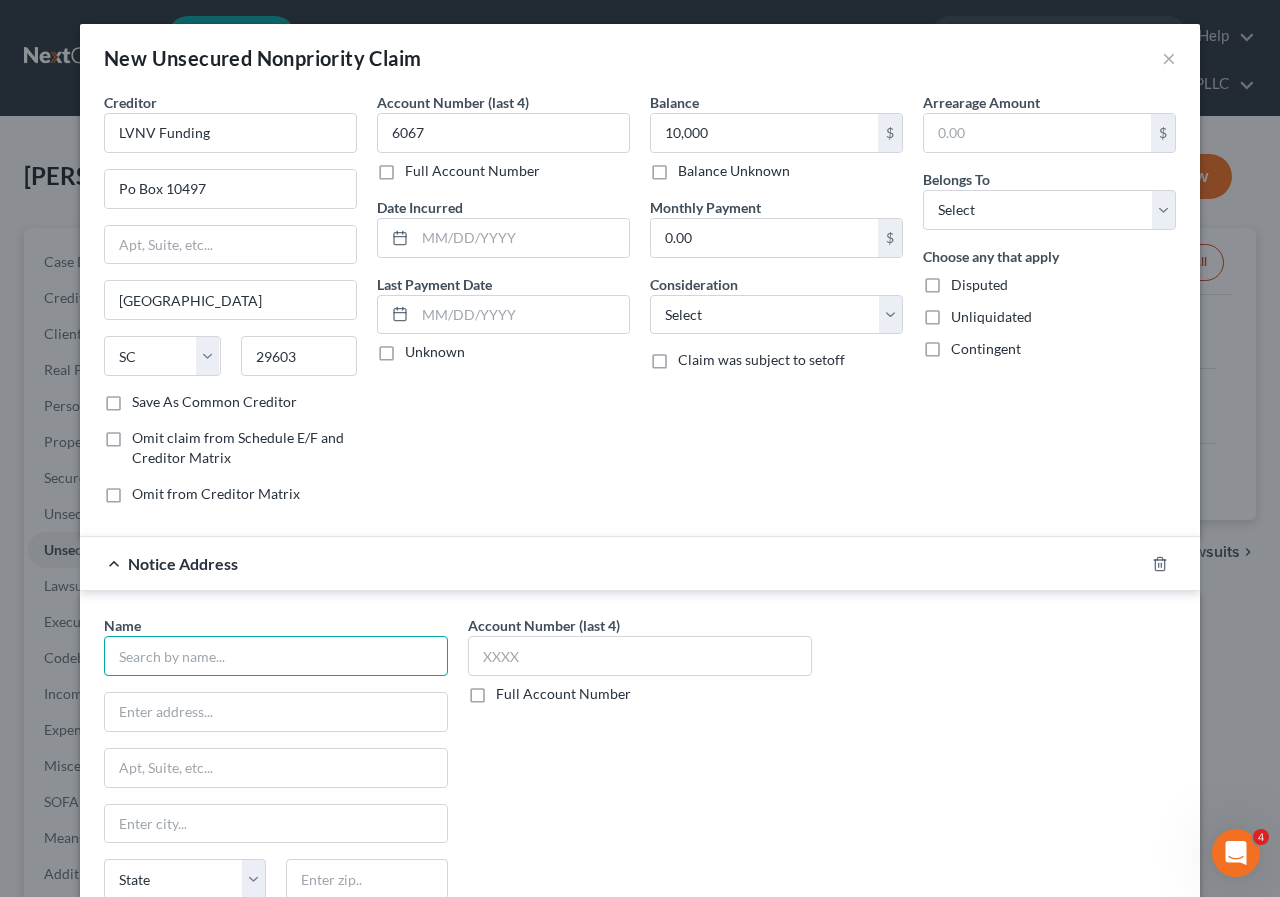 click at bounding box center [276, 656] 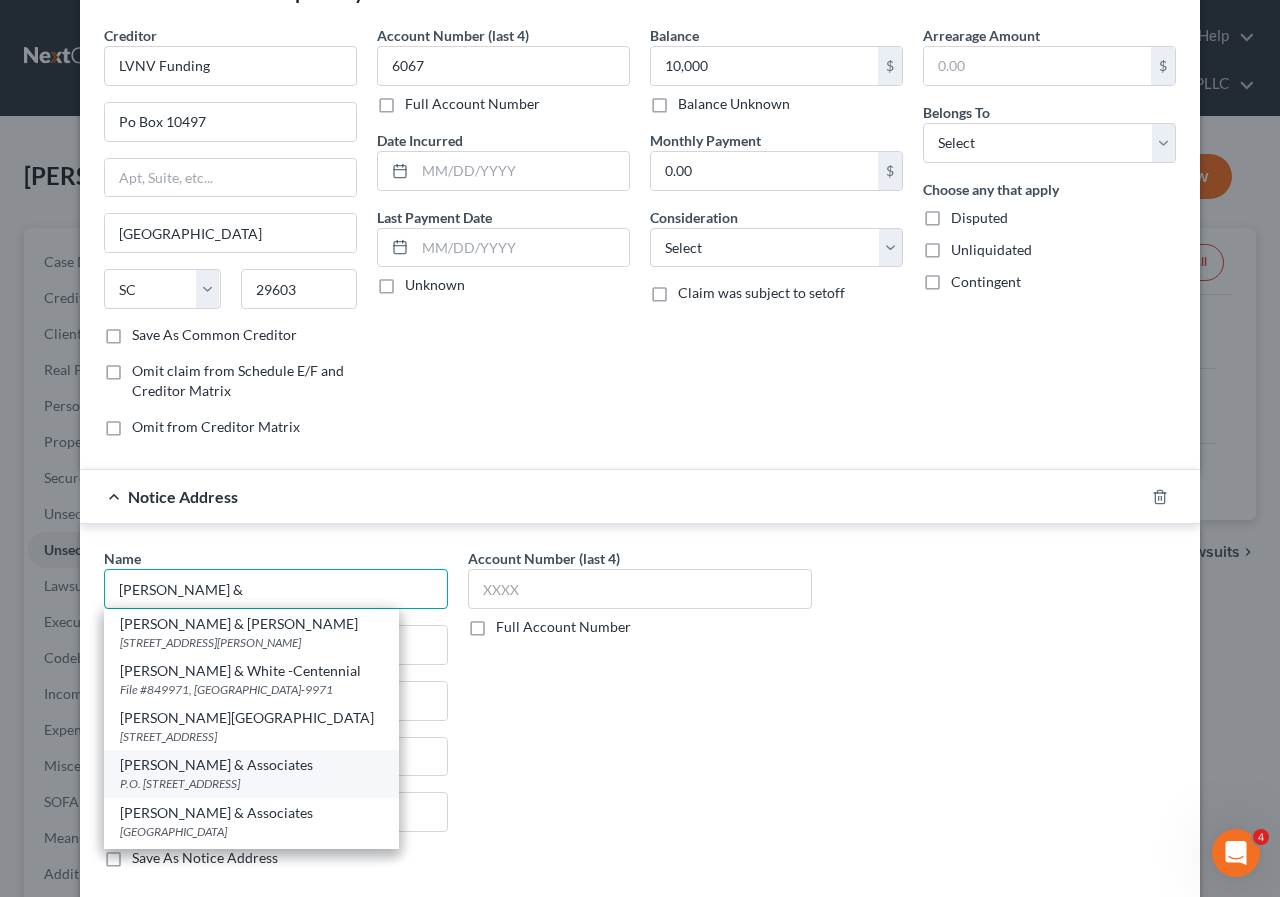 scroll, scrollTop: 100, scrollLeft: 0, axis: vertical 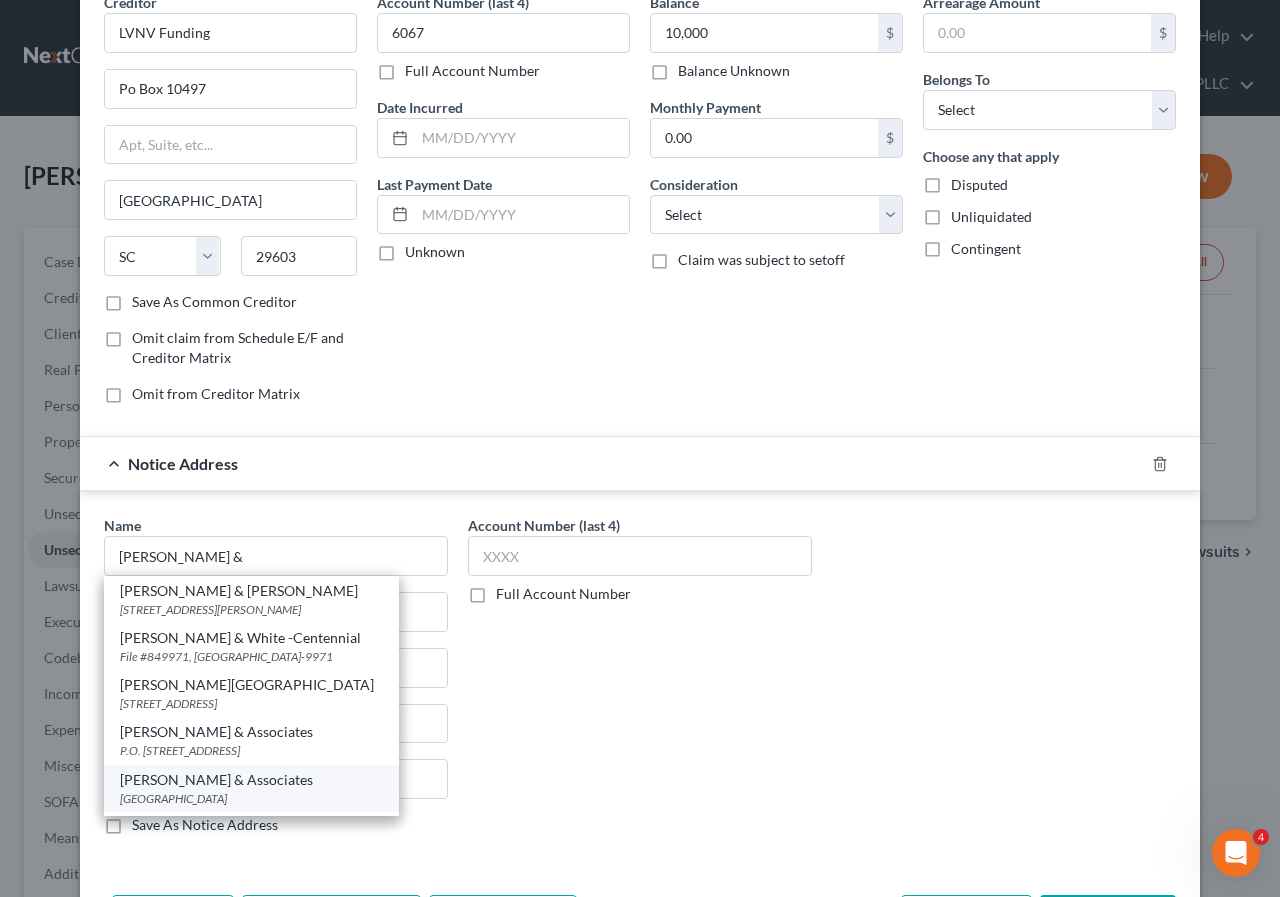 click on "[PERSON_NAME] & Associates" at bounding box center [251, 780] 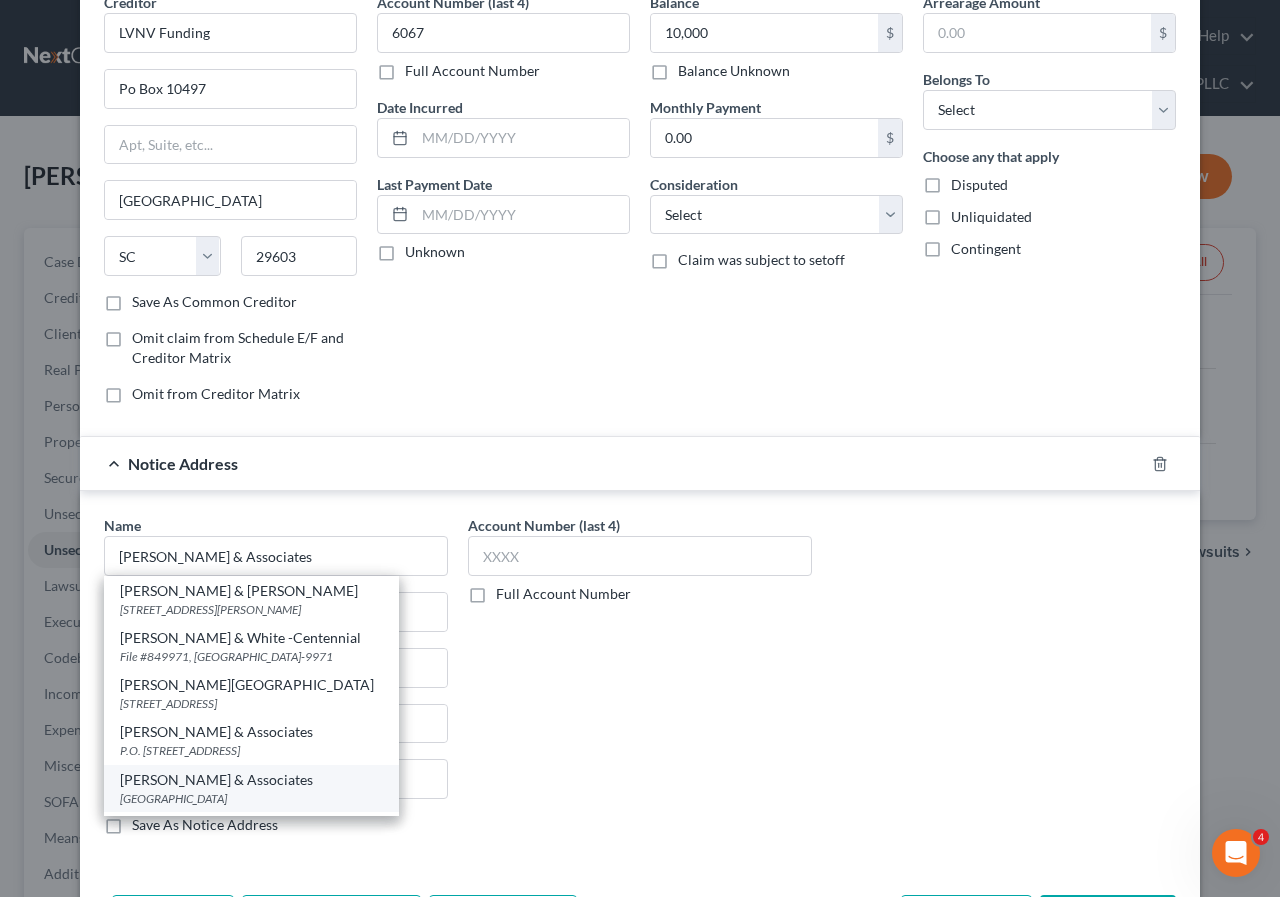 select on "45" 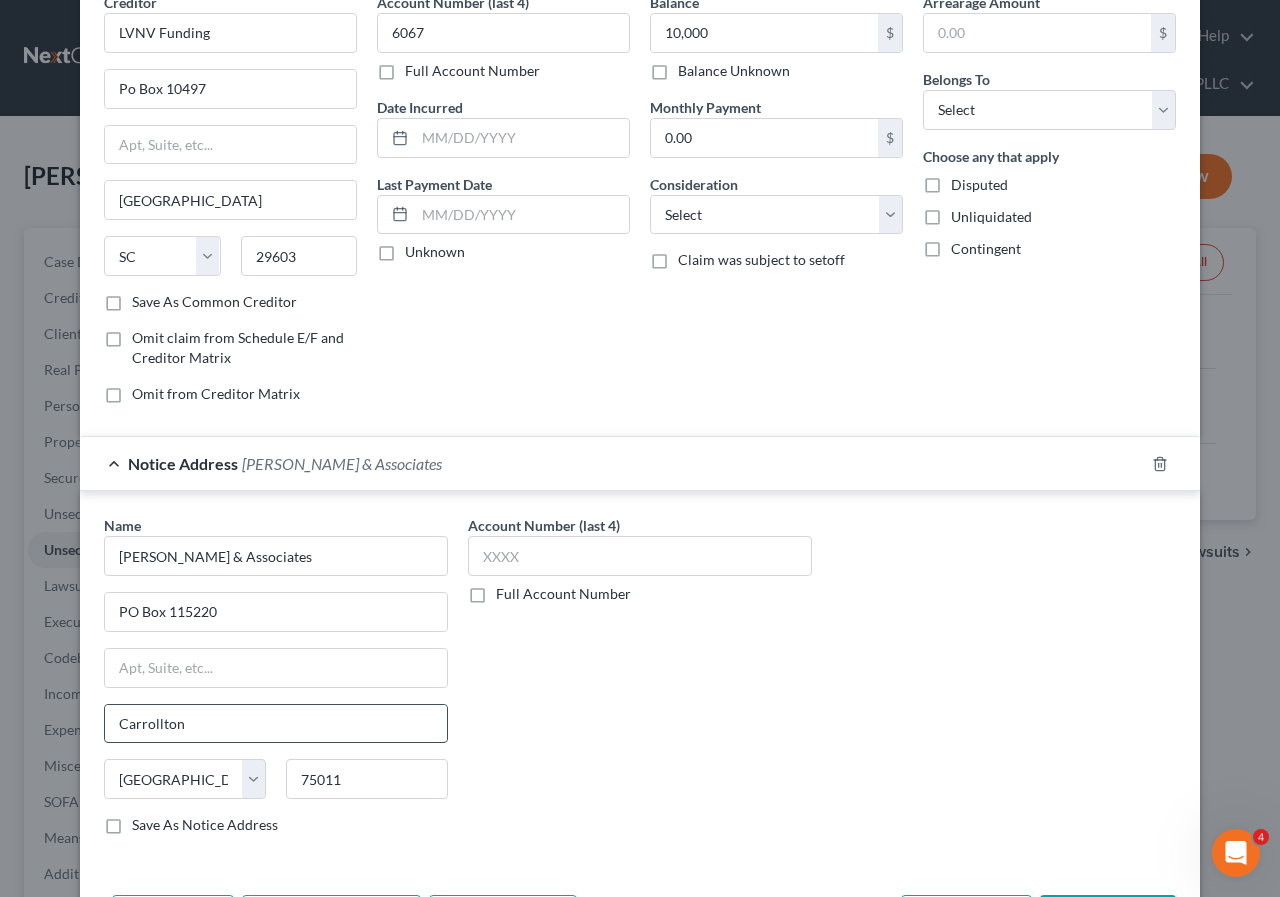 click on "Carrollton" at bounding box center [276, 724] 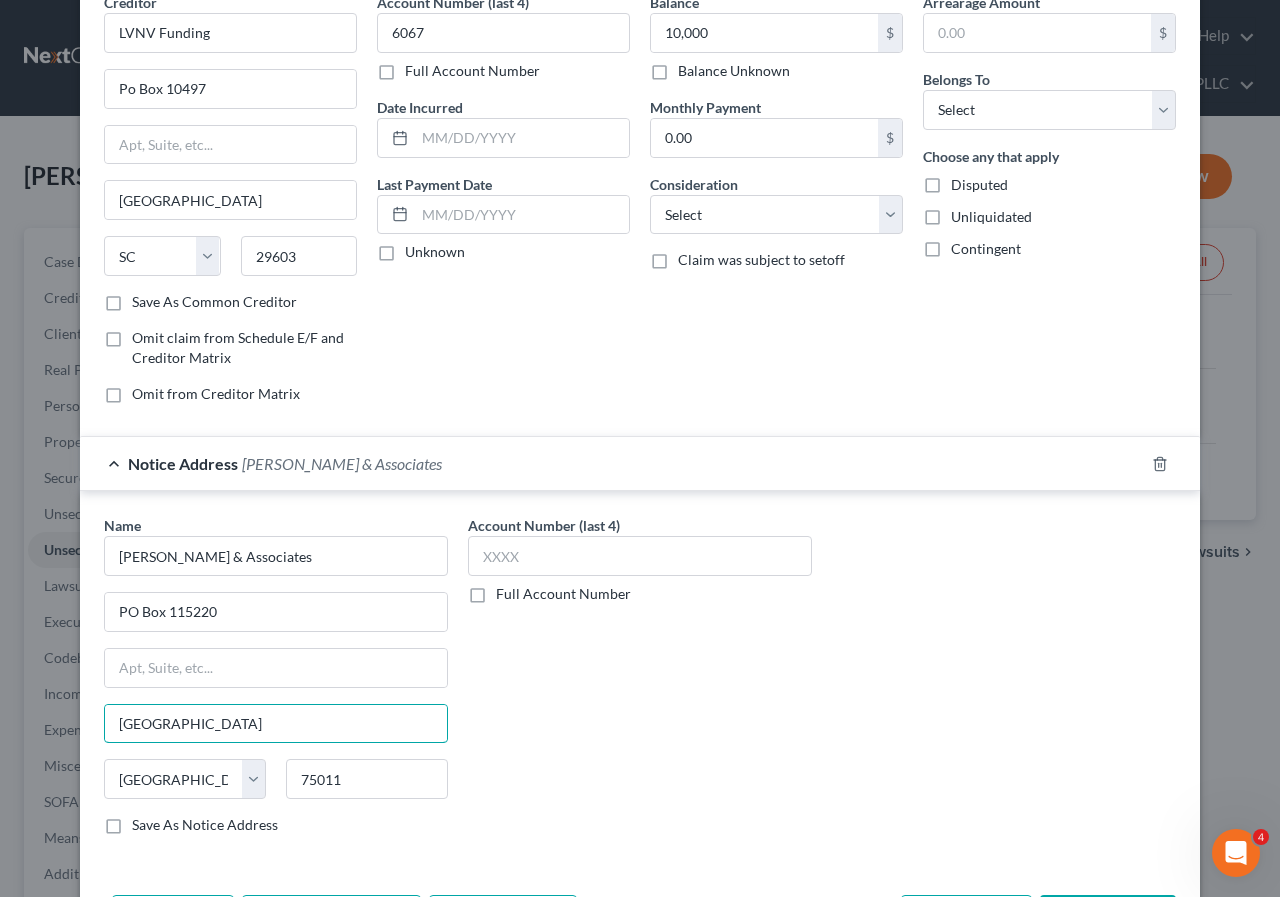 type on "[GEOGRAPHIC_DATA]" 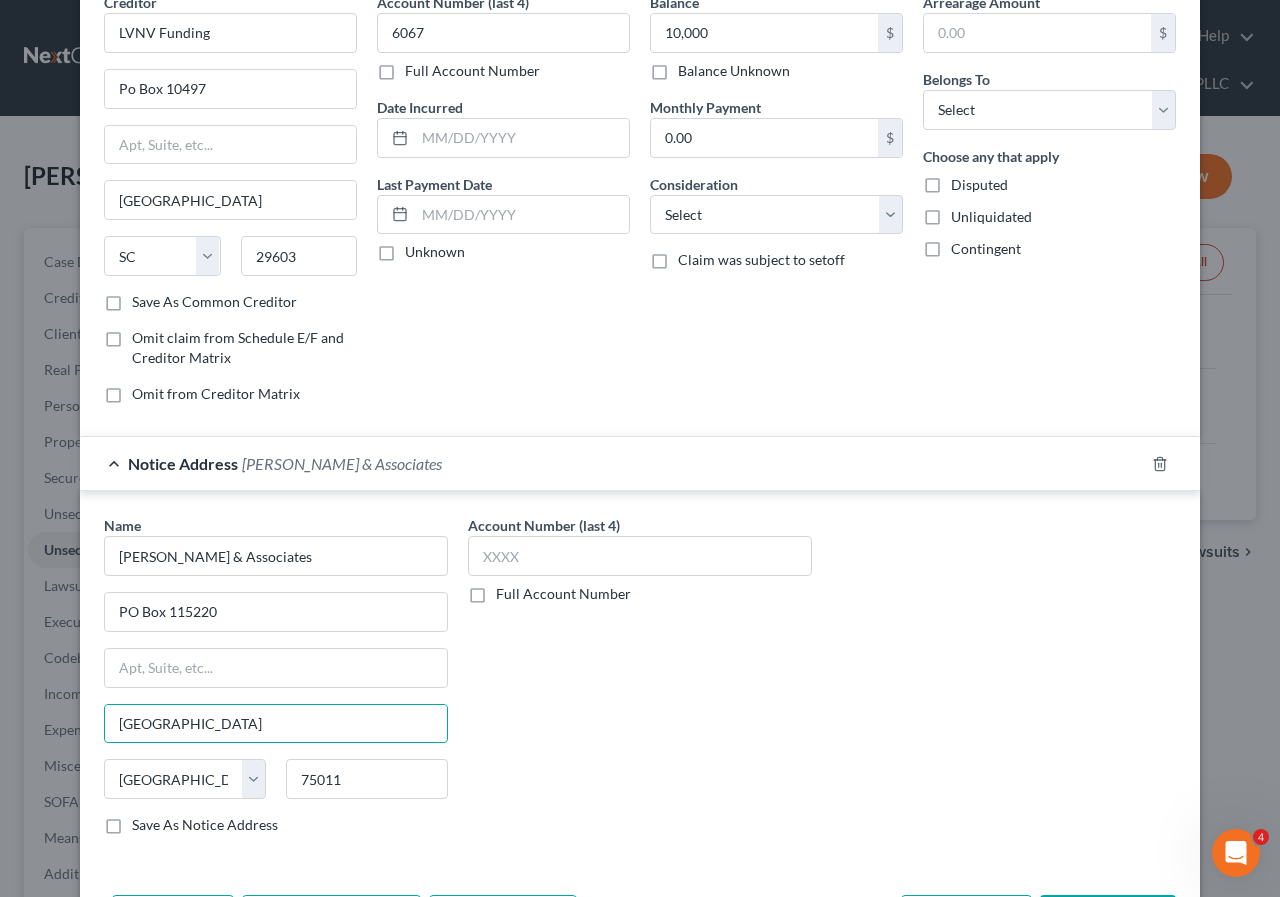 click on "Name
*
[PERSON_NAME] & Associates                      PO Box 115220 [GEOGRAPHIC_DATA] [US_STATE] AK AR AZ CA CO [GEOGRAPHIC_DATA] DE DC [GEOGRAPHIC_DATA] [GEOGRAPHIC_DATA] GU HI ID IL IN [GEOGRAPHIC_DATA] [GEOGRAPHIC_DATA] [GEOGRAPHIC_DATA] LA ME MD [GEOGRAPHIC_DATA] [GEOGRAPHIC_DATA] [GEOGRAPHIC_DATA] [GEOGRAPHIC_DATA] [GEOGRAPHIC_DATA] MT [GEOGRAPHIC_DATA] [GEOGRAPHIC_DATA] [GEOGRAPHIC_DATA] [GEOGRAPHIC_DATA] [GEOGRAPHIC_DATA] [GEOGRAPHIC_DATA] [GEOGRAPHIC_DATA] [GEOGRAPHIC_DATA] [GEOGRAPHIC_DATA] [GEOGRAPHIC_DATA] [GEOGRAPHIC_DATA] [GEOGRAPHIC_DATA] PR [GEOGRAPHIC_DATA] [GEOGRAPHIC_DATA] SD [GEOGRAPHIC_DATA] [GEOGRAPHIC_DATA] [GEOGRAPHIC_DATA] VI [GEOGRAPHIC_DATA] [GEOGRAPHIC_DATA] [GEOGRAPHIC_DATA] [GEOGRAPHIC_DATA] Save As Notice Address
Account Number (last 4)
Full Account Number" at bounding box center (640, 683) 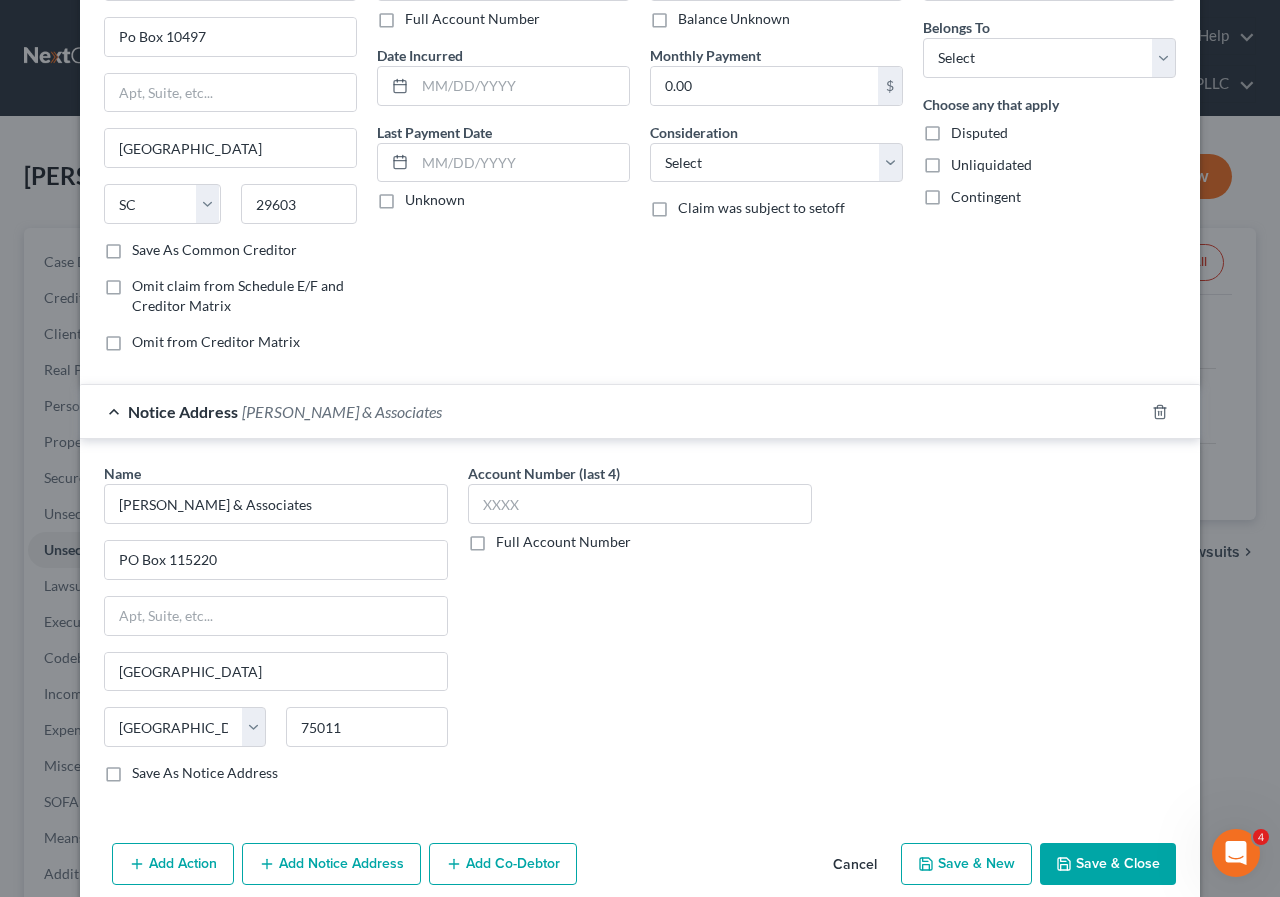 scroll, scrollTop: 180, scrollLeft: 0, axis: vertical 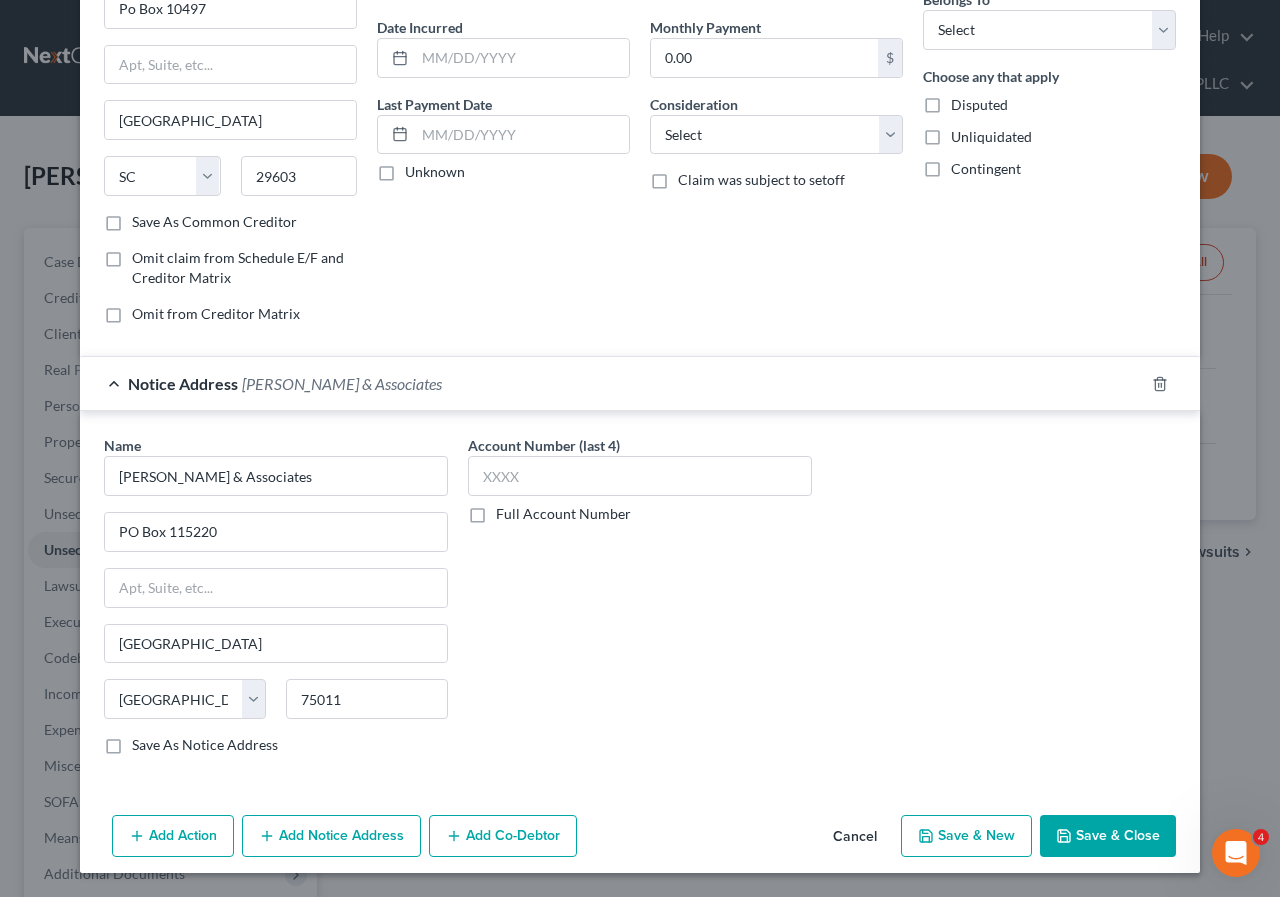 click on "Save & Close" at bounding box center (1108, 836) 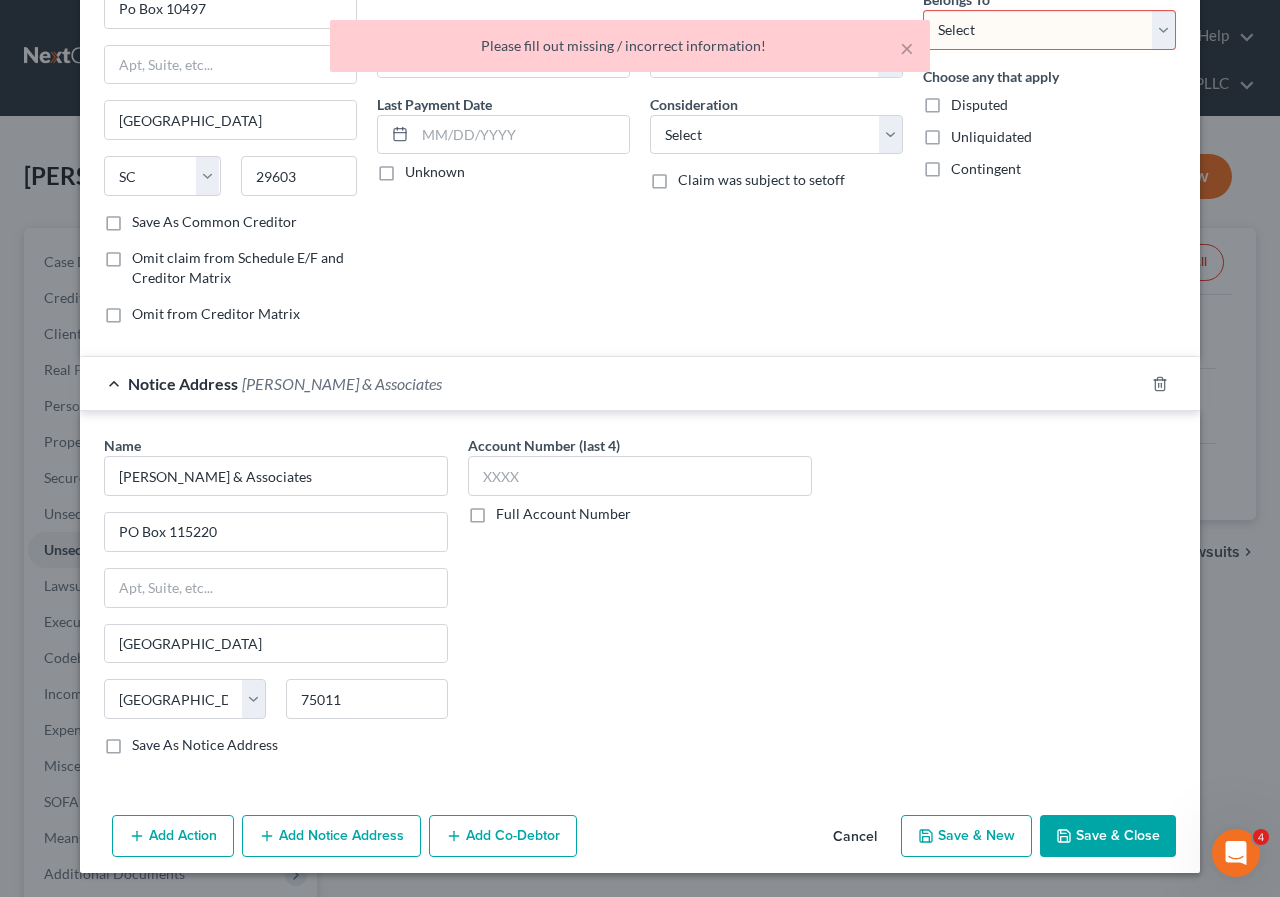 scroll, scrollTop: 0, scrollLeft: 0, axis: both 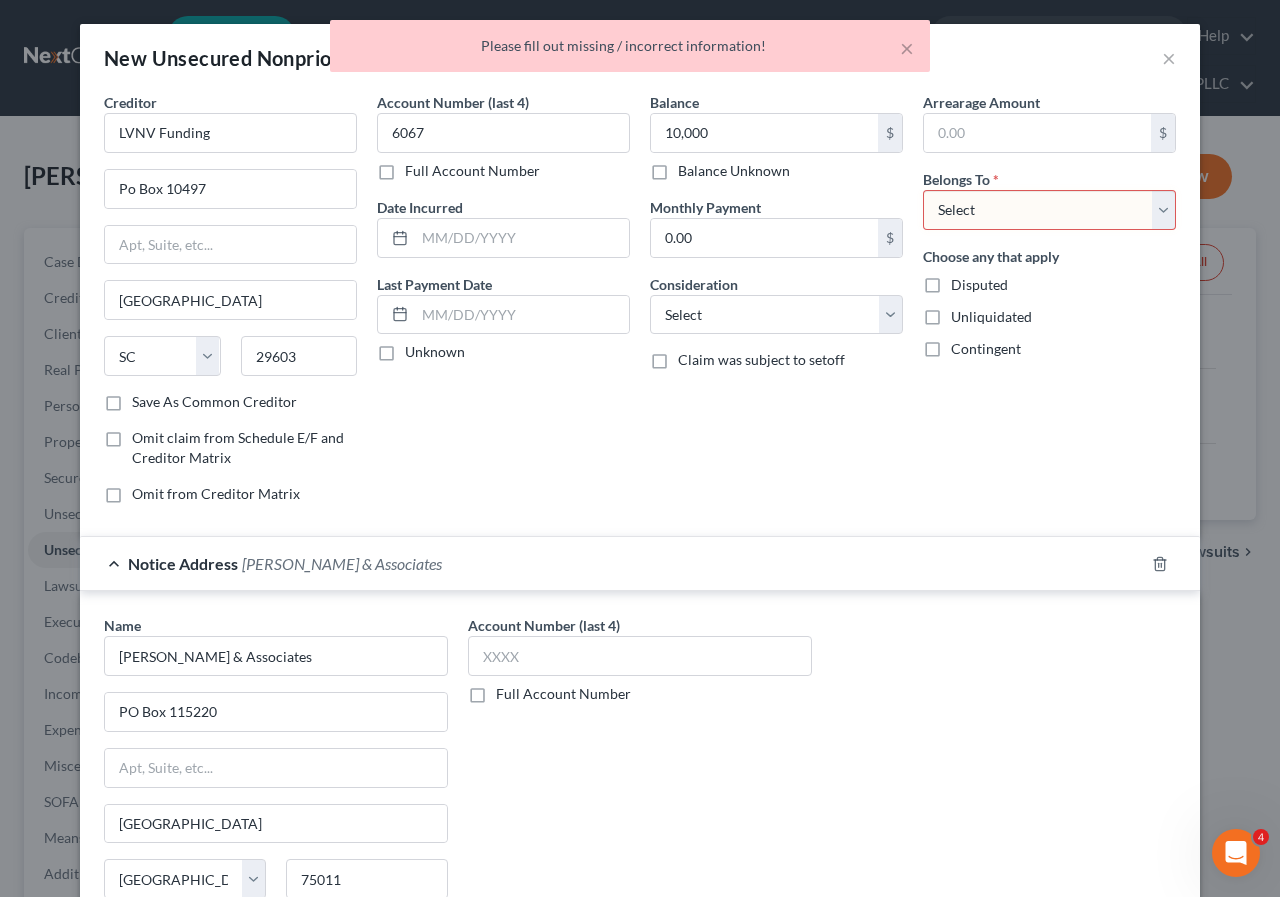 click on "Select Debtor 1 Only Debtor 2 Only Debtor 1 And Debtor 2 Only At Least One Of The Debtors And Another Community Property" at bounding box center [1049, 210] 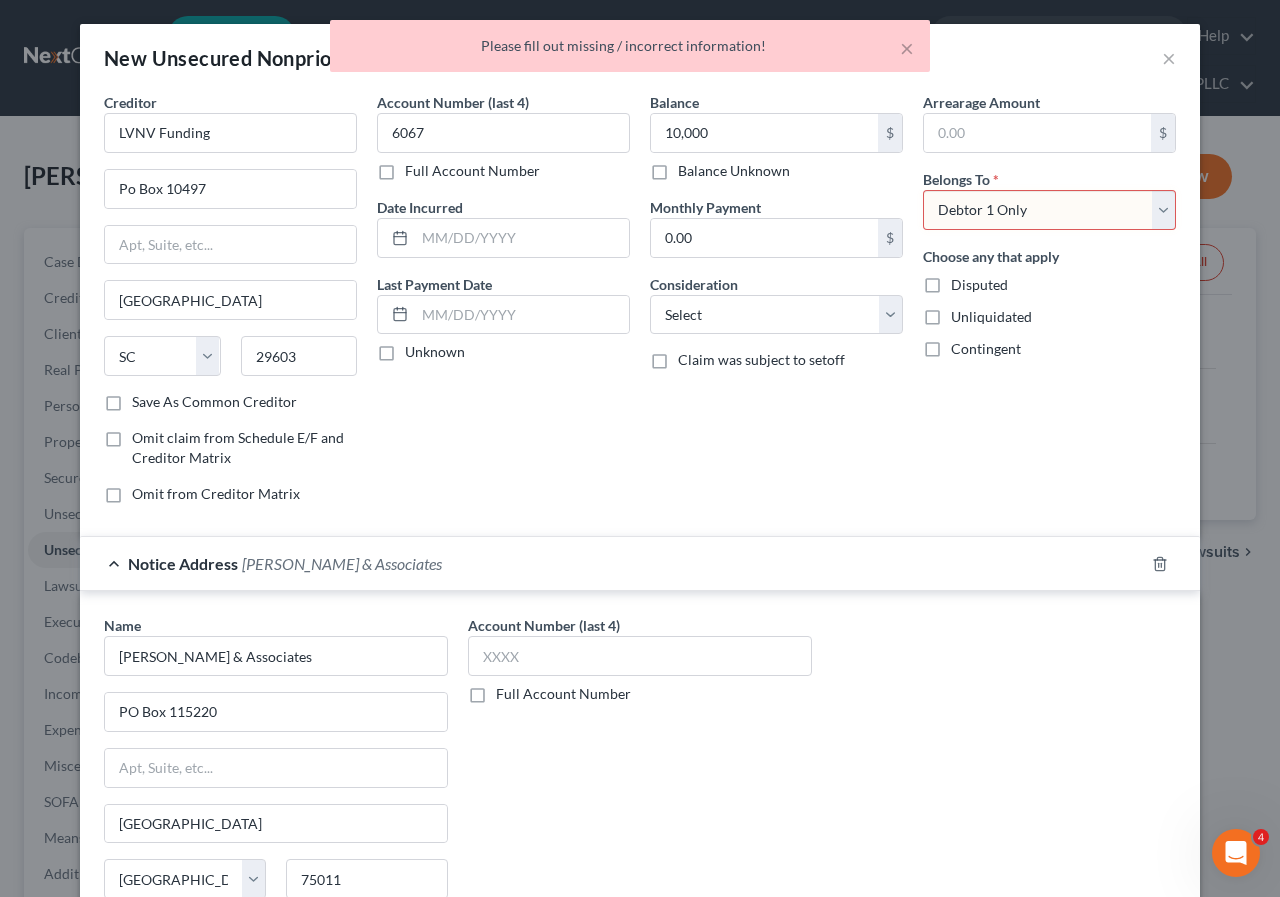 click on "Select Debtor 1 Only Debtor 2 Only Debtor 1 And Debtor 2 Only At Least One Of The Debtors And Another Community Property" at bounding box center (1049, 210) 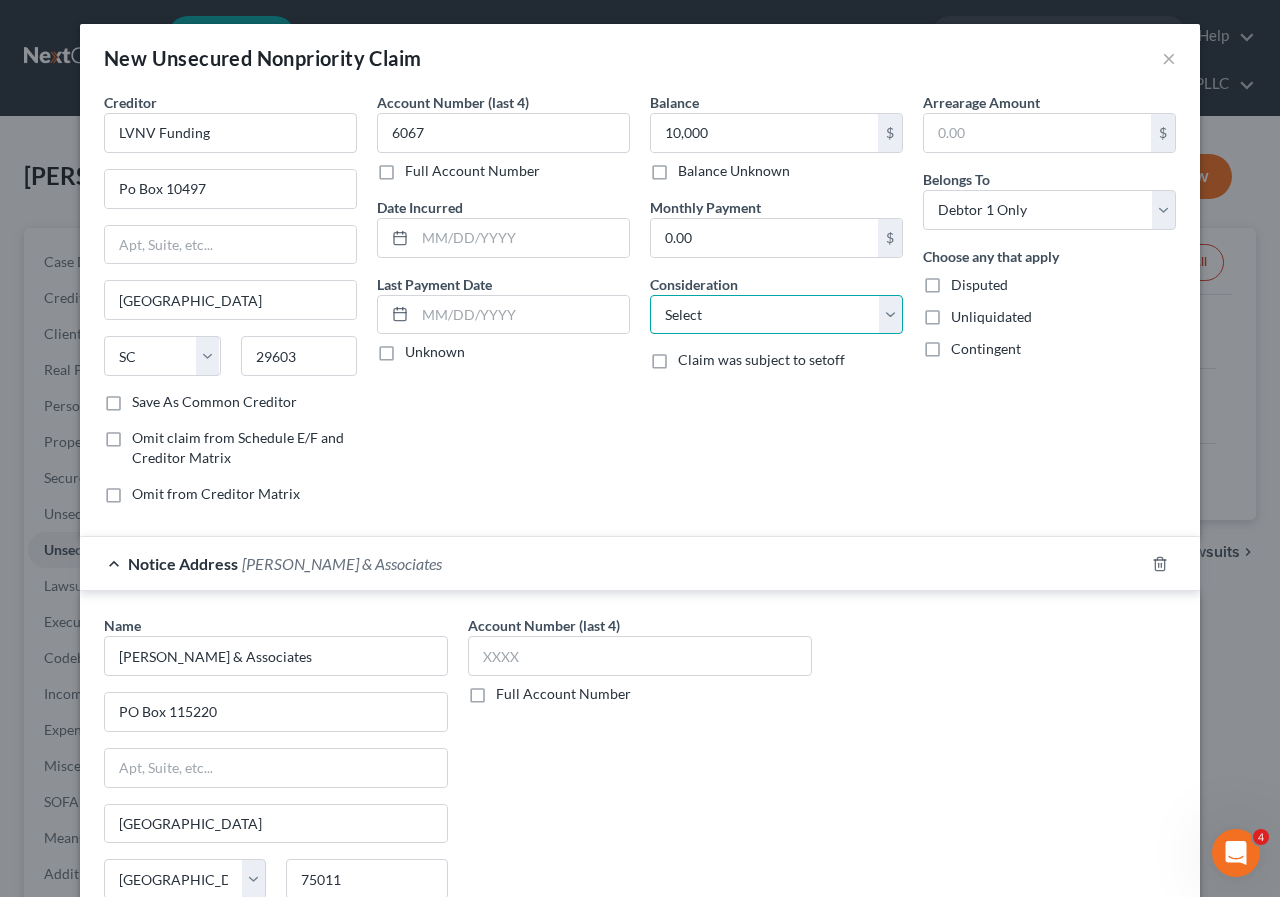 click on "Select Cable / Satellite Services Collection Agency Credit Card Debt Debt Counseling / Attorneys Deficiency Balance Domestic Support Obligations Home / Car Repairs Income Taxes Judgment Liens Medical Services Monies Loaned / Advanced Mortgage Obligation From Divorce Or Separation Obligation To Pensions Other Overdrawn Bank Account Promised To Help Pay Creditors Student Loans Suppliers And Vendors Telephone / Internet Services Utility Services" at bounding box center [776, 315] 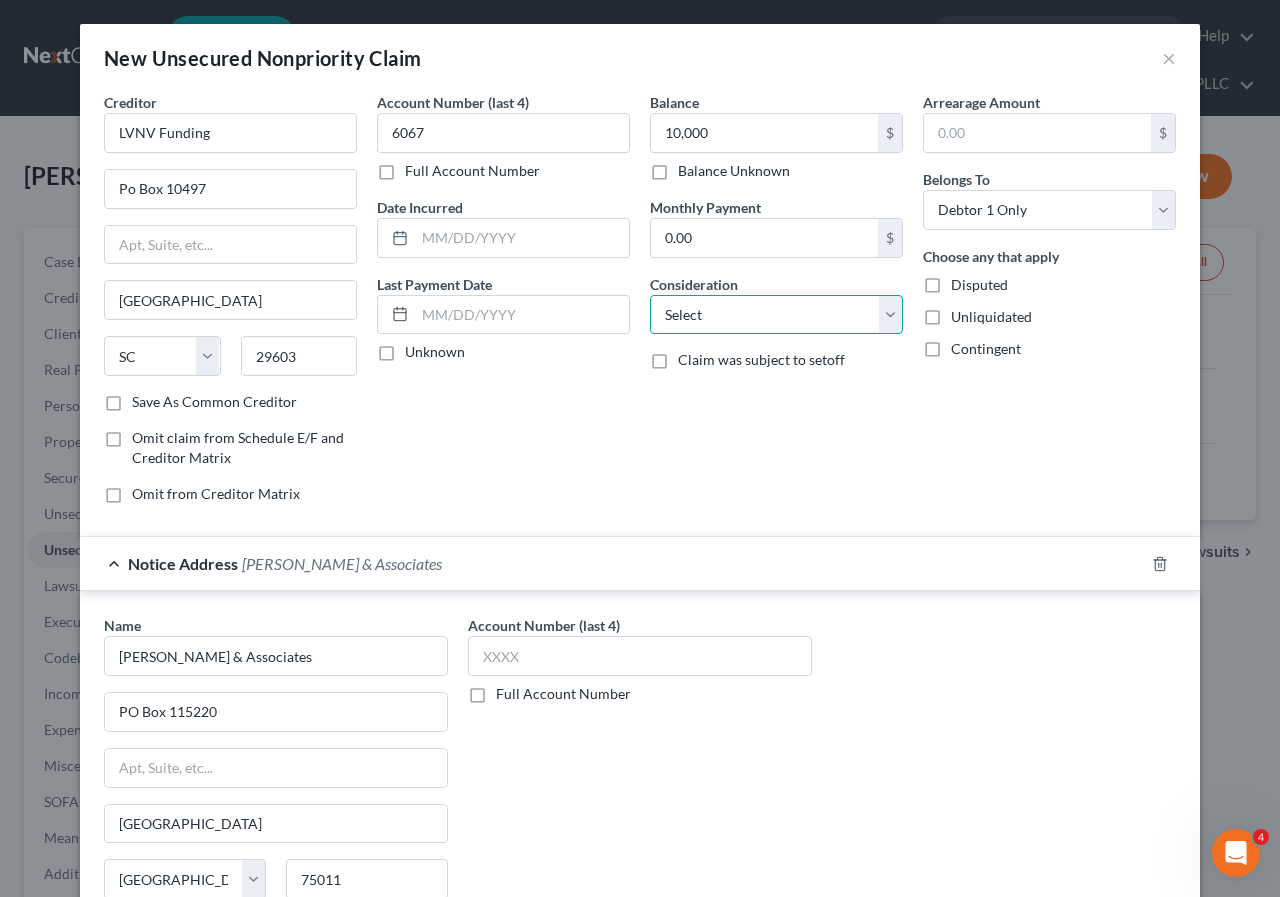 select on "8" 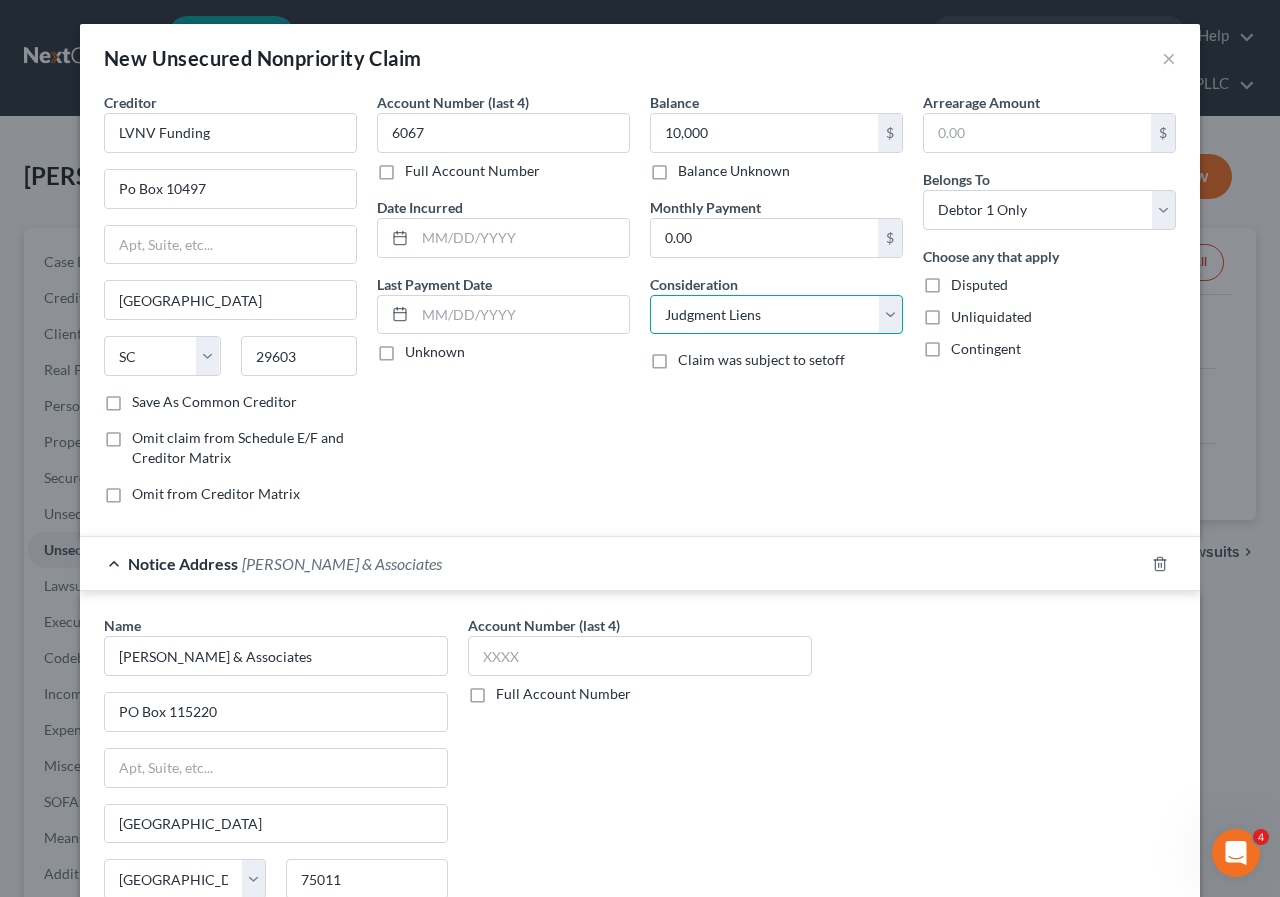 click on "Select Cable / Satellite Services Collection Agency Credit Card Debt Debt Counseling / Attorneys Deficiency Balance Domestic Support Obligations Home / Car Repairs Income Taxes Judgment Liens Medical Services Monies Loaned / Advanced Mortgage Obligation From Divorce Or Separation Obligation To Pensions Other Overdrawn Bank Account Promised To Help Pay Creditors Student Loans Suppliers And Vendors Telephone / Internet Services Utility Services" at bounding box center [776, 315] 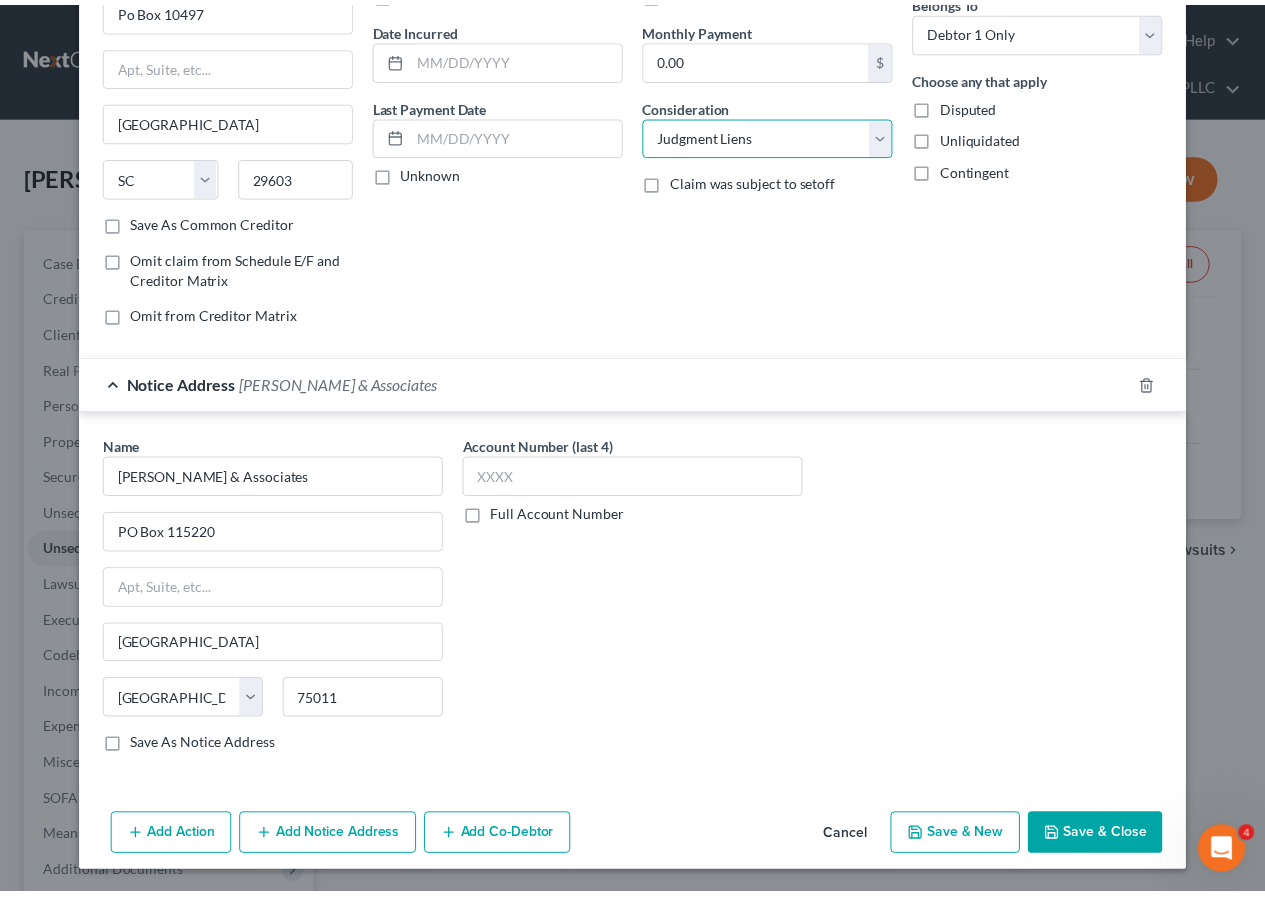 scroll, scrollTop: 180, scrollLeft: 0, axis: vertical 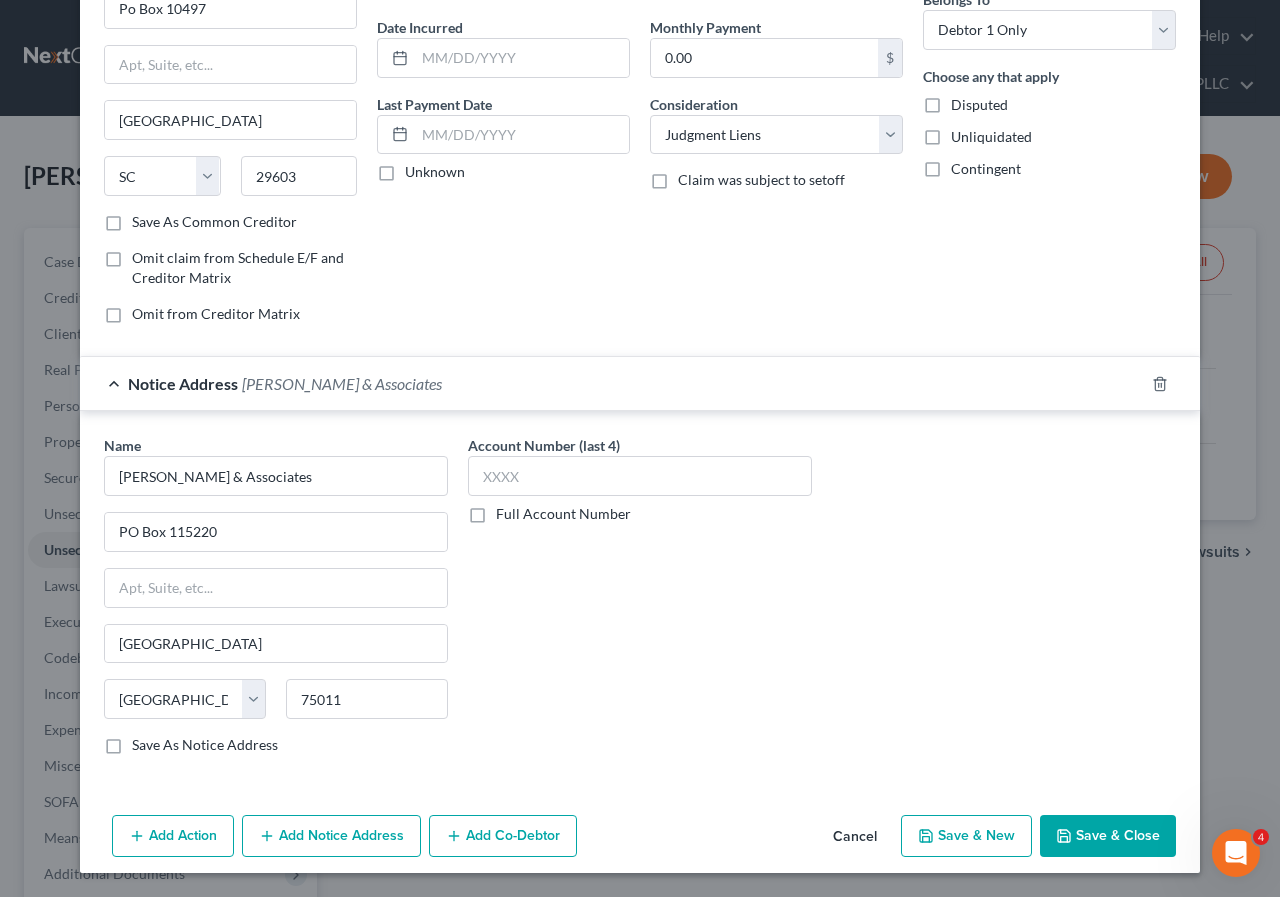 click on "Save & Close" at bounding box center (1108, 836) 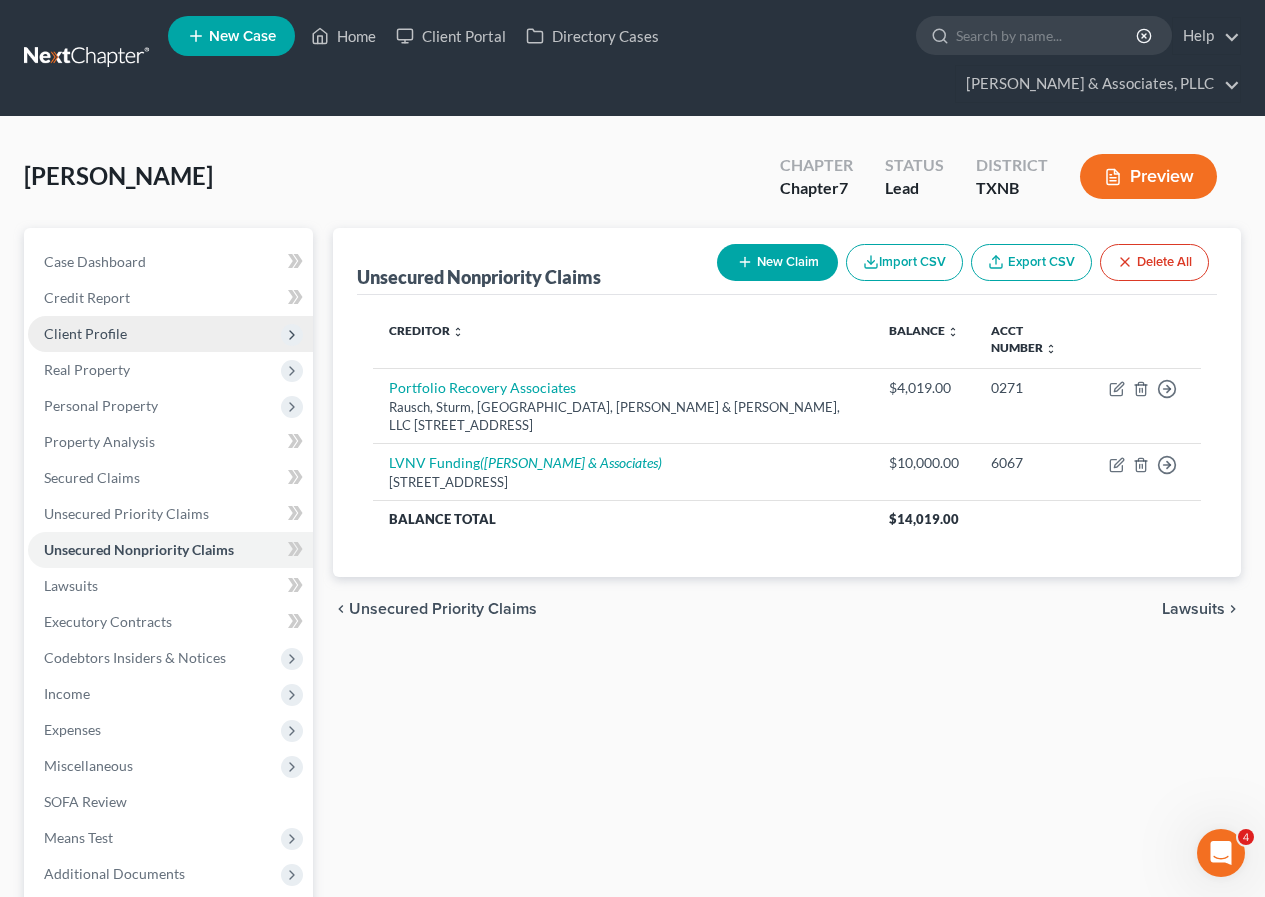 click on "Client Profile" at bounding box center (170, 334) 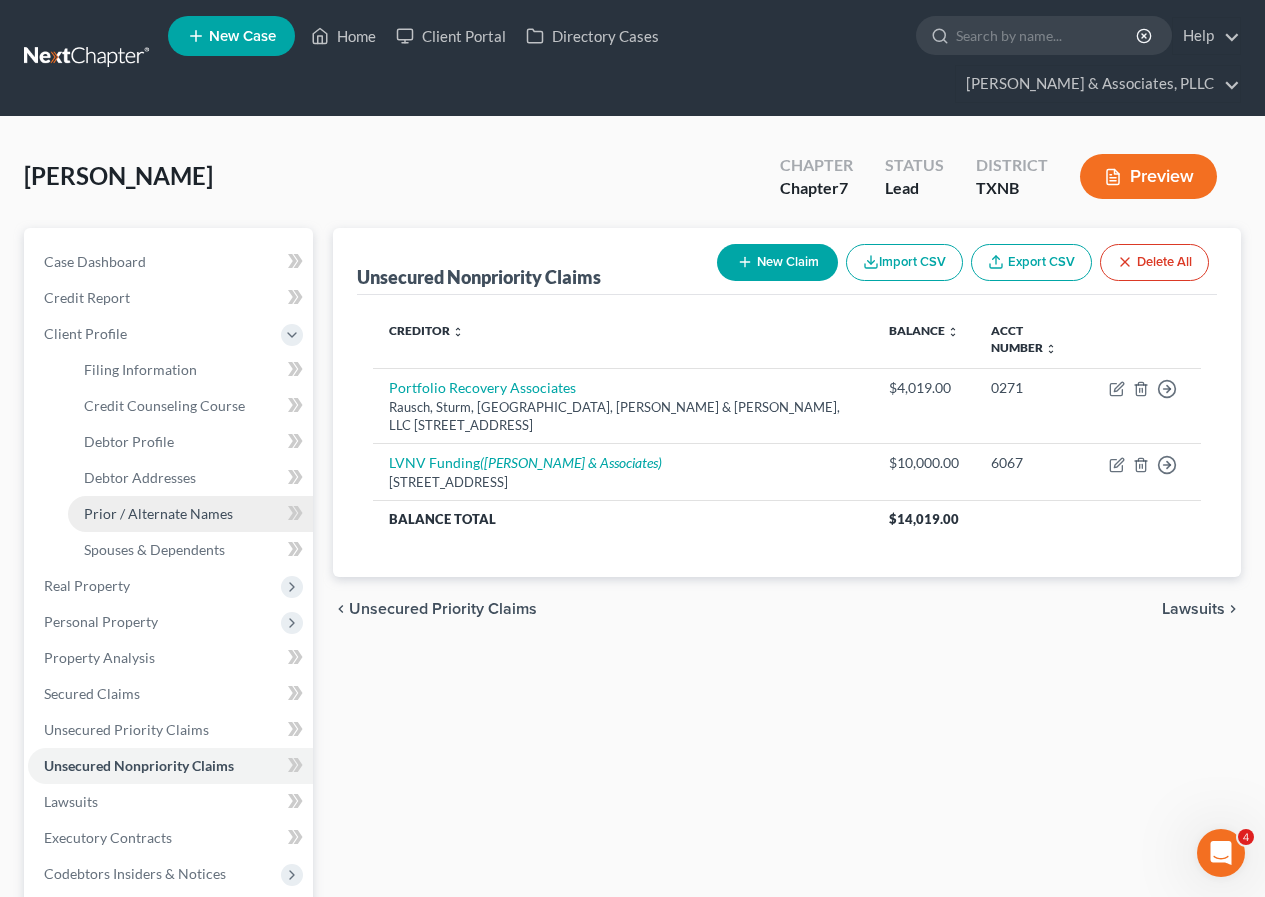 click on "Prior / Alternate Names" at bounding box center [190, 514] 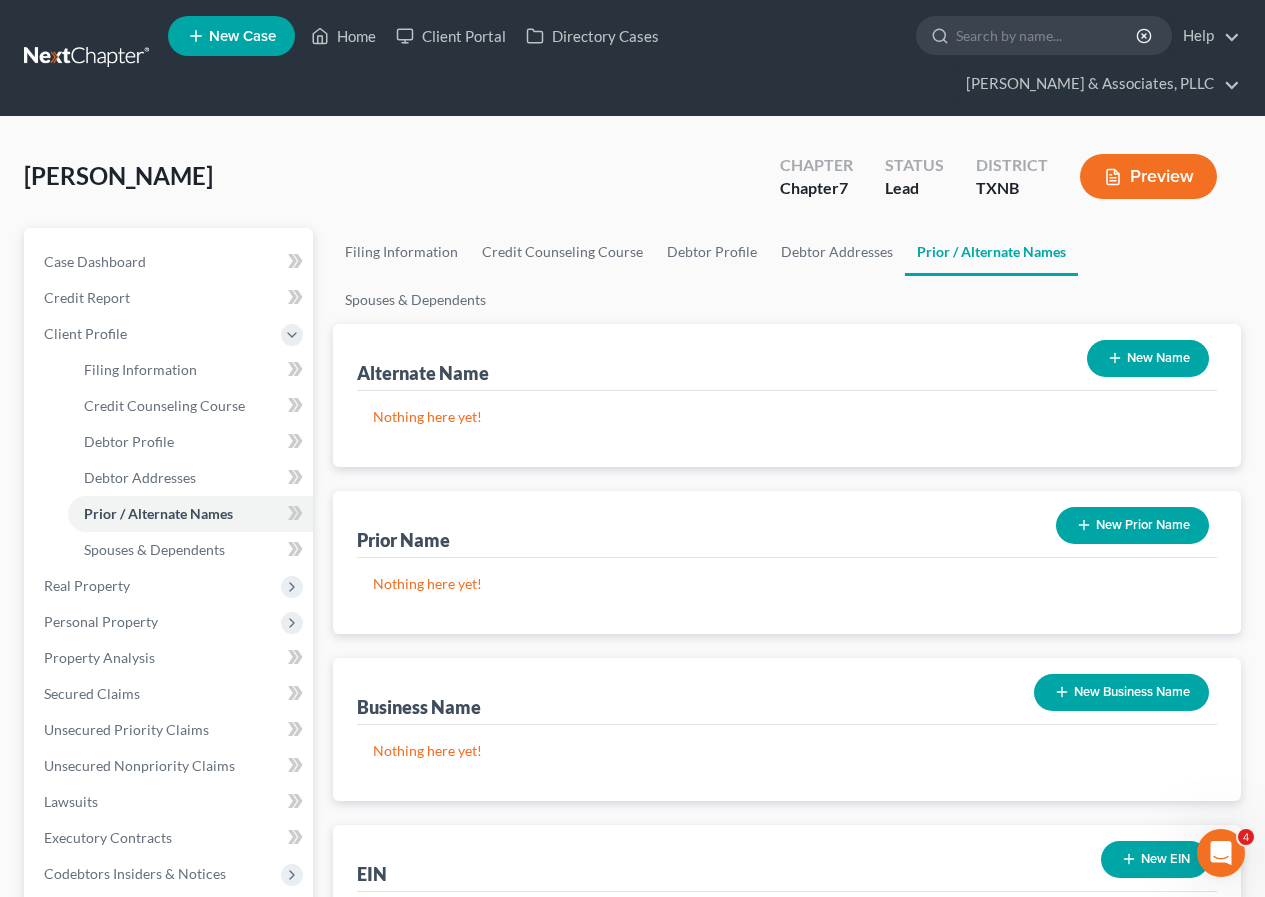 click 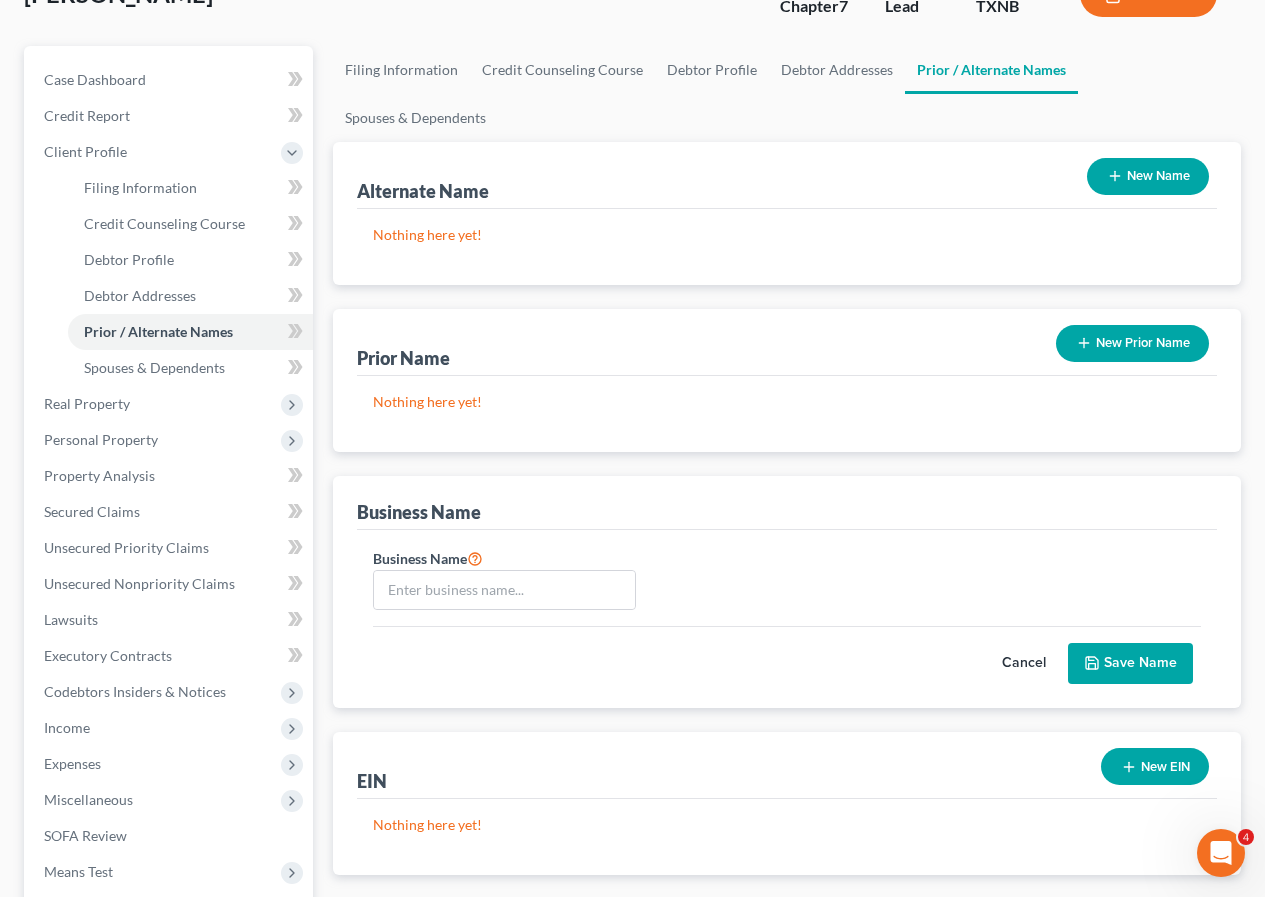 scroll, scrollTop: 200, scrollLeft: 0, axis: vertical 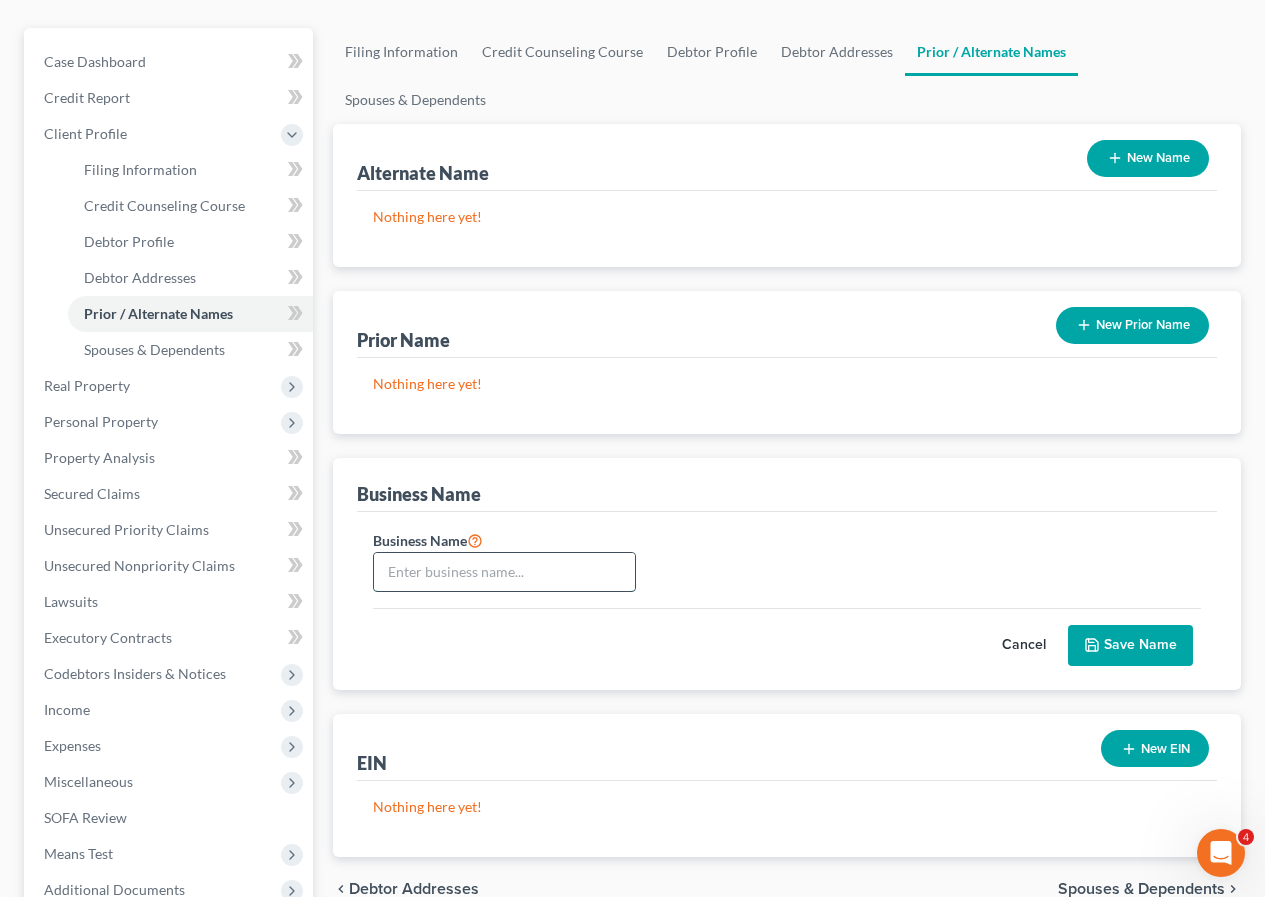click at bounding box center [504, 572] 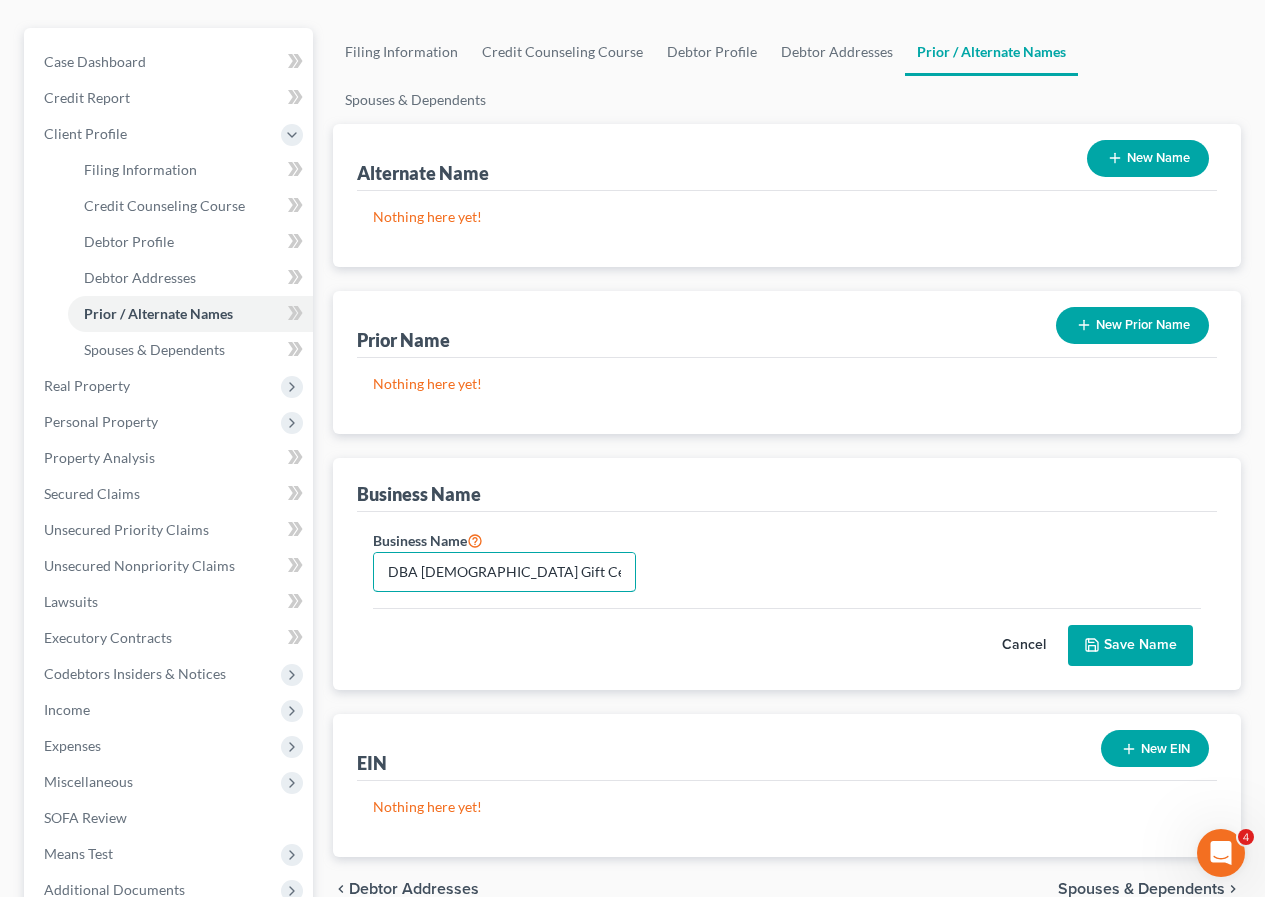 type on "DBA [DEMOGRAPHIC_DATA] Gift Centre" 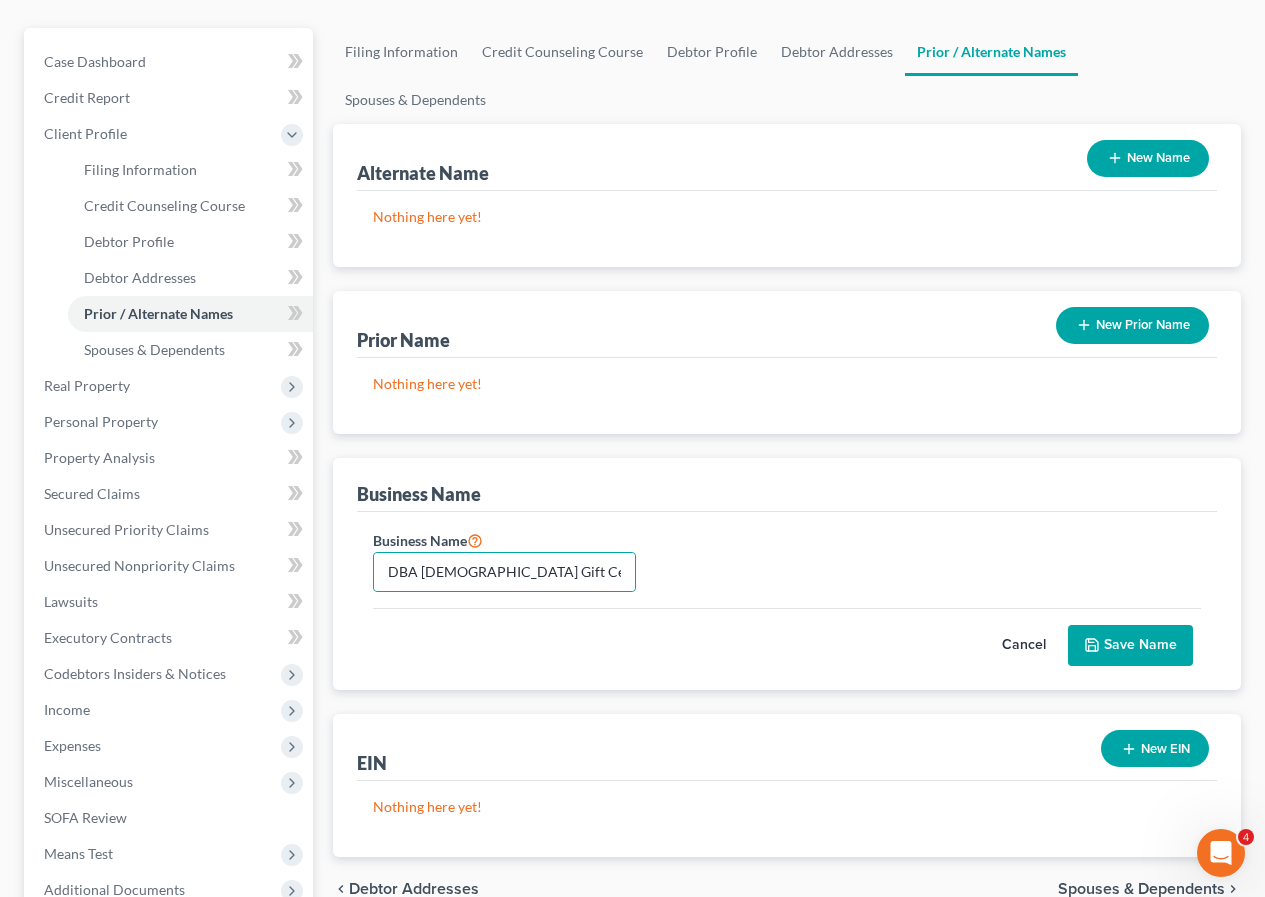 click on "Save Name" at bounding box center (1130, 646) 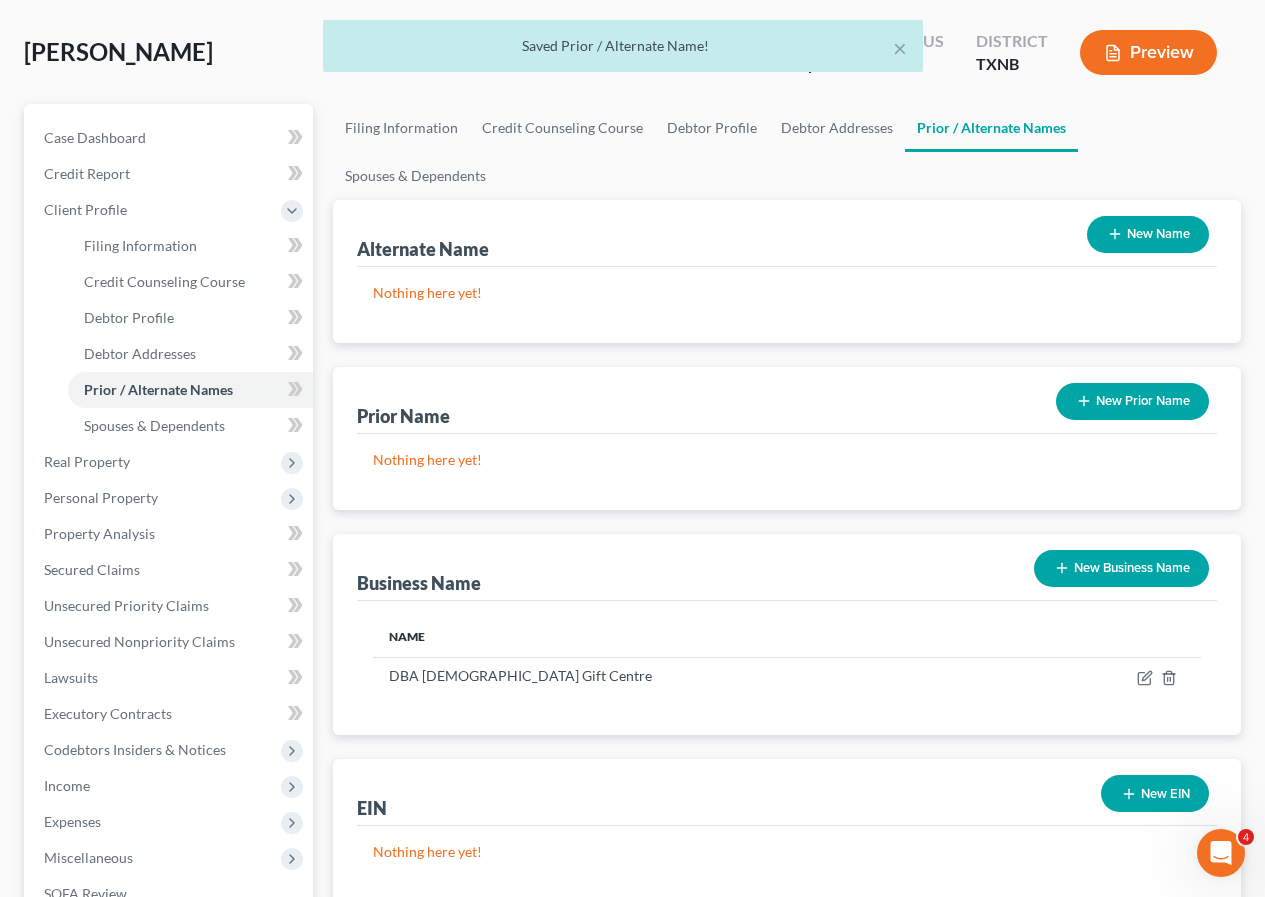 scroll, scrollTop: 0, scrollLeft: 0, axis: both 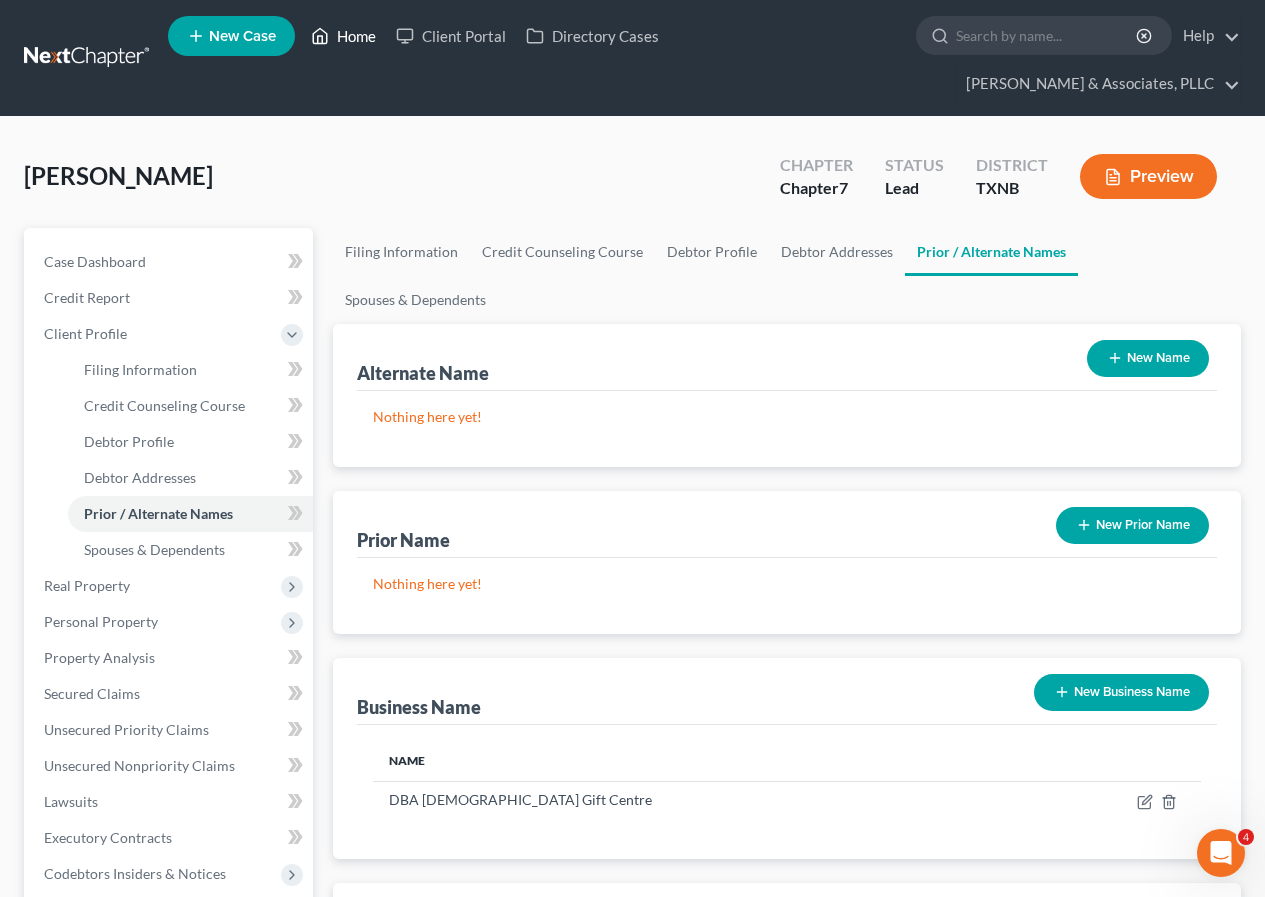 click on "Home" at bounding box center (343, 36) 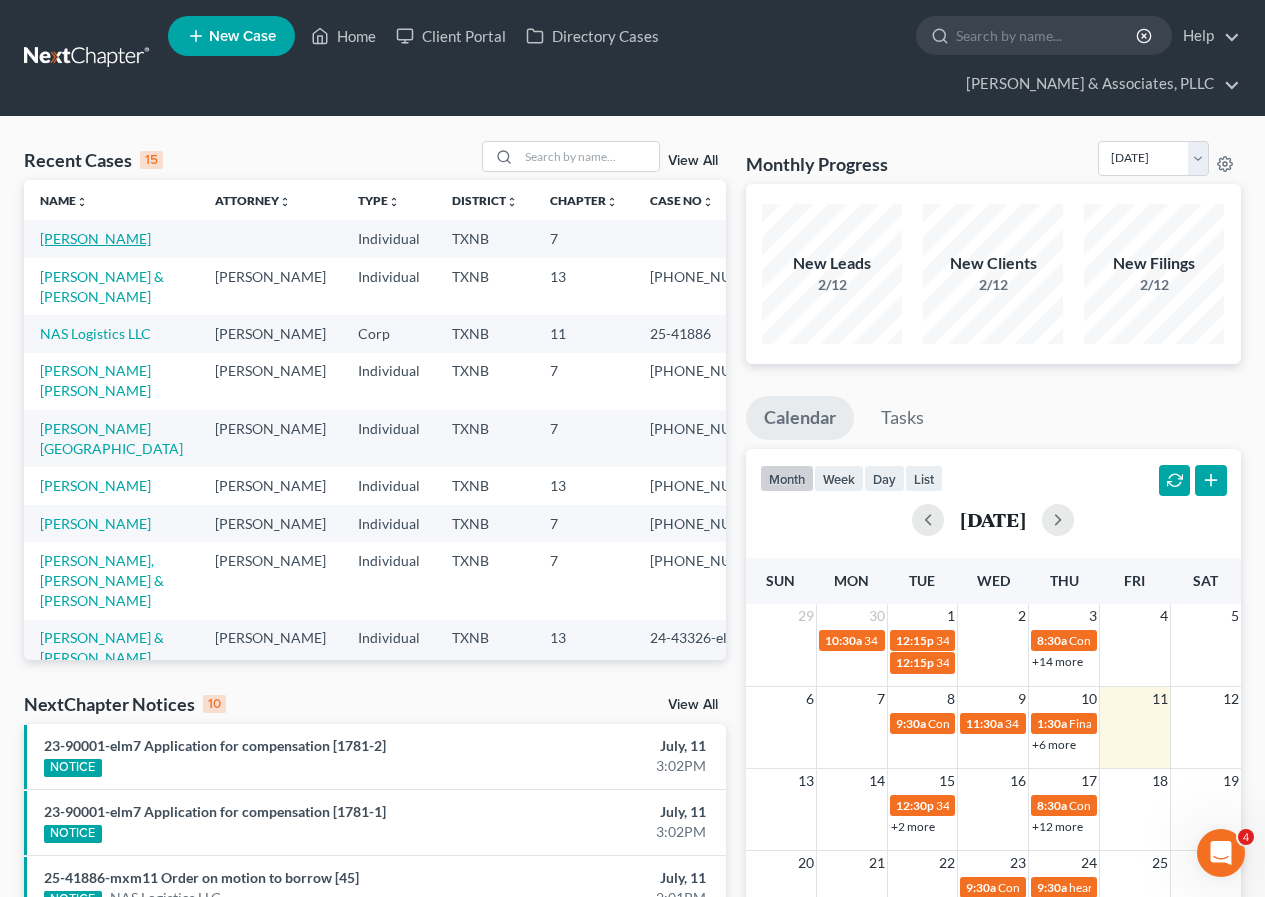 click on "[PERSON_NAME]" at bounding box center [95, 238] 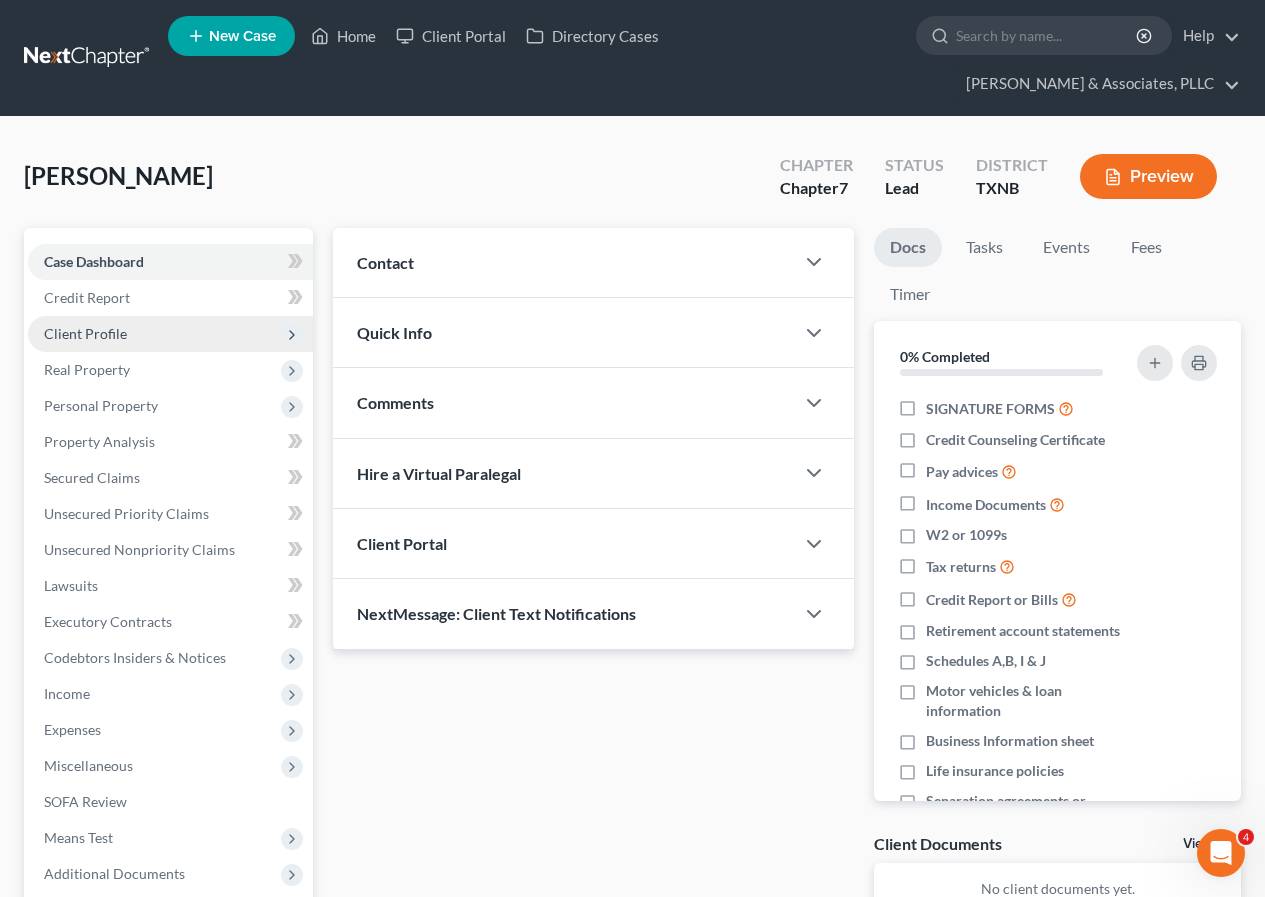 click on "Client Profile" at bounding box center (85, 333) 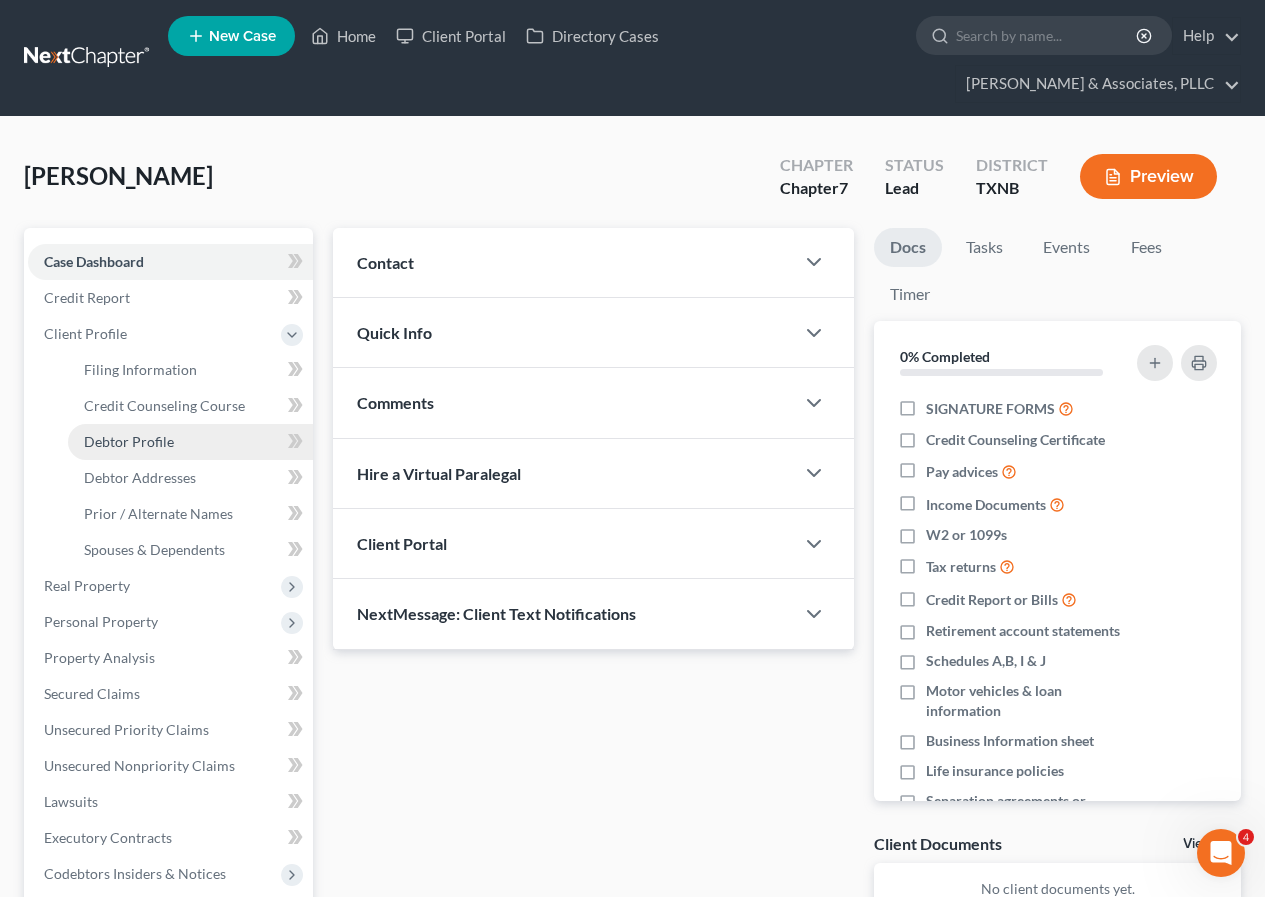 click on "Debtor Profile" at bounding box center [190, 442] 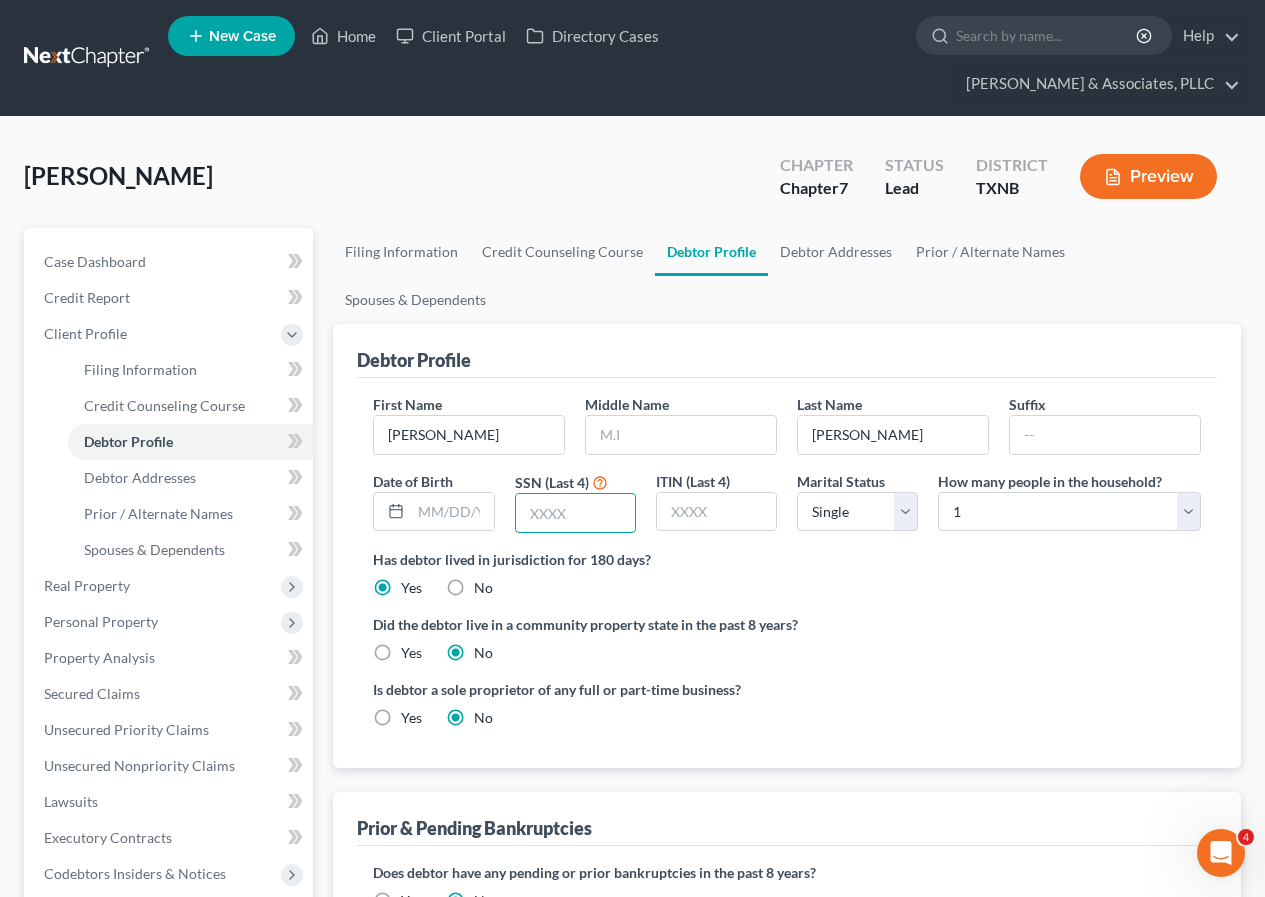 drag, startPoint x: 536, startPoint y: 470, endPoint x: 534, endPoint y: 502, distance: 32.06244 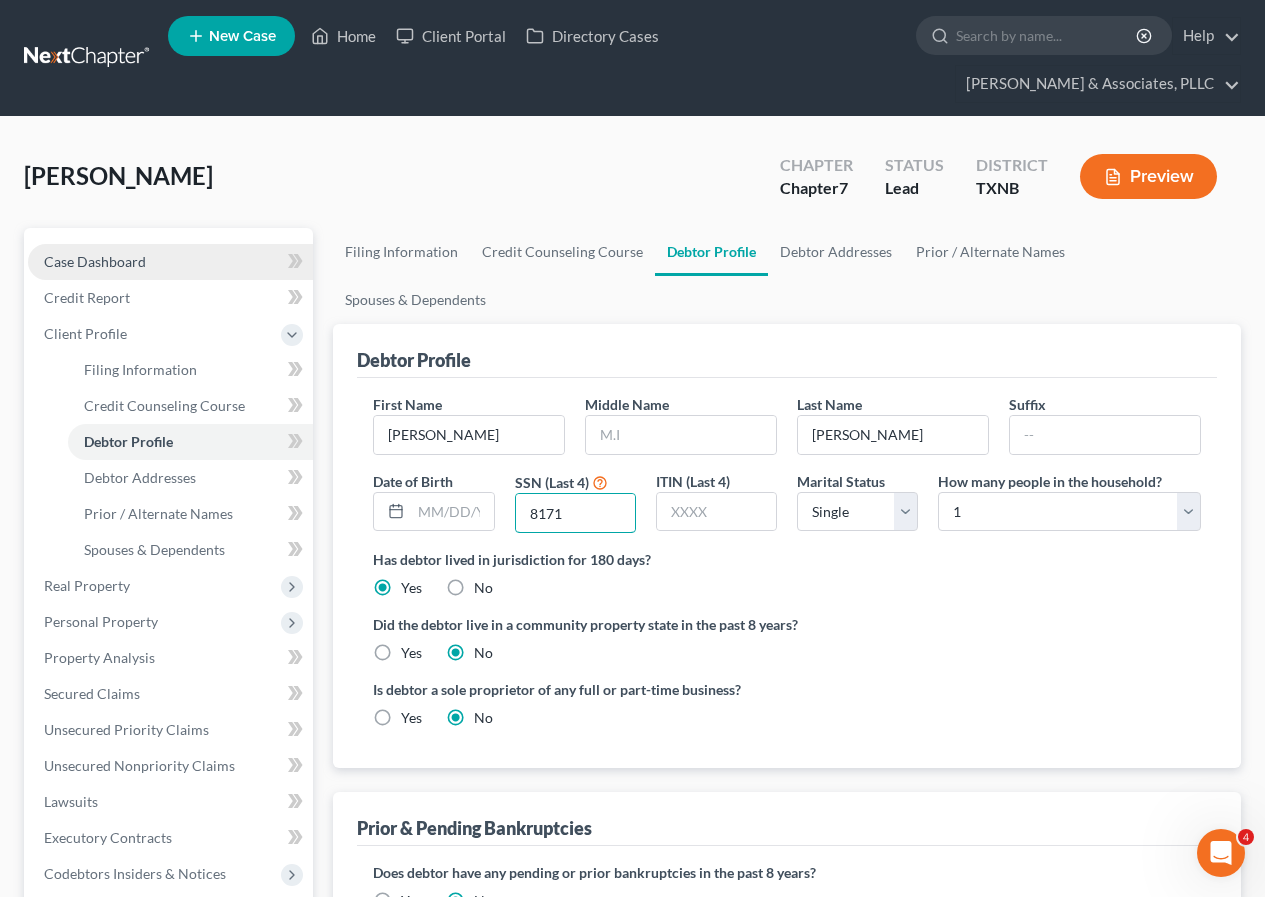 type on "8171" 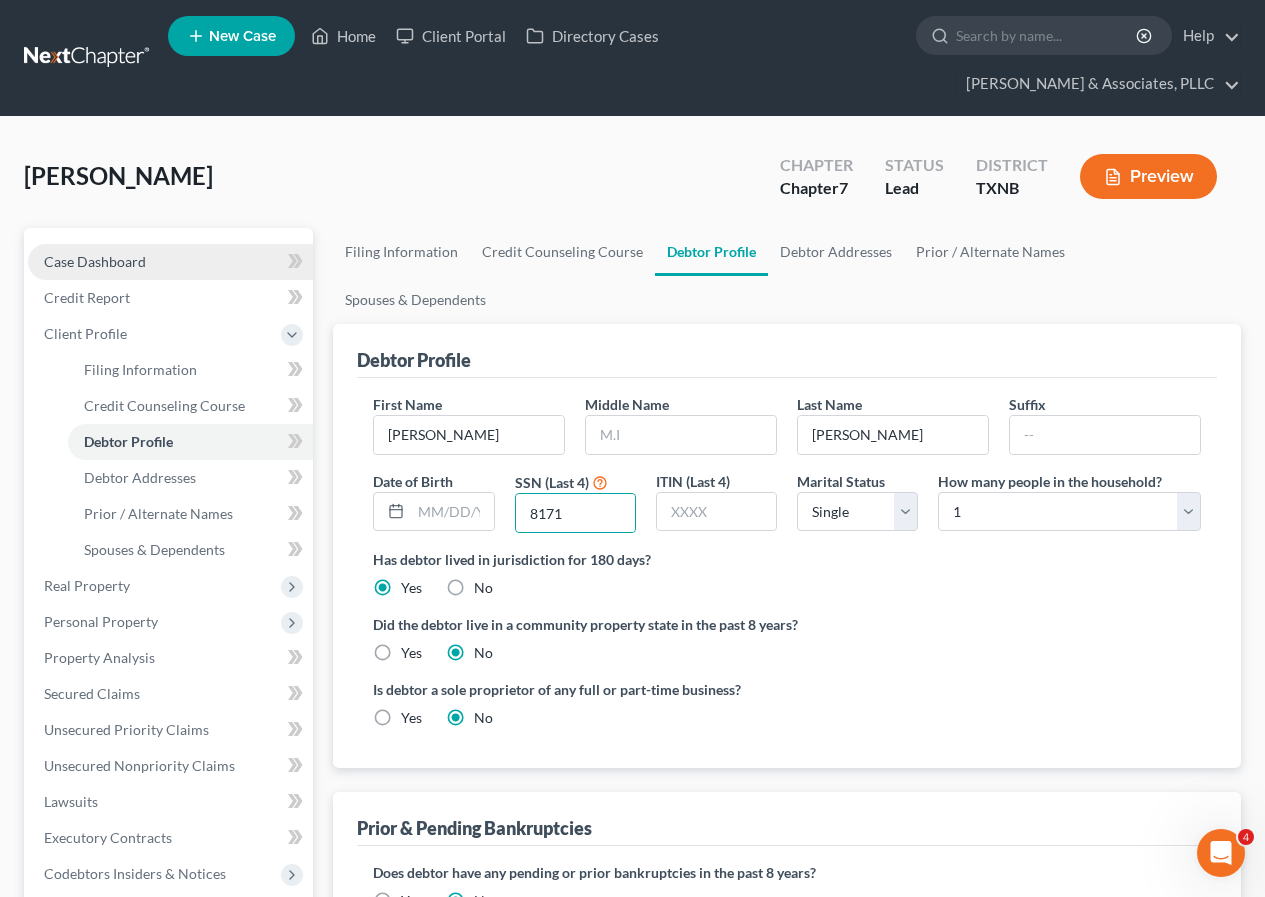 click on "Case Dashboard" at bounding box center (95, 261) 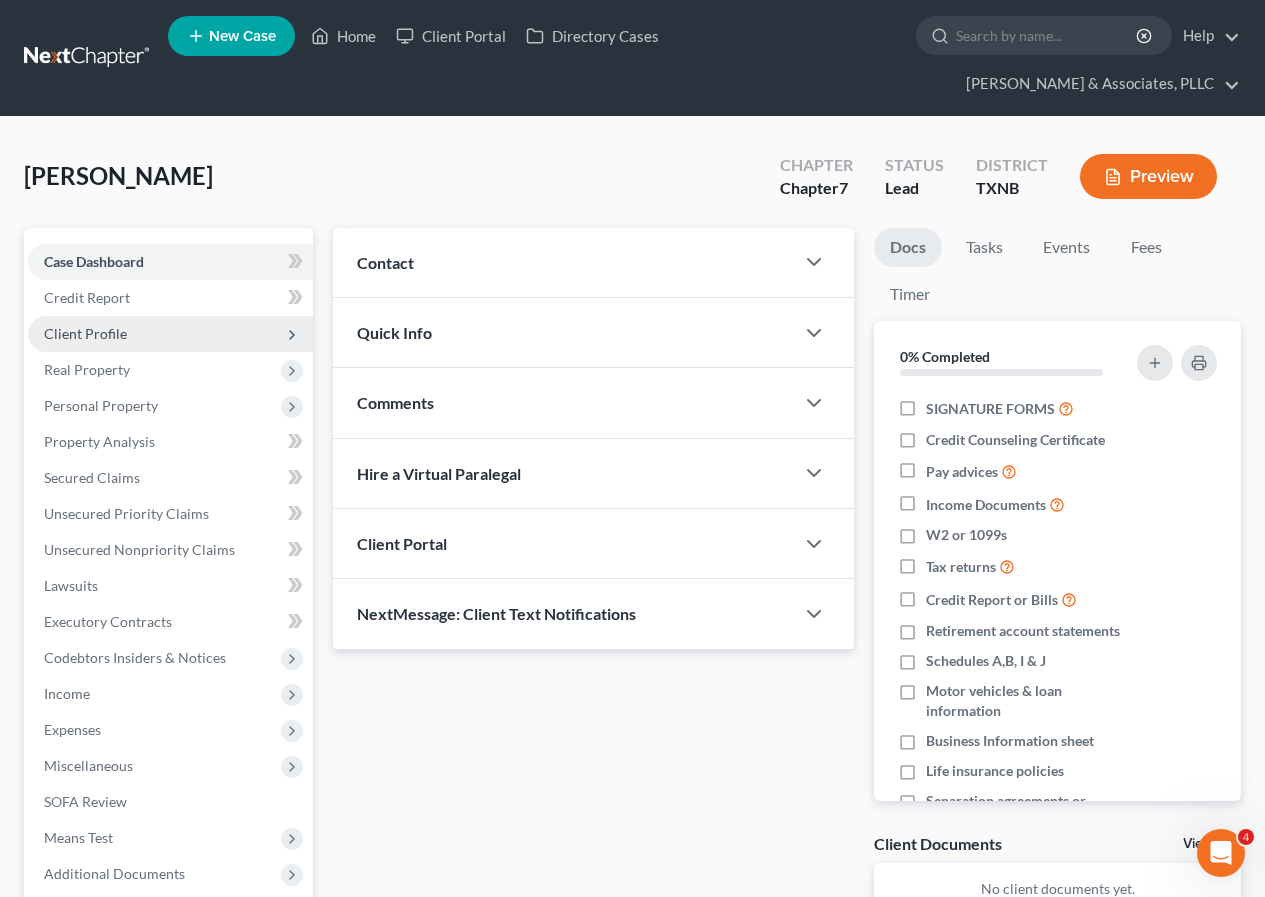 click on "Client Profile" at bounding box center [85, 333] 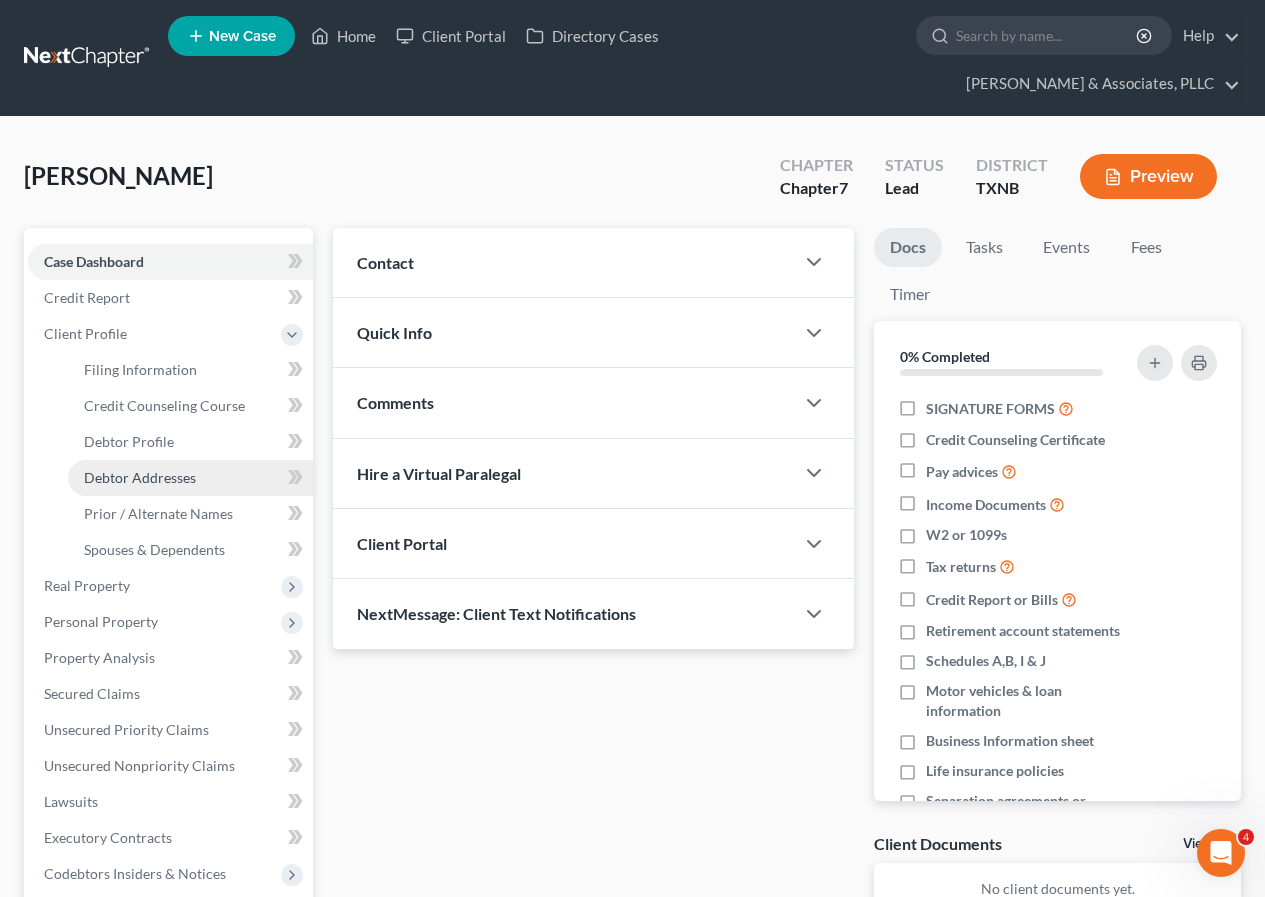 click on "Debtor Addresses" at bounding box center (140, 477) 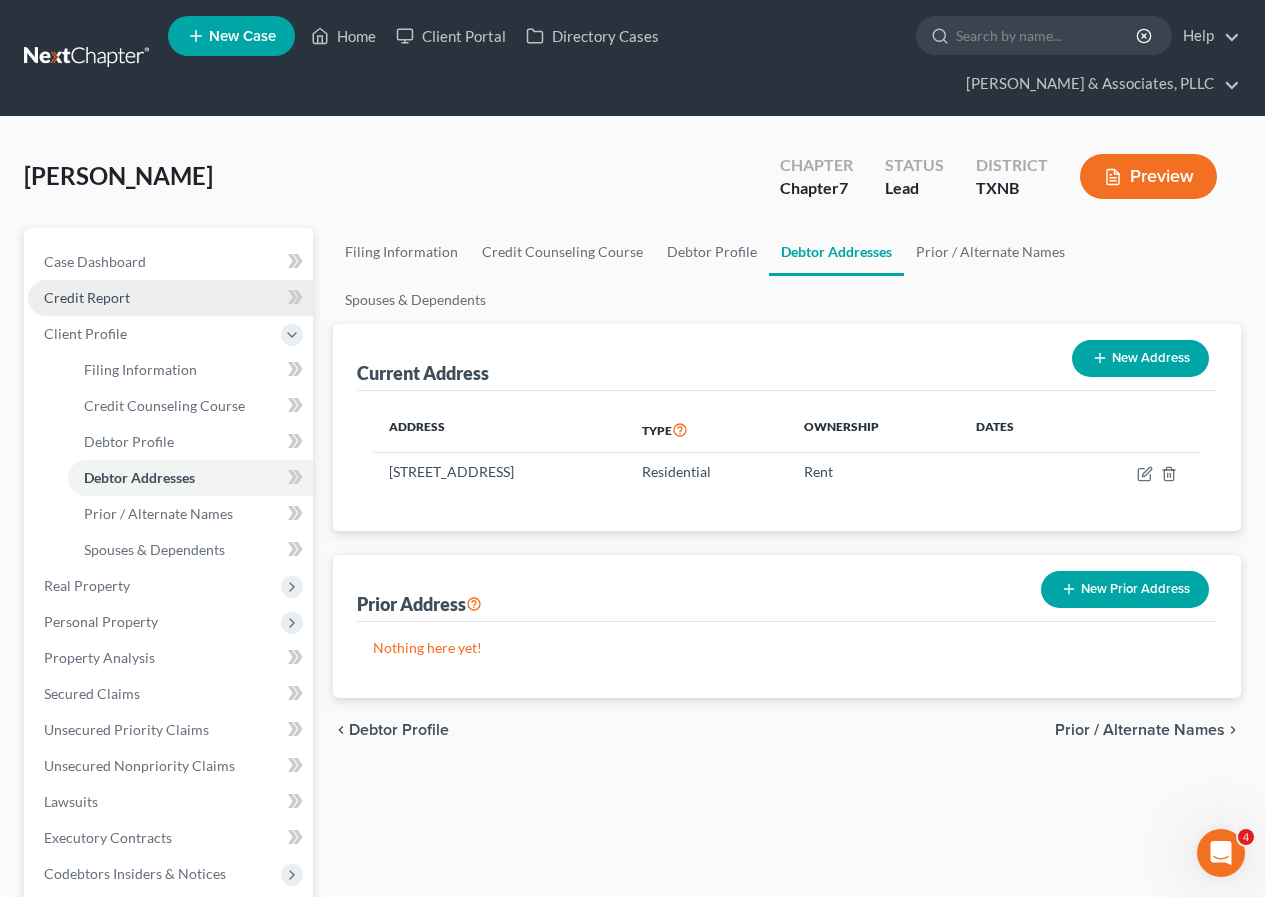 click on "Credit Report" at bounding box center [87, 297] 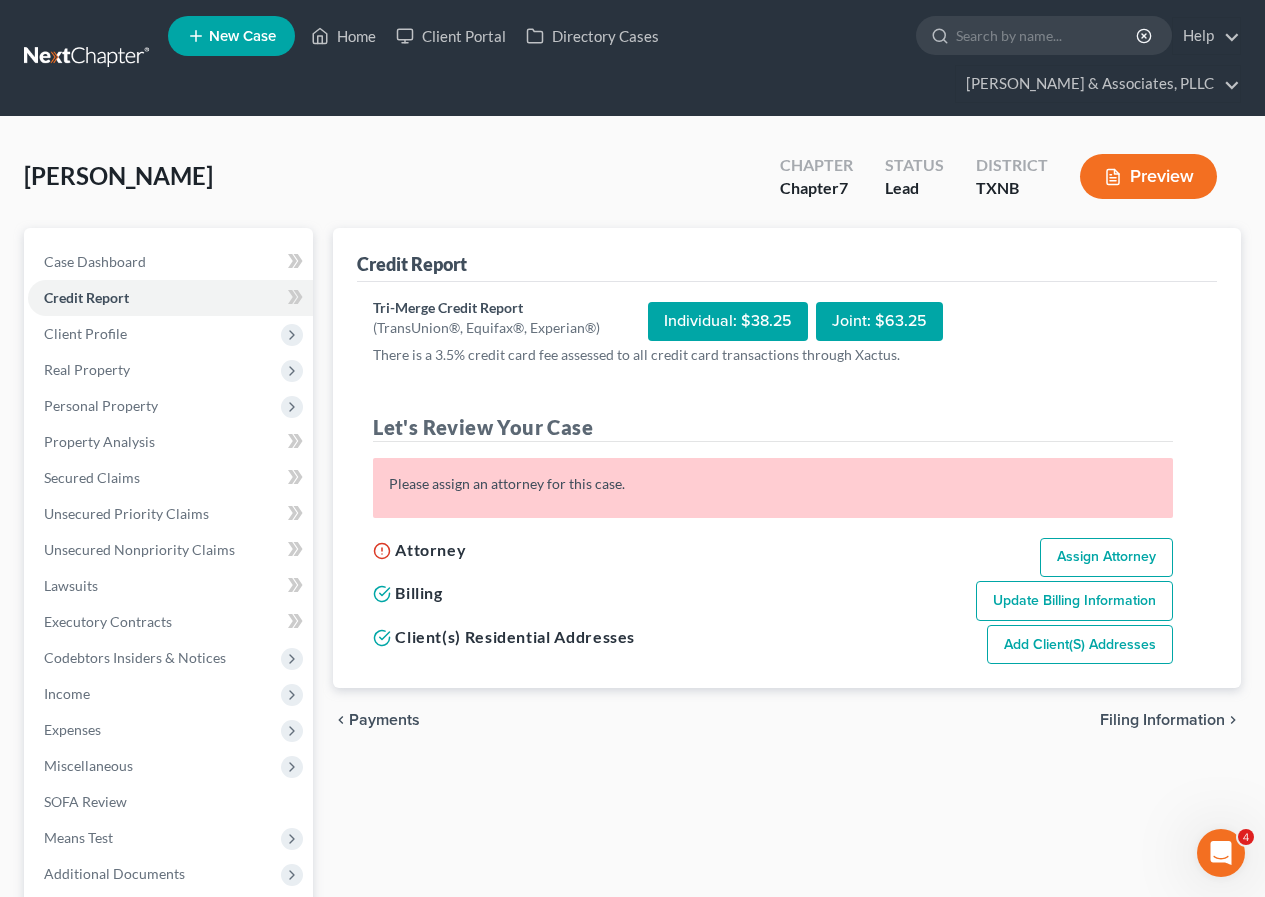 click on "Add Client(s) Addresses" at bounding box center (1080, 645) 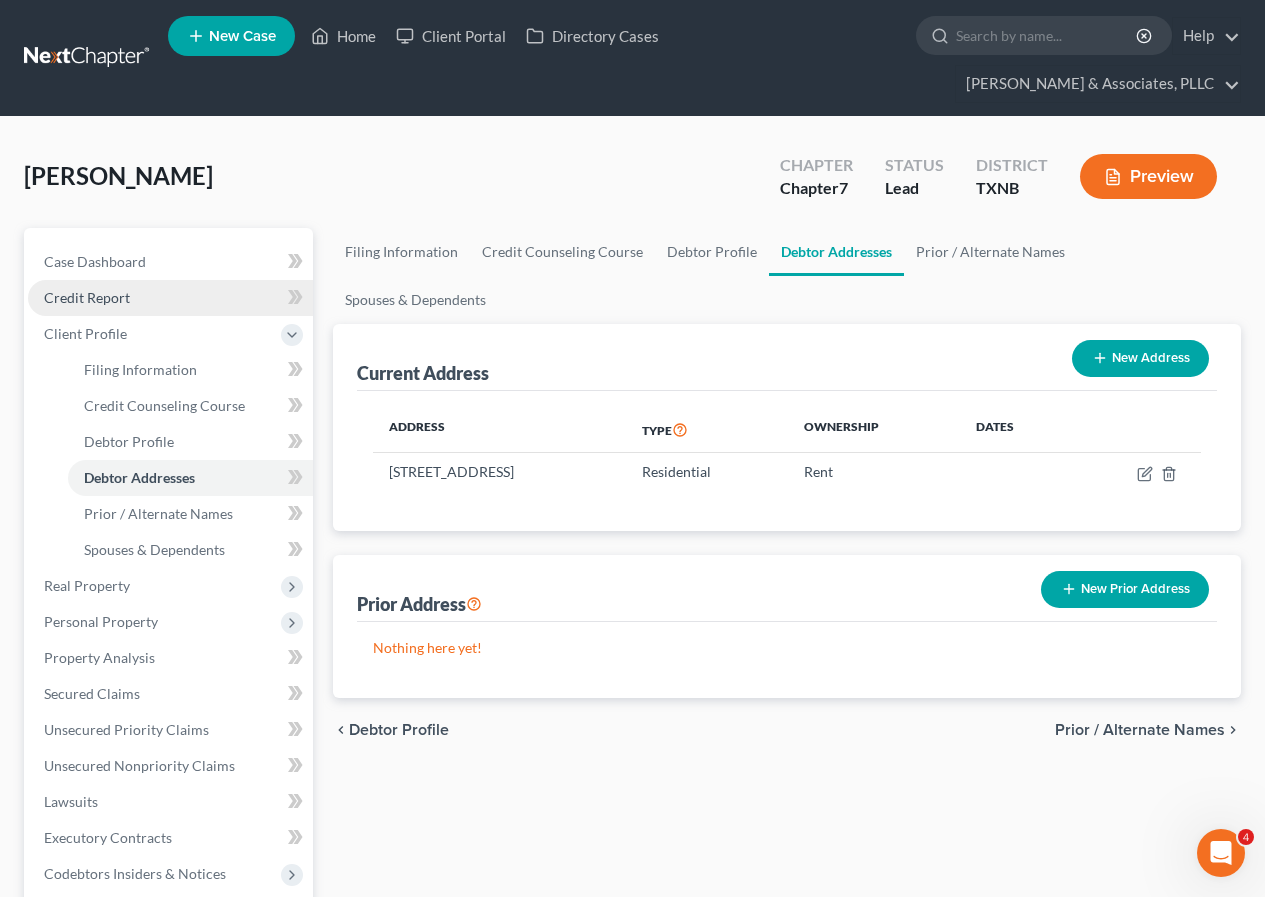 click on "Credit Report" at bounding box center [170, 298] 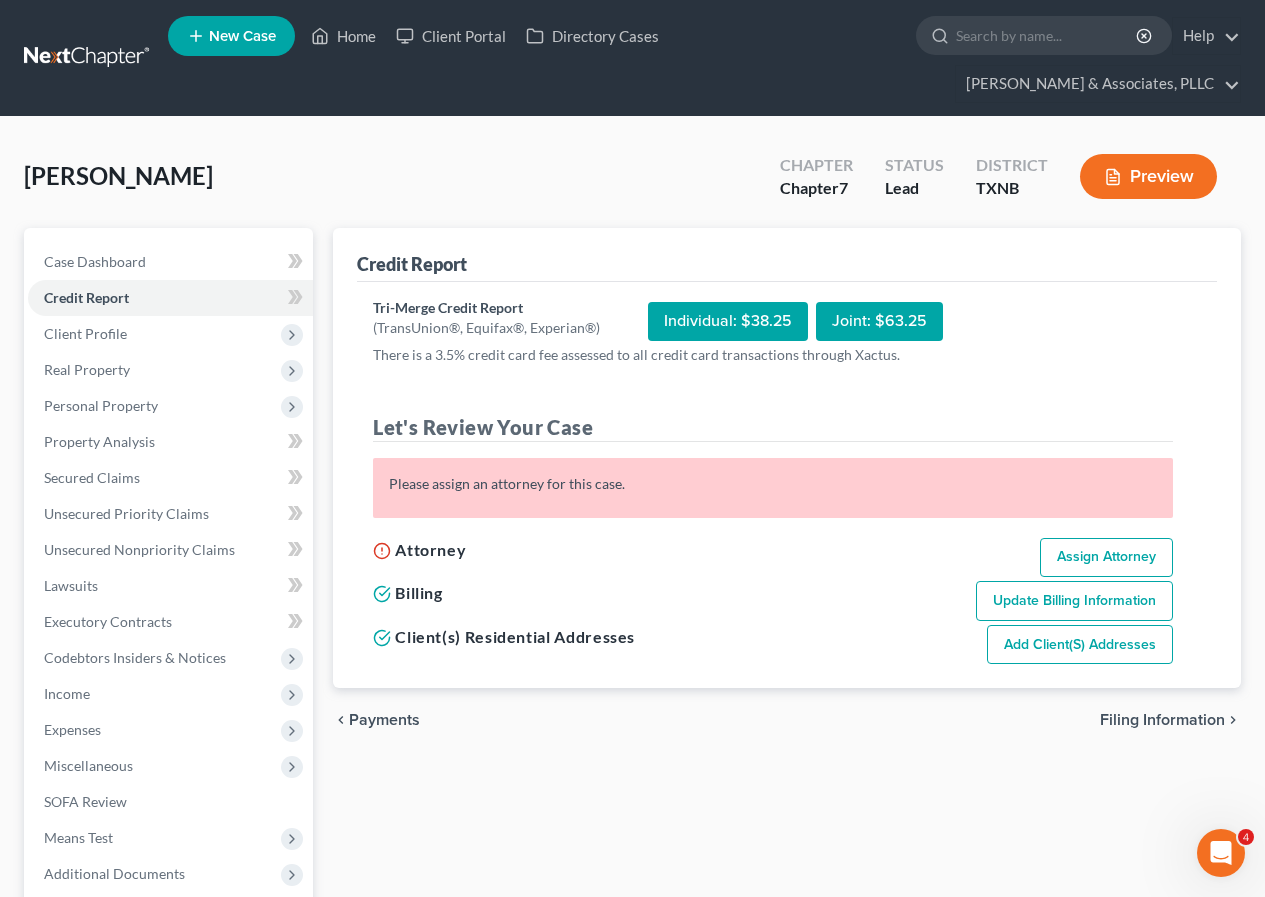 click on "Assign Attorney" at bounding box center (1106, 558) 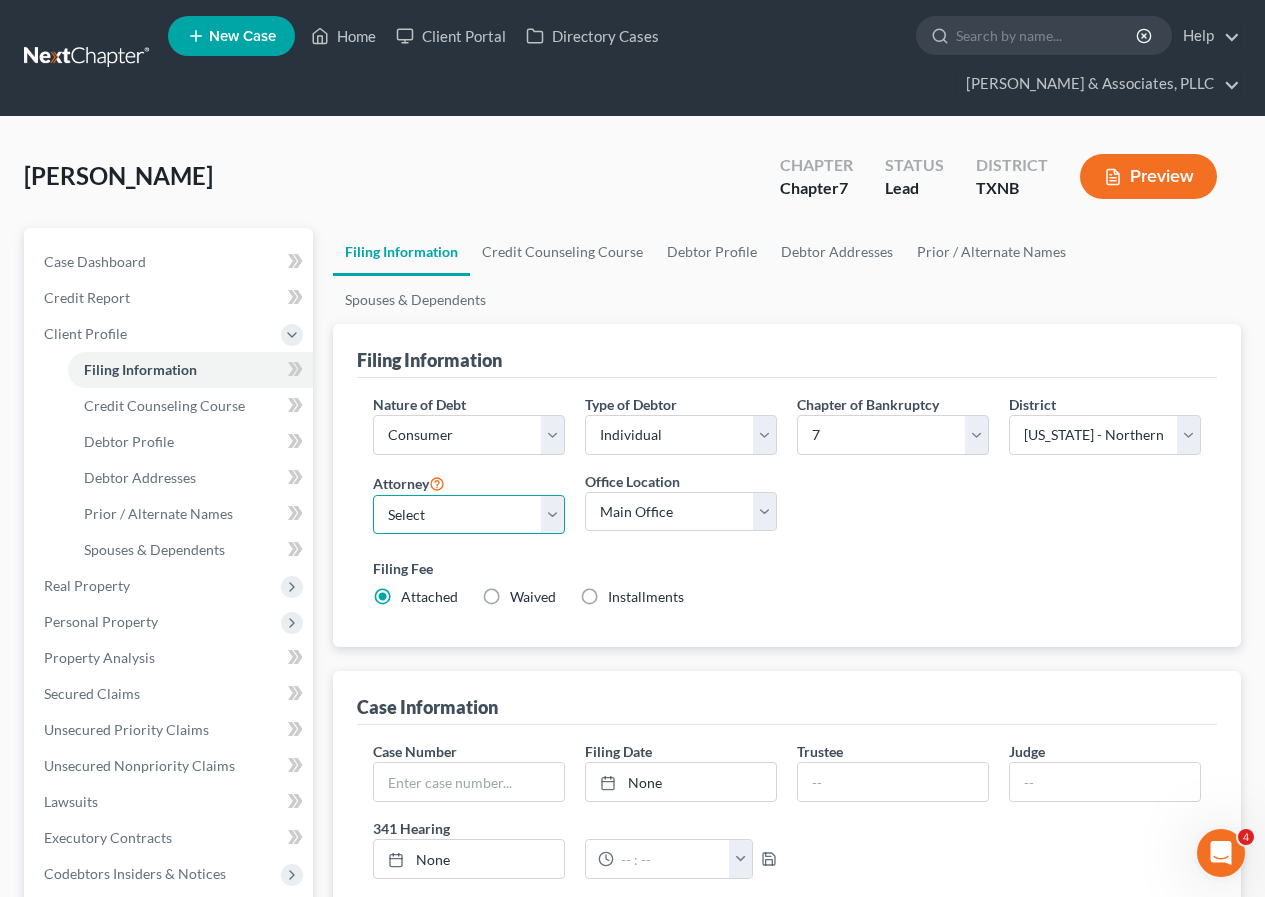 click on "Select [PERSON_NAME] - [GEOGRAPHIC_DATA] [PERSON_NAME] - [GEOGRAPHIC_DATA] [PERSON_NAME] - [GEOGRAPHIC_DATA]" at bounding box center (469, 515) 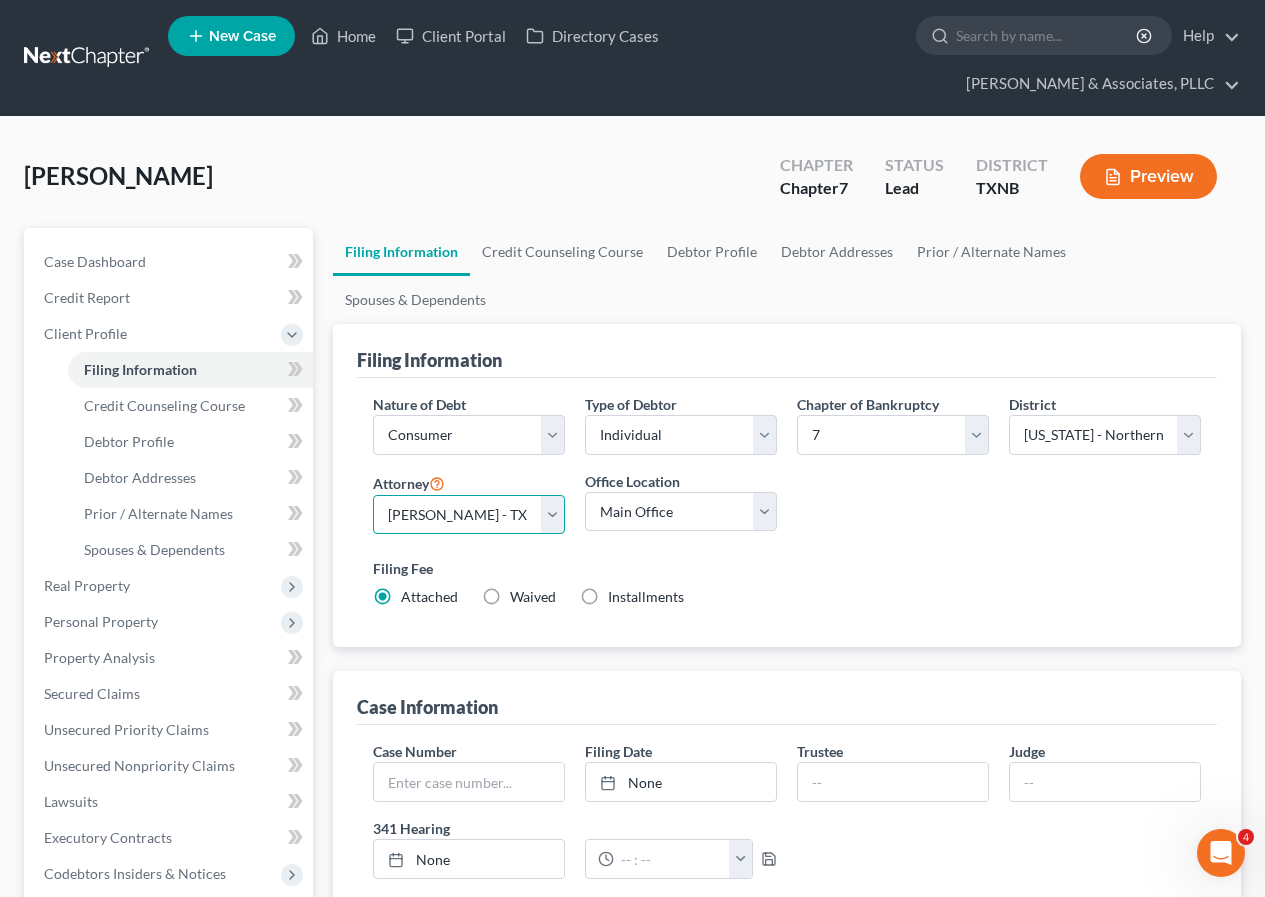 click on "Select [PERSON_NAME] - [GEOGRAPHIC_DATA] [PERSON_NAME] - [GEOGRAPHIC_DATA] [PERSON_NAME] - [GEOGRAPHIC_DATA]" at bounding box center [469, 515] 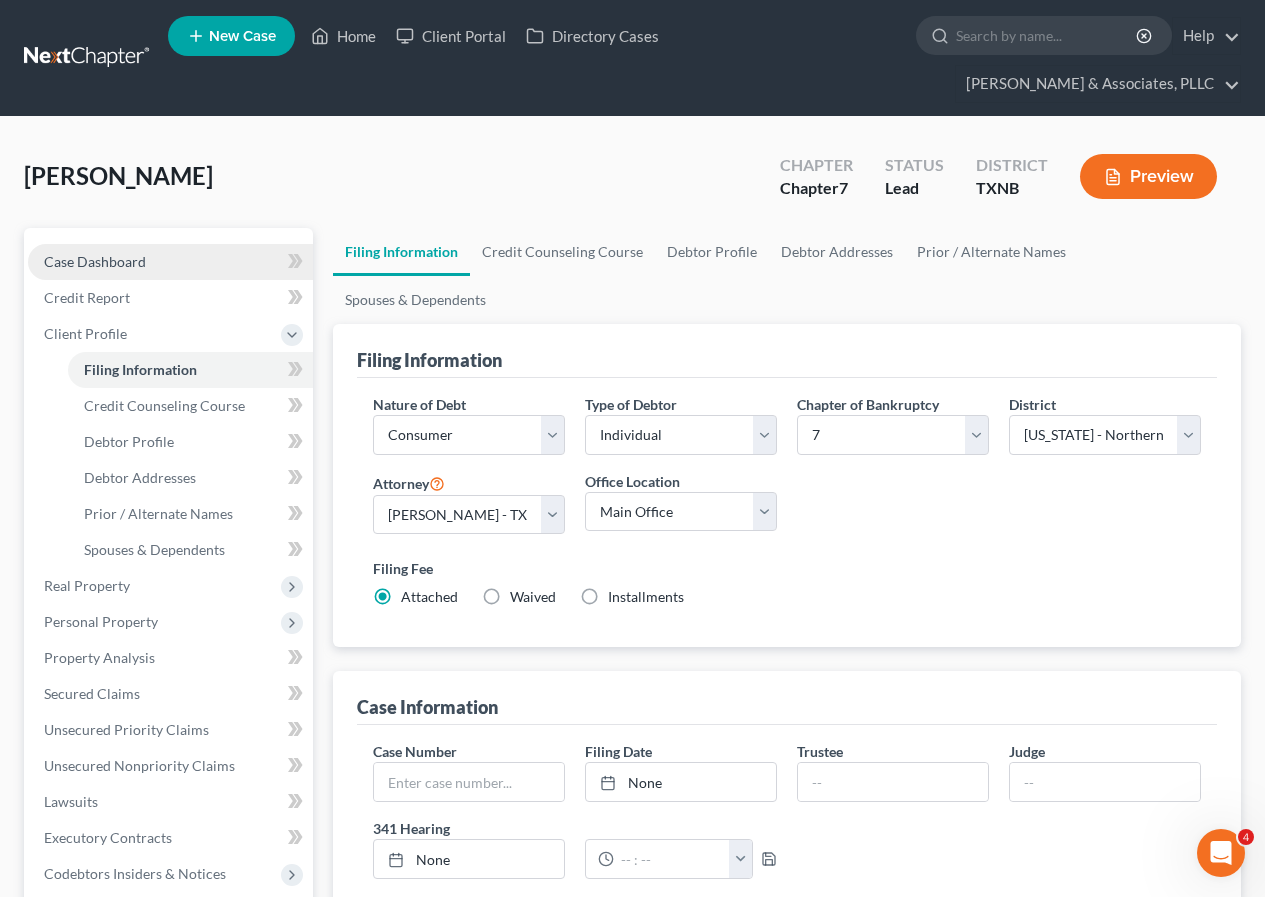 click on "Case Dashboard" at bounding box center [95, 261] 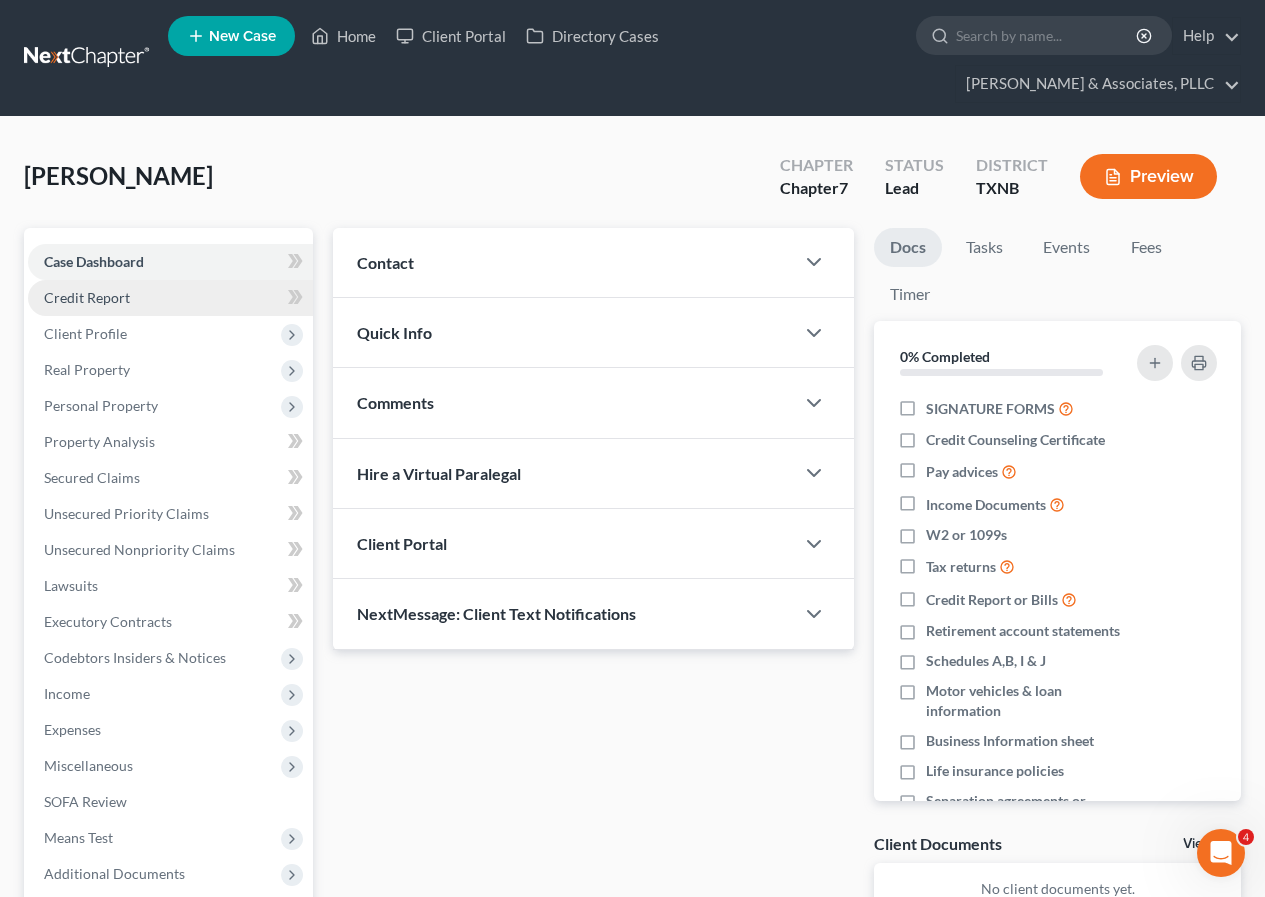 click on "Credit Report" at bounding box center [87, 297] 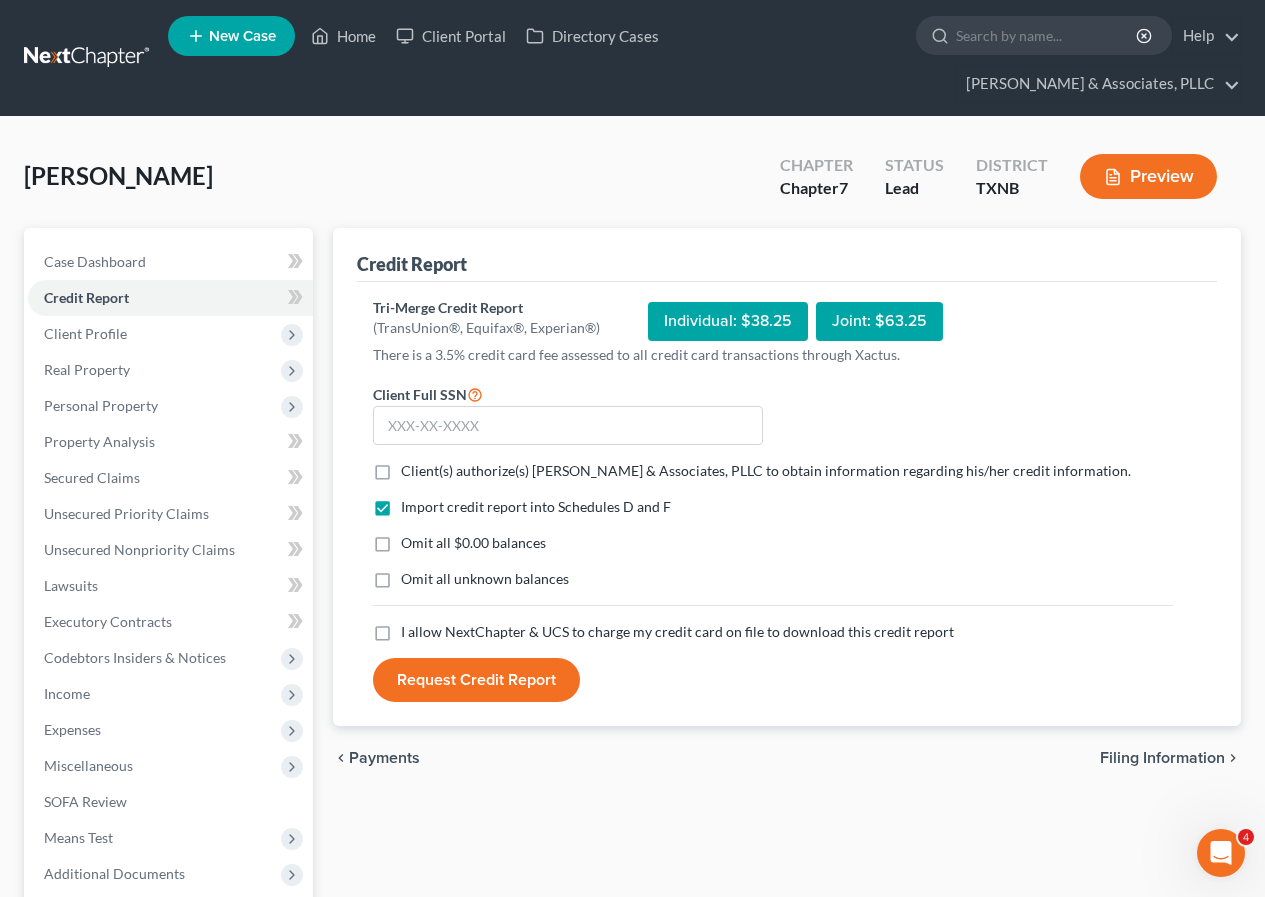 click on "Omit all $0.00 balances" at bounding box center (473, 543) 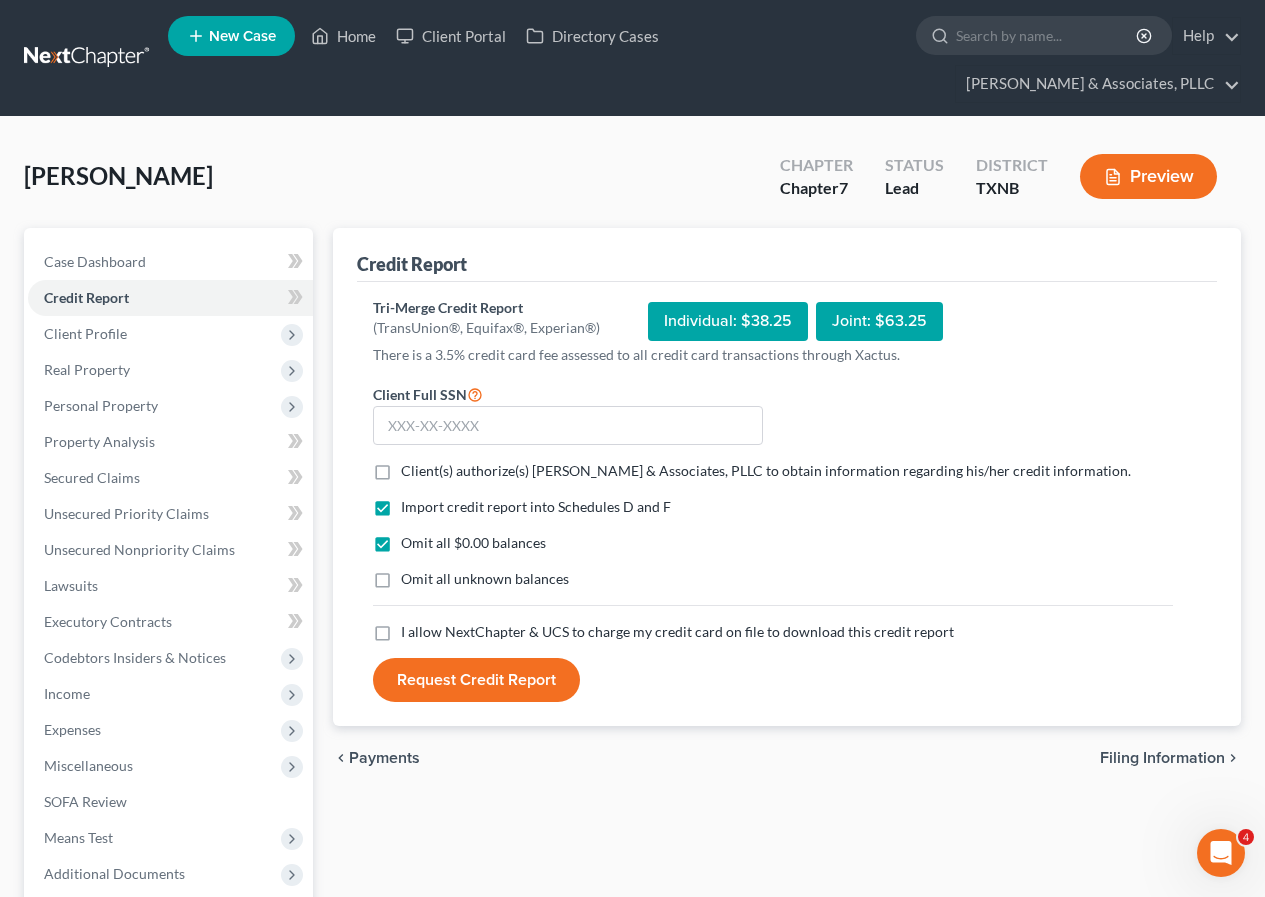 click on "Client(s) authorize(s) [PERSON_NAME] & Associates, PLLC to obtain information regarding his/her credit information.
*" at bounding box center (766, 471) 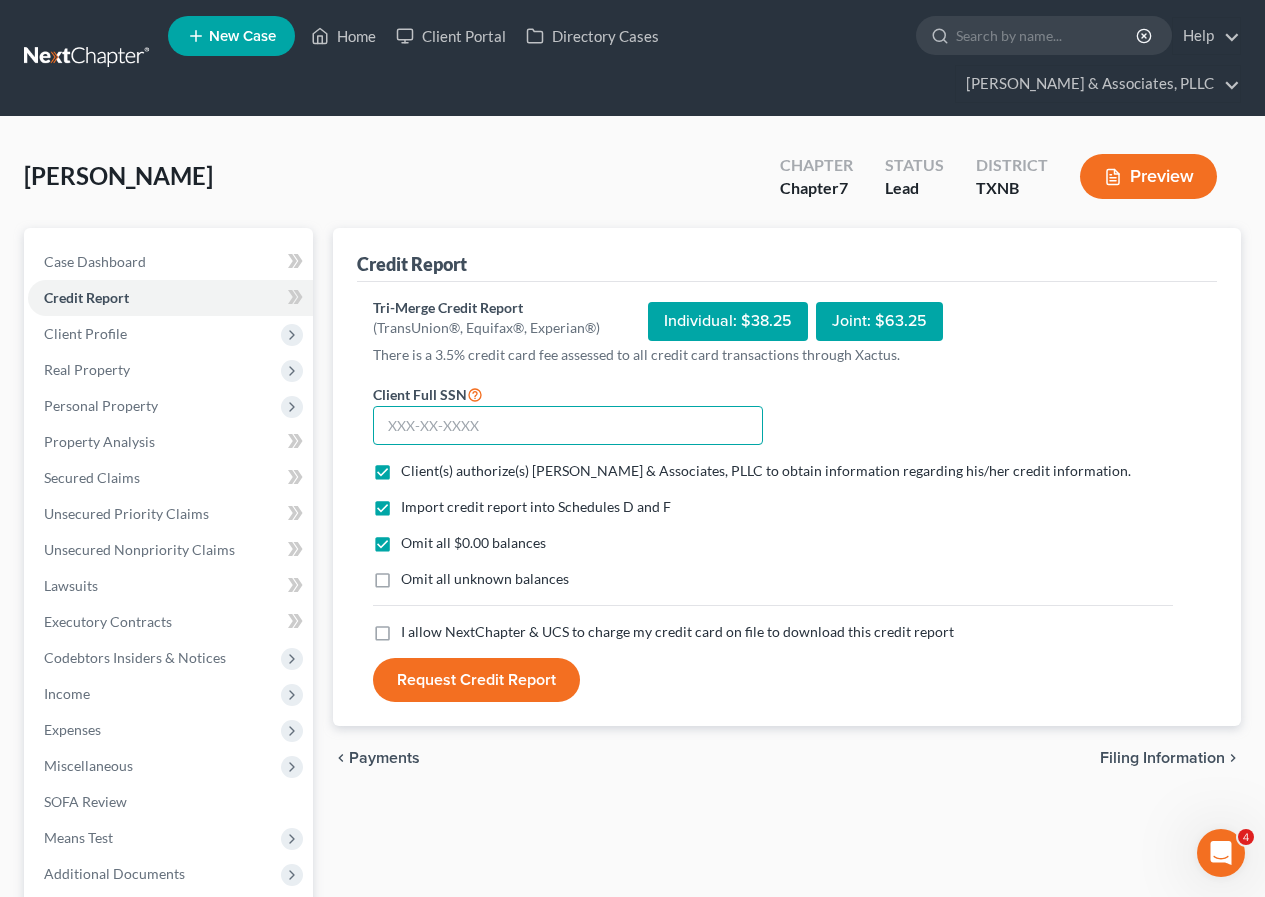 click at bounding box center [568, 426] 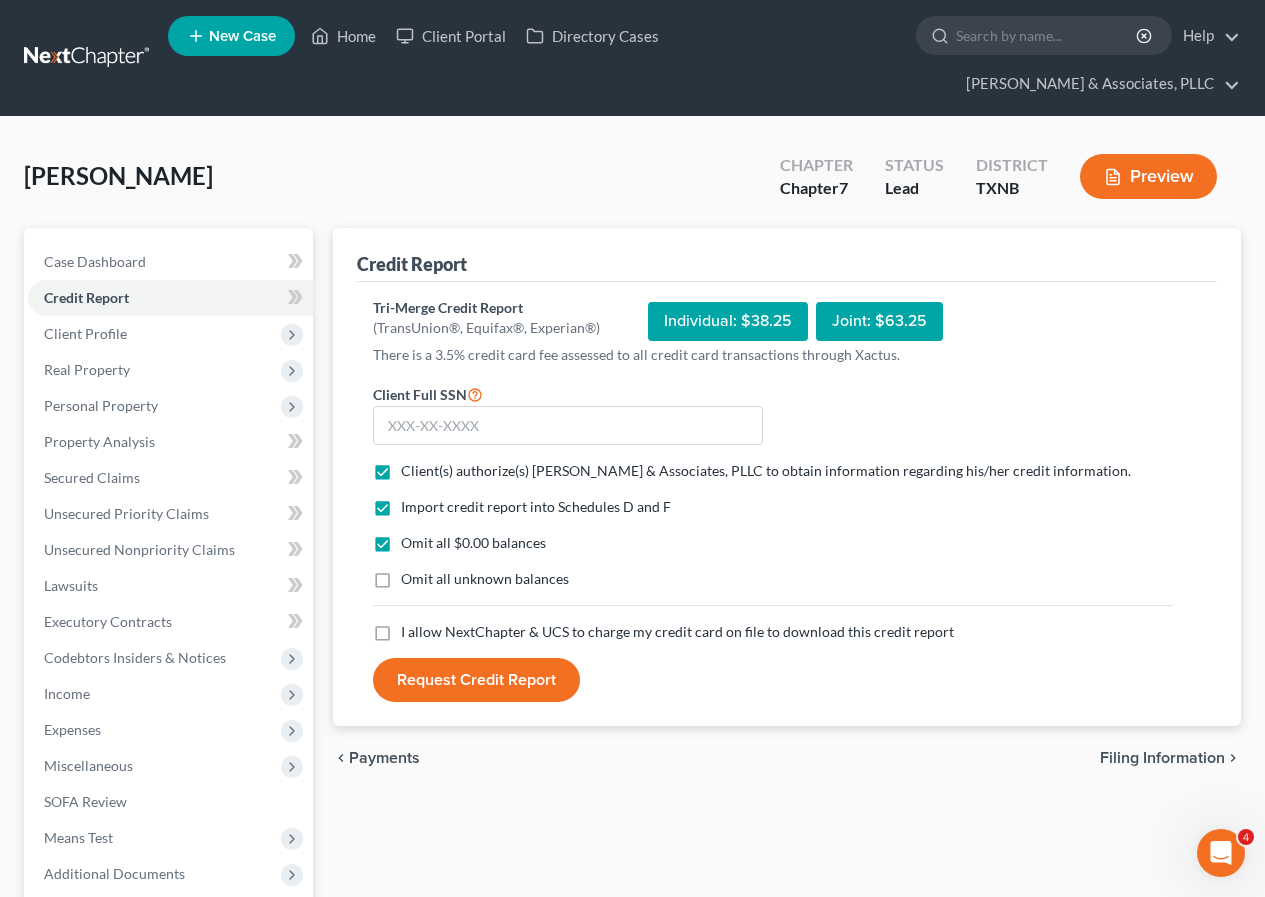 click on "I allow NextChapter & UCS to charge my credit card on file to download this credit report
*" at bounding box center [677, 632] 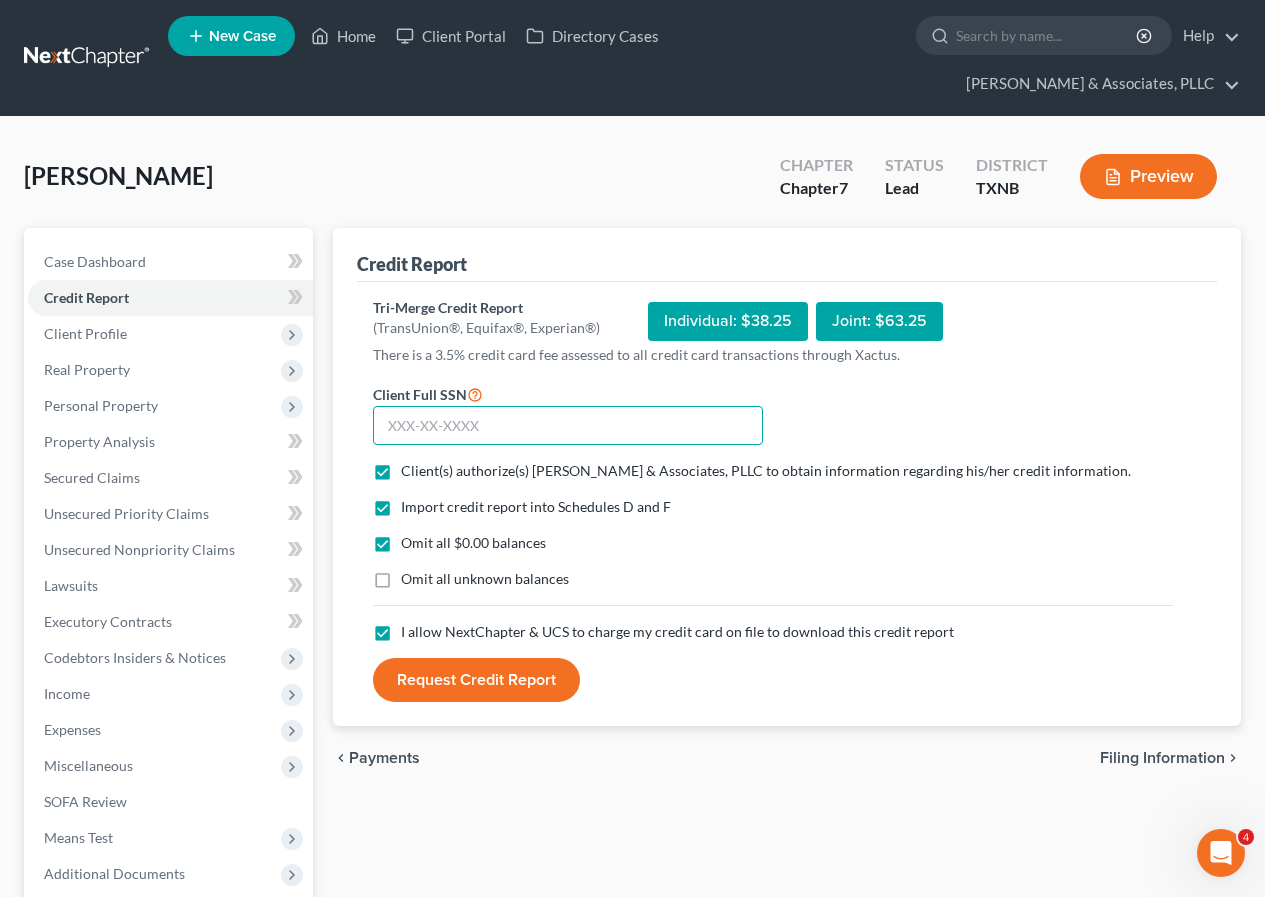 click at bounding box center [568, 426] 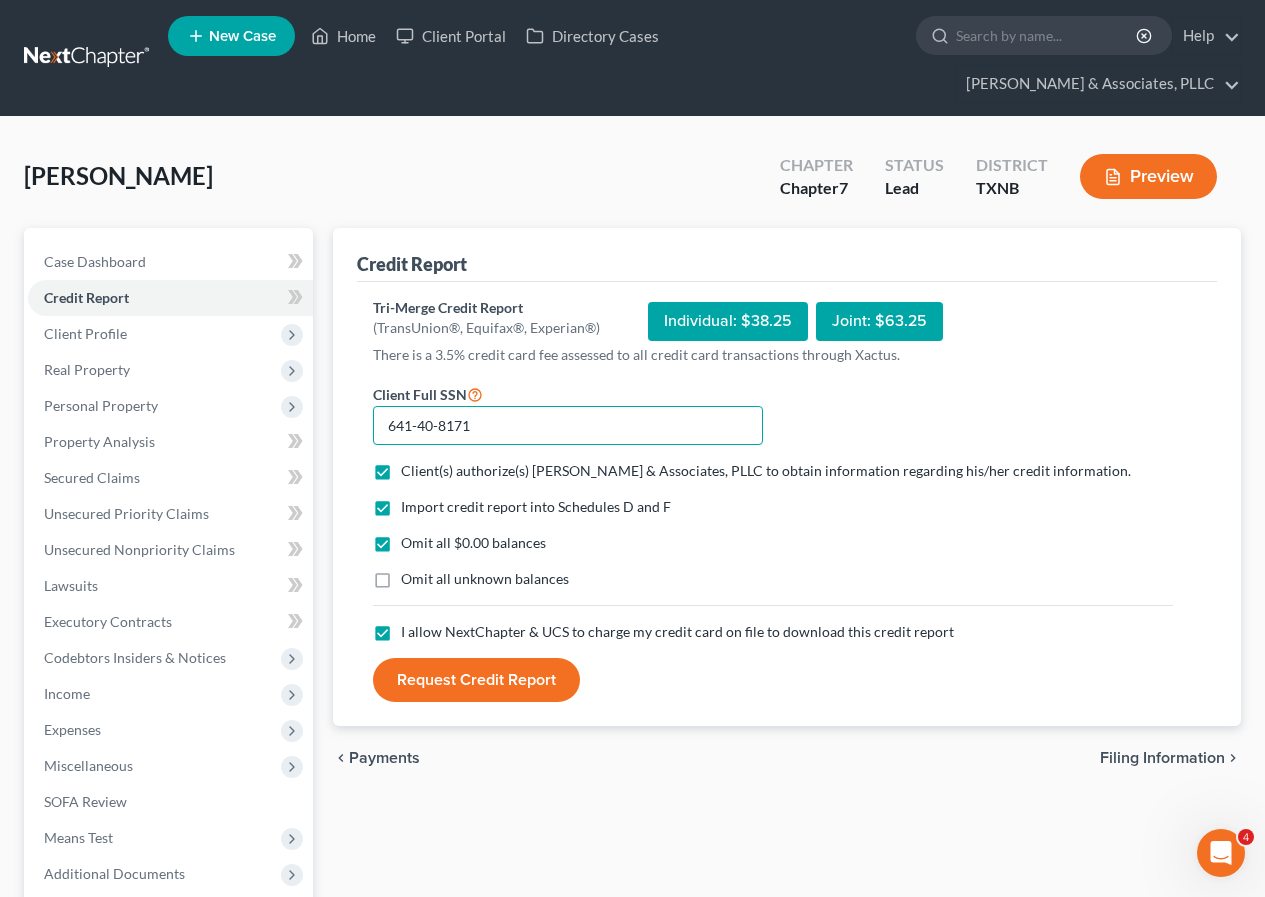 type on "641-40-8171" 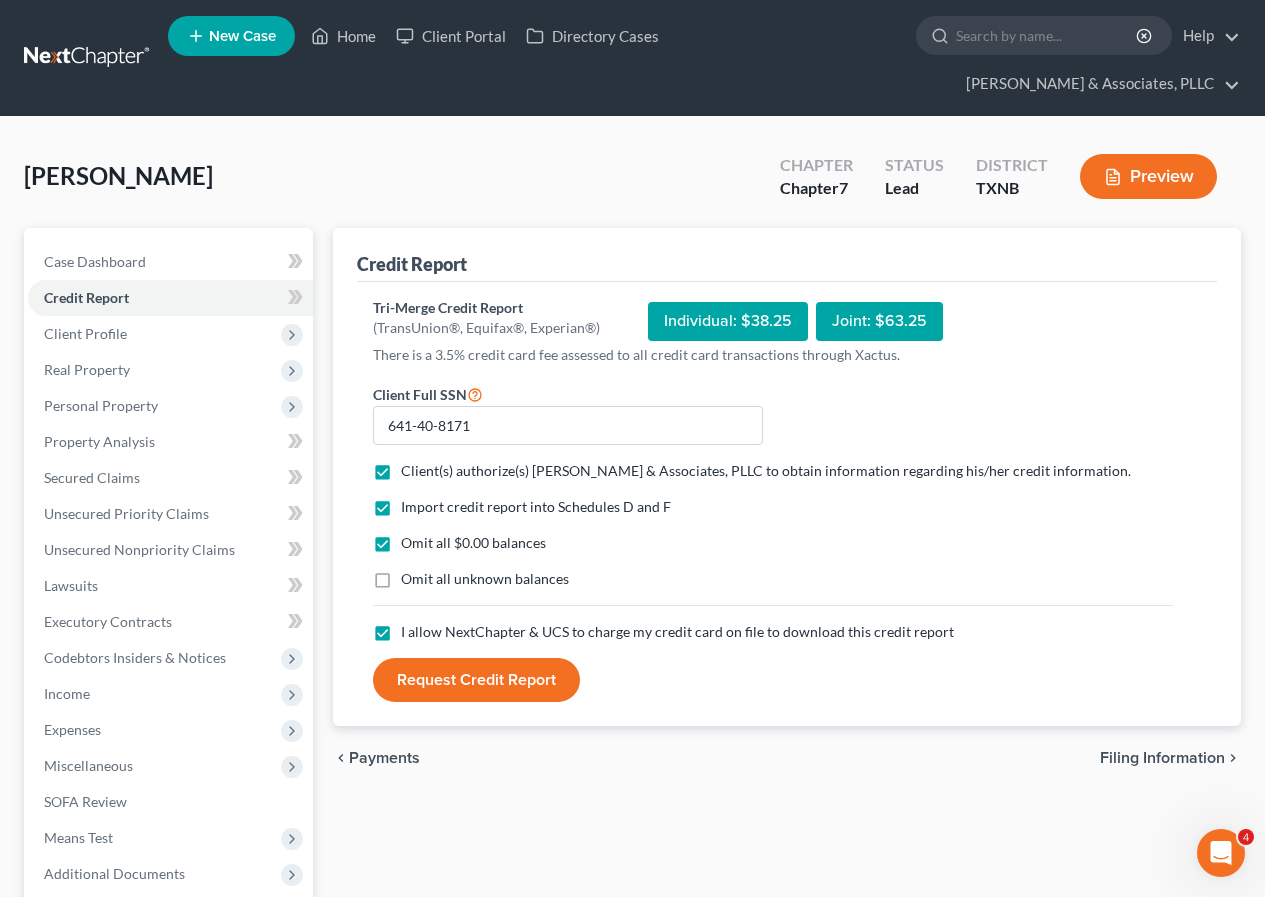 click on "Request Credit Report" at bounding box center (476, 680) 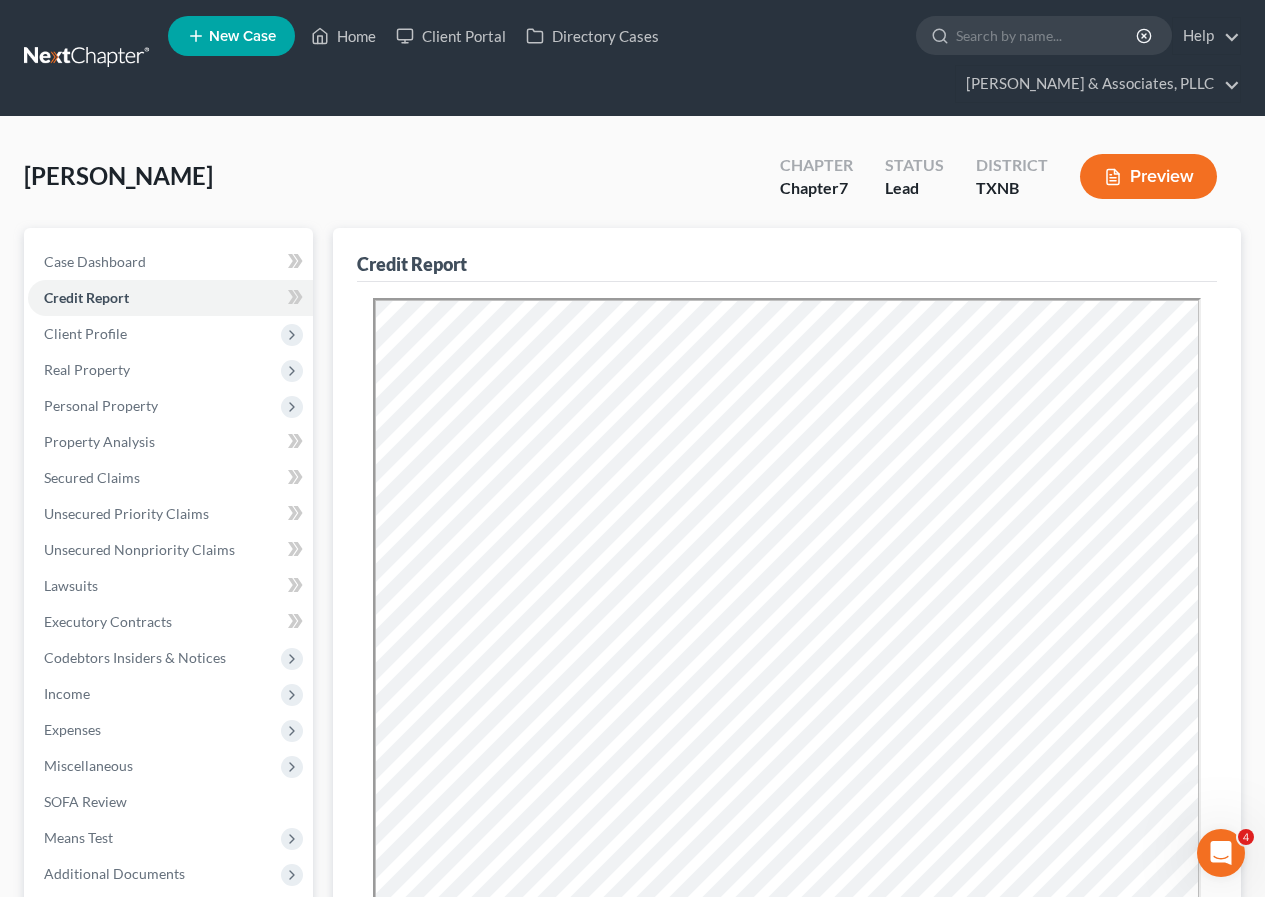 scroll, scrollTop: 0, scrollLeft: 0, axis: both 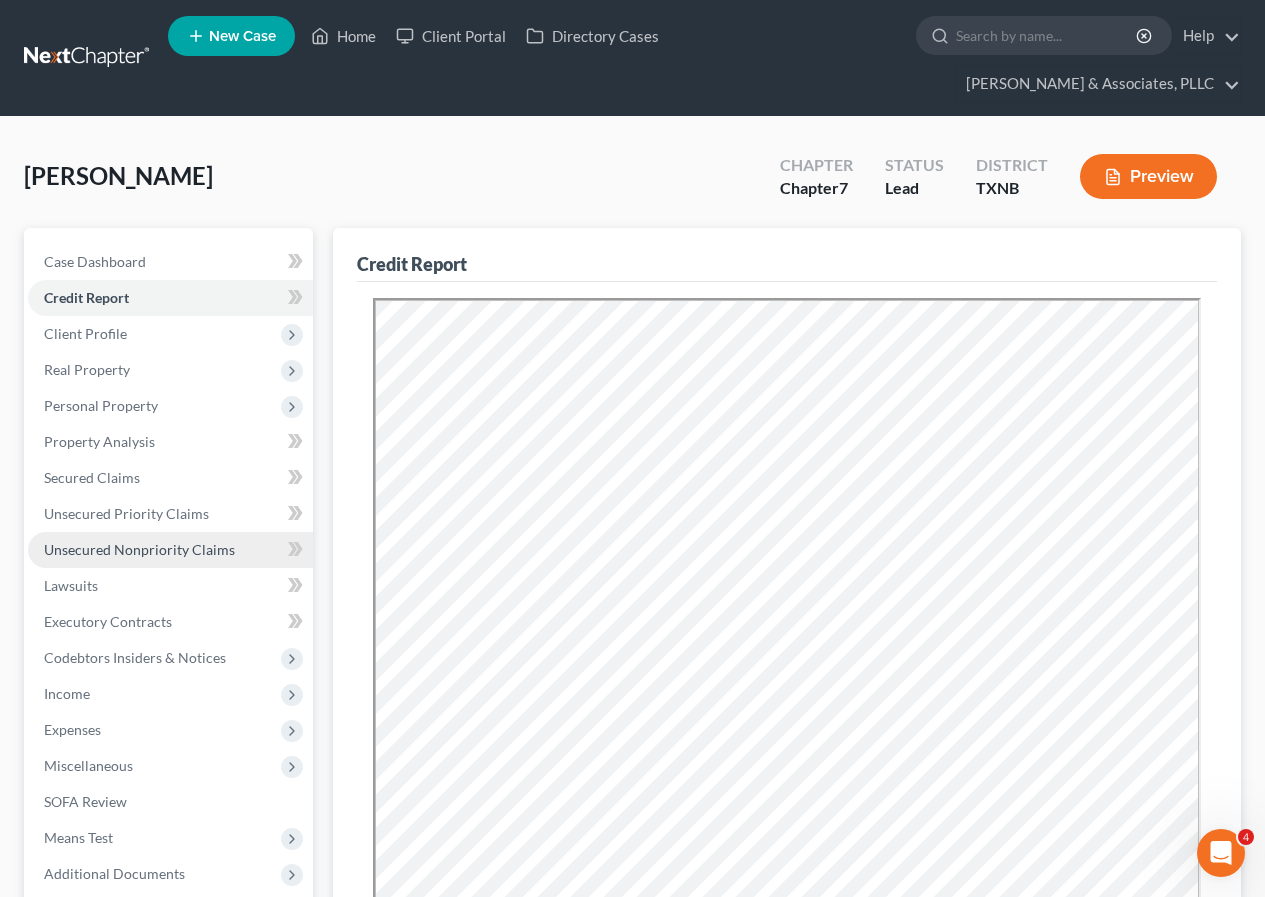click on "Unsecured Nonpriority Claims" at bounding box center (139, 549) 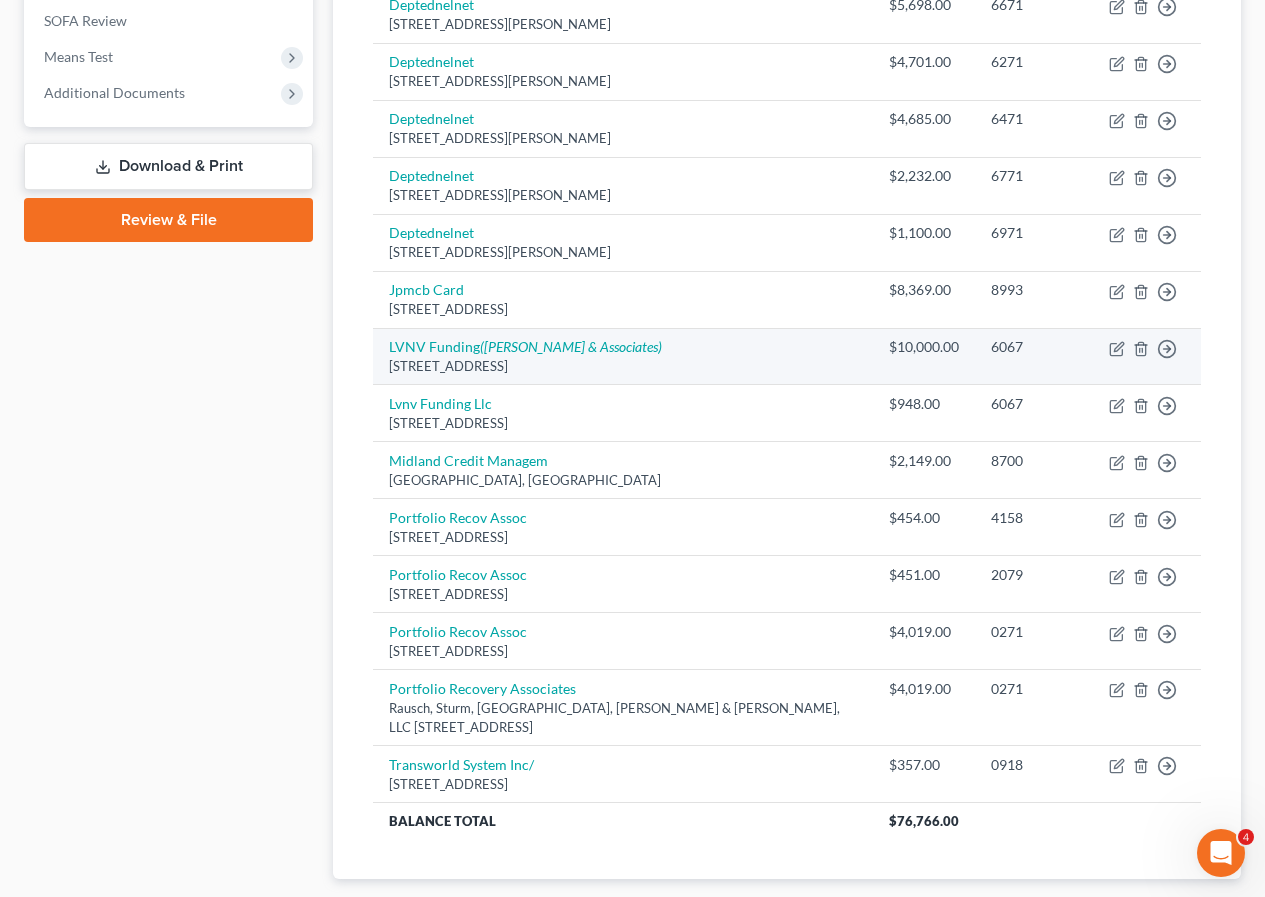 scroll, scrollTop: 800, scrollLeft: 0, axis: vertical 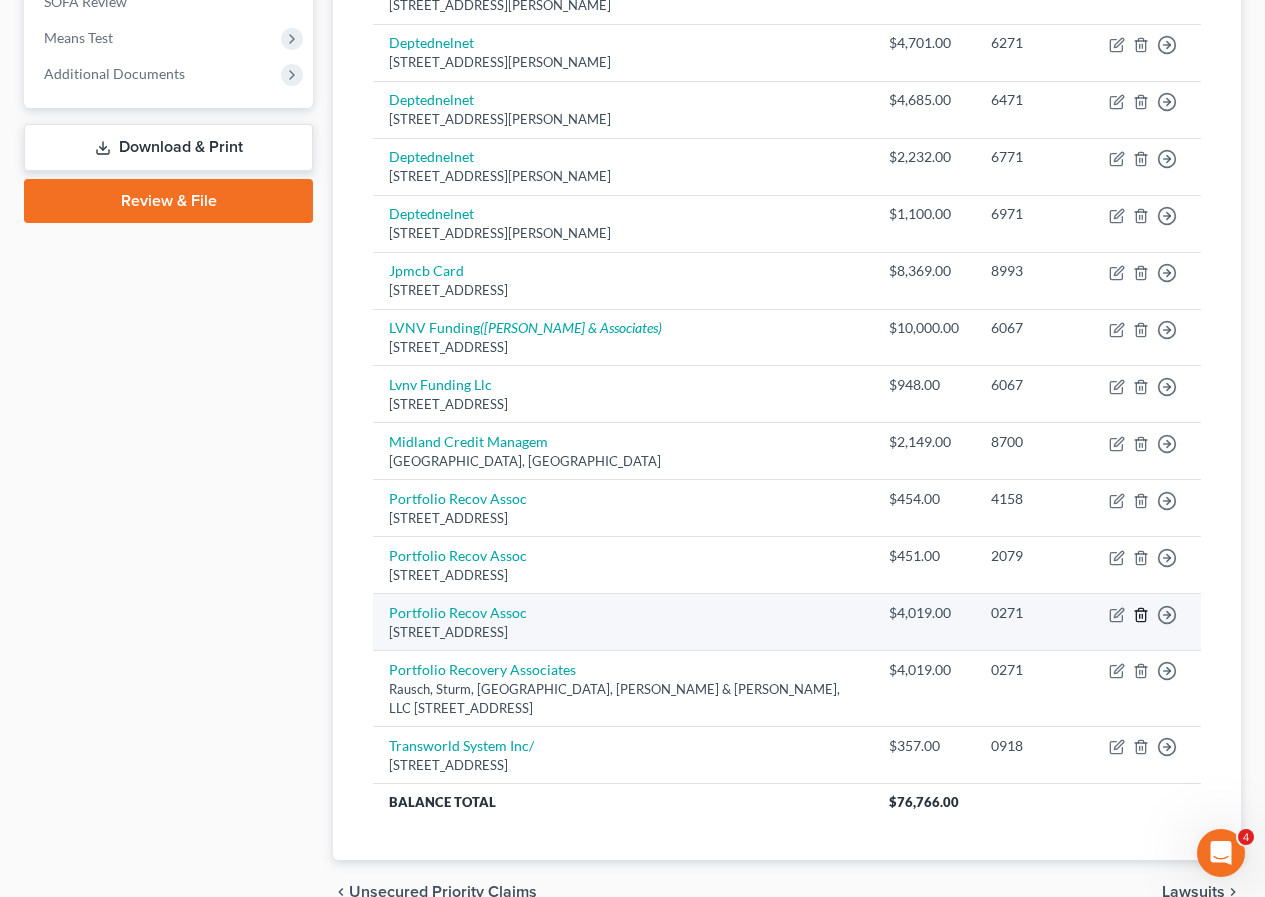 click 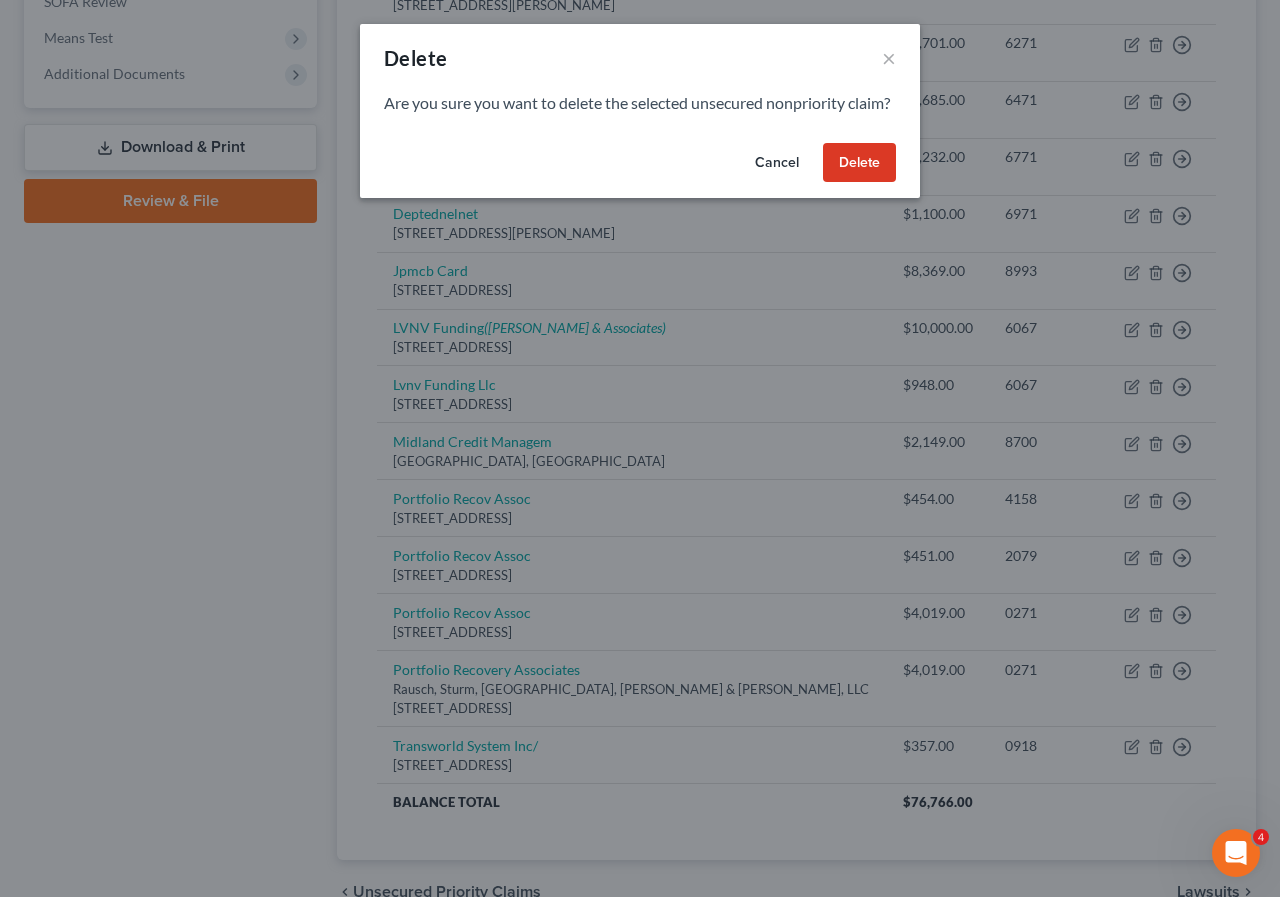click on "Delete" at bounding box center [859, 163] 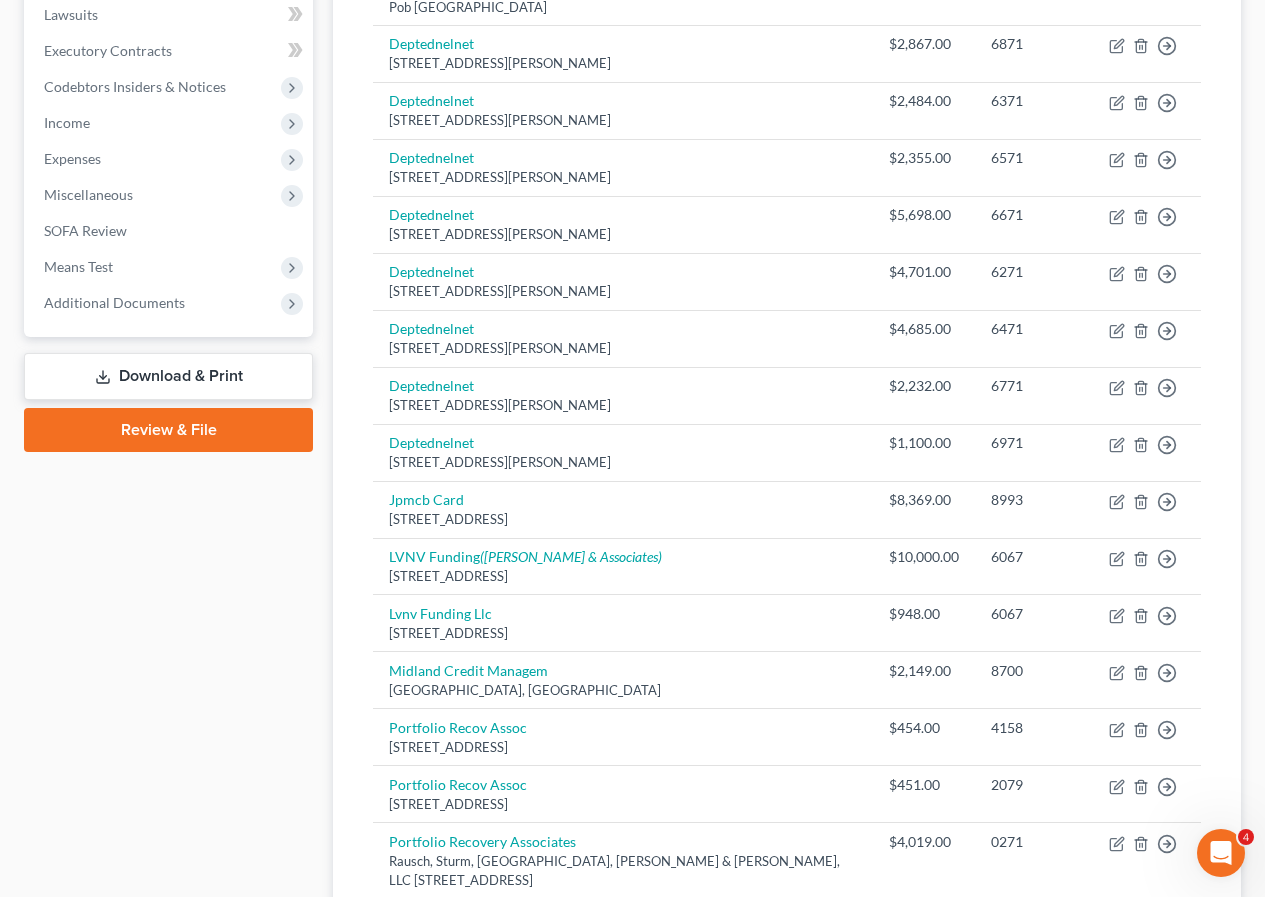 scroll, scrollTop: 600, scrollLeft: 0, axis: vertical 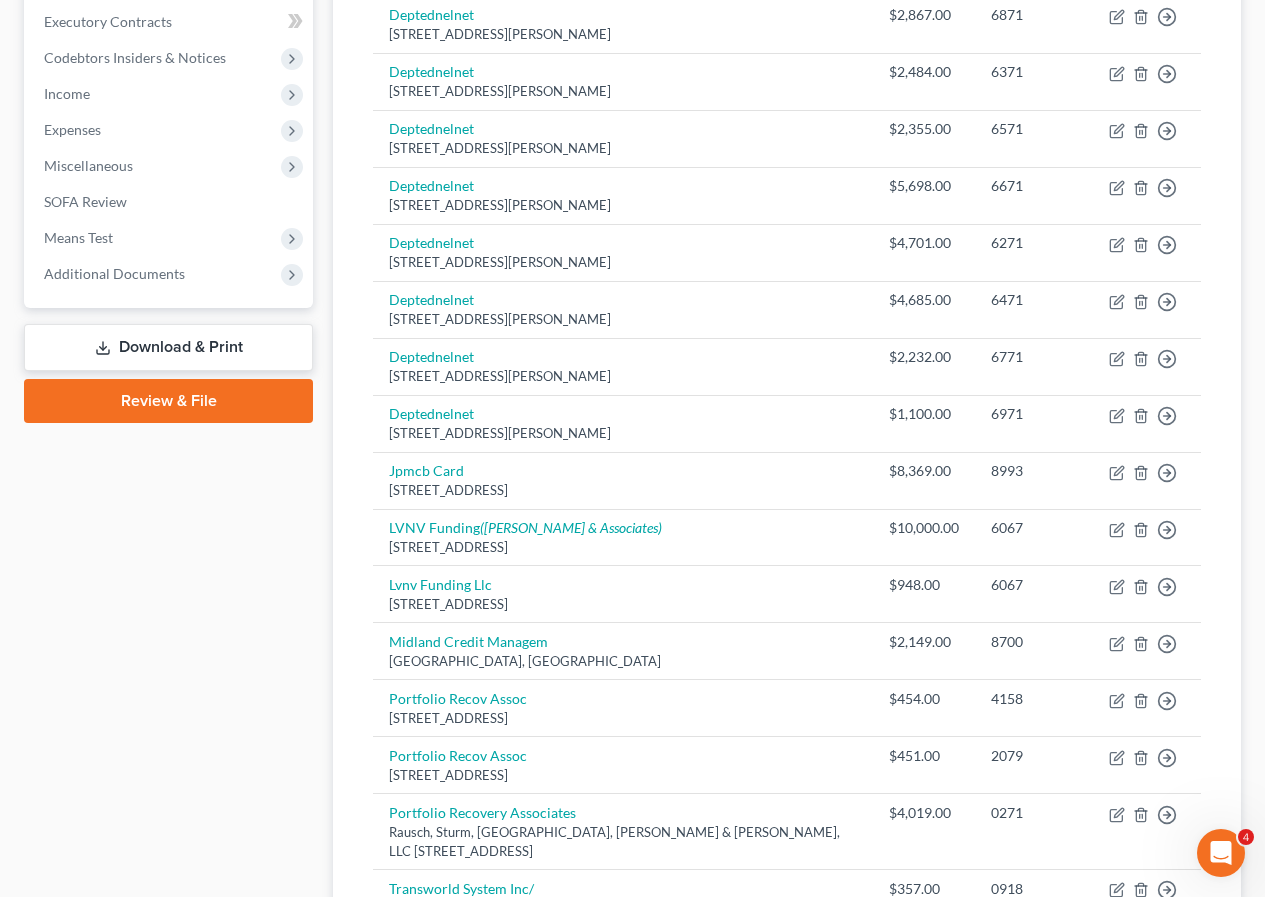 click on "Review & File" at bounding box center (168, 401) 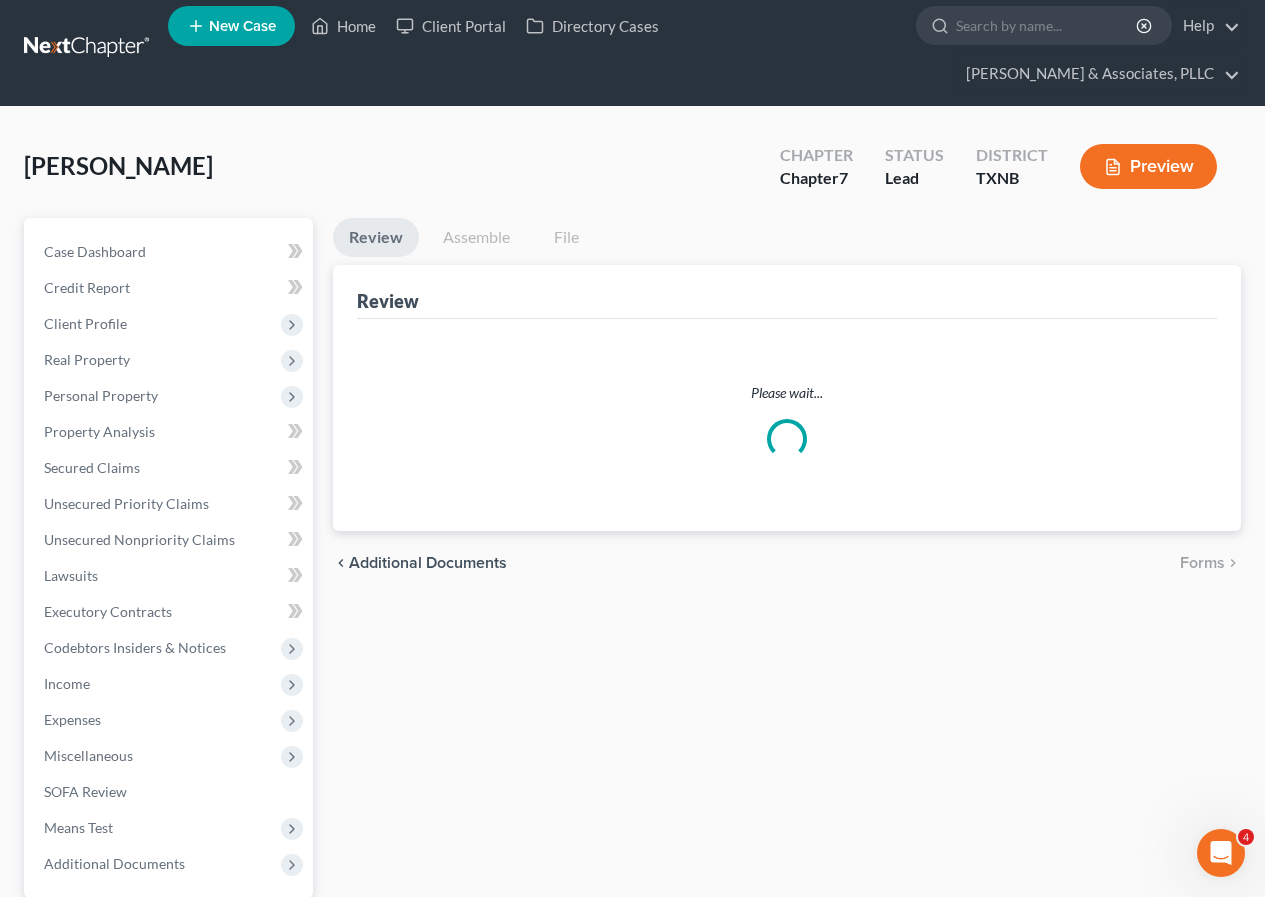 scroll, scrollTop: 0, scrollLeft: 0, axis: both 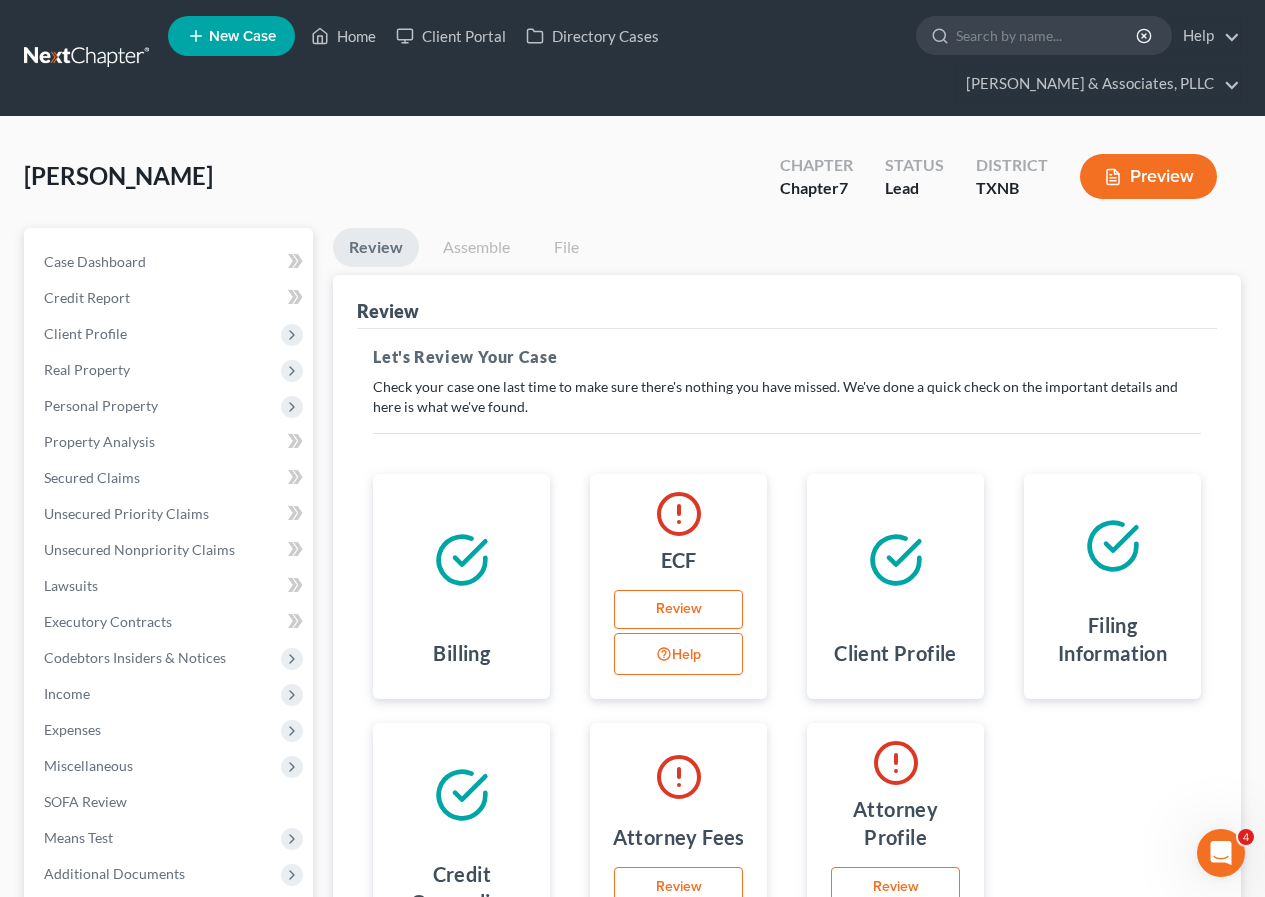 click on "Review" at bounding box center [678, 610] 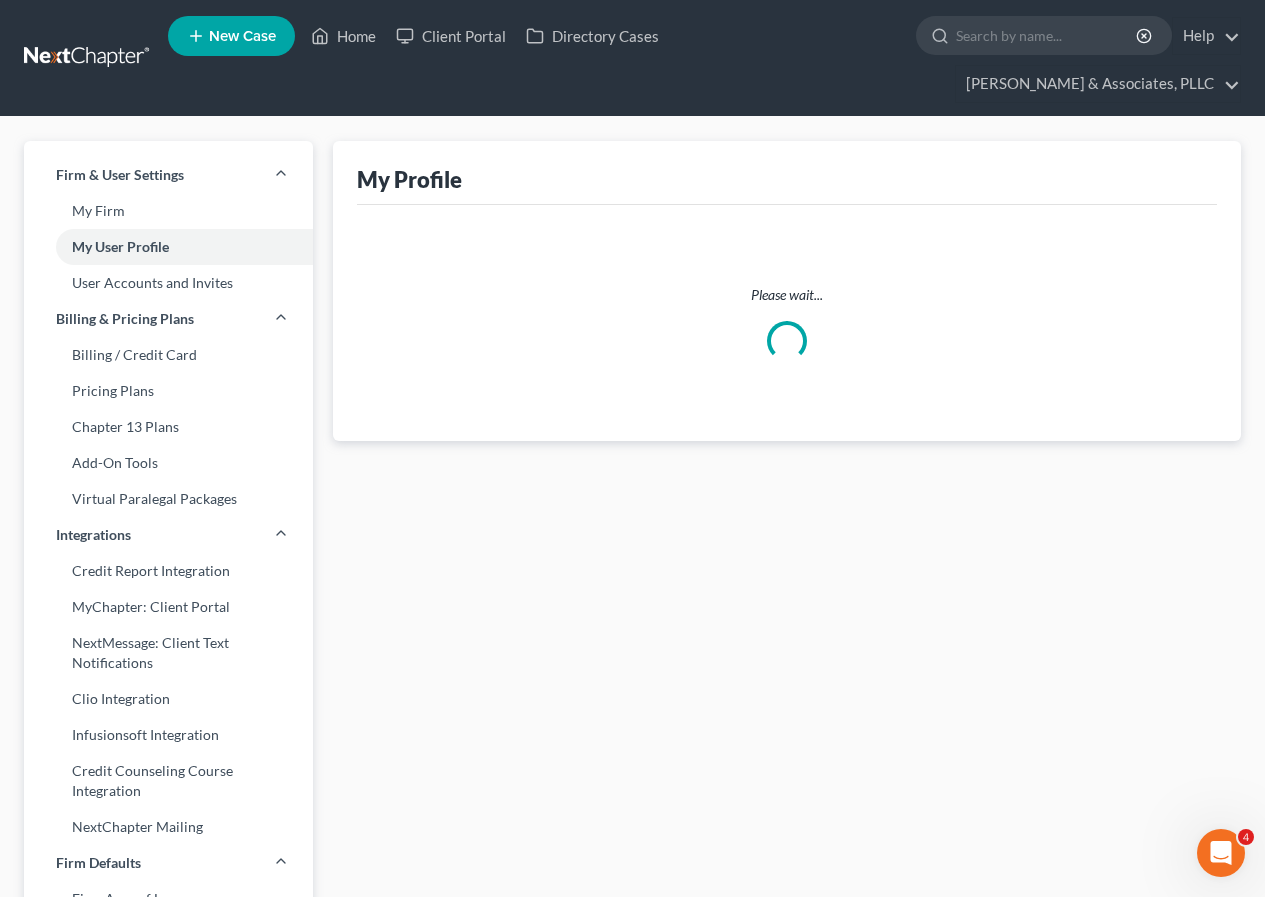 select on "45" 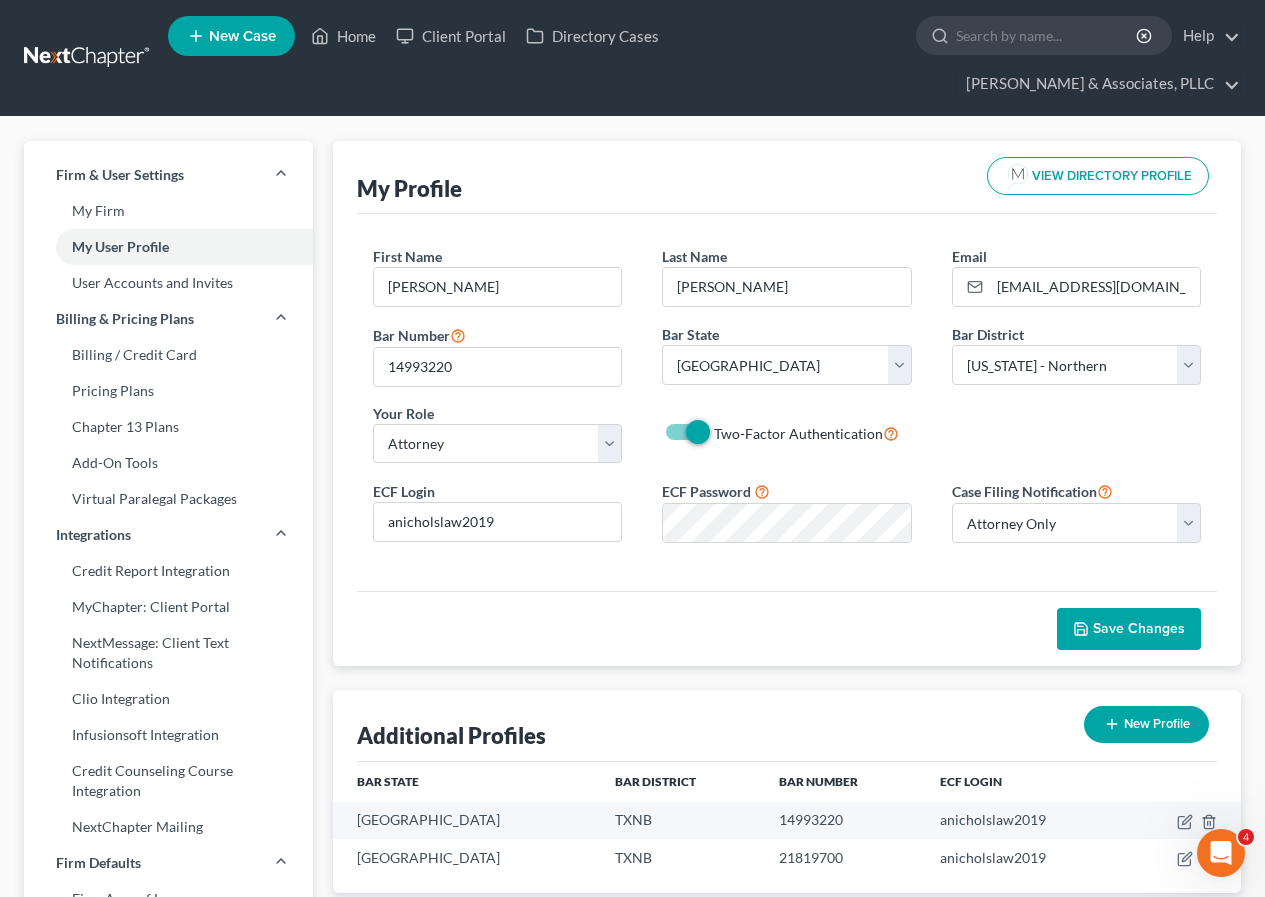 click on "Save Changes" at bounding box center [1139, 628] 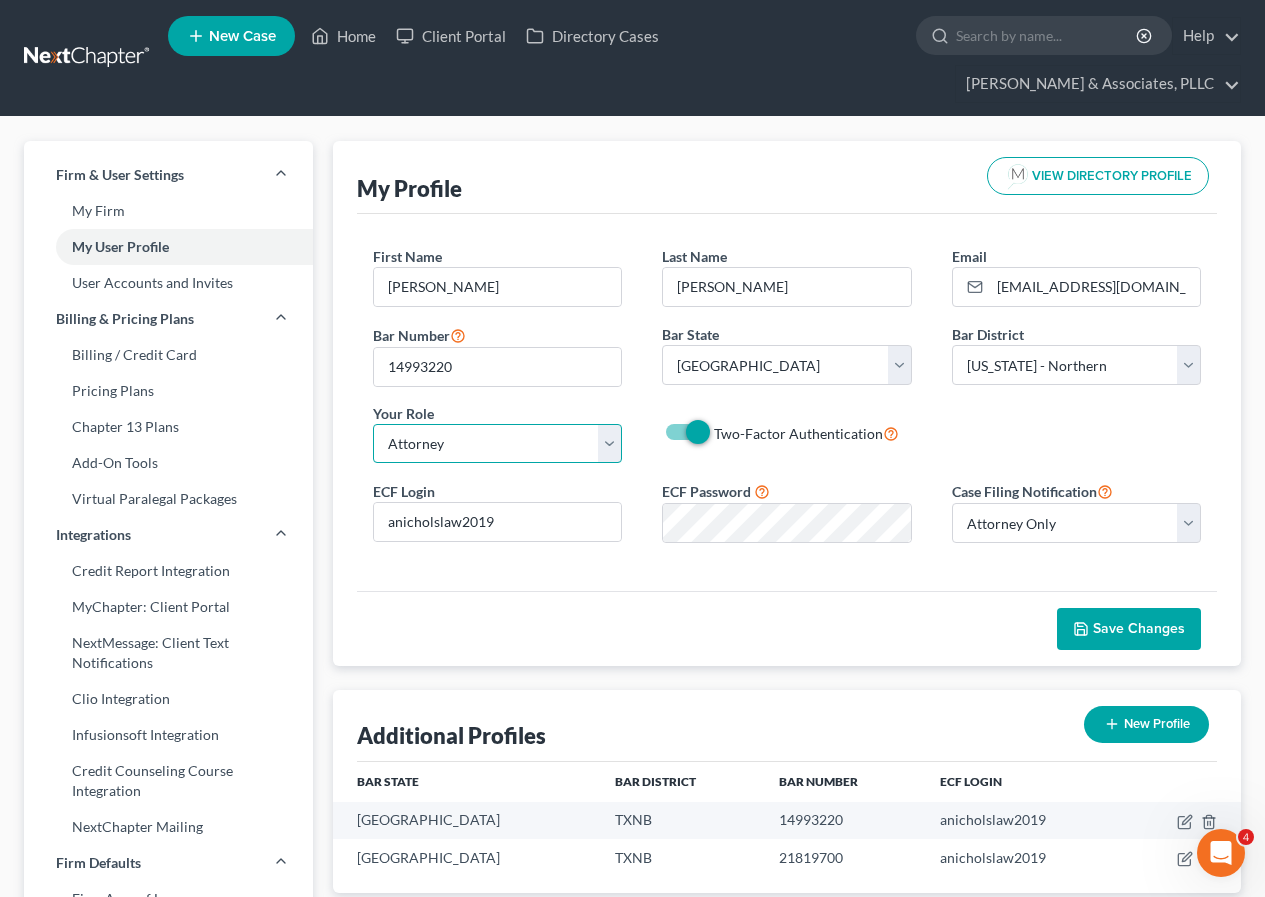 click on "Select Attorney Paralegal Assistant" at bounding box center [497, 444] 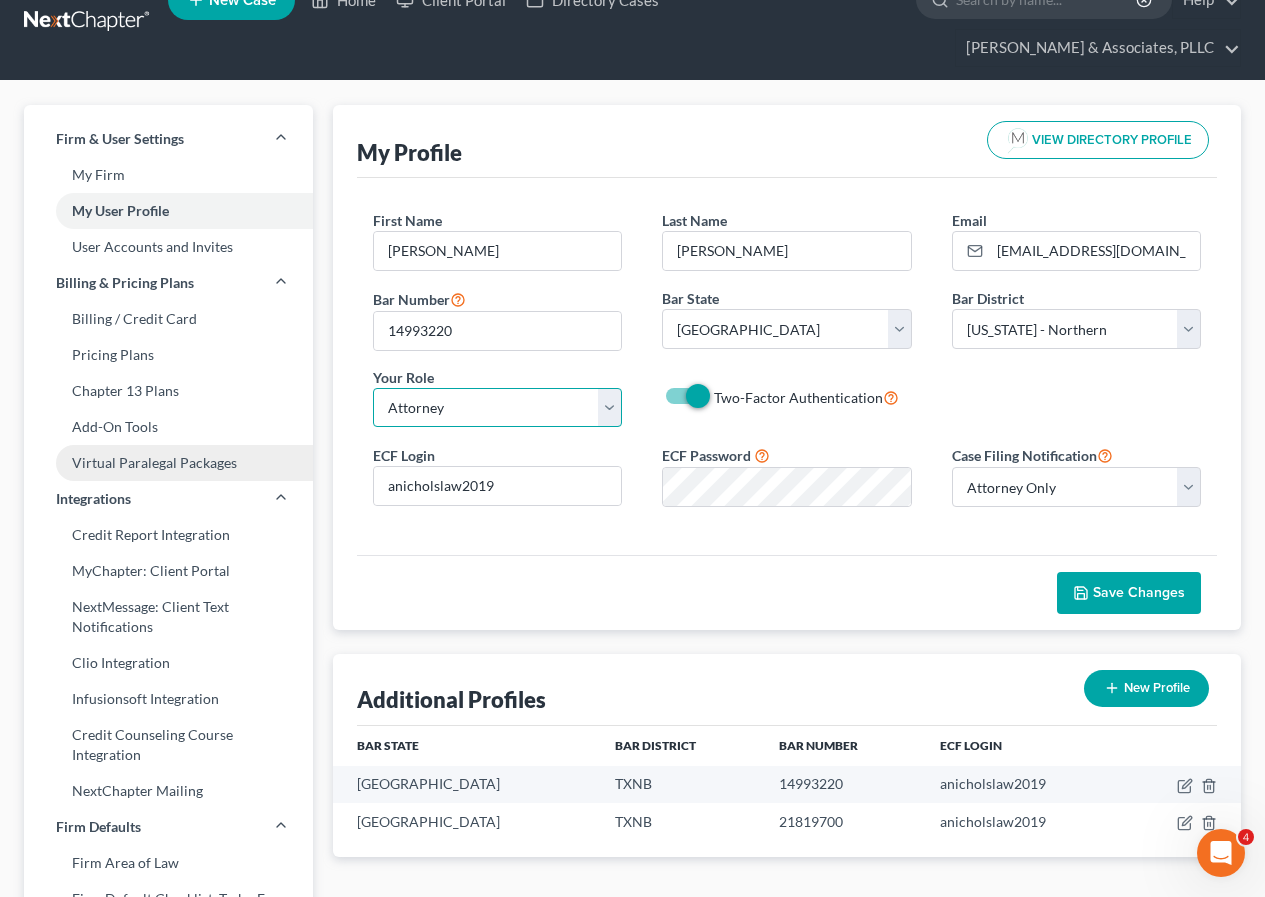 scroll, scrollTop: 0, scrollLeft: 0, axis: both 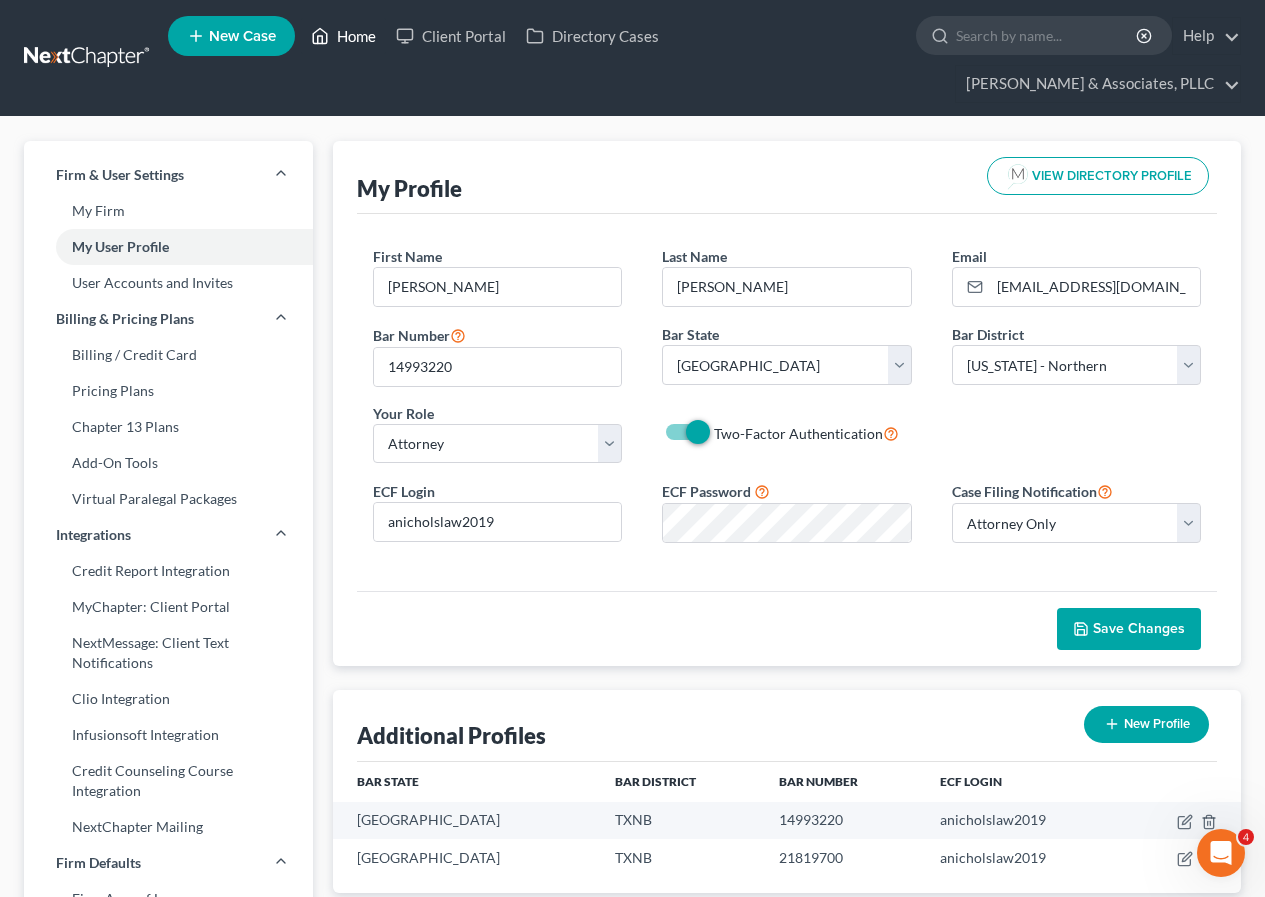 click on "Home" at bounding box center [343, 36] 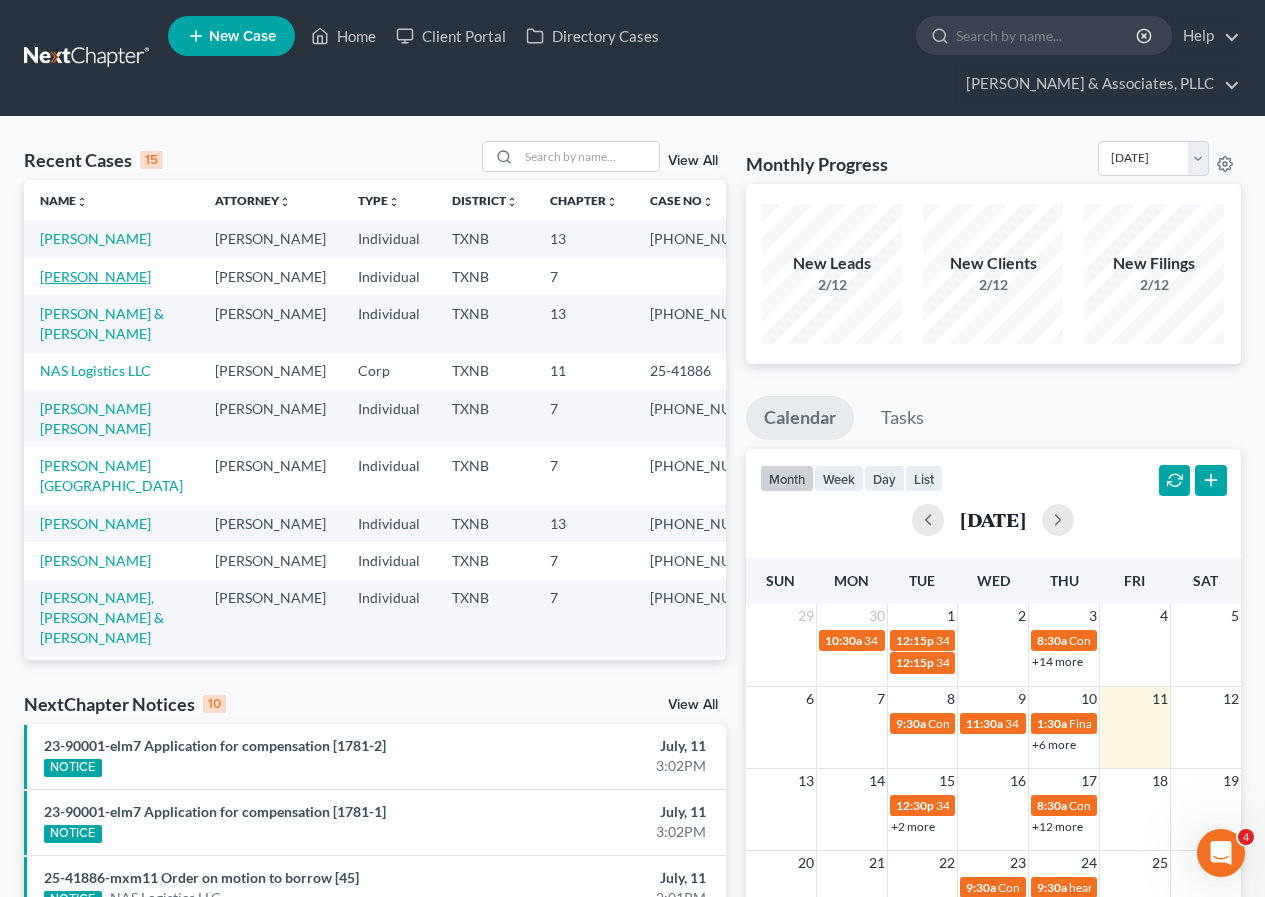 click on "[PERSON_NAME]" at bounding box center (95, 276) 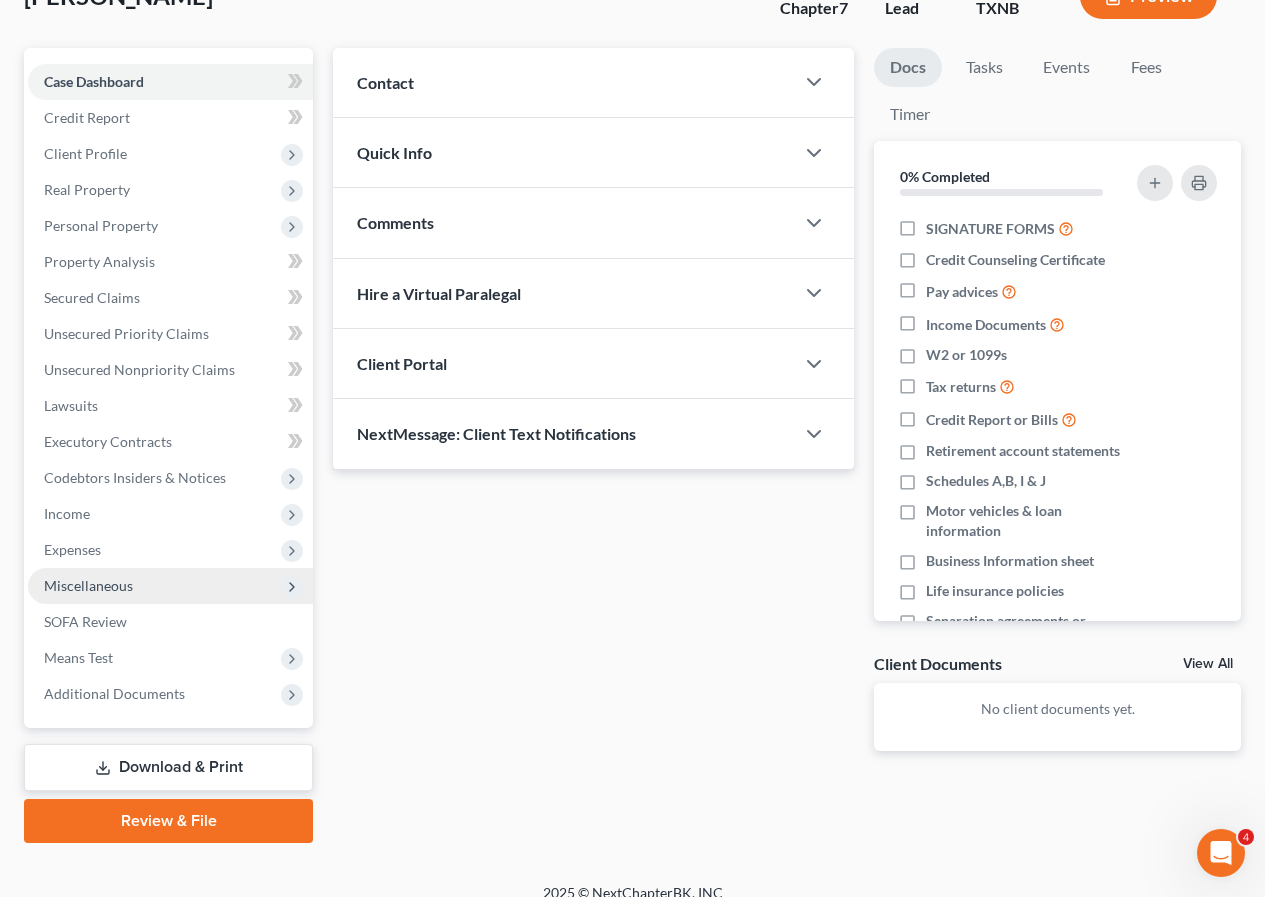 scroll, scrollTop: 202, scrollLeft: 0, axis: vertical 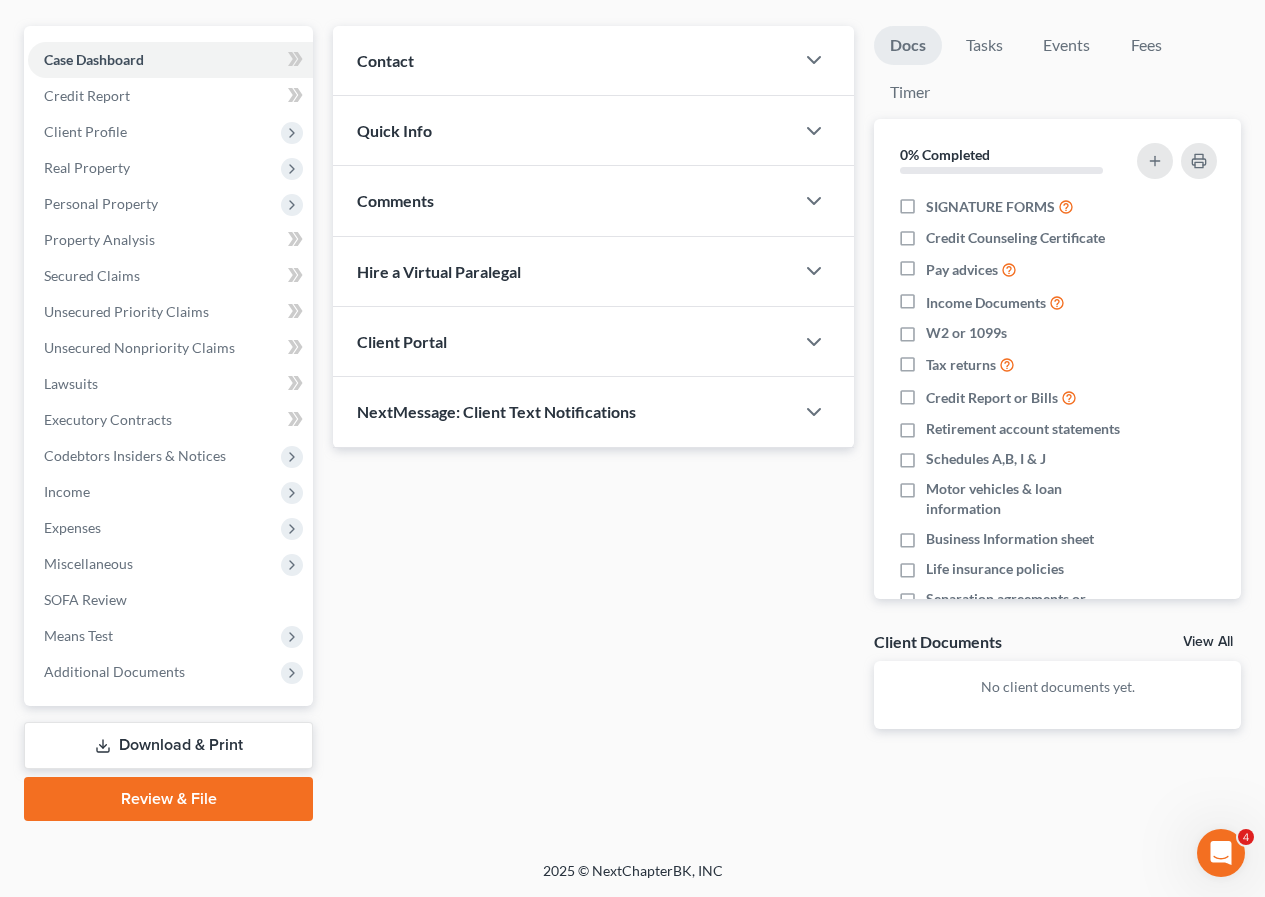 click on "Review & File" at bounding box center [168, 799] 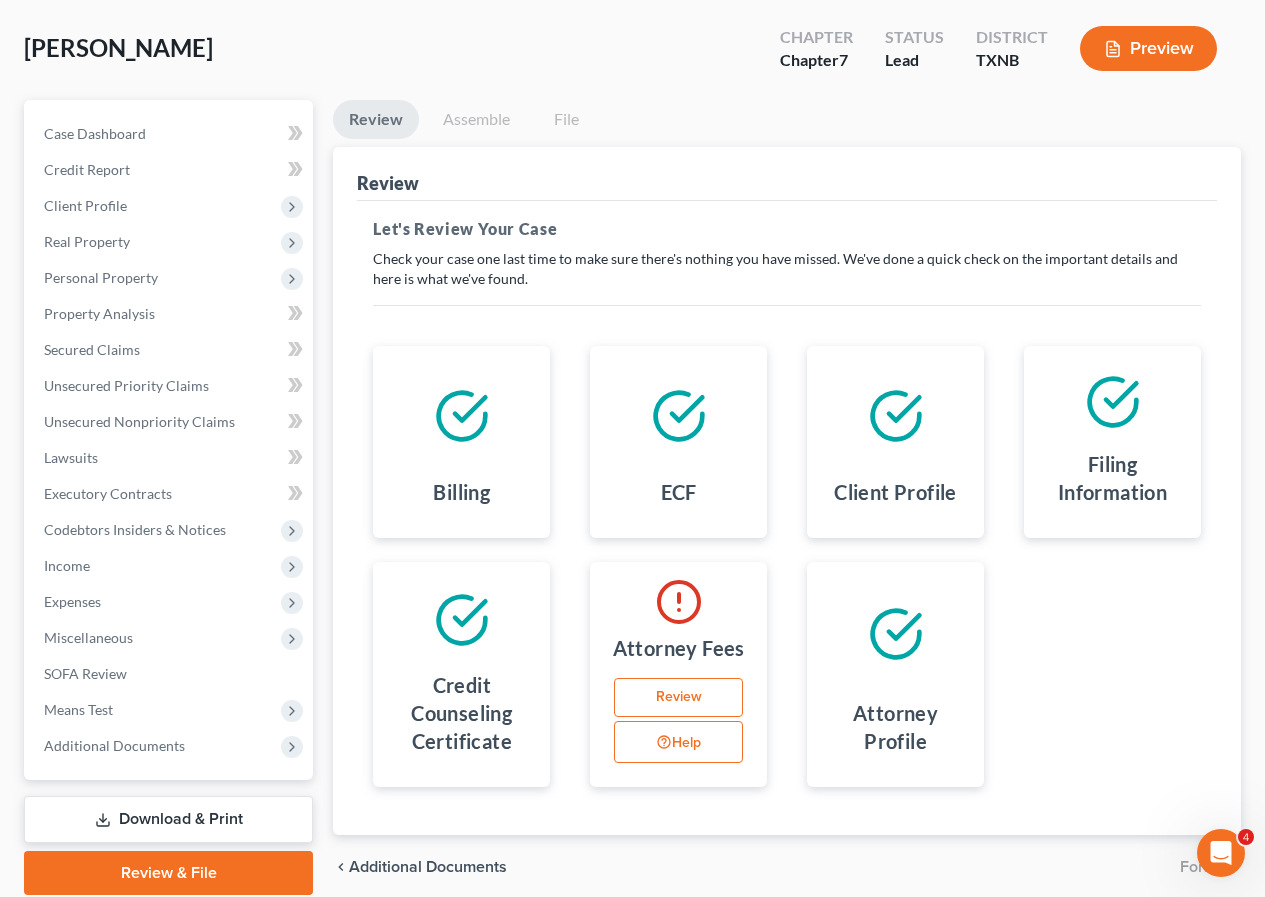 scroll, scrollTop: 0, scrollLeft: 0, axis: both 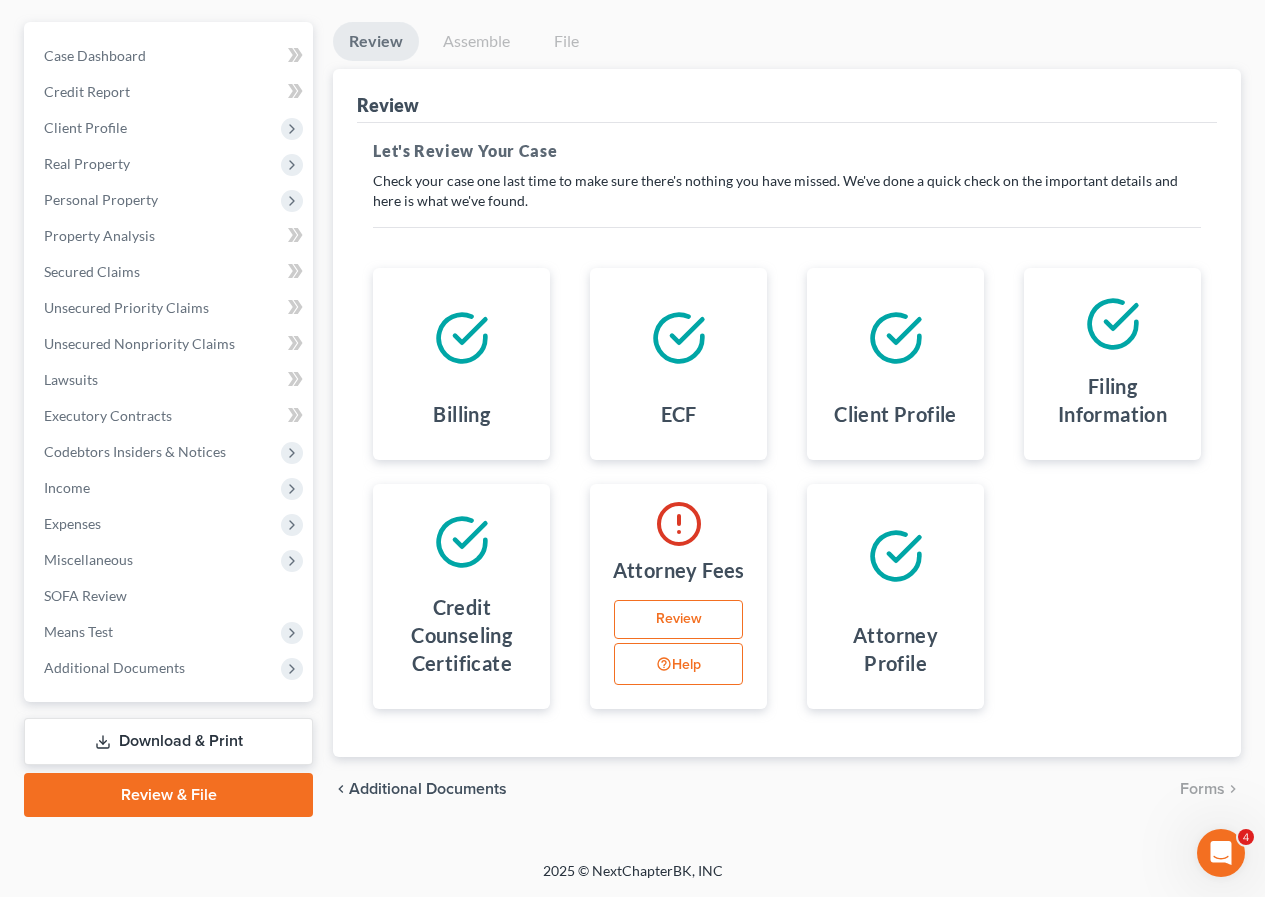 click on "Review" at bounding box center [678, 620] 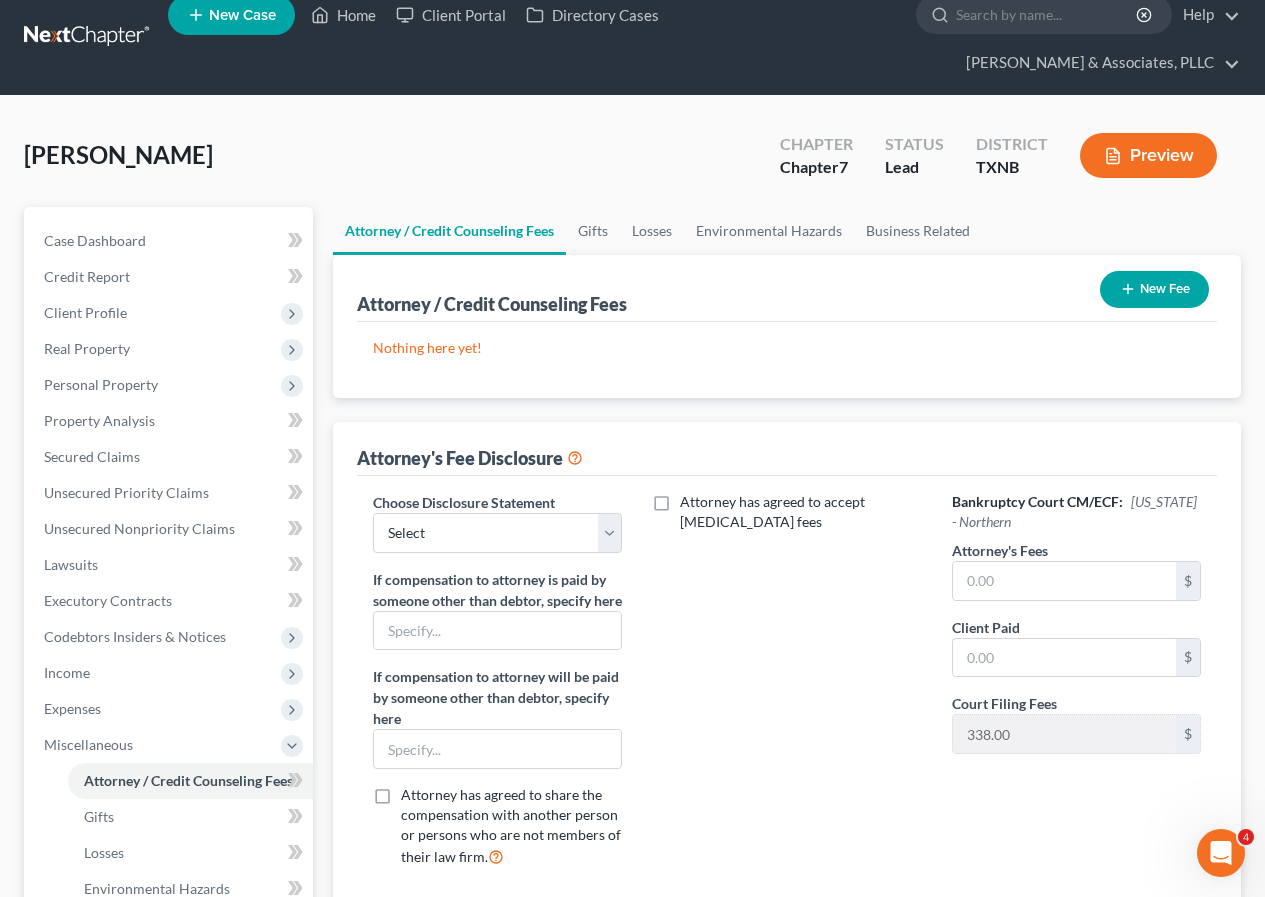 scroll, scrollTop: 0, scrollLeft: 0, axis: both 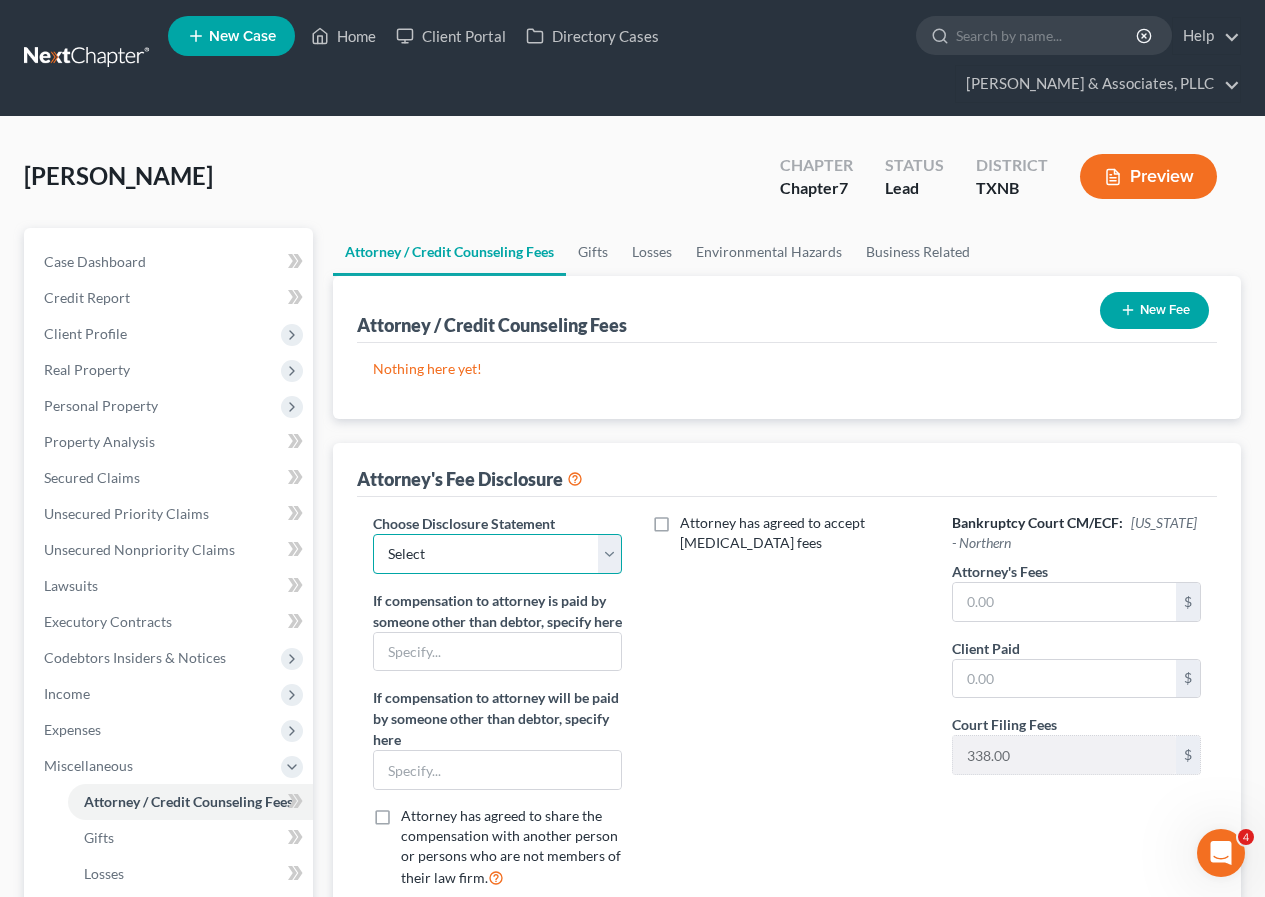 click on "Select Disclosure" at bounding box center [497, 554] 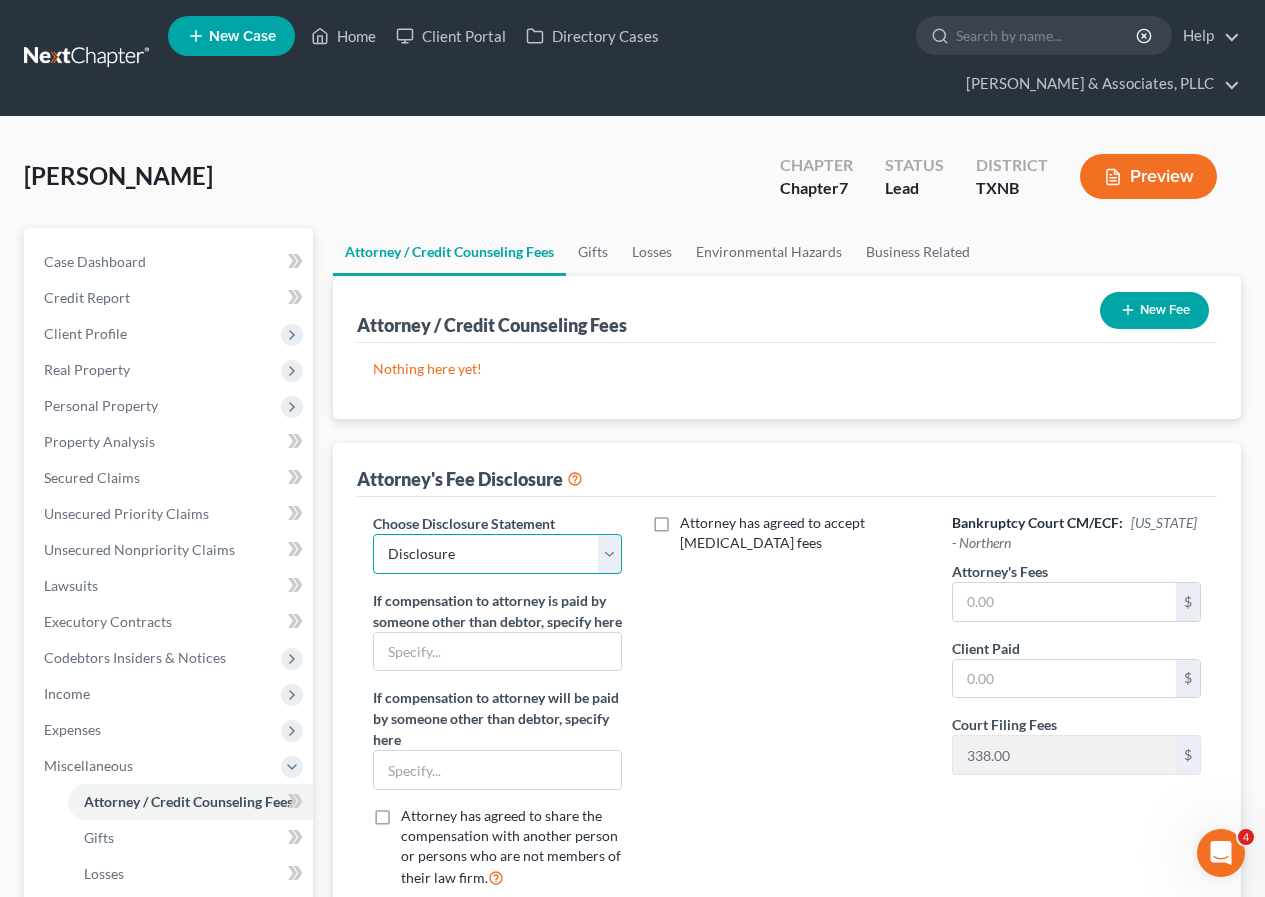click on "Select Disclosure" at bounding box center (497, 554) 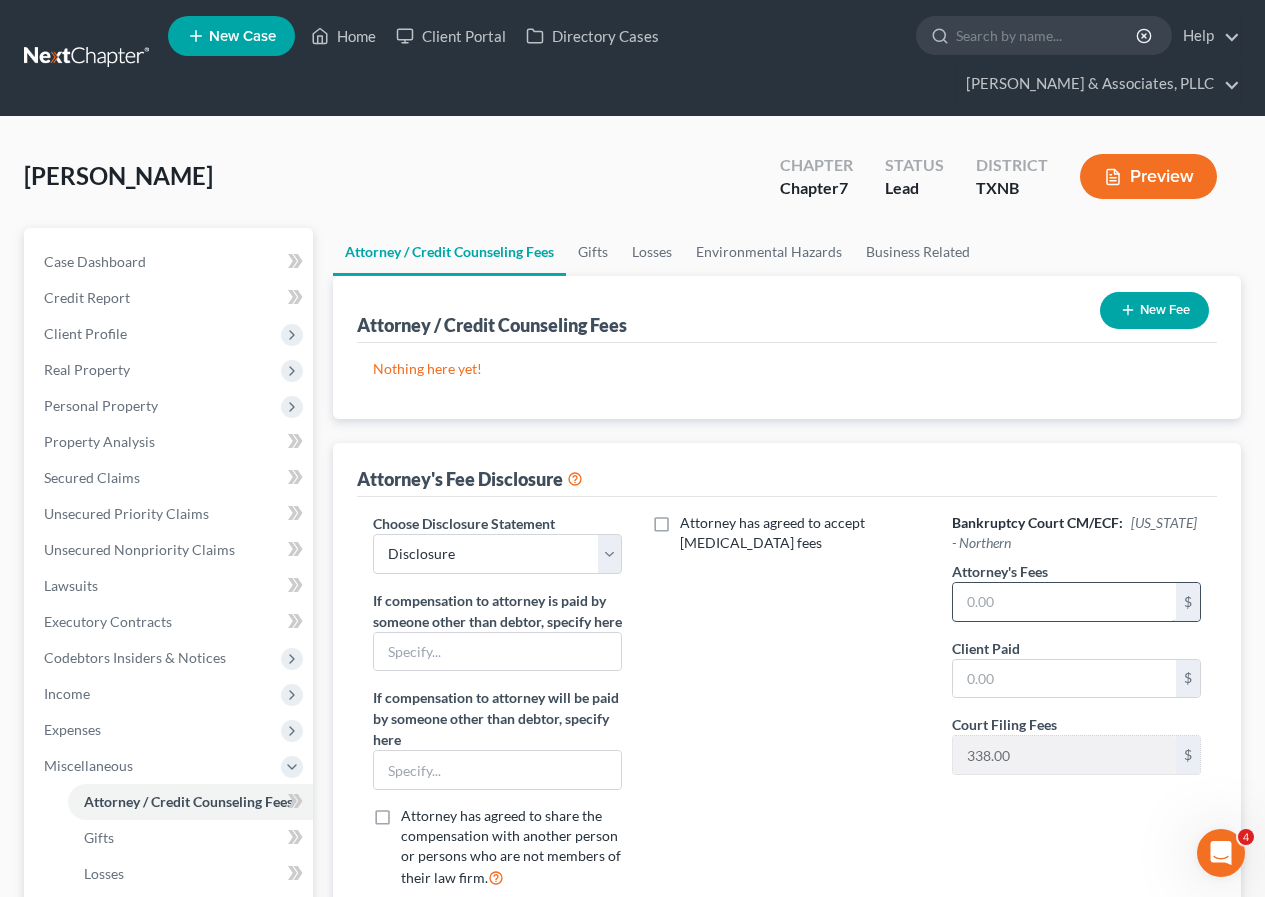 click at bounding box center [1064, 602] 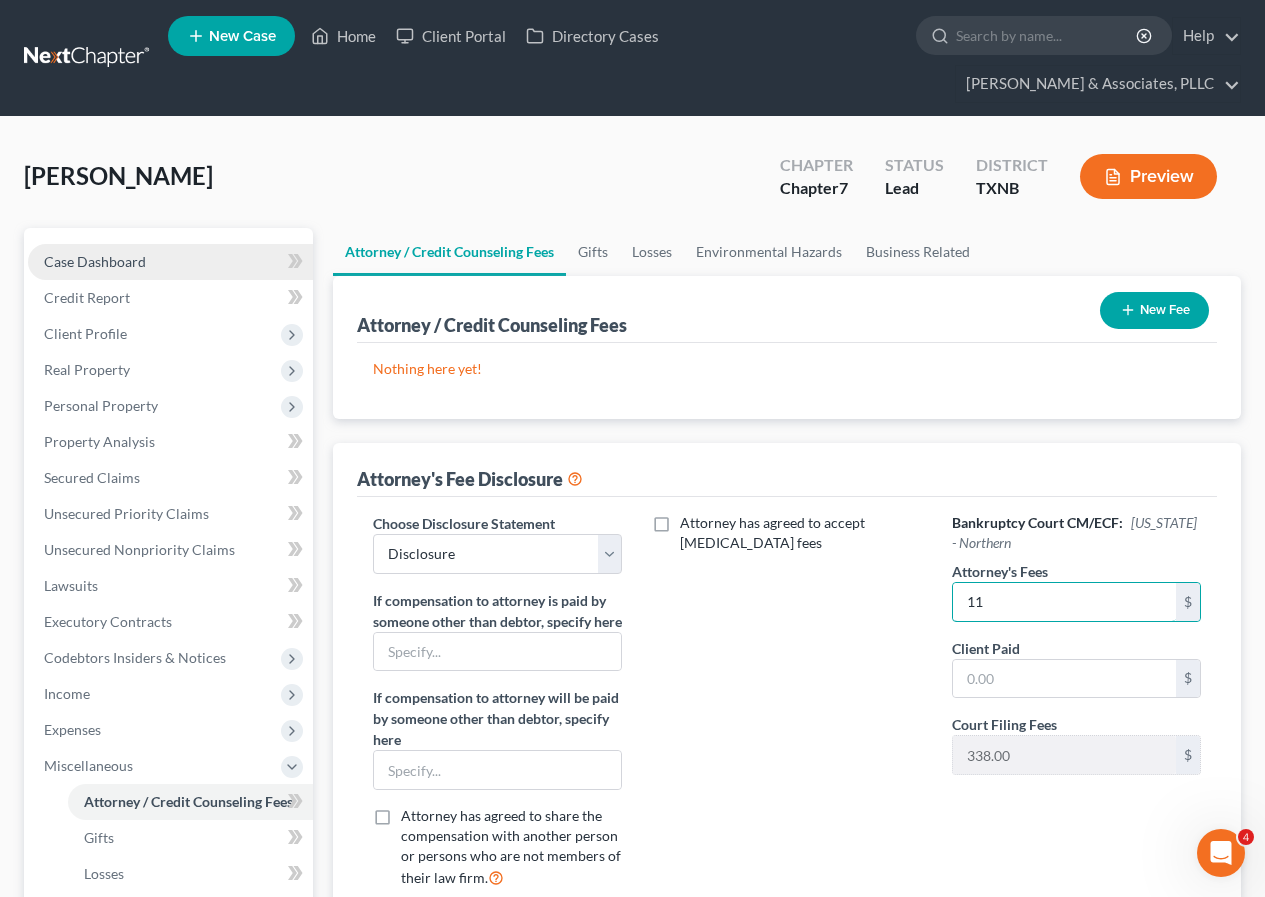 type on "11" 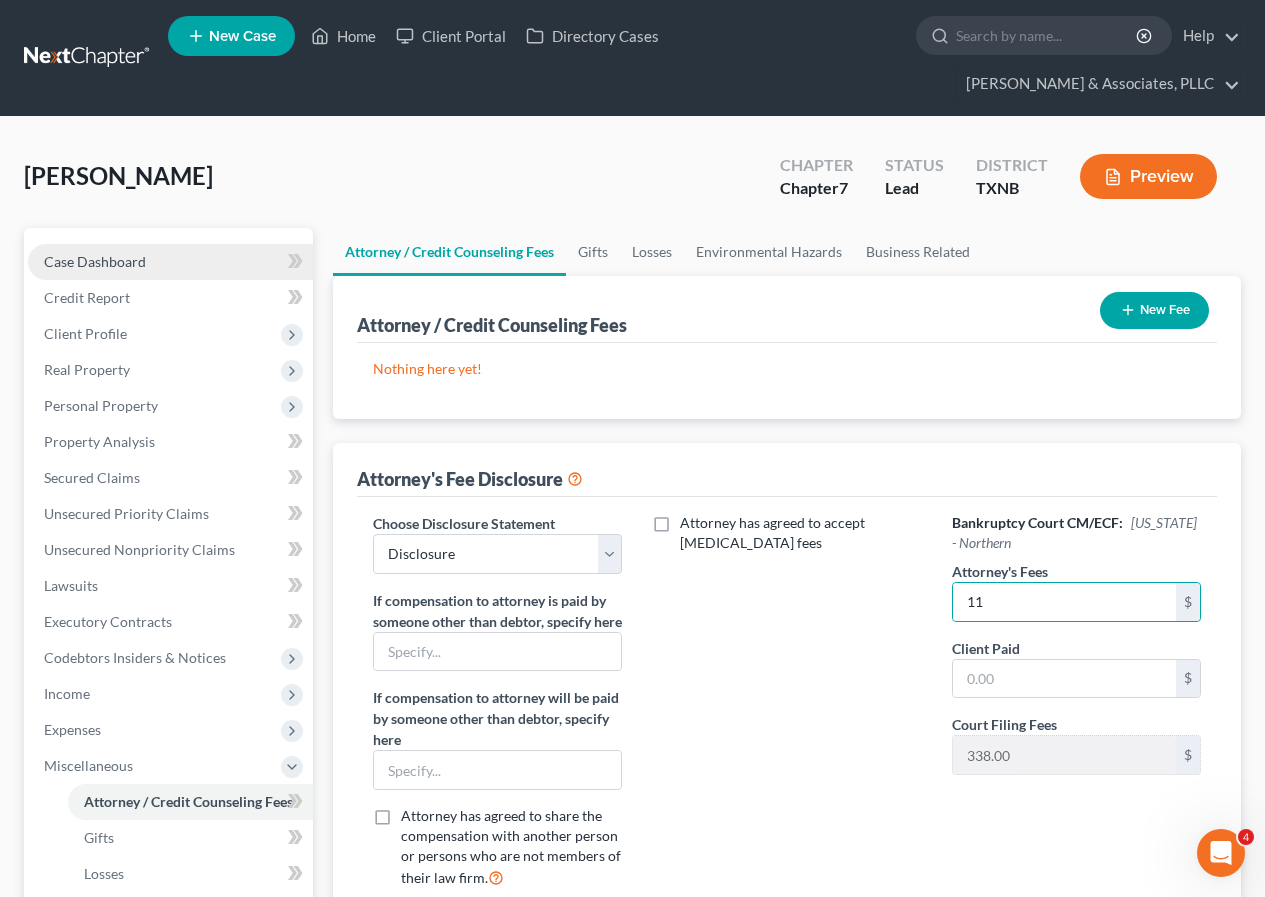 click on "Case Dashboard" at bounding box center [170, 262] 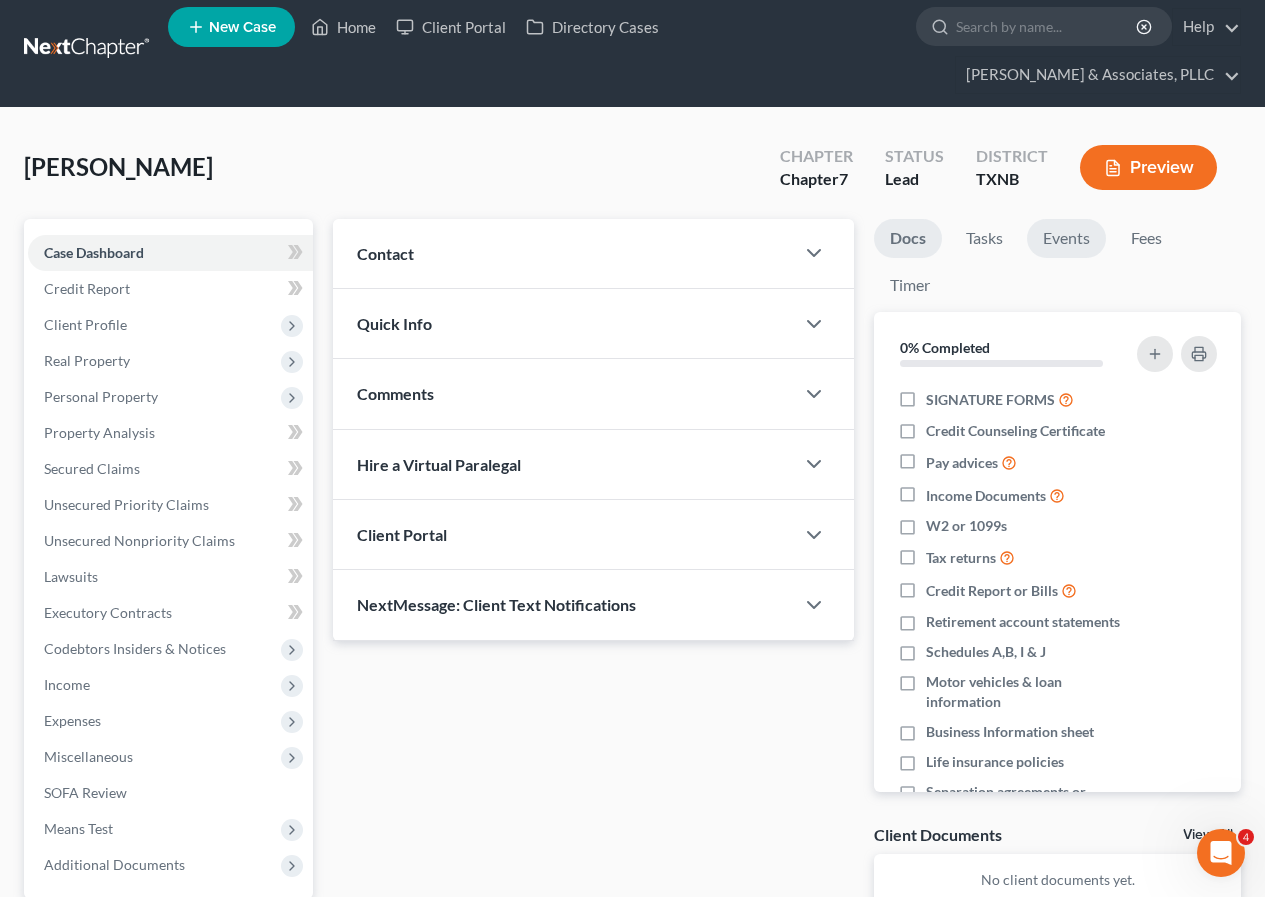 scroll, scrollTop: 0, scrollLeft: 0, axis: both 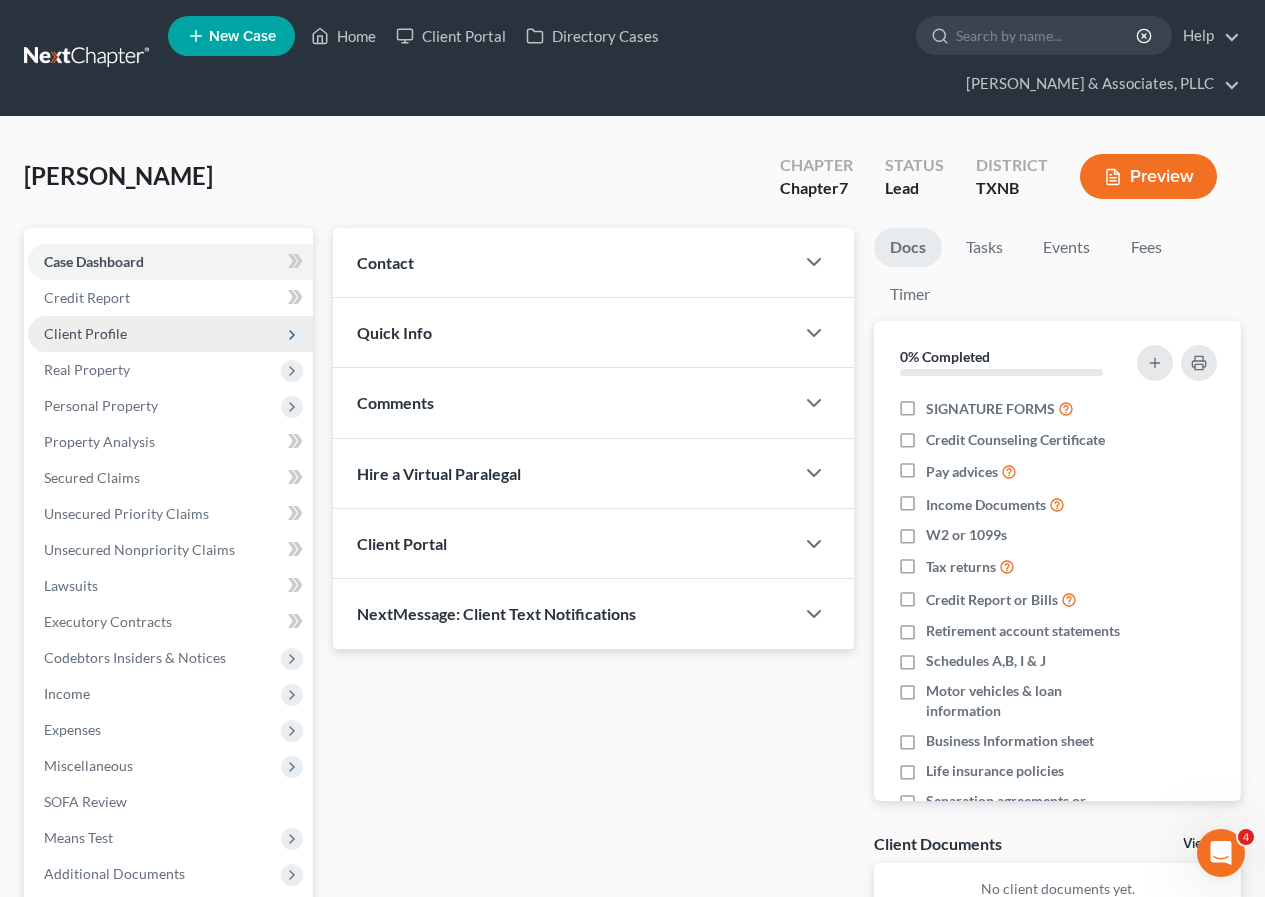 click on "Client Profile" at bounding box center (170, 334) 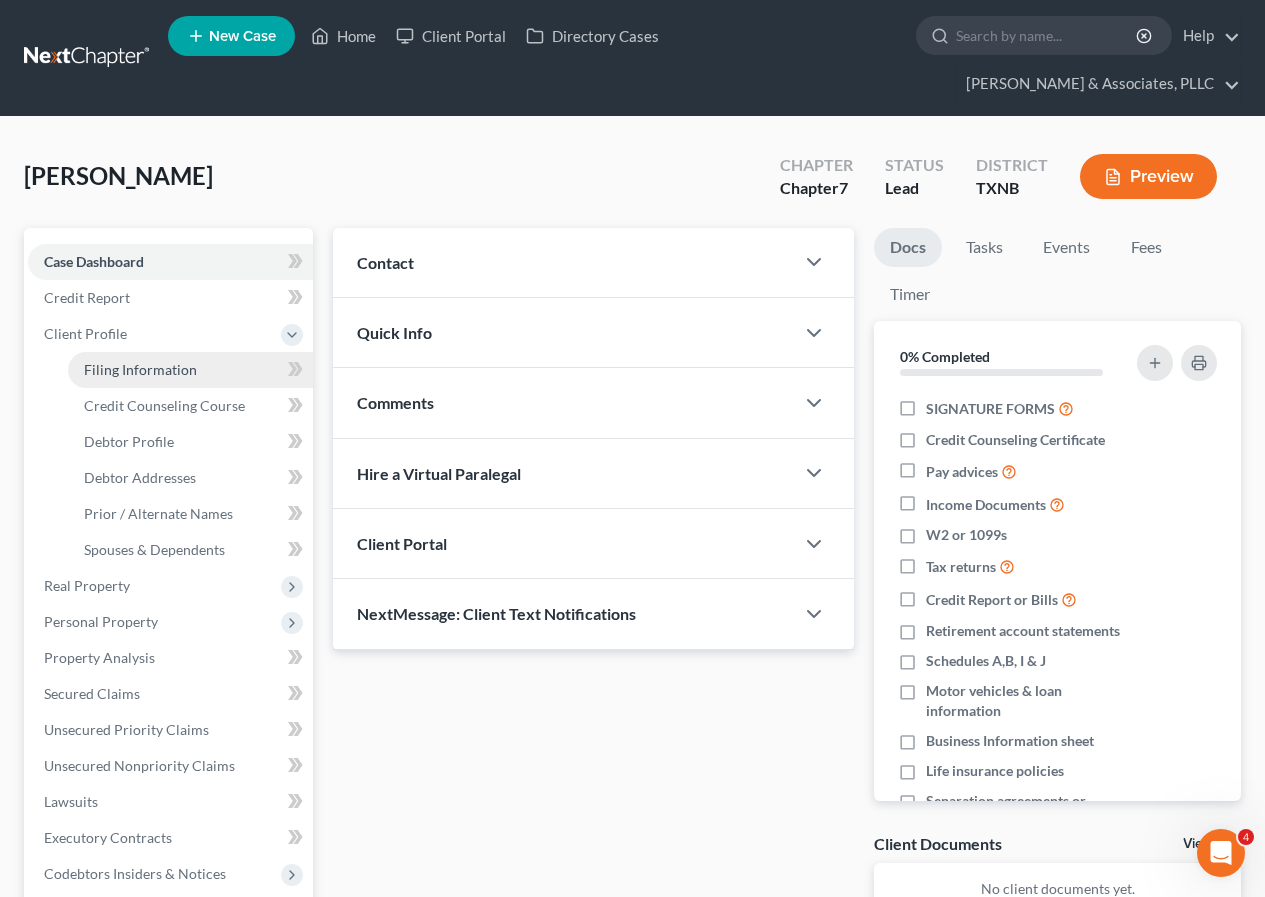 click on "Filing Information" at bounding box center (140, 369) 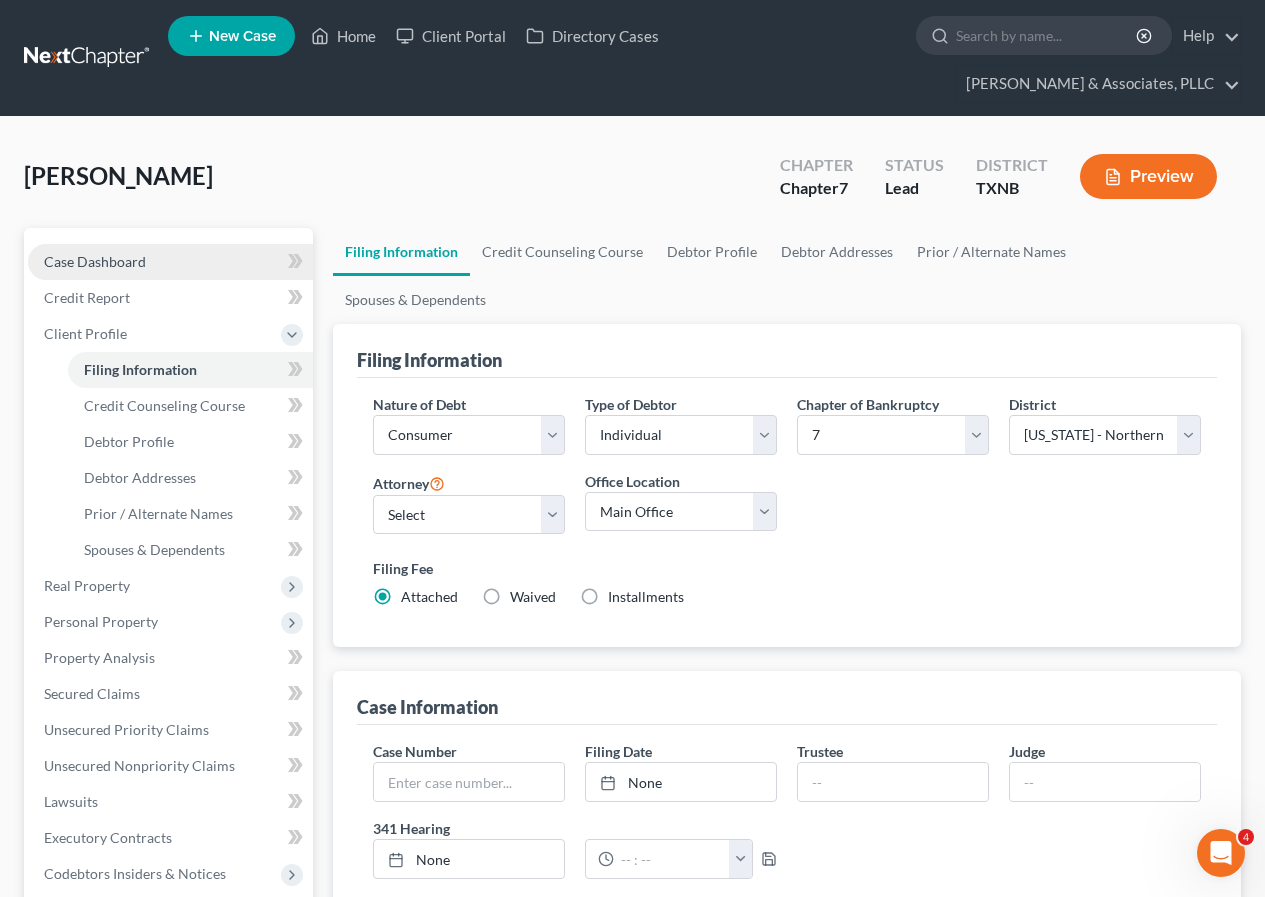 click on "Case Dashboard" at bounding box center [95, 261] 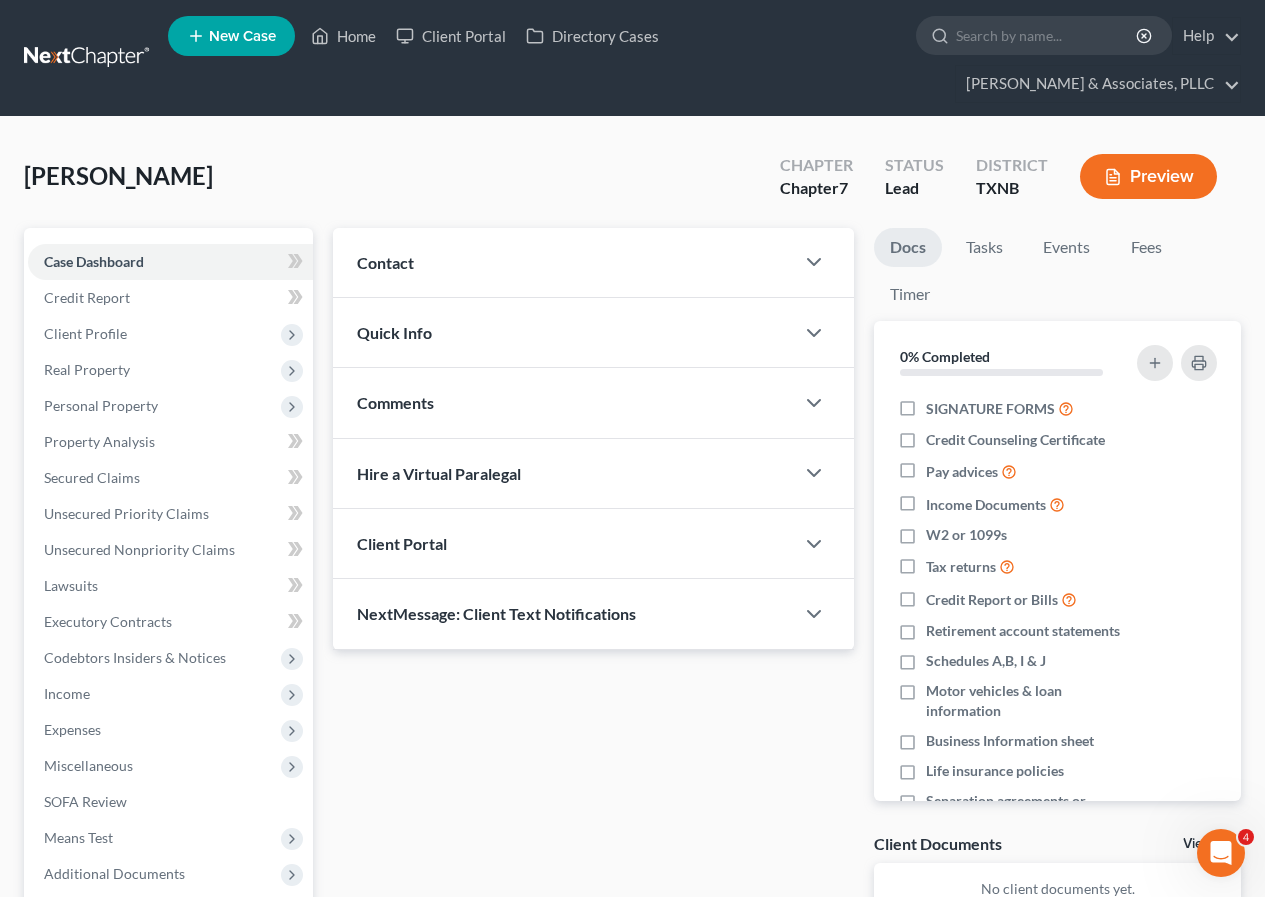 click on "Preview" at bounding box center [1148, 176] 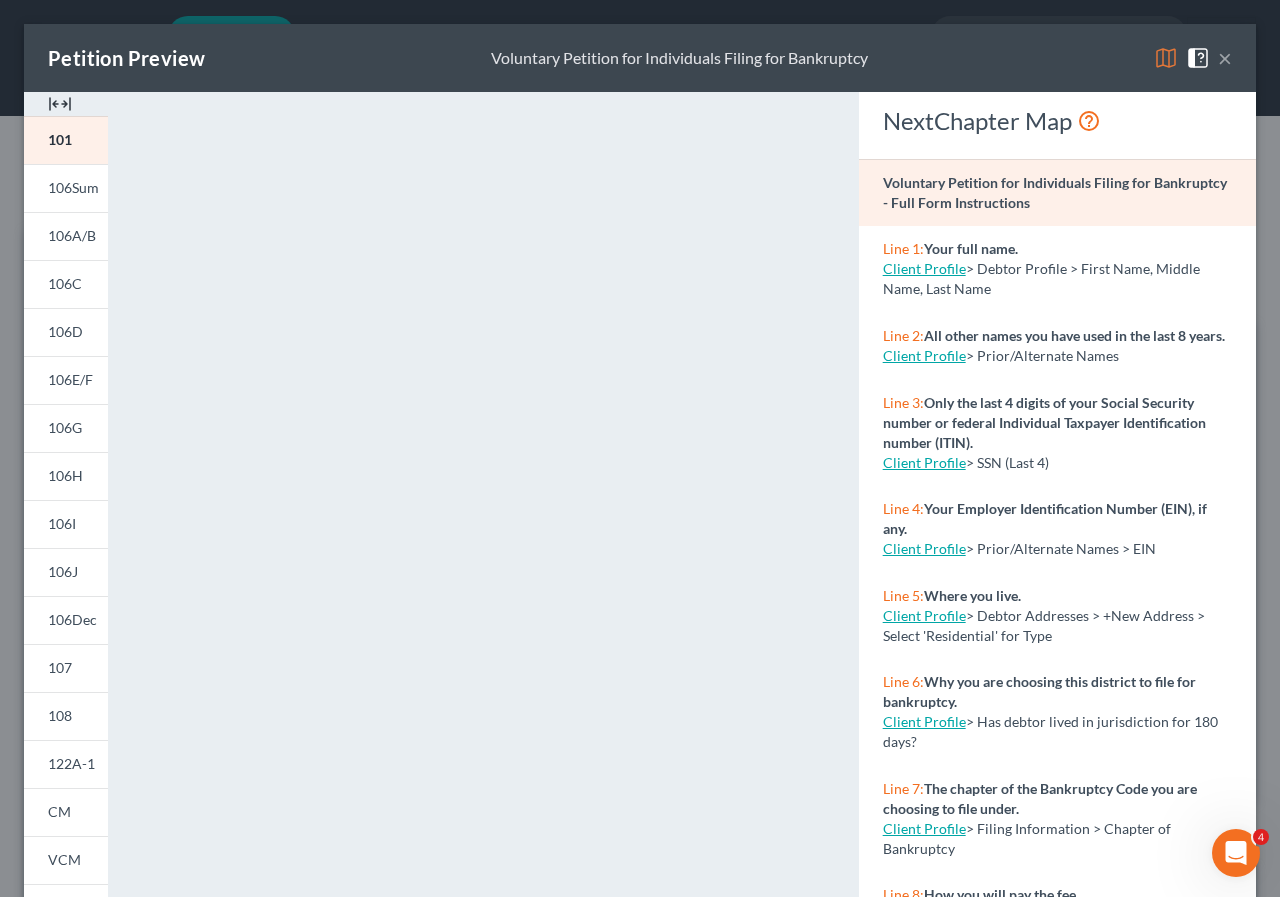 click on "×" at bounding box center (1225, 58) 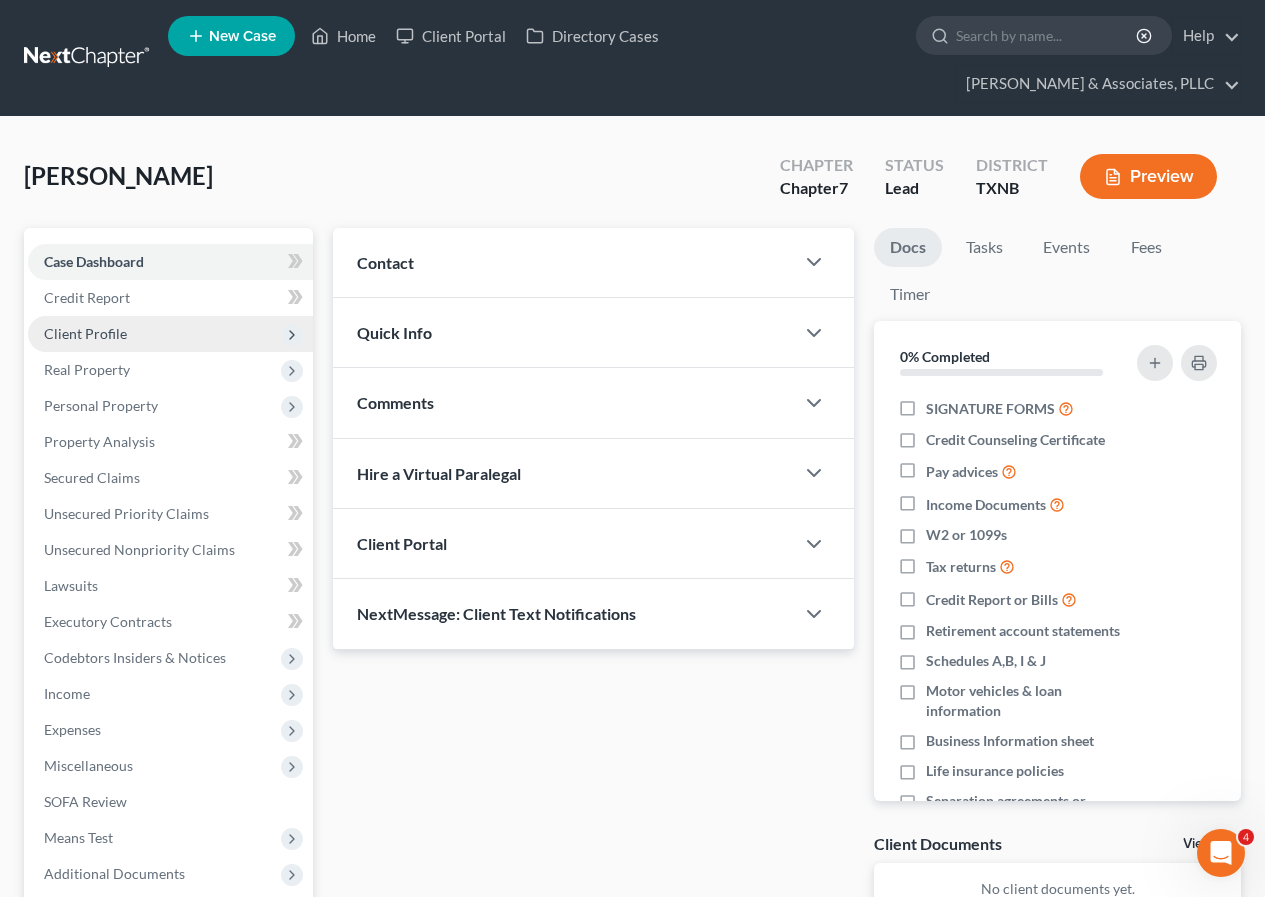 click on "Client Profile" at bounding box center [85, 333] 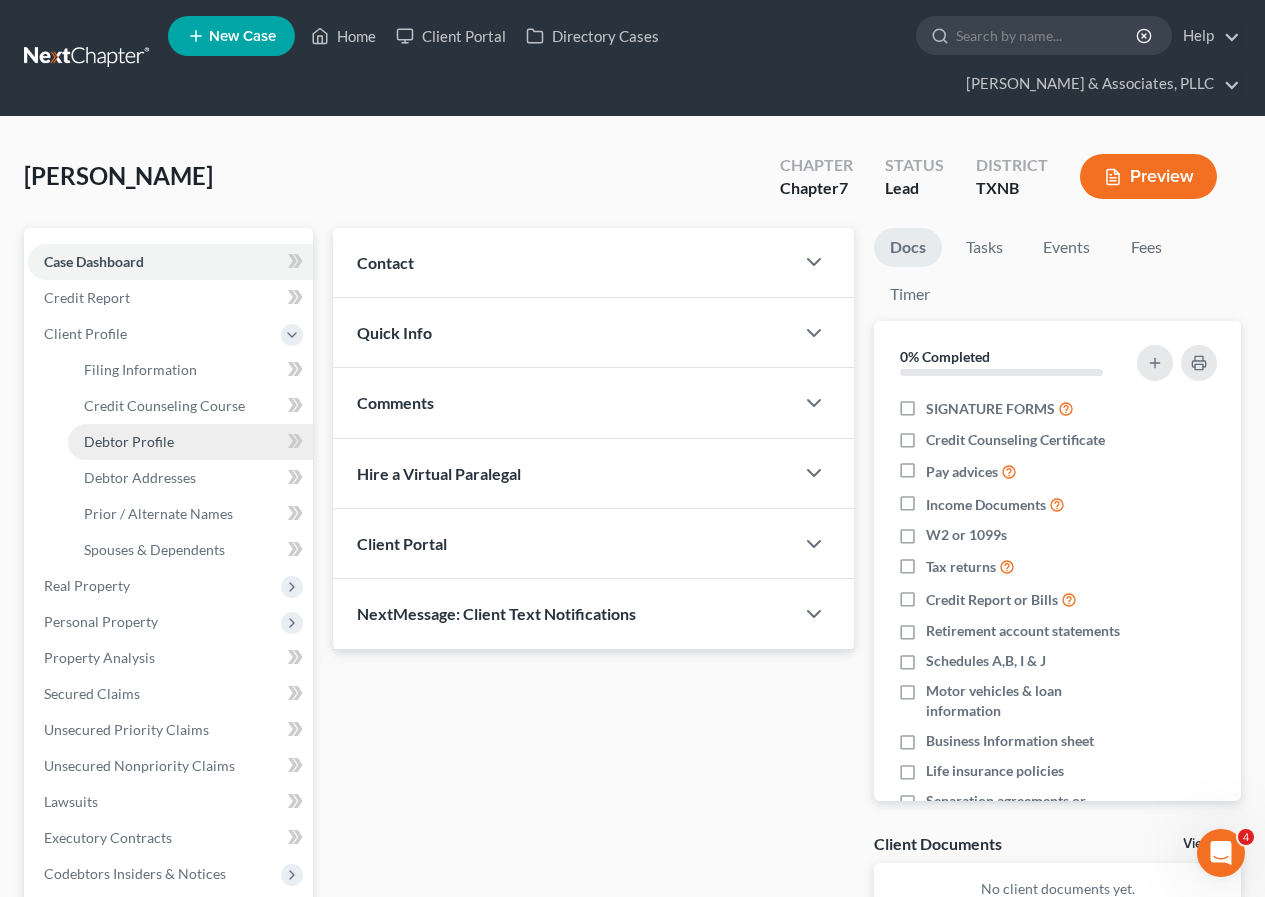 click on "Debtor Profile" at bounding box center (129, 441) 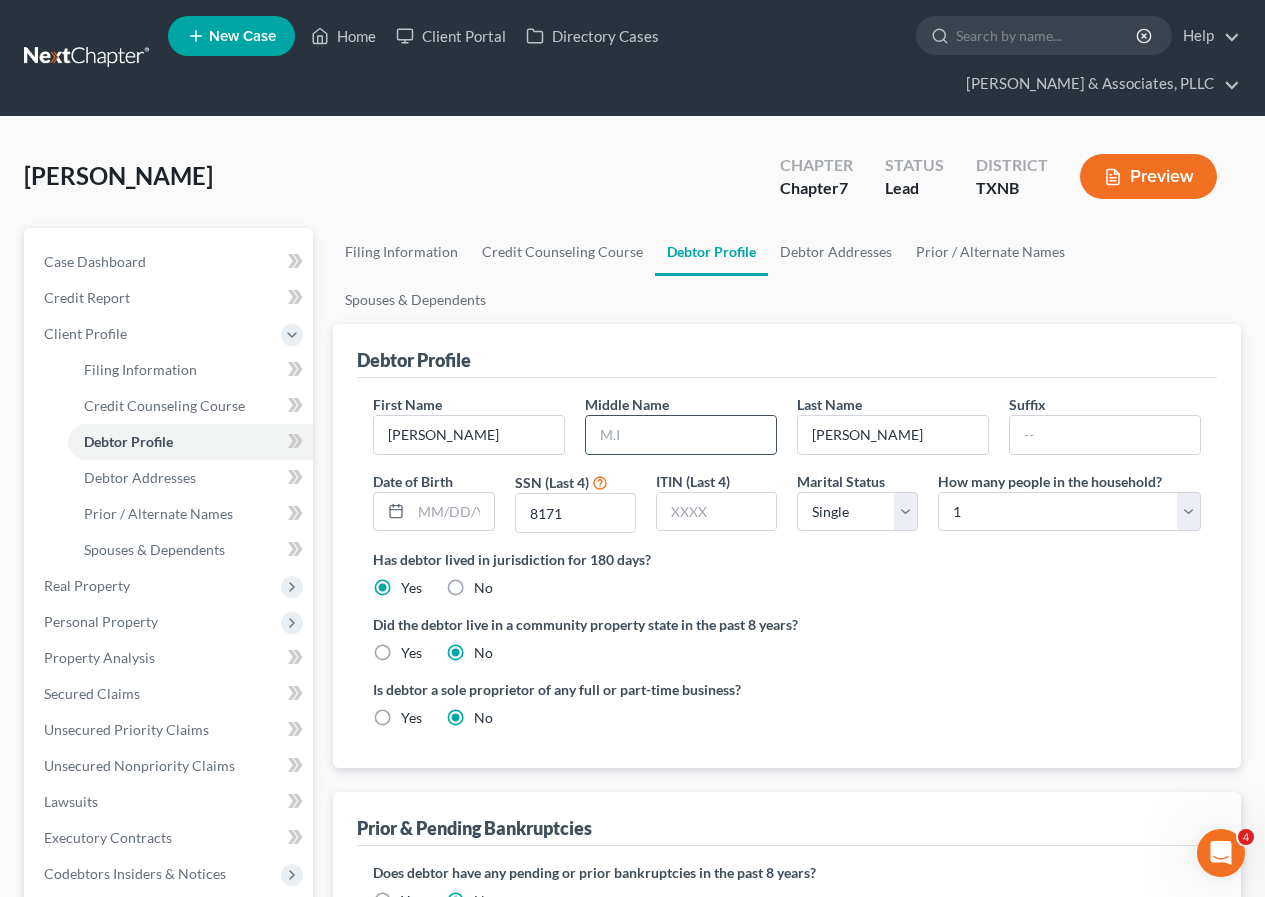 click at bounding box center (681, 435) 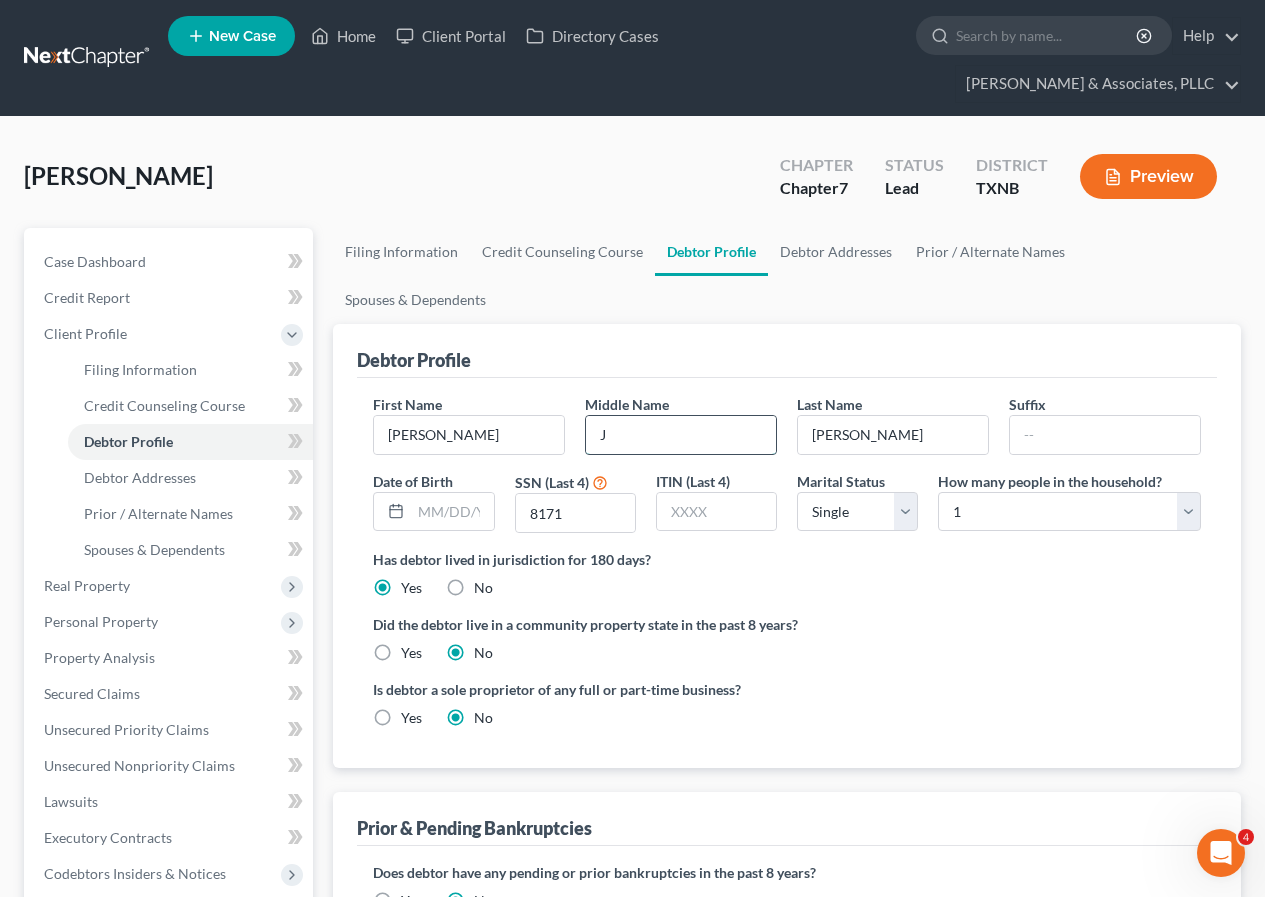 type on "[PERSON_NAME]" 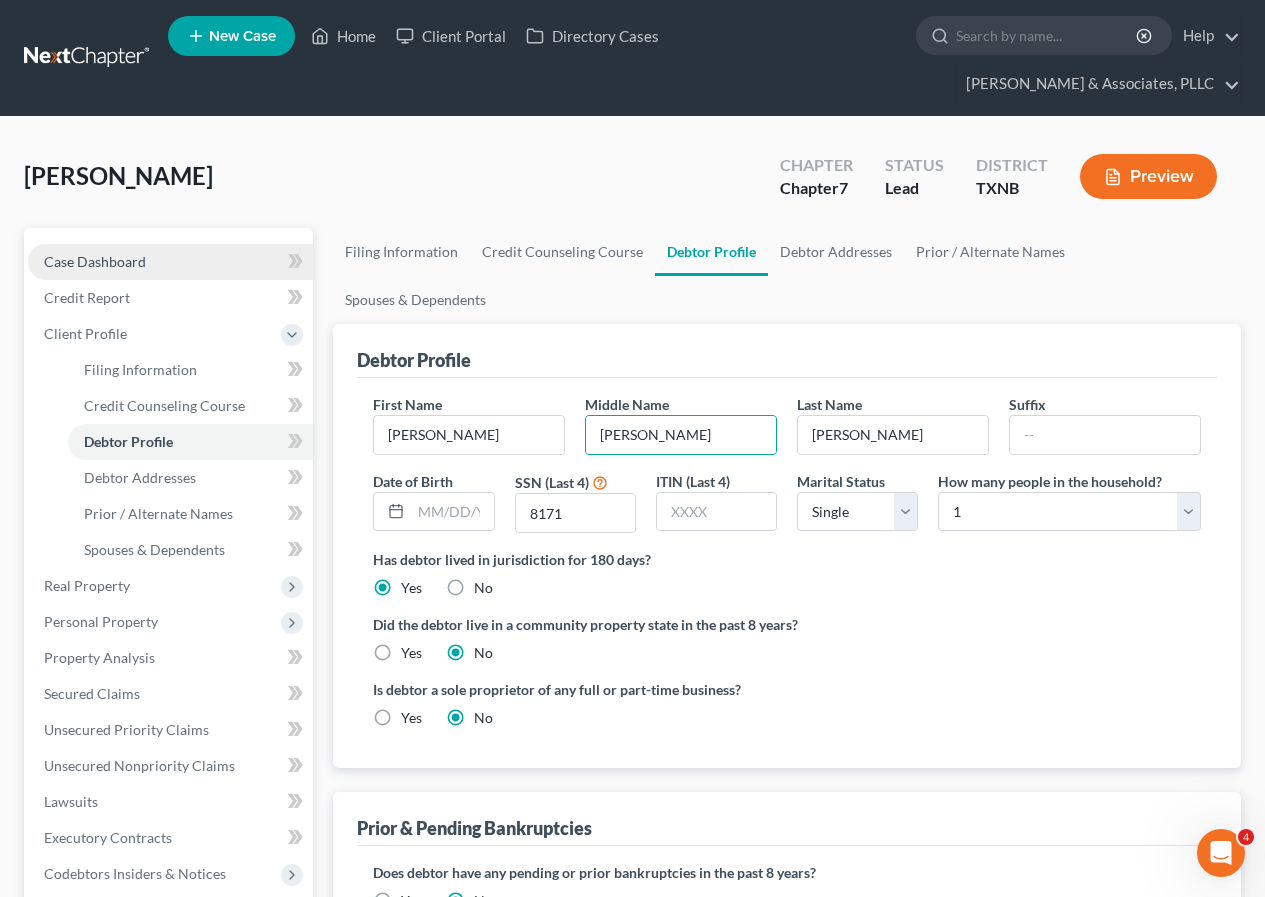 click on "Case Dashboard" at bounding box center (95, 261) 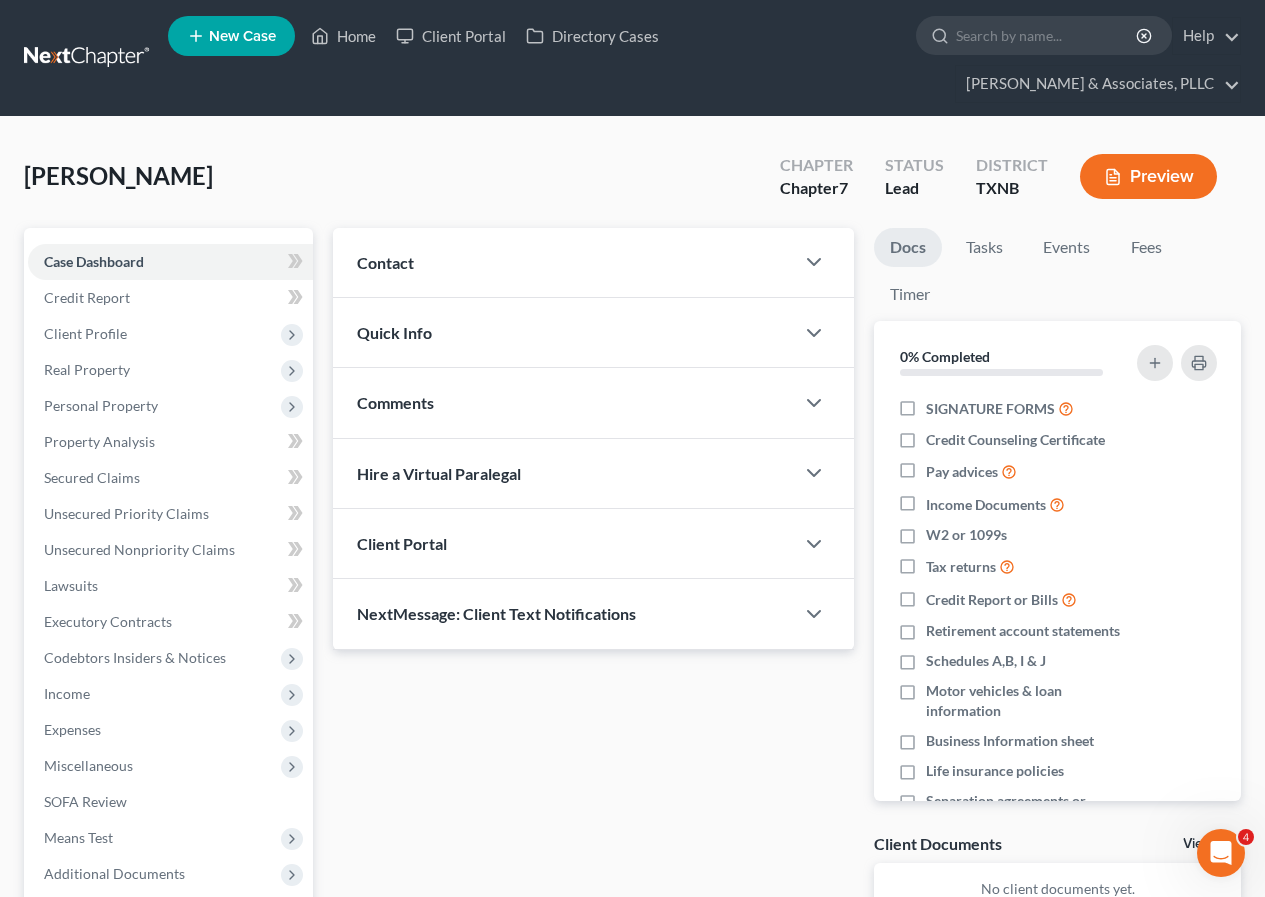 click on "Preview" at bounding box center [1148, 176] 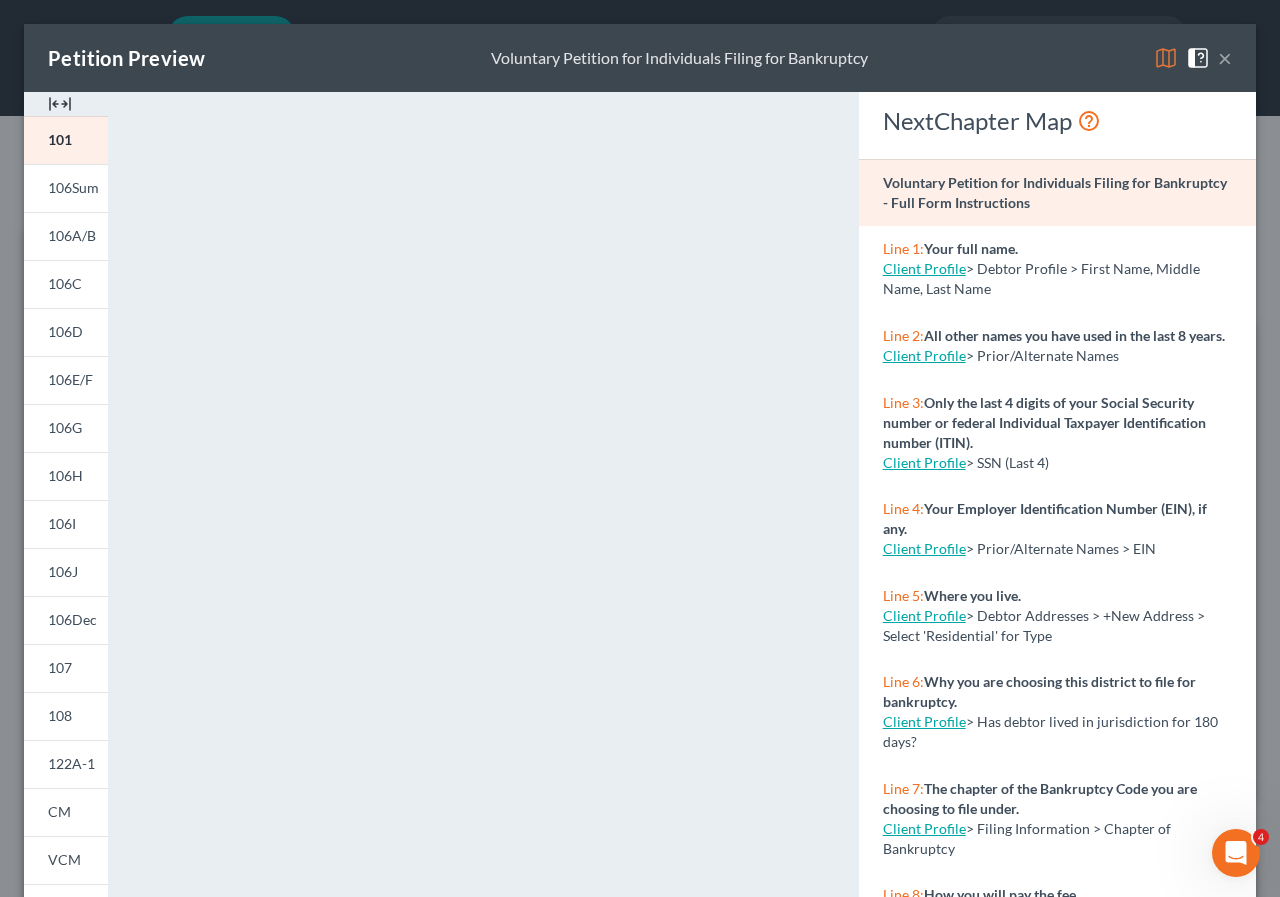 click on "×" at bounding box center [1225, 58] 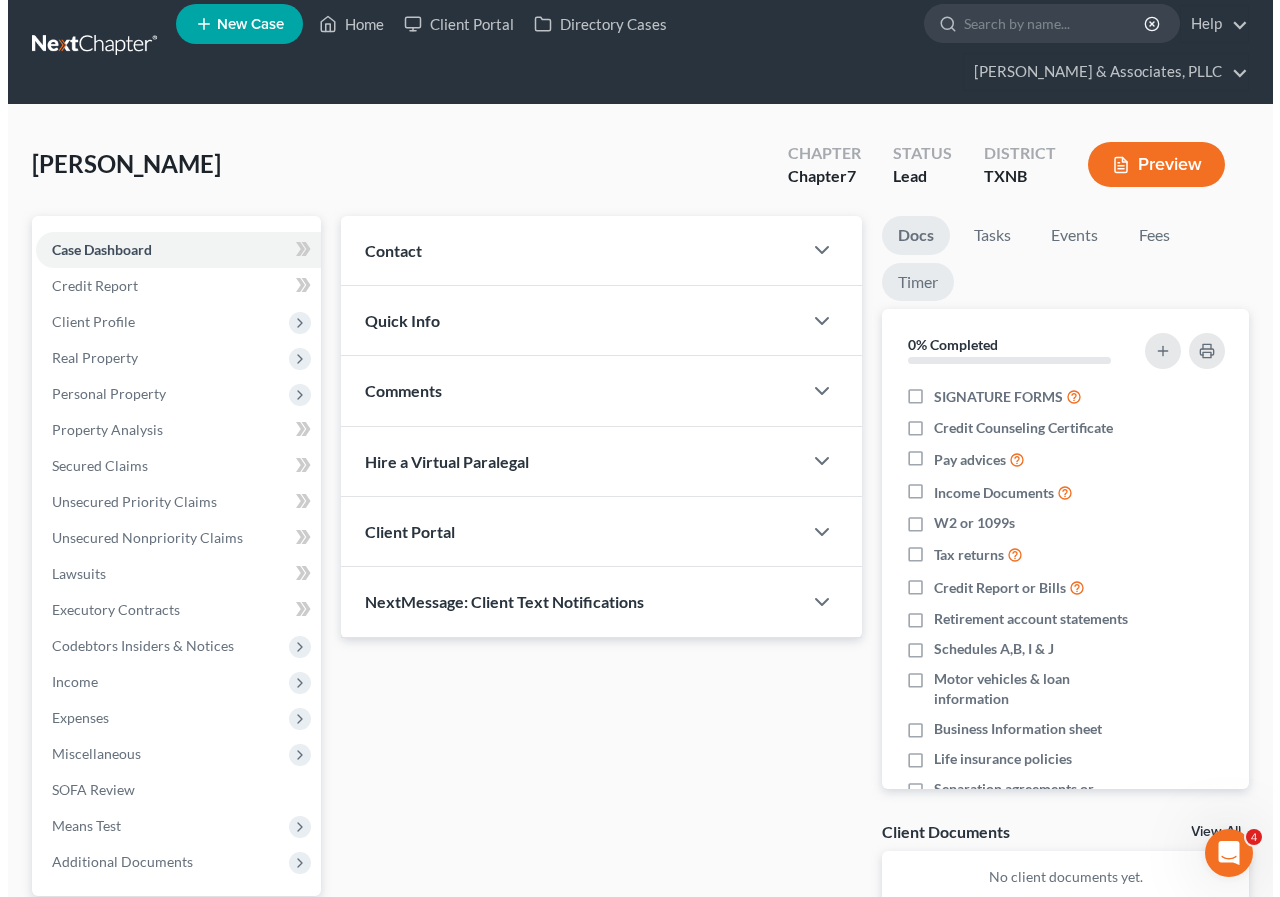 scroll, scrollTop: 0, scrollLeft: 0, axis: both 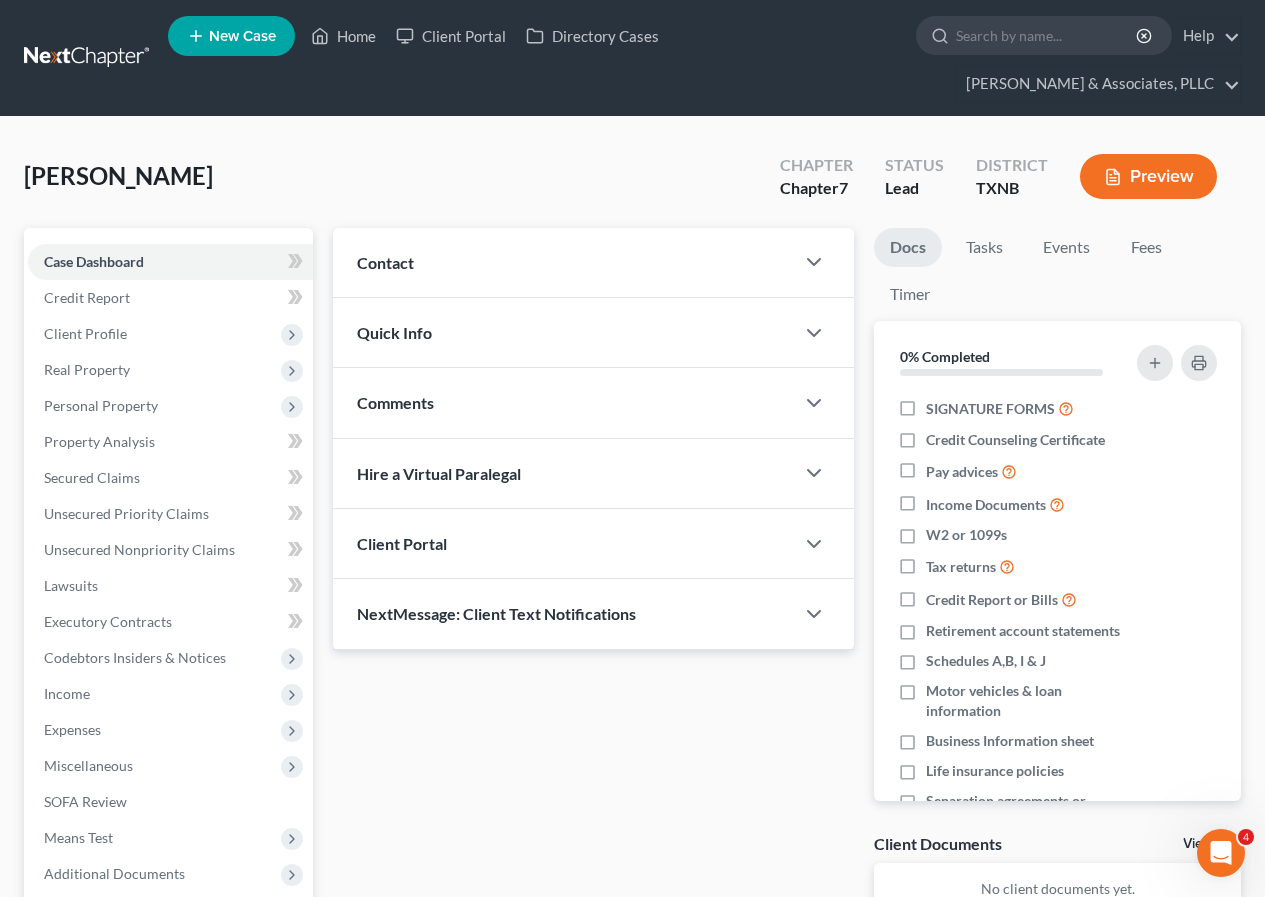 click on "Preview" at bounding box center (1148, 176) 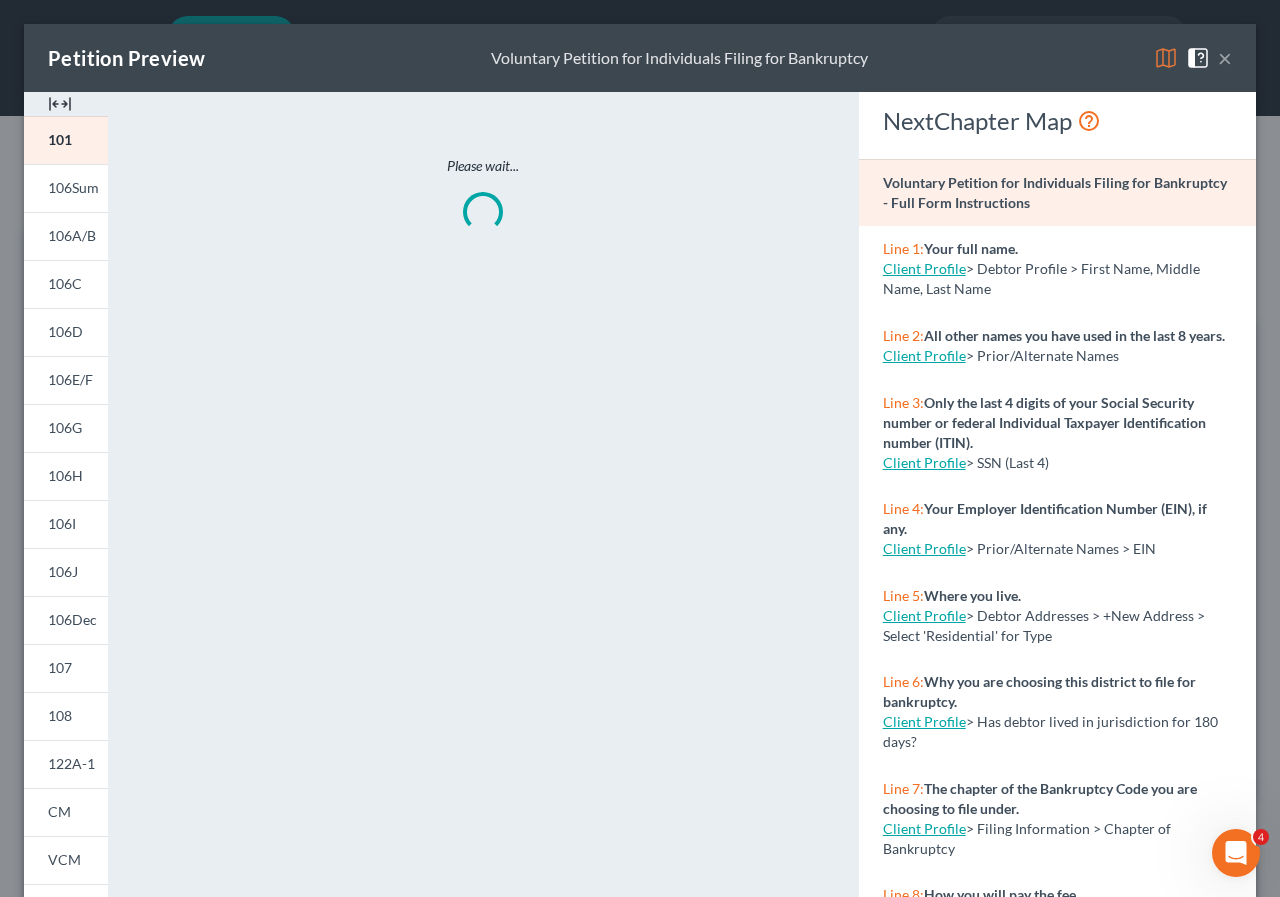 scroll, scrollTop: 119, scrollLeft: 0, axis: vertical 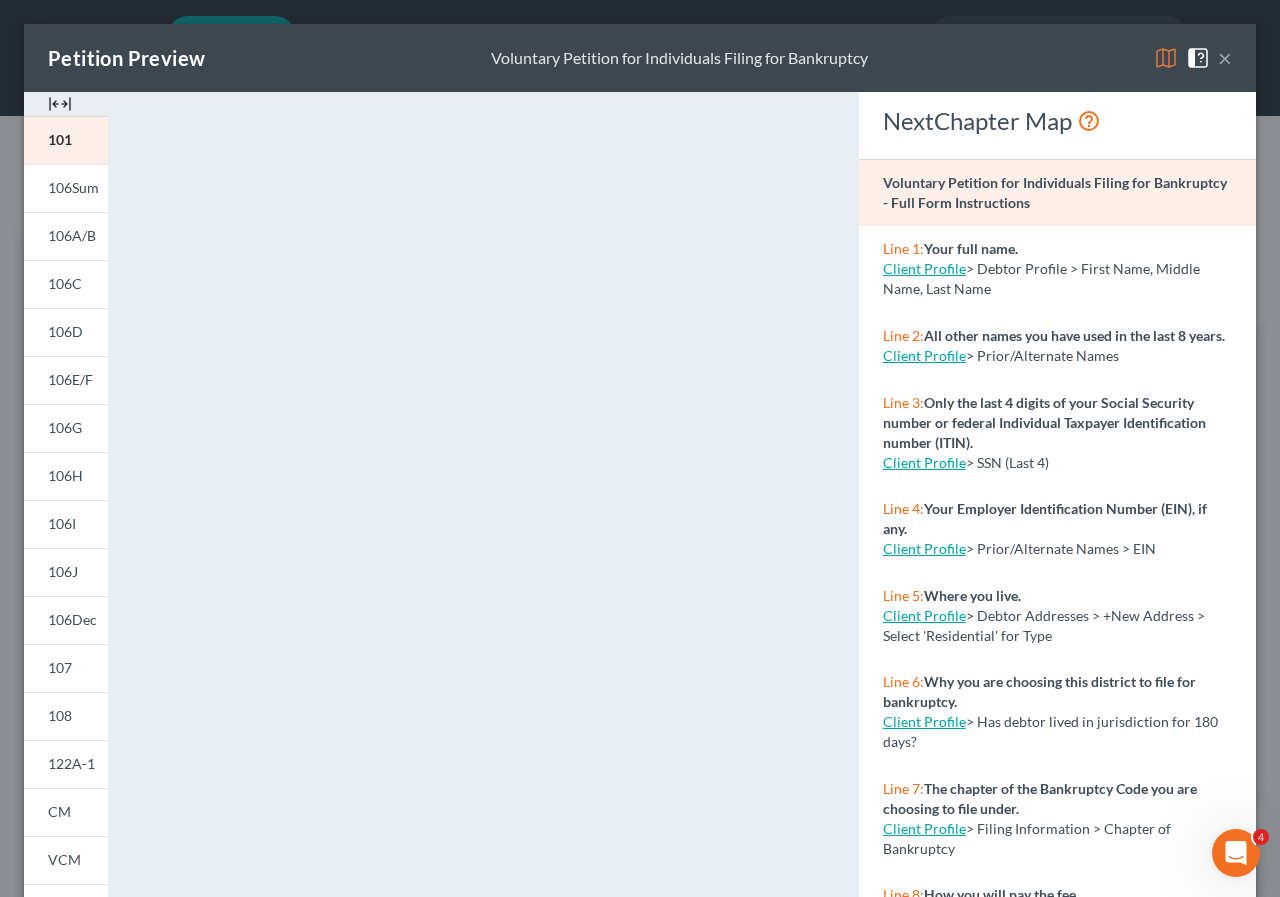 click on "×" at bounding box center [1225, 58] 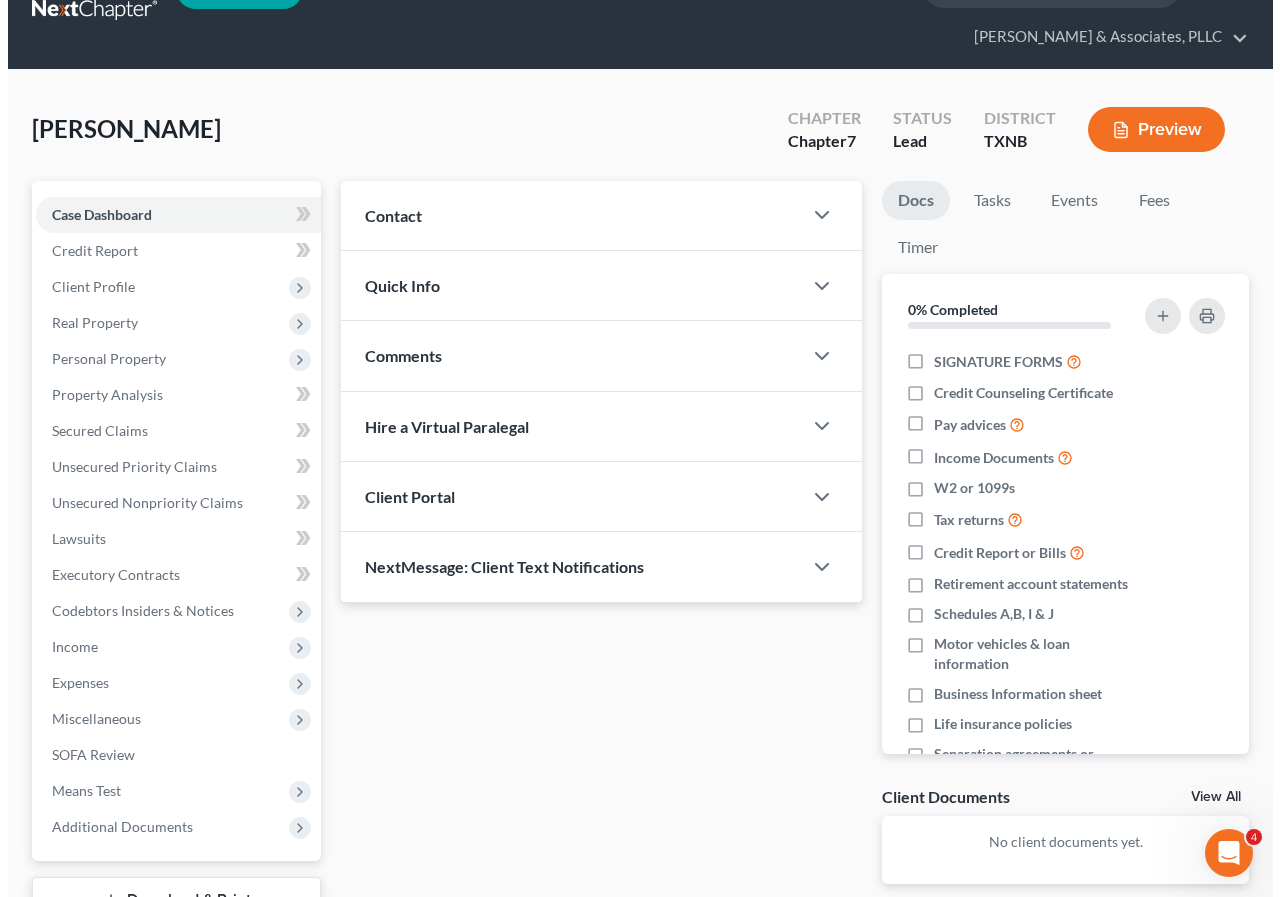 scroll, scrollTop: 0, scrollLeft: 0, axis: both 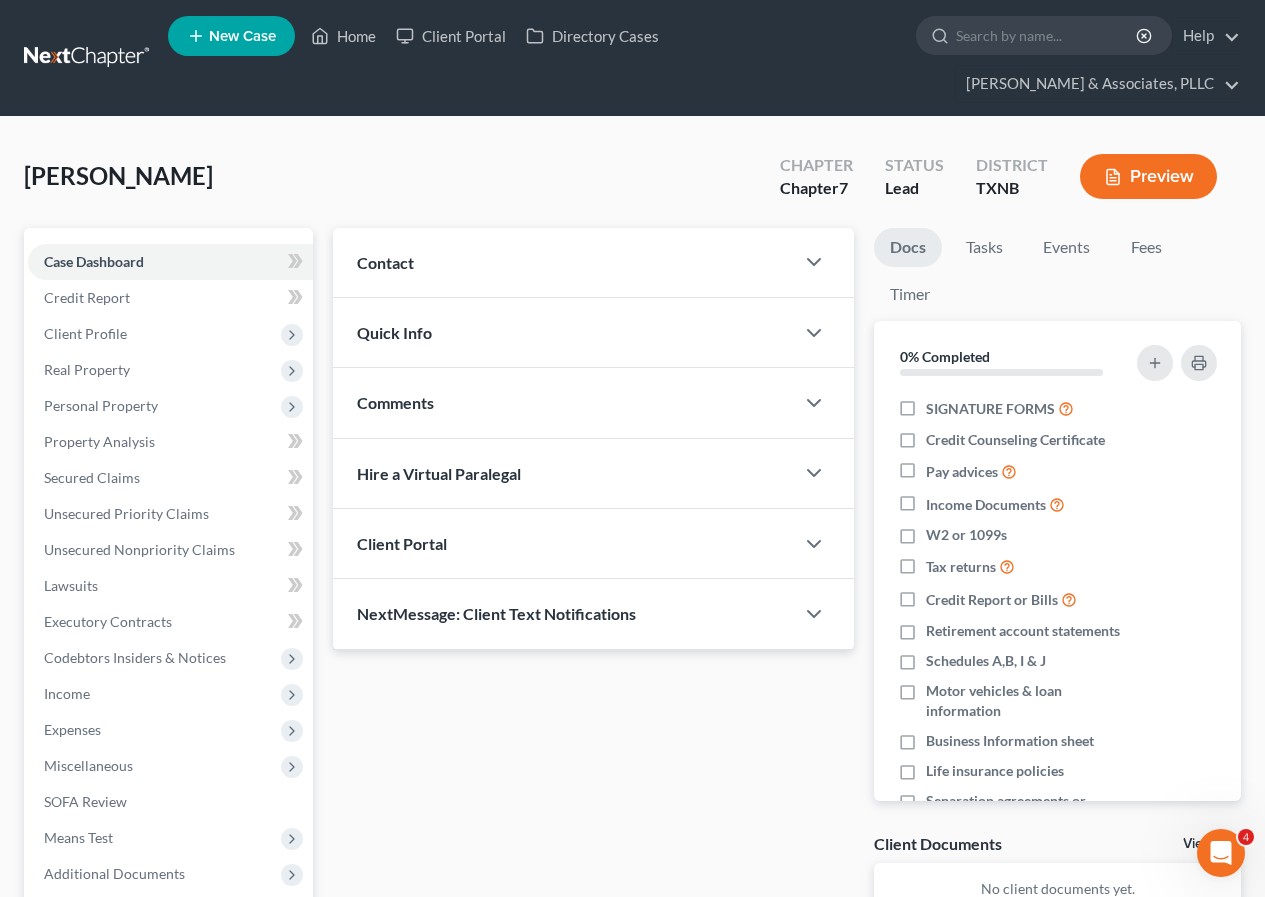 click on "Preview" at bounding box center (1148, 176) 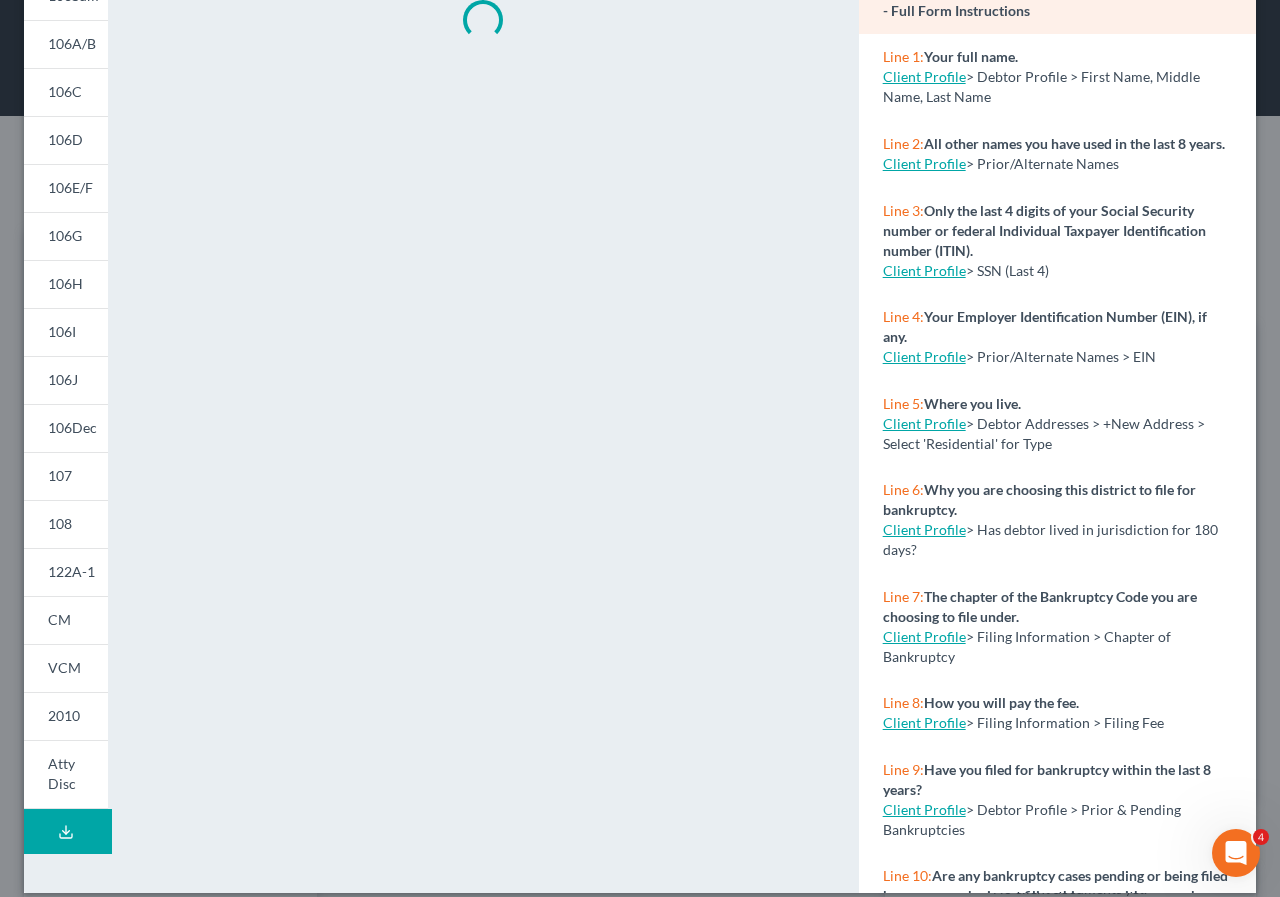 scroll, scrollTop: 200, scrollLeft: 0, axis: vertical 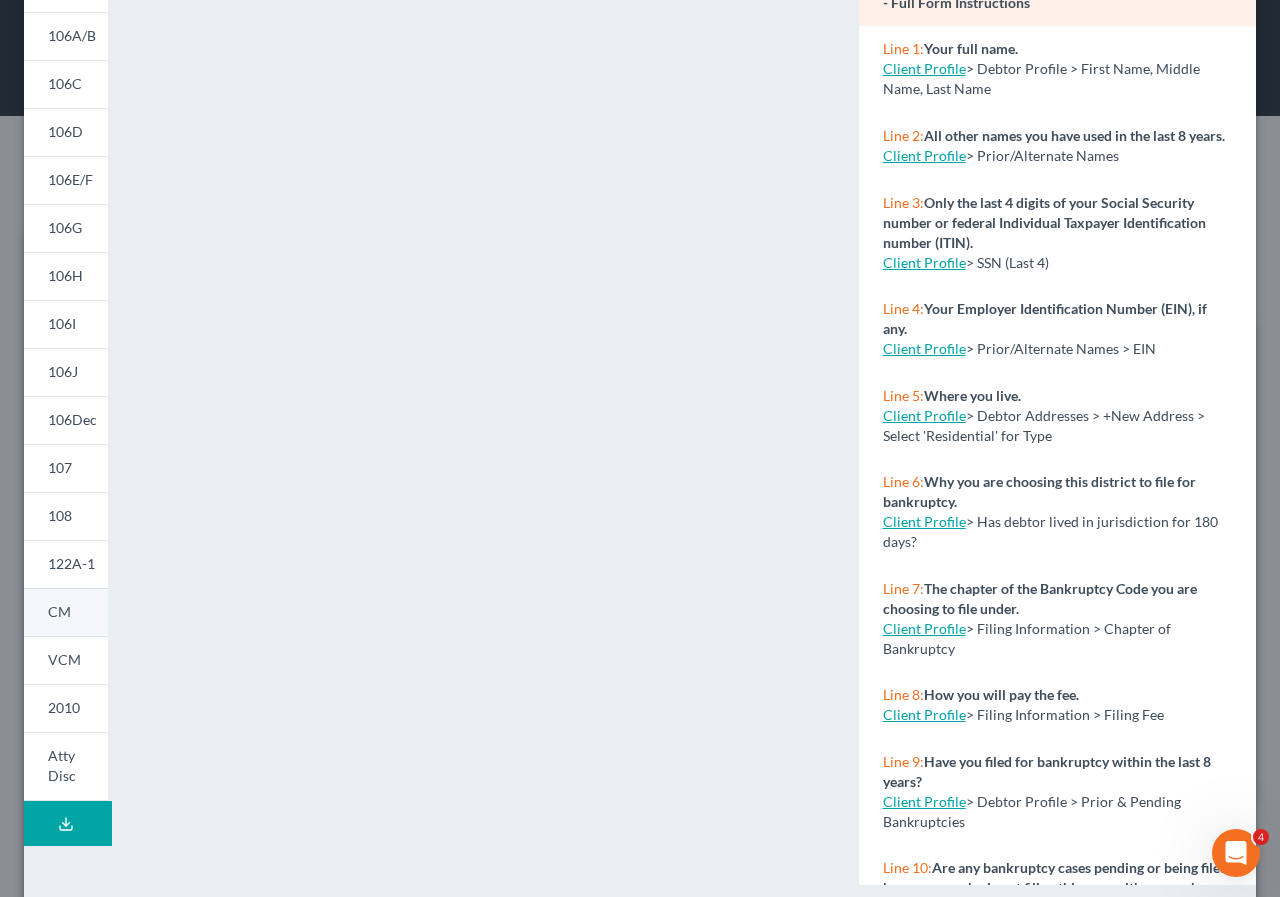click on "CM" at bounding box center (59, 611) 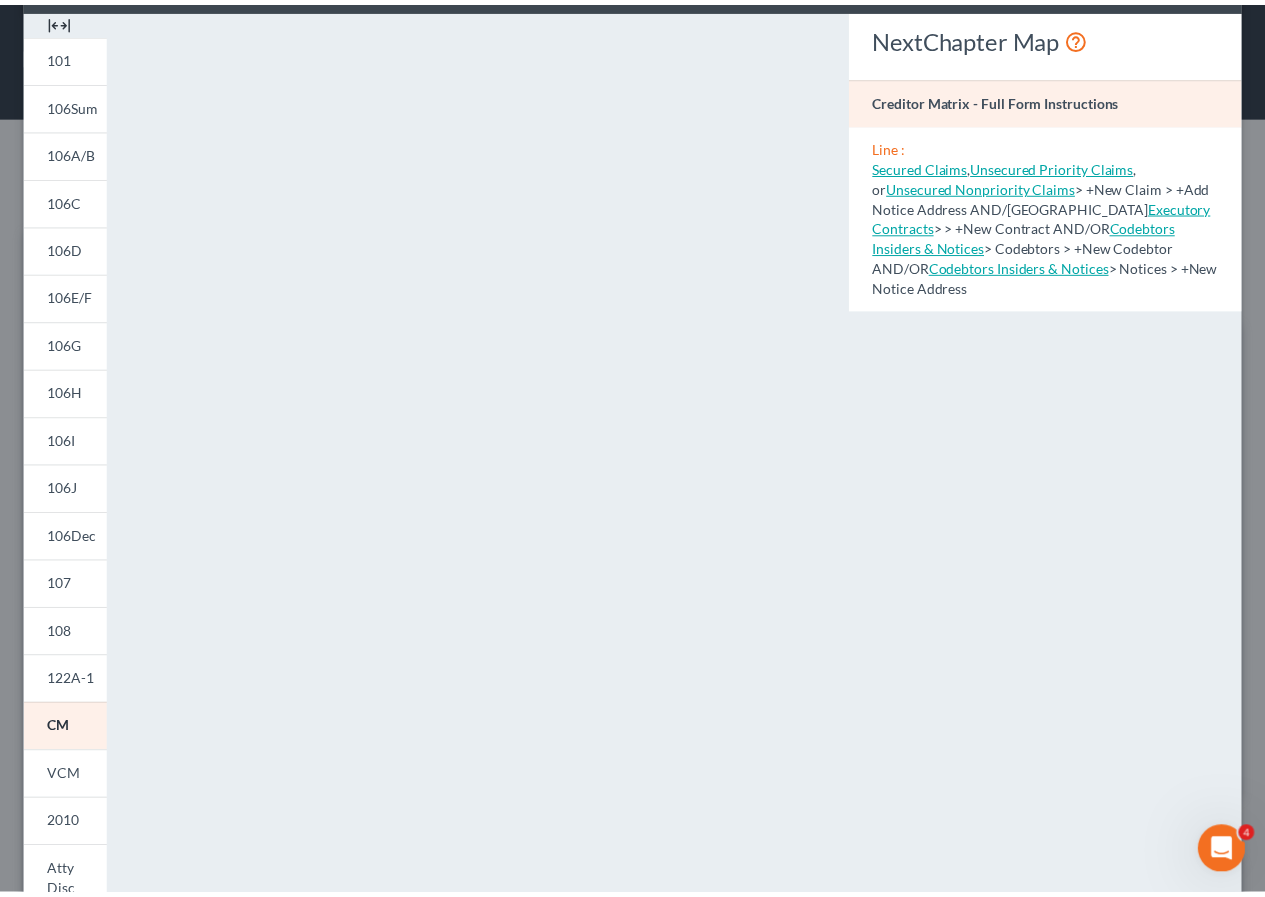scroll, scrollTop: 0, scrollLeft: 0, axis: both 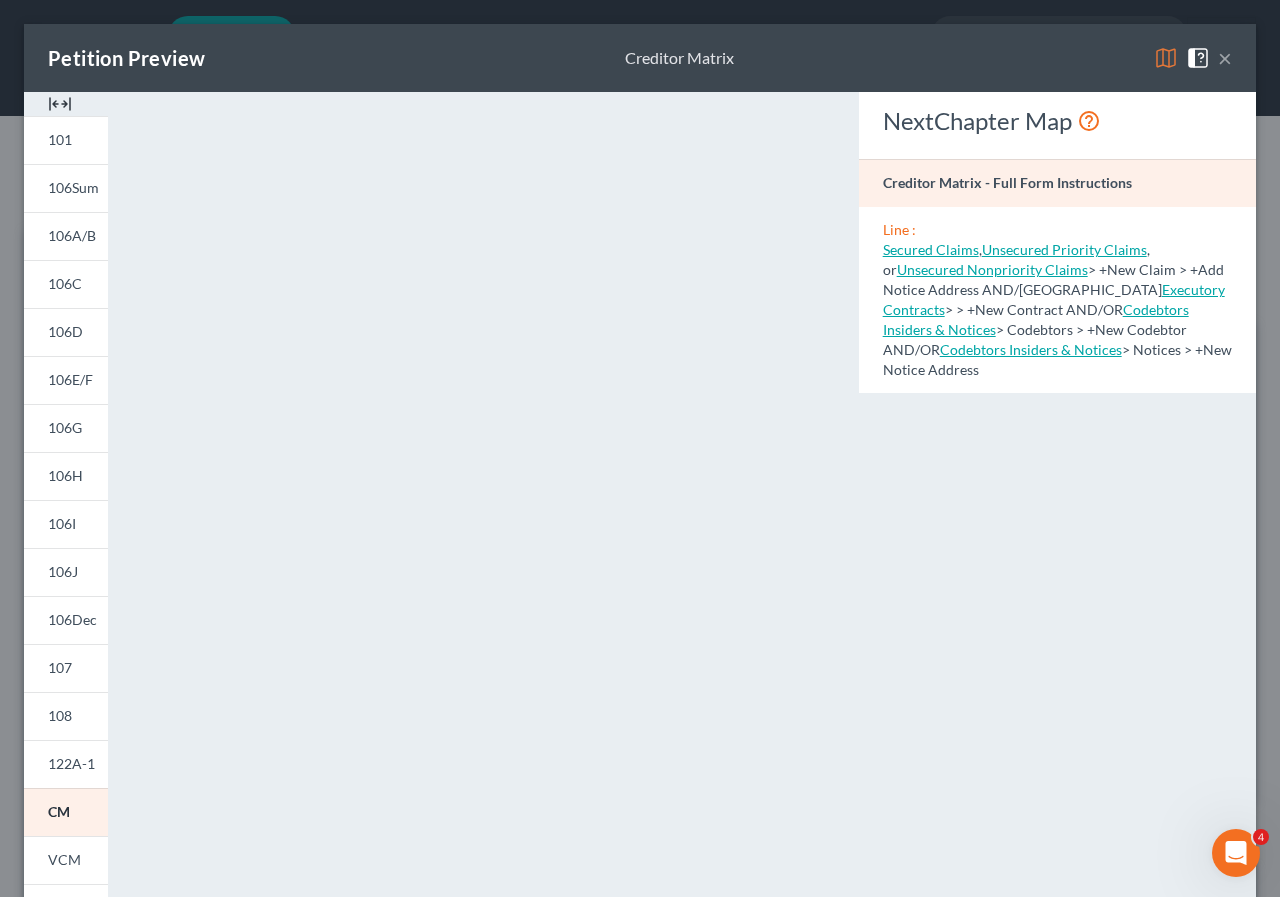 click on "×" at bounding box center [1225, 58] 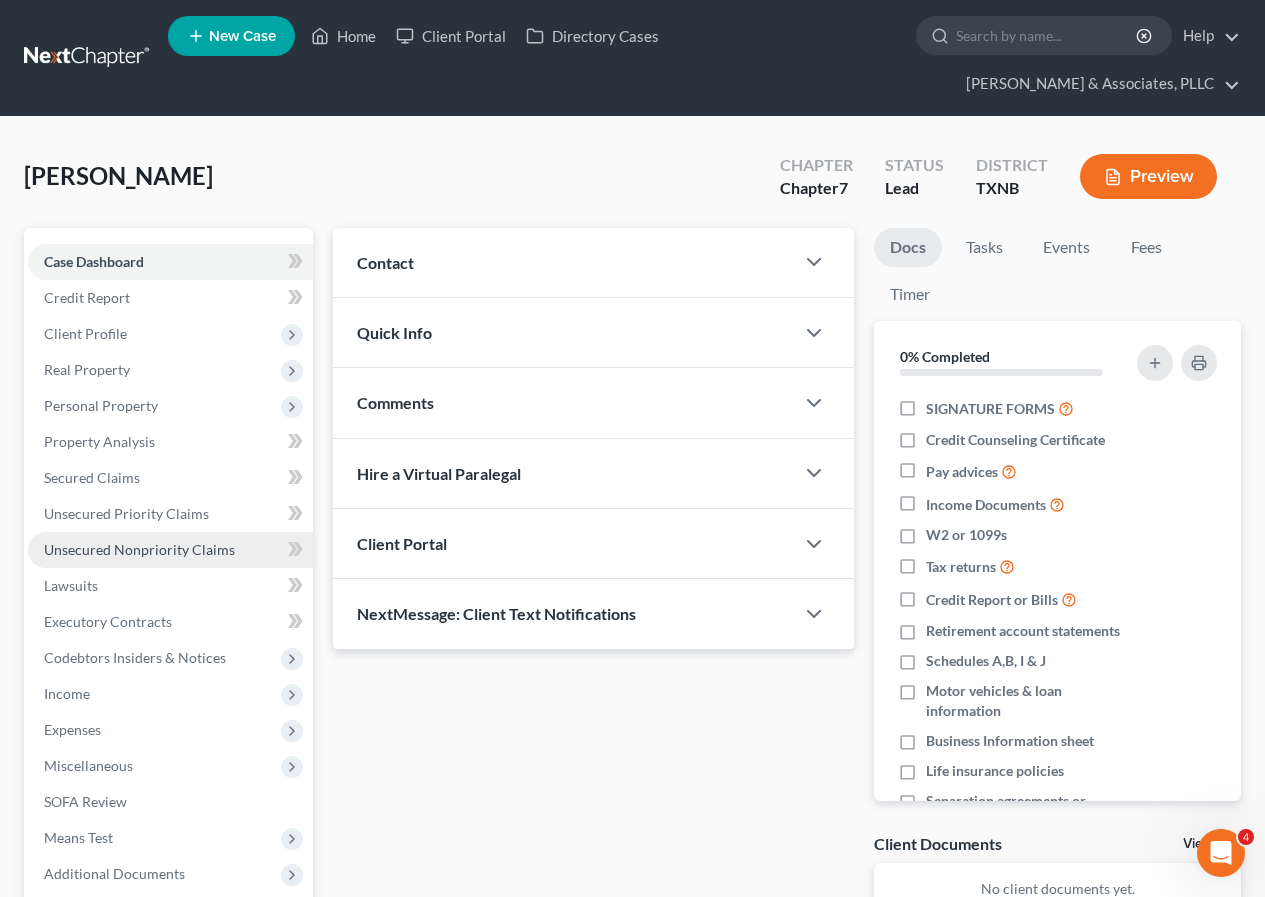 click on "Unsecured Nonpriority Claims" at bounding box center (139, 549) 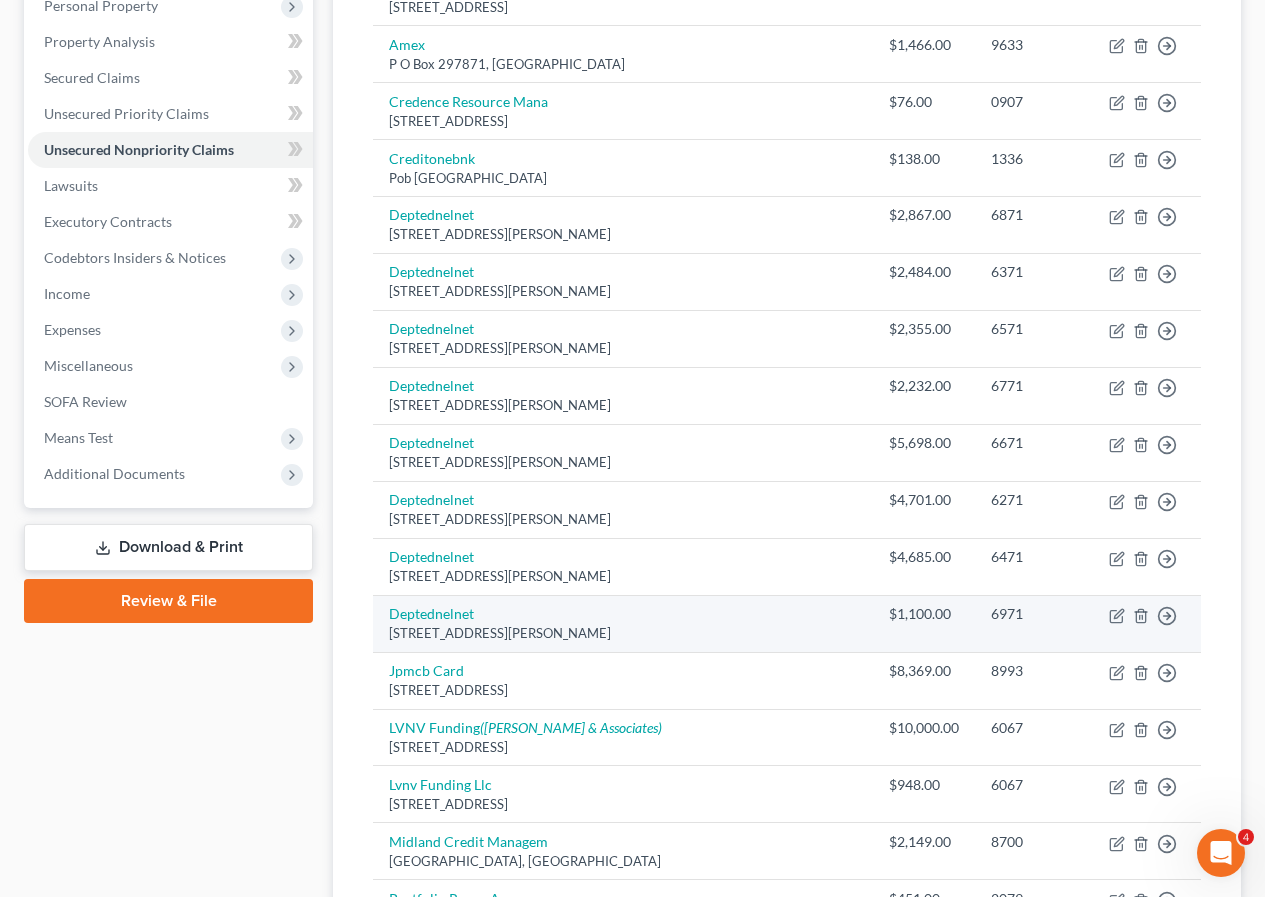 scroll, scrollTop: 600, scrollLeft: 0, axis: vertical 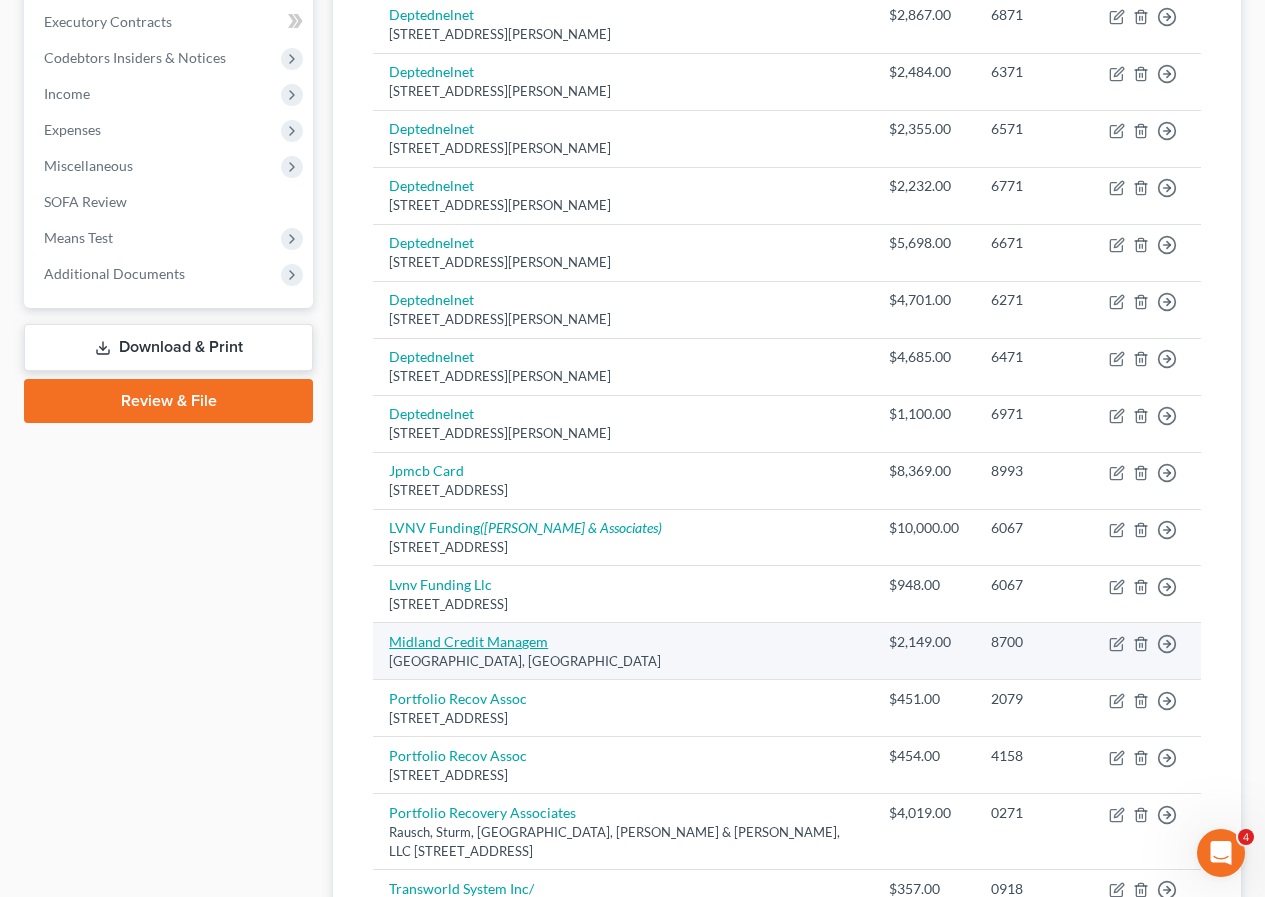 click on "Midland Credit Managem" at bounding box center [468, 641] 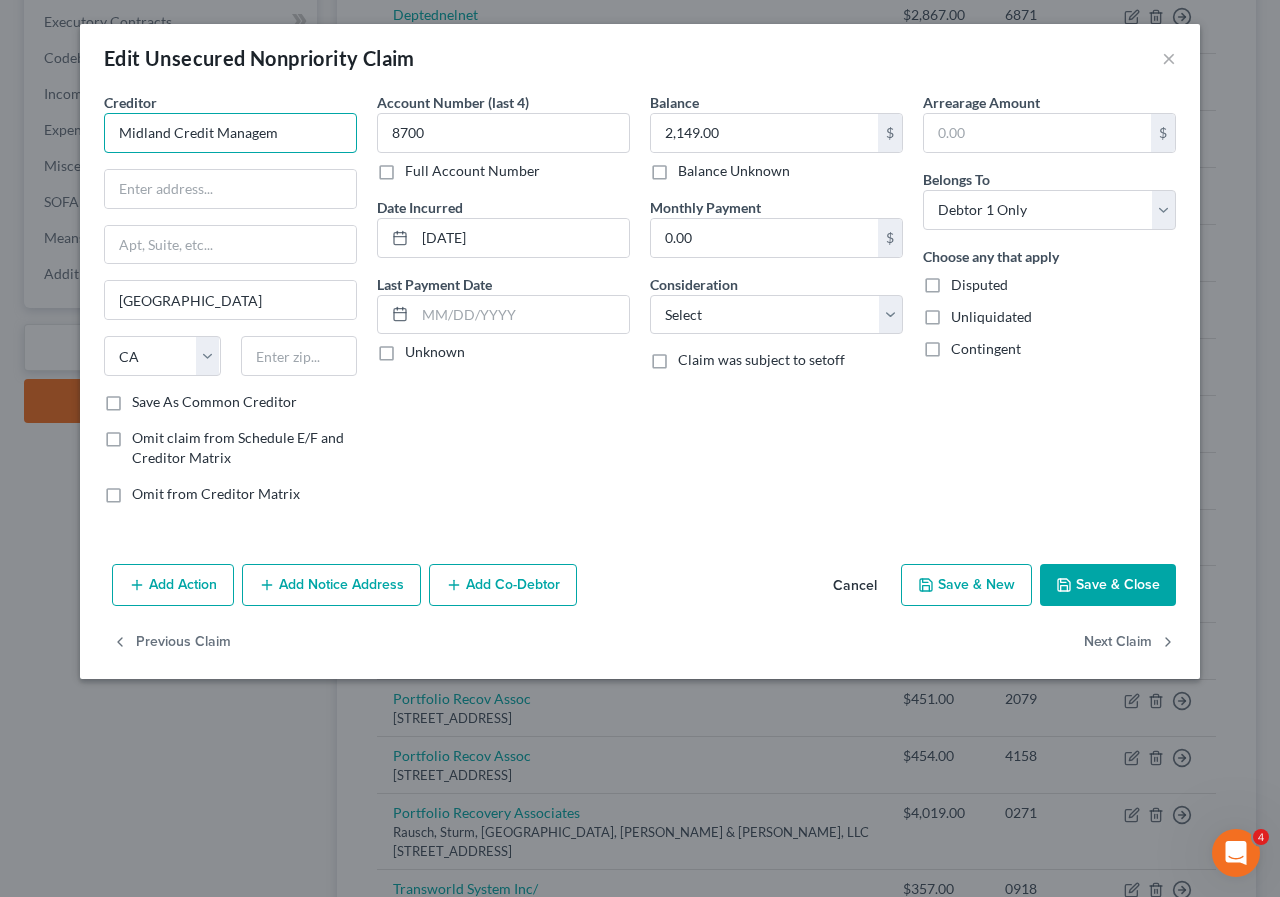 click on "Midland Credit Managem" at bounding box center (230, 133) 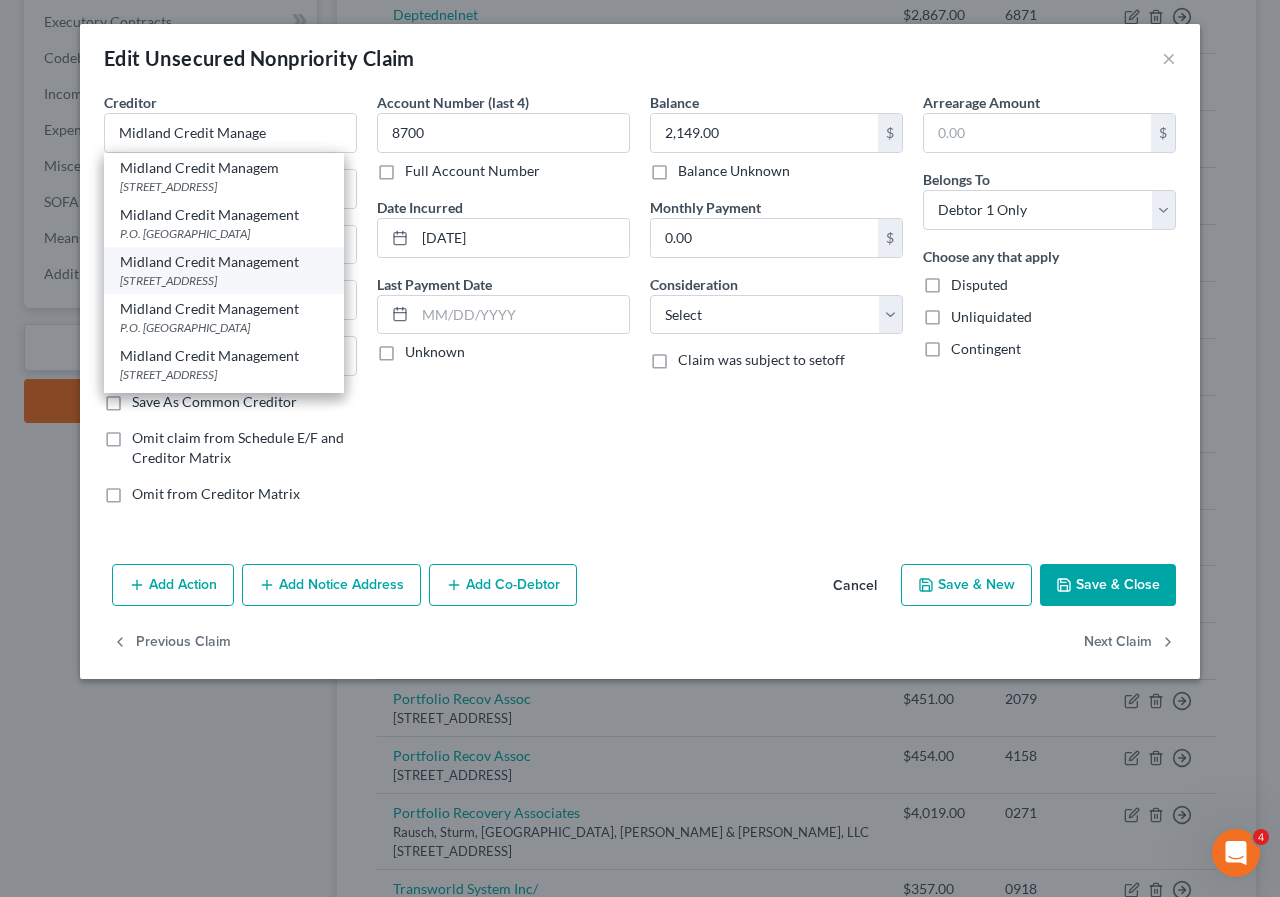 click on "[STREET_ADDRESS]" at bounding box center [224, 280] 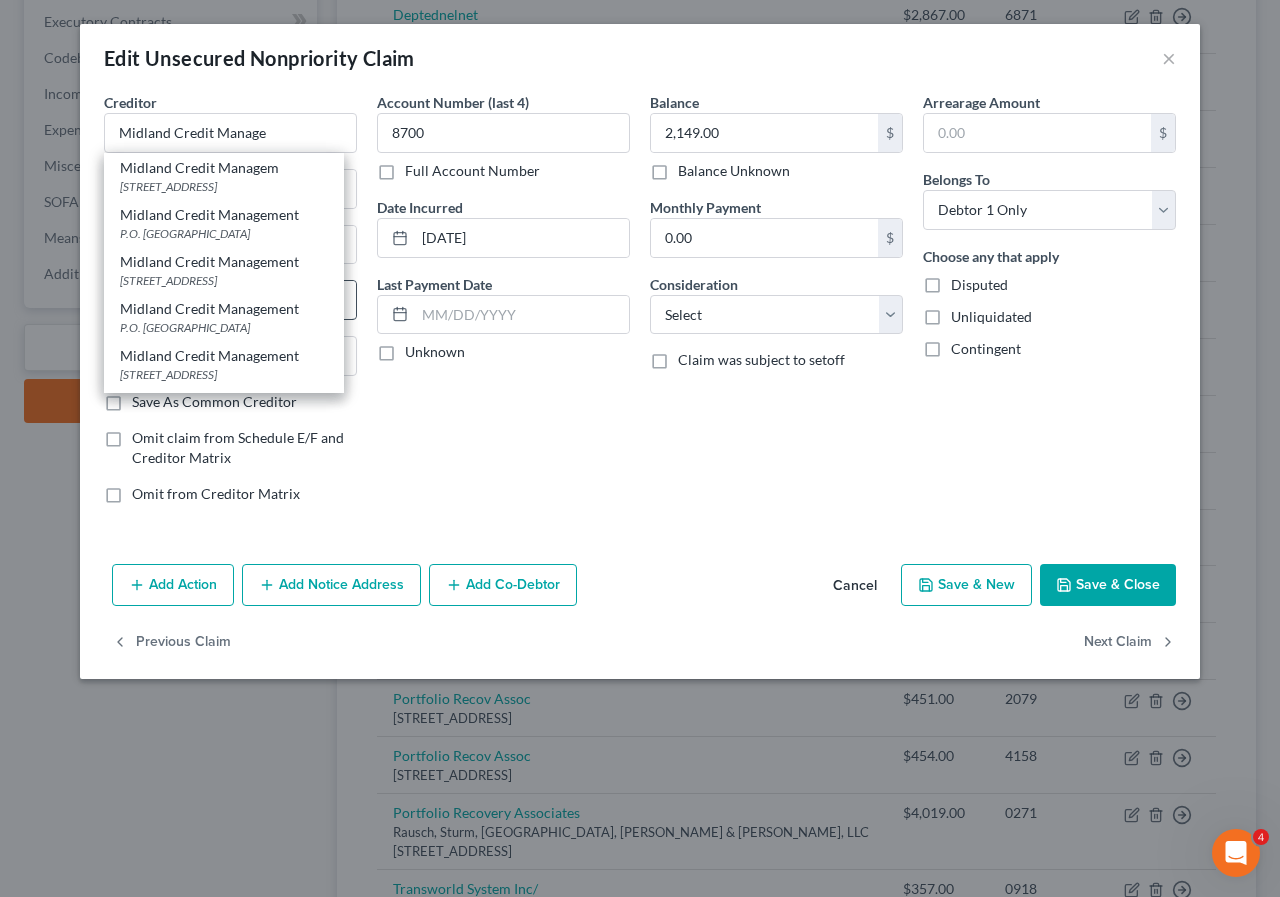 type on "Midland Credit Management" 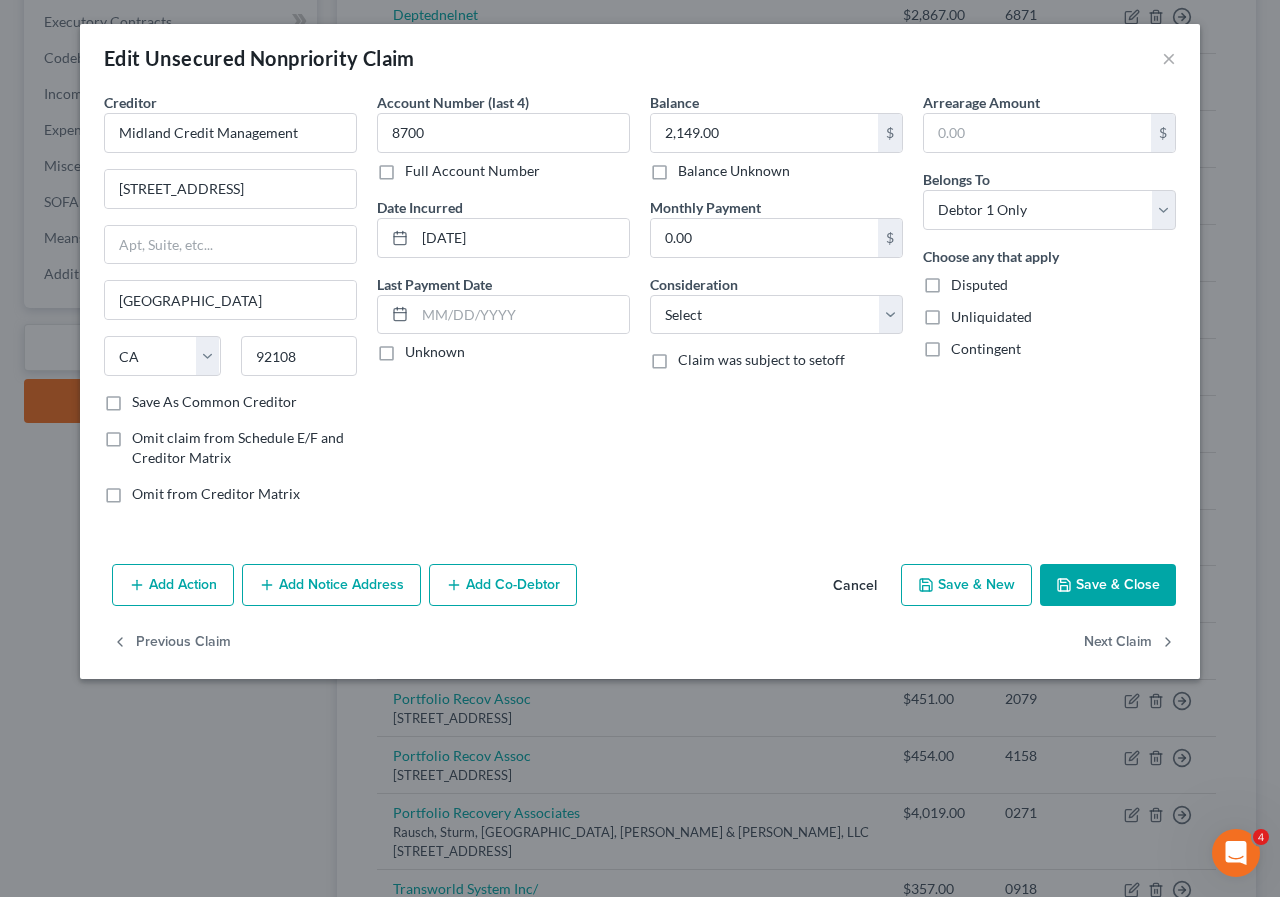 click on "Save & Close" at bounding box center [1108, 585] 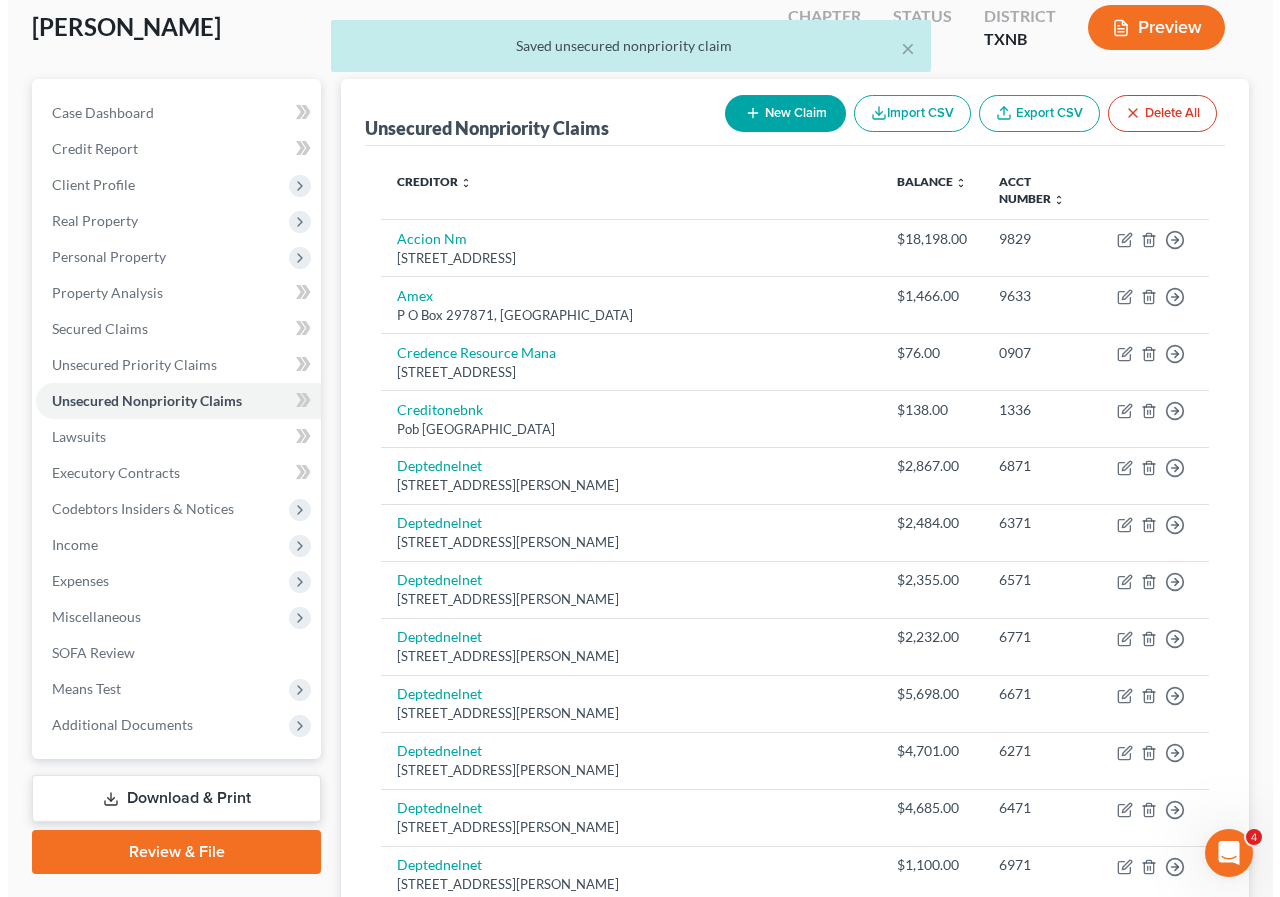 scroll, scrollTop: 0, scrollLeft: 0, axis: both 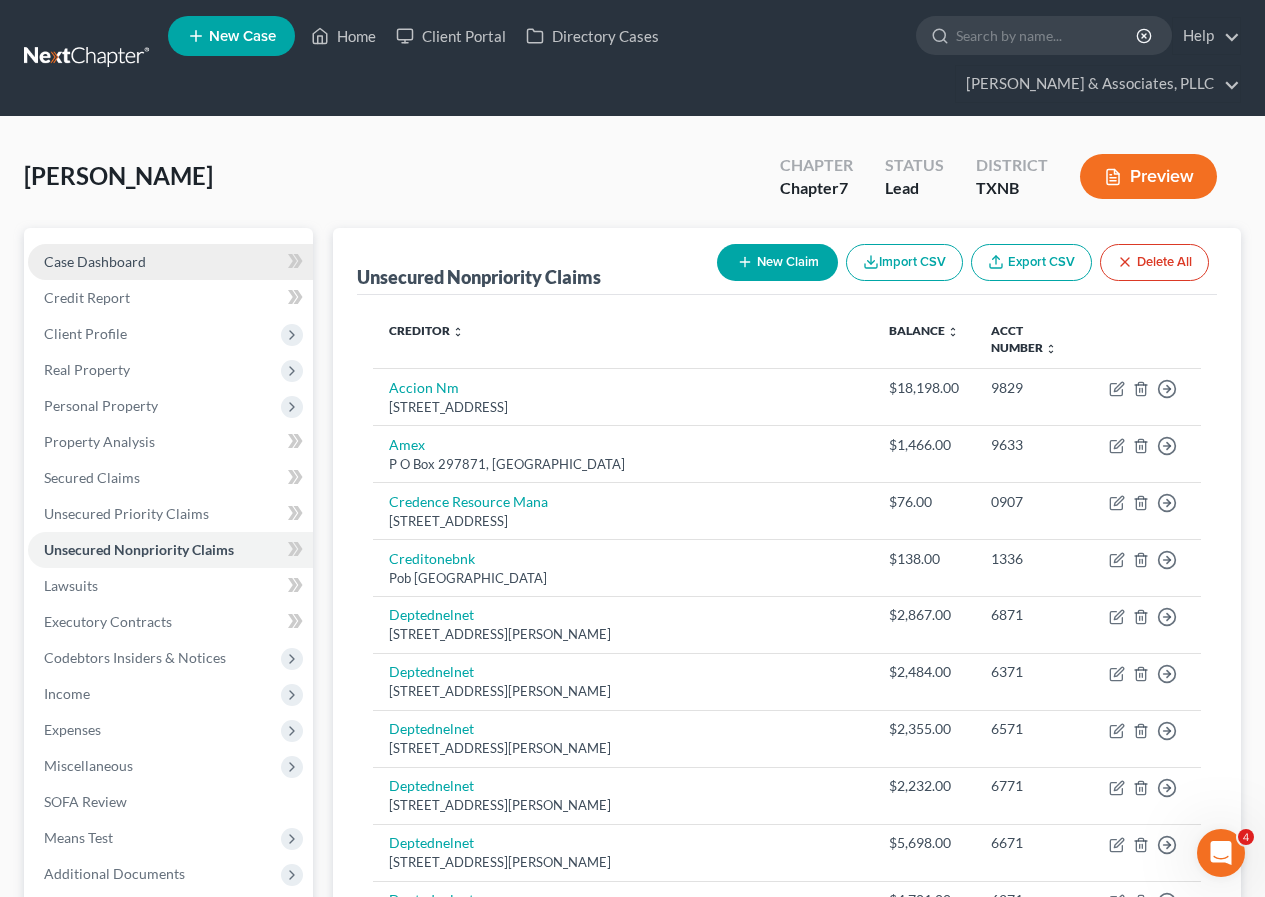 click on "Case Dashboard" at bounding box center [95, 261] 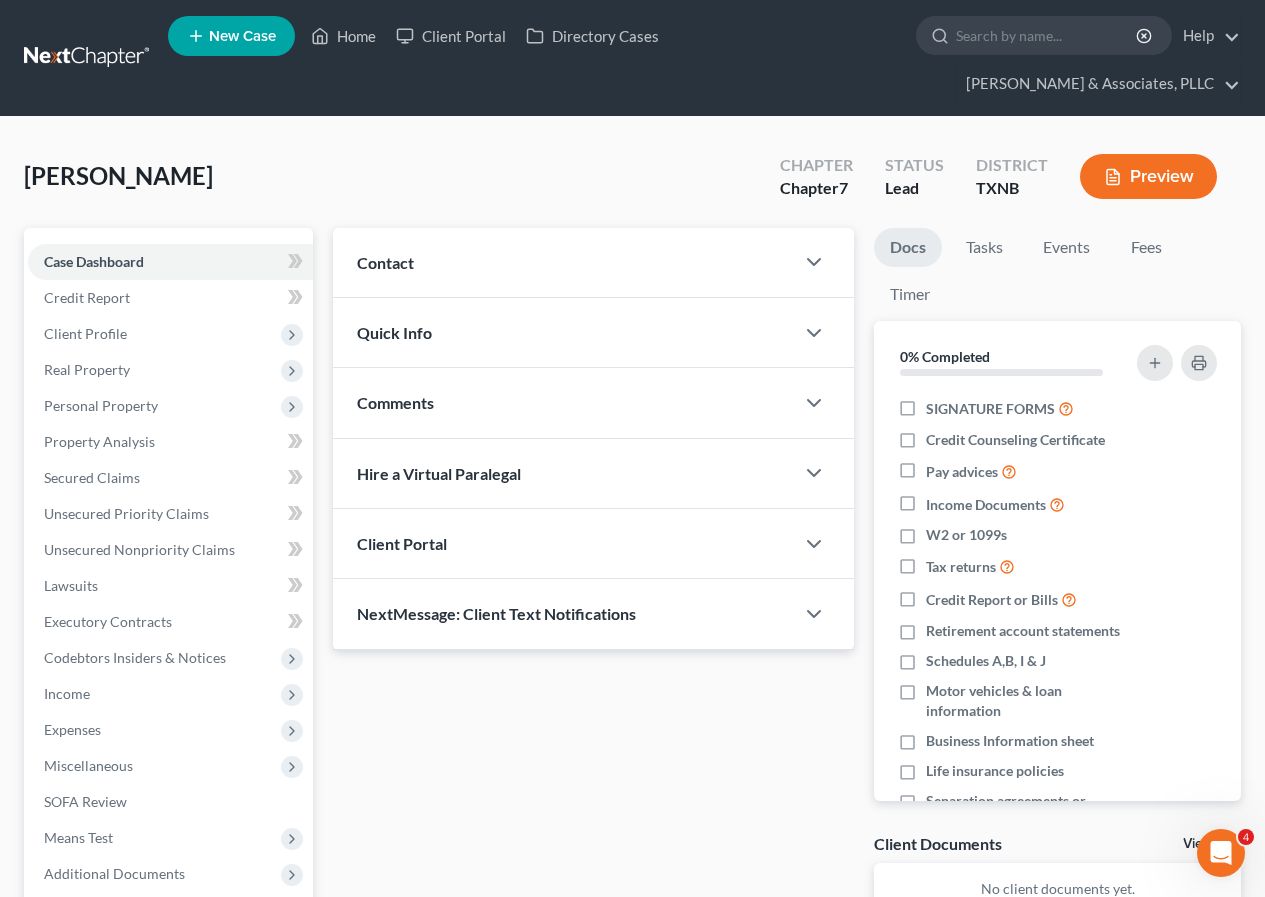 click on "Preview" at bounding box center [1148, 176] 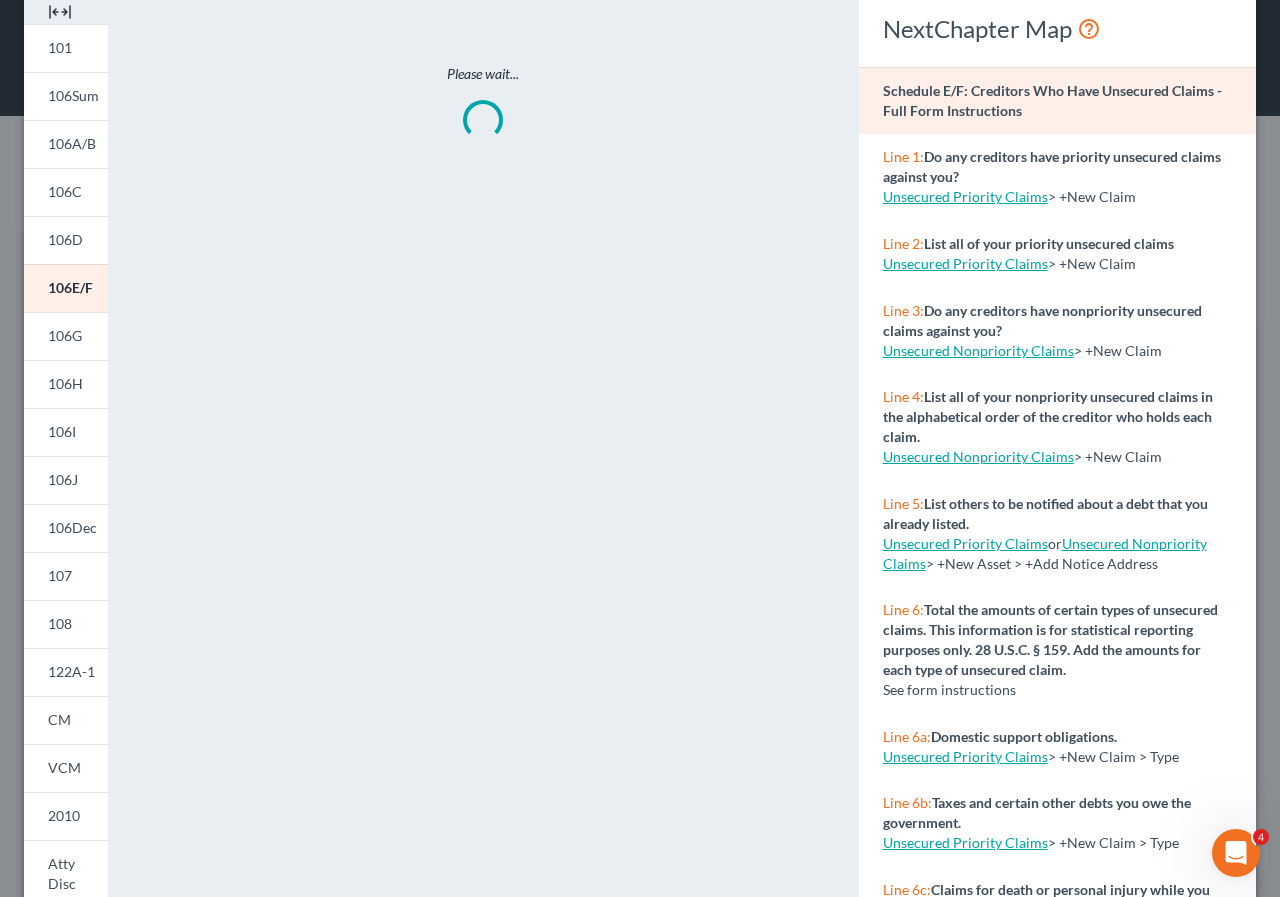 scroll, scrollTop: 212, scrollLeft: 0, axis: vertical 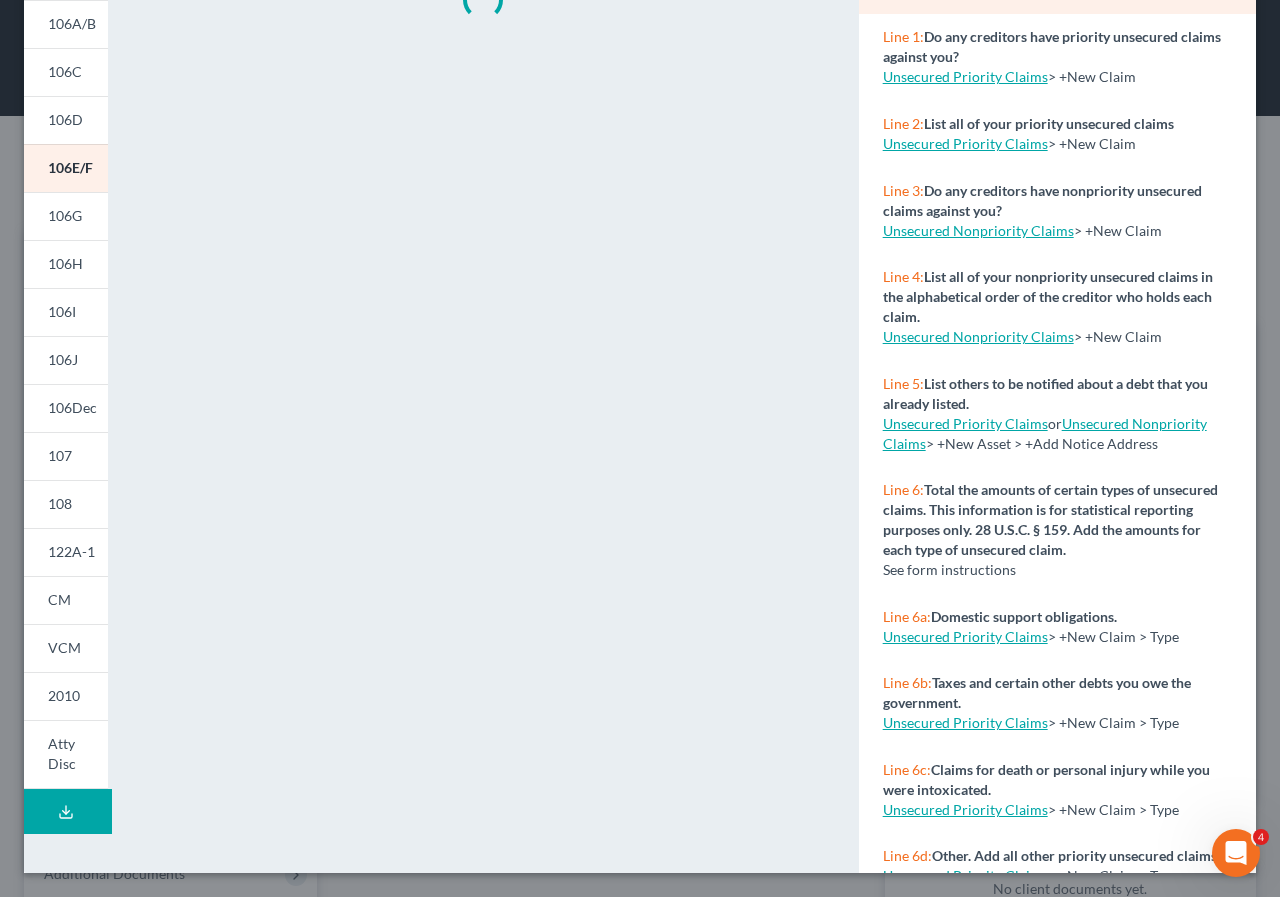 drag, startPoint x: 48, startPoint y: 600, endPoint x: 491, endPoint y: 455, distance: 466.1266 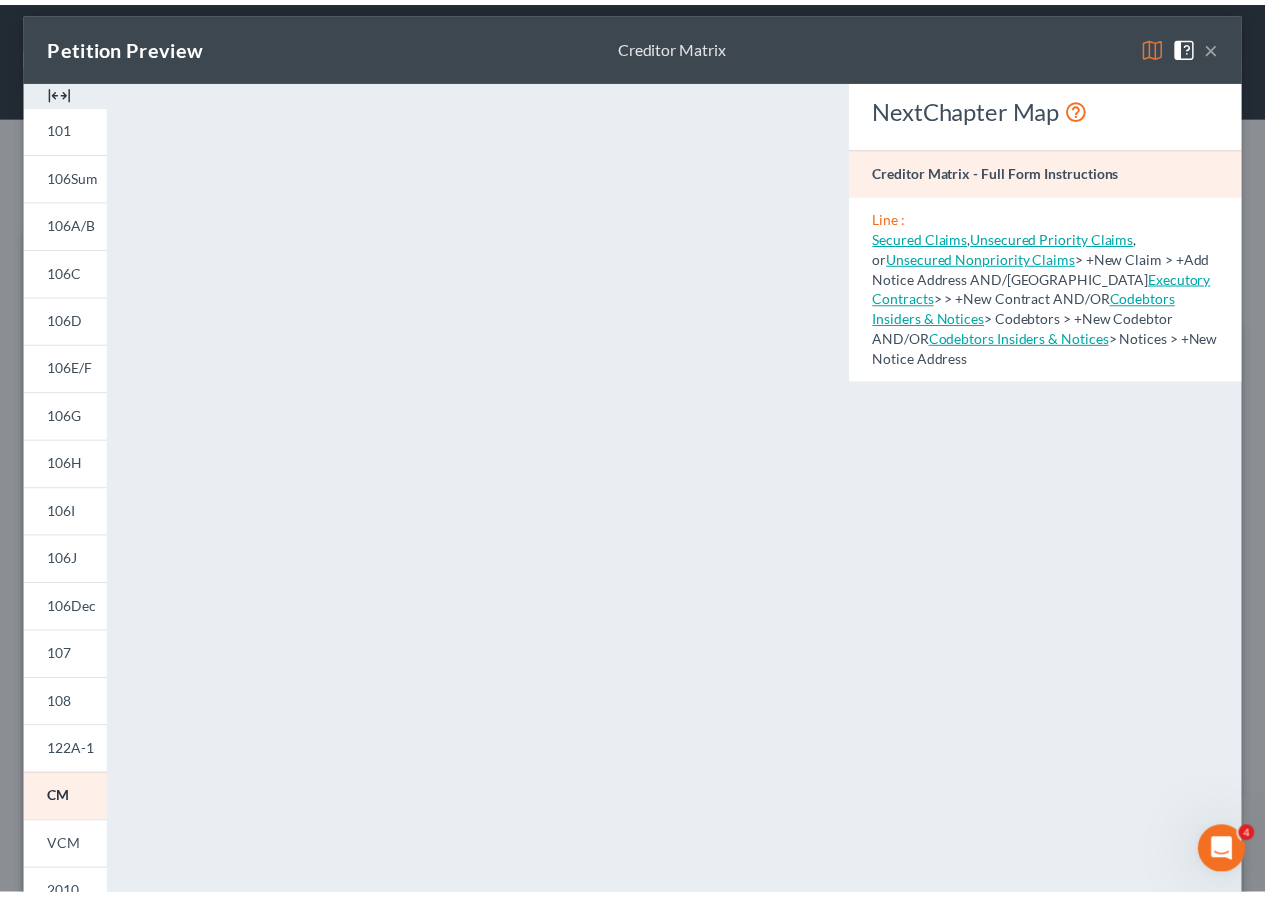 scroll, scrollTop: 0, scrollLeft: 0, axis: both 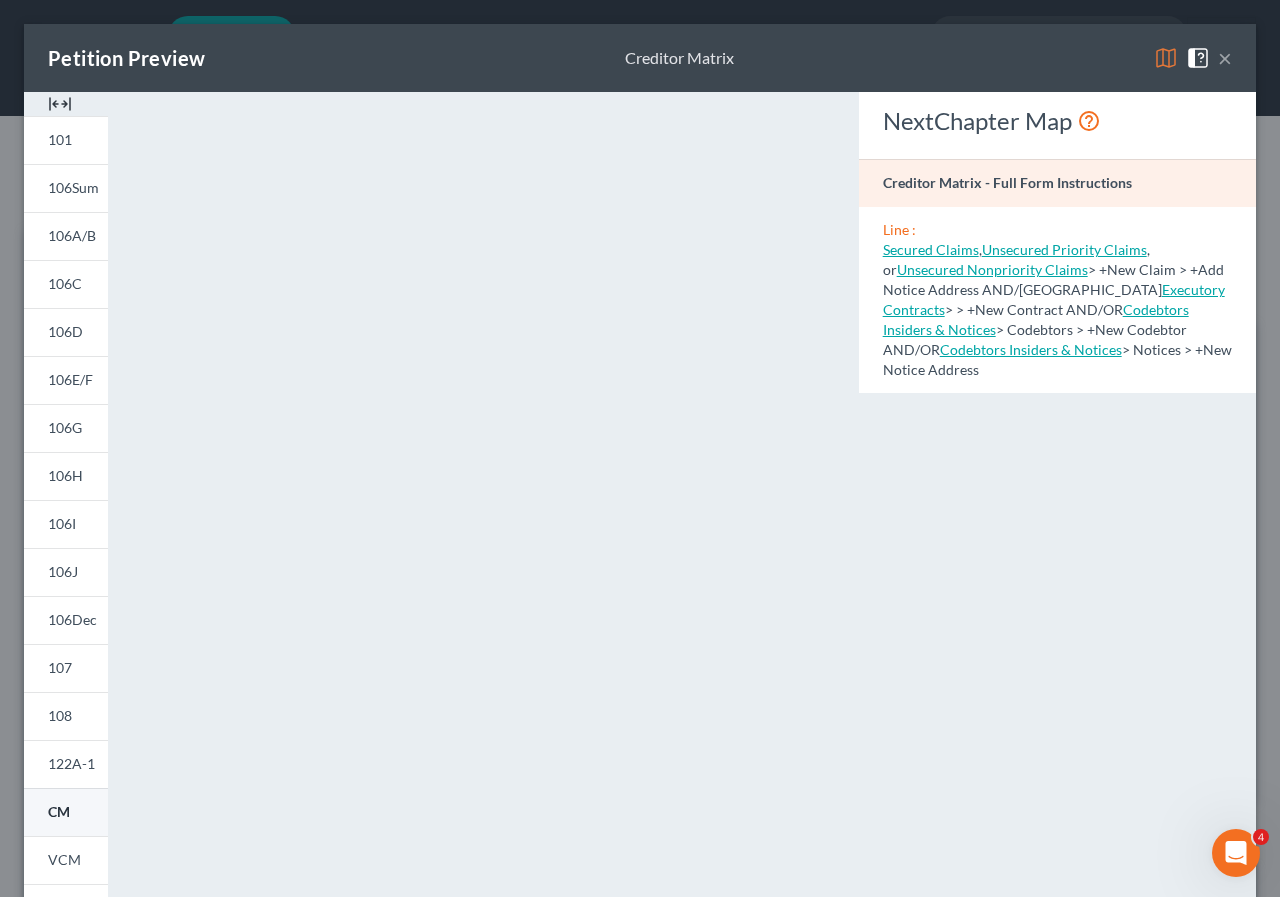 drag, startPoint x: 64, startPoint y: 814, endPoint x: 386, endPoint y: 558, distance: 411.3636 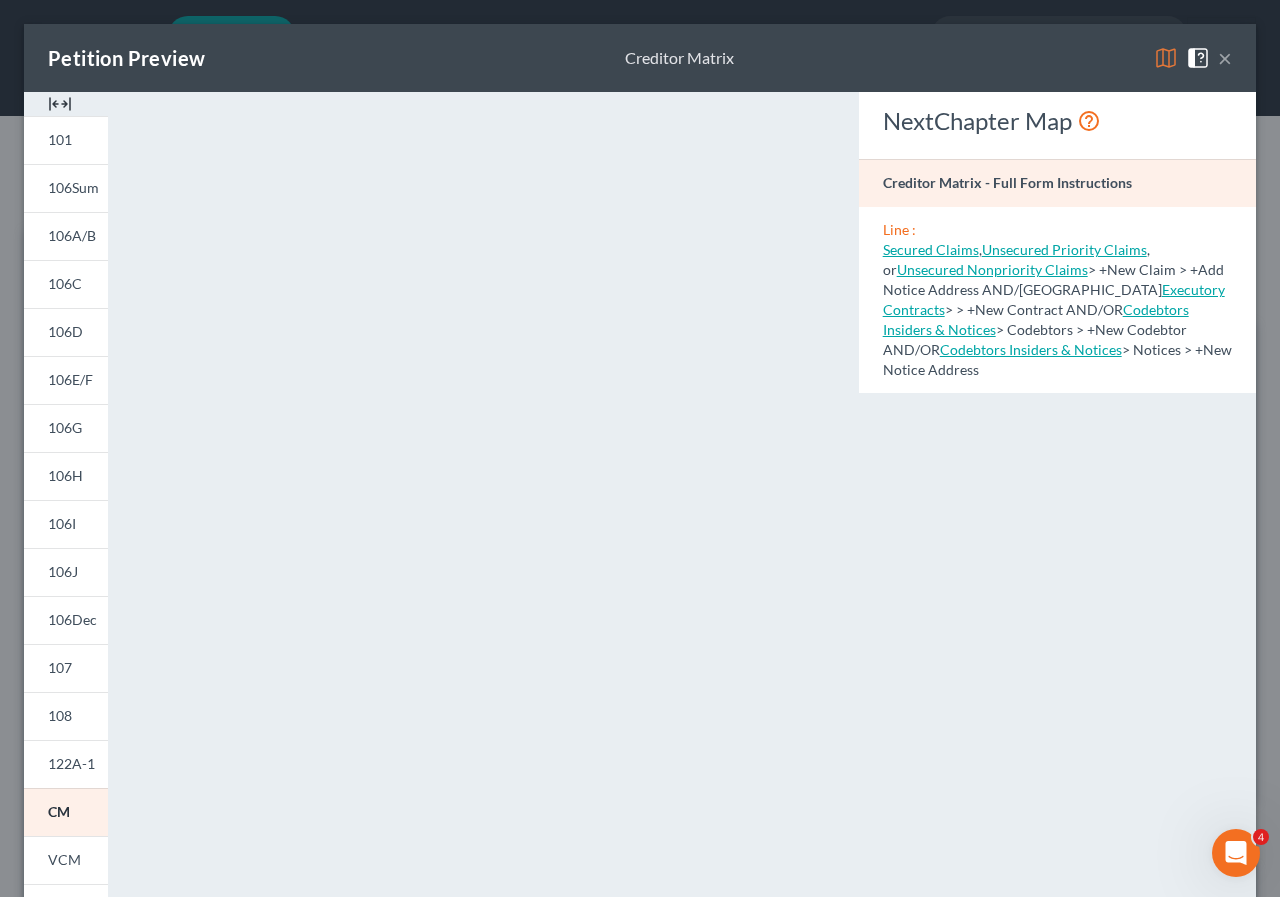 click on "CM" at bounding box center (59, 811) 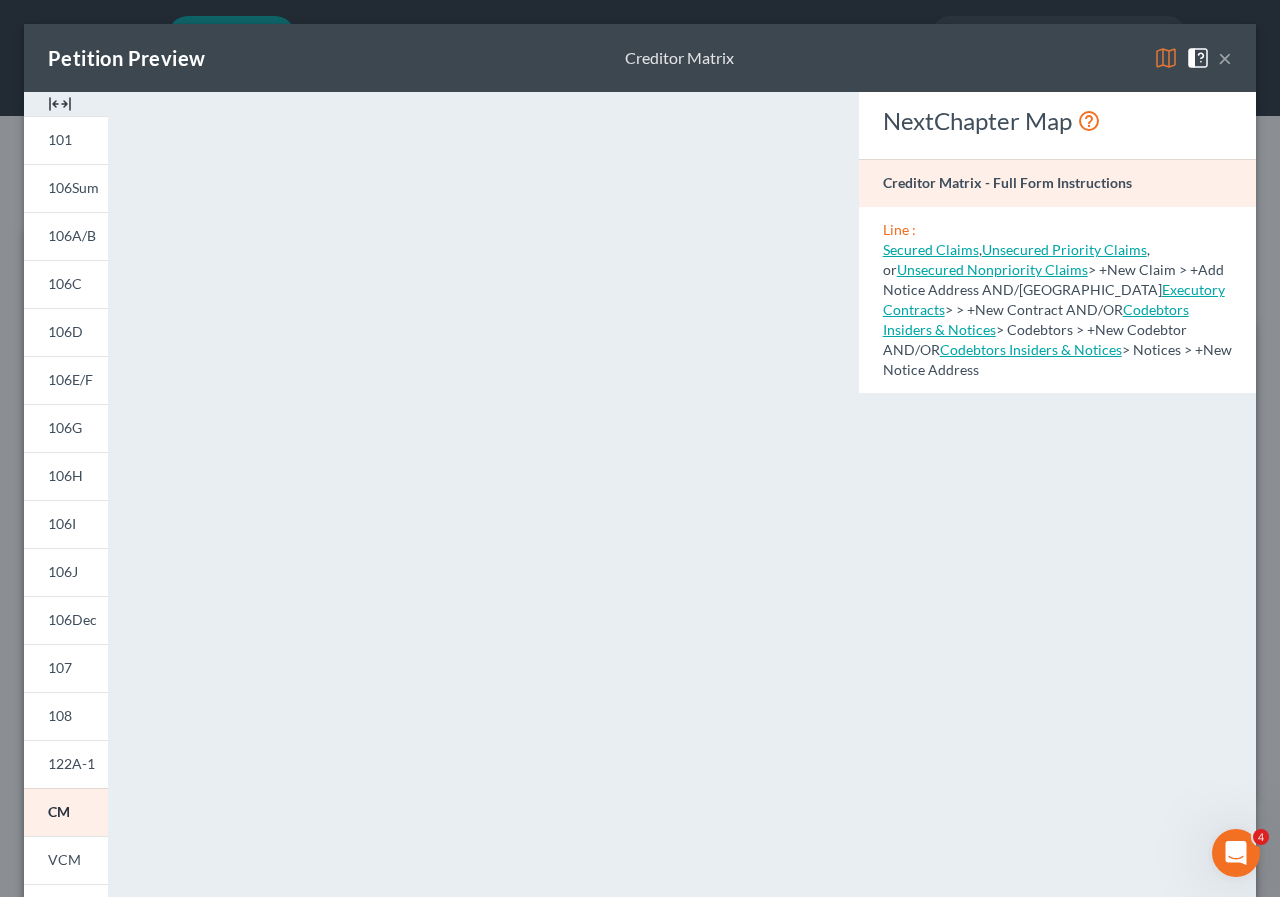 click on "×" at bounding box center [1225, 58] 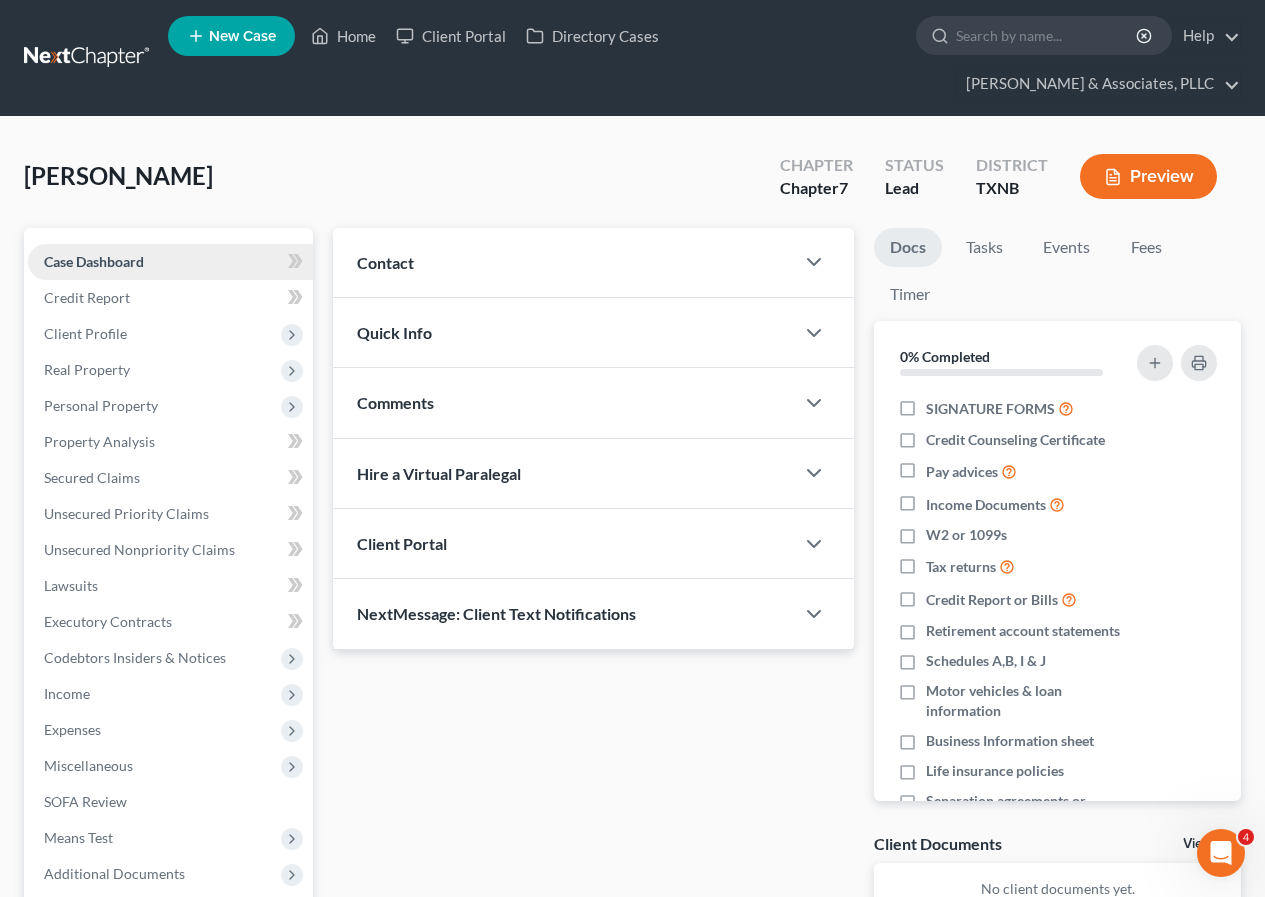click on "Case Dashboard" at bounding box center [94, 261] 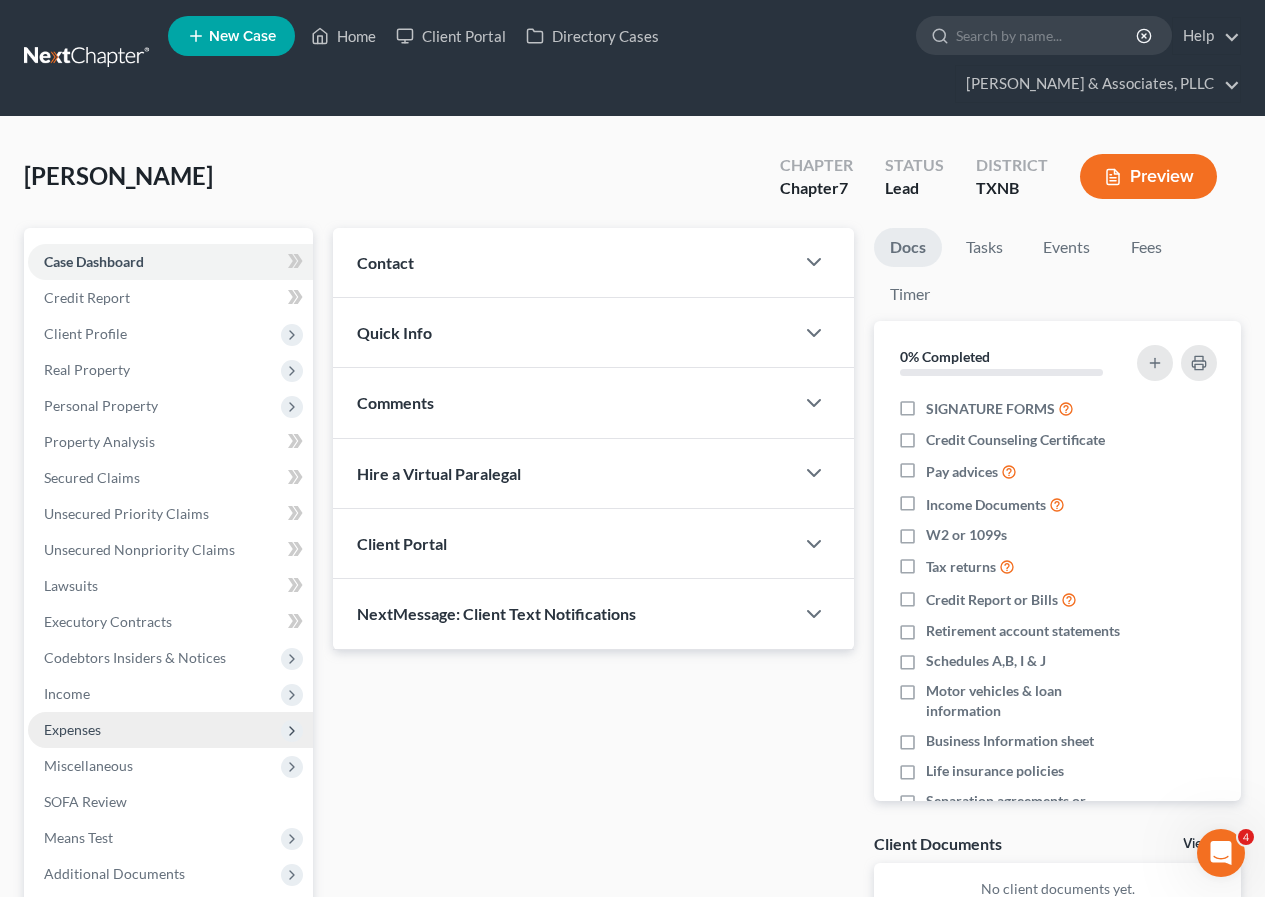 scroll, scrollTop: 202, scrollLeft: 0, axis: vertical 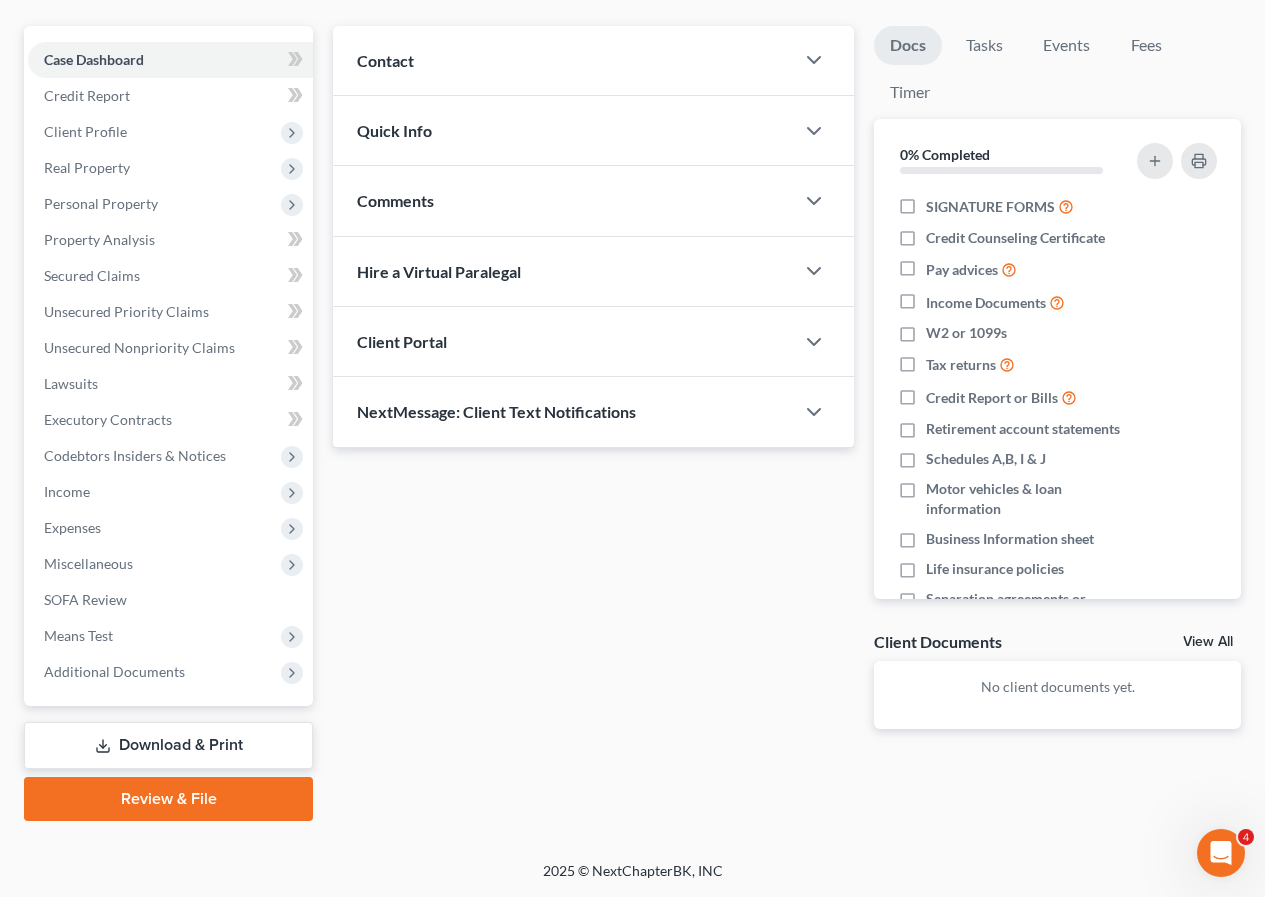 click on "Review & File" at bounding box center (168, 799) 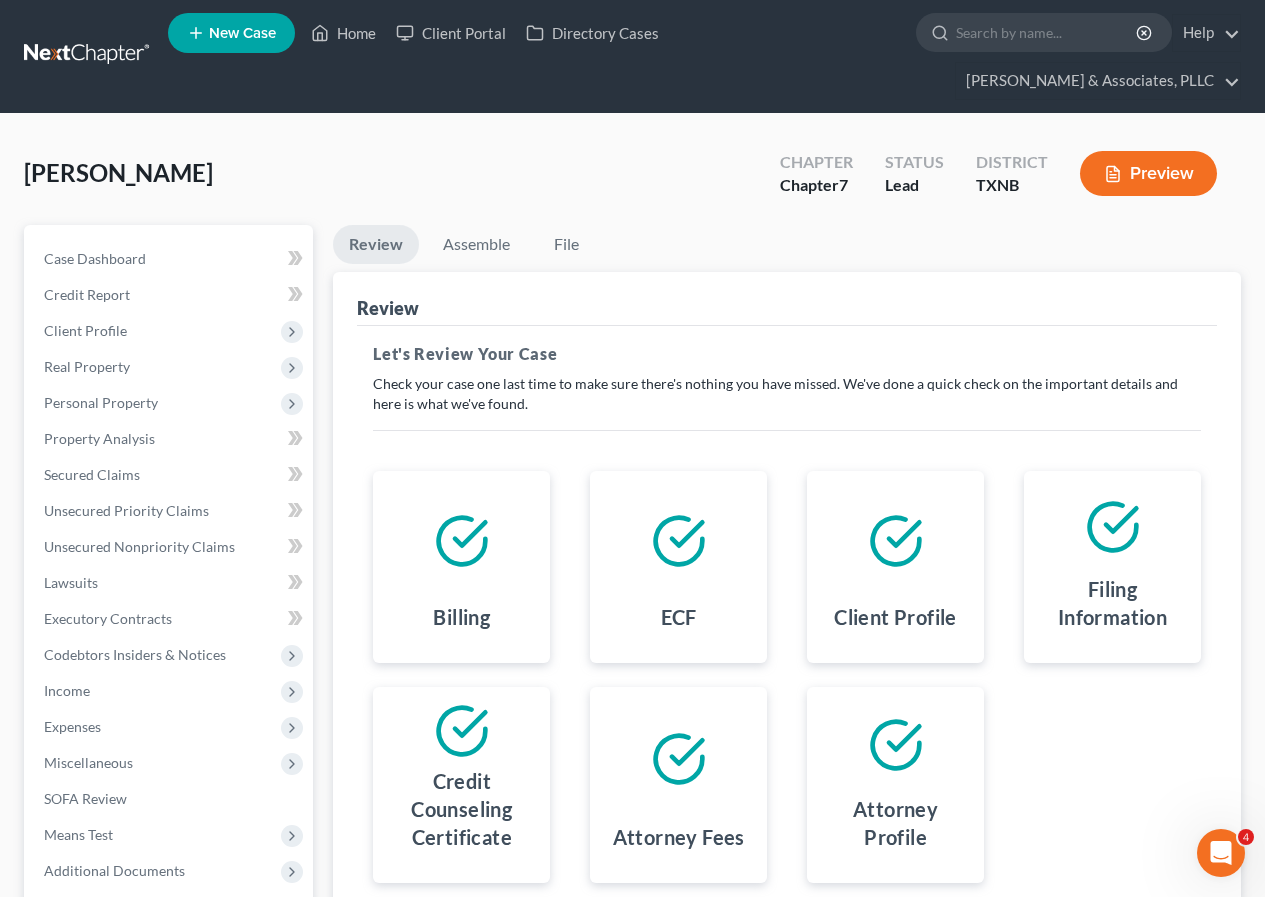 scroll, scrollTop: 0, scrollLeft: 0, axis: both 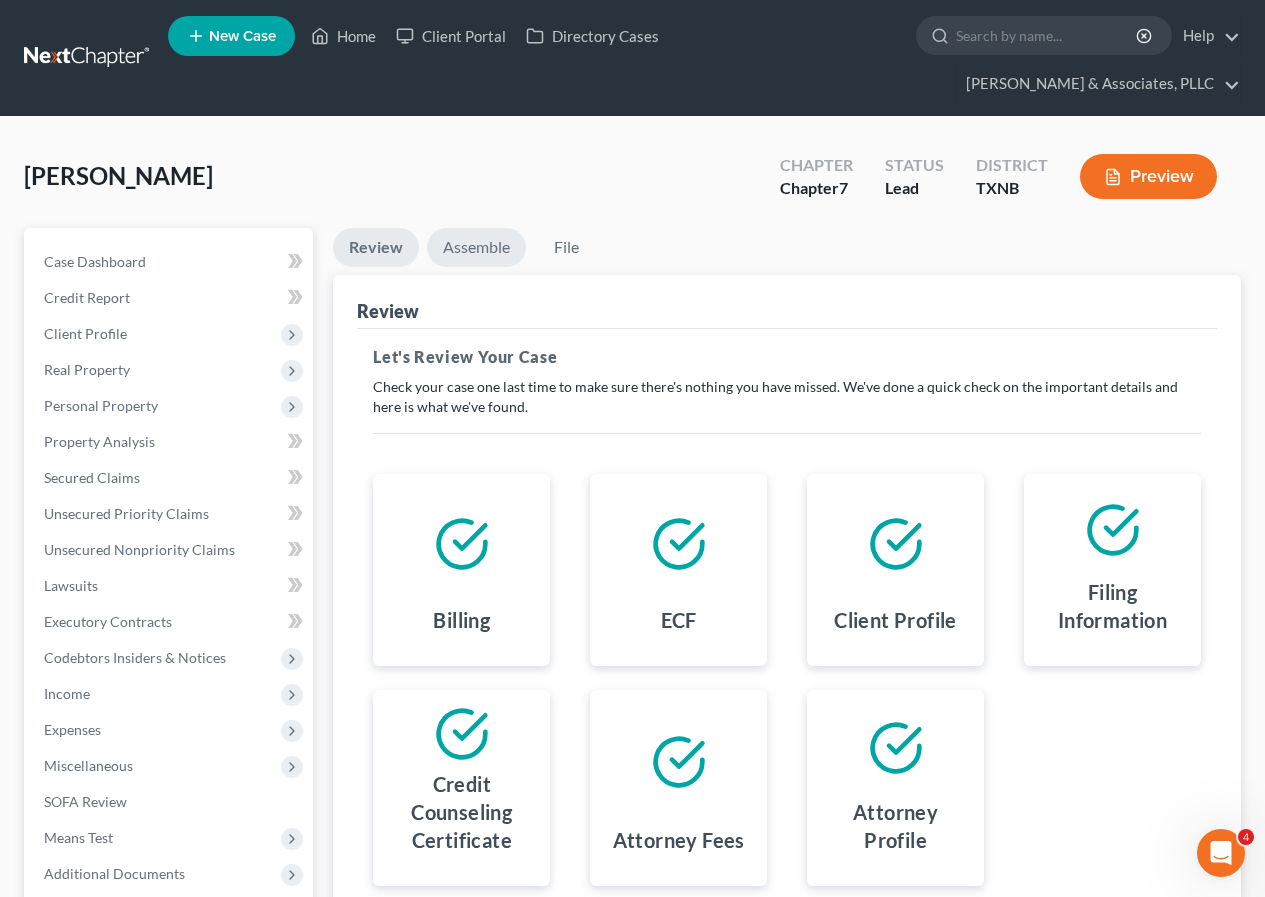 click on "Assemble" at bounding box center [476, 247] 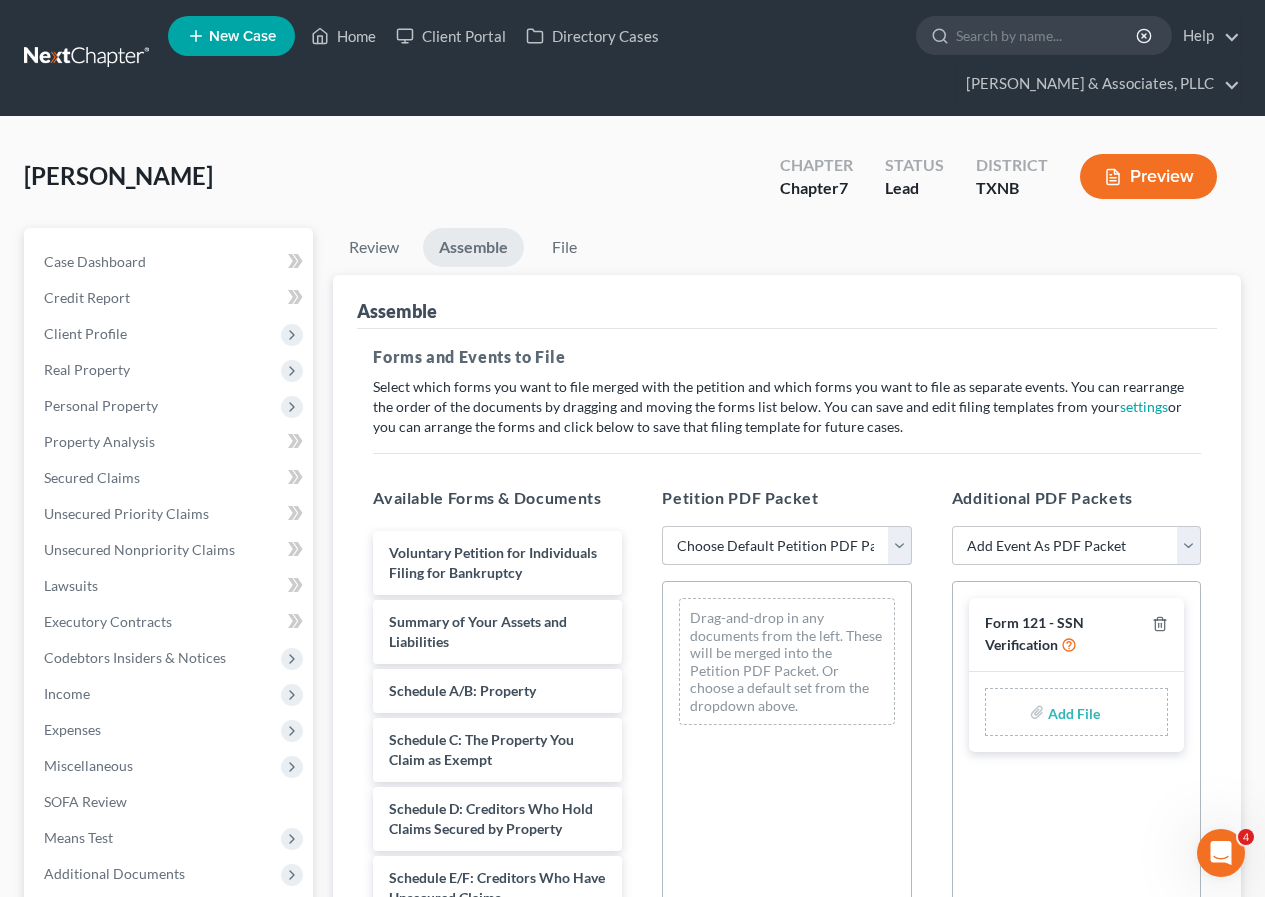 click on "Choose Default Petition PDF Packet Complete Bankruptcy Petition (all forms and schedules) Emergency Filing (Voluntary Petition and Creditor List Only)" at bounding box center [786, 546] 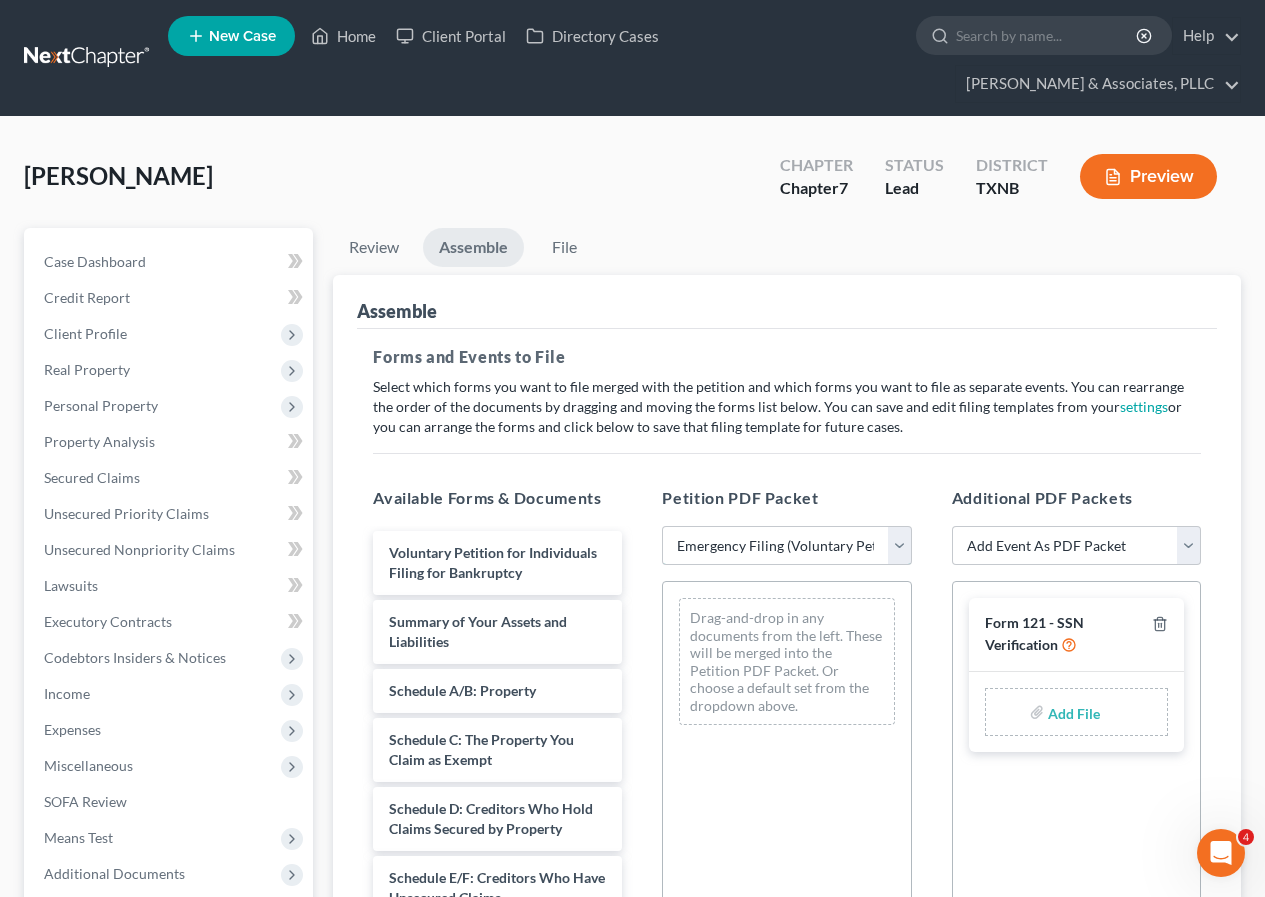 click on "Choose Default Petition PDF Packet Complete Bankruptcy Petition (all forms and schedules) Emergency Filing (Voluntary Petition and Creditor List Only)" at bounding box center (786, 546) 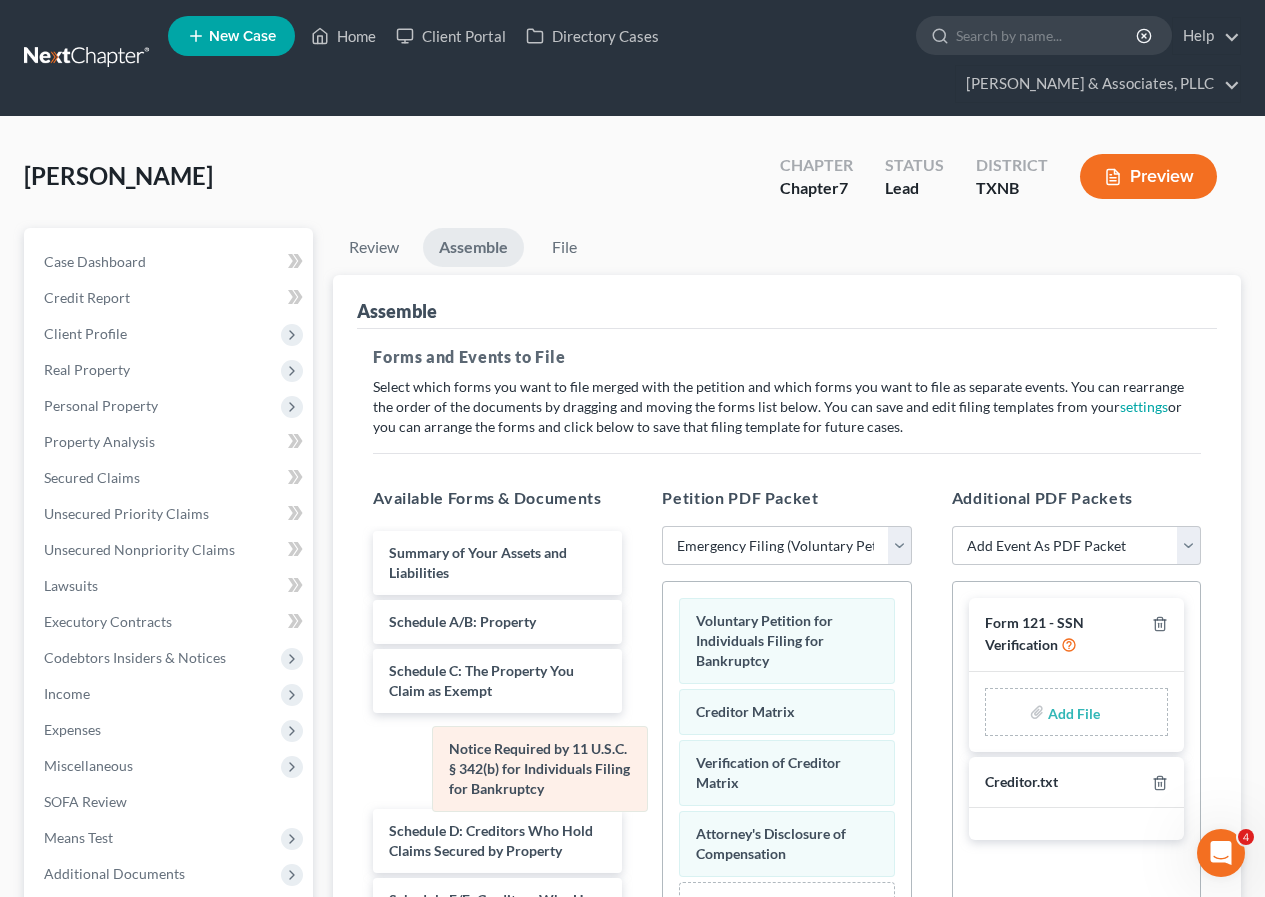 drag, startPoint x: 785, startPoint y: 723, endPoint x: 538, endPoint y: 760, distance: 249.75587 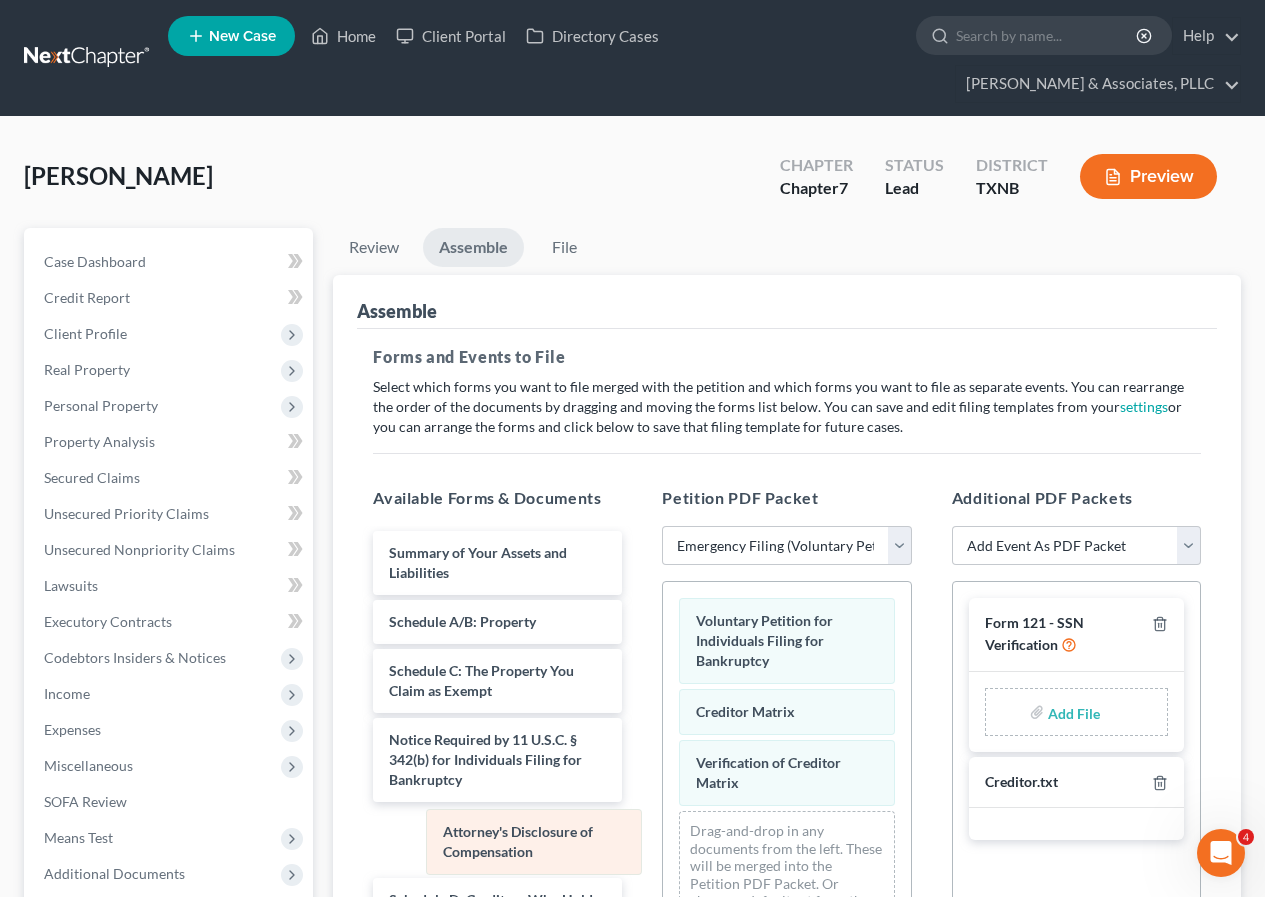 drag, startPoint x: 761, startPoint y: 842, endPoint x: 508, endPoint y: 840, distance: 253.0079 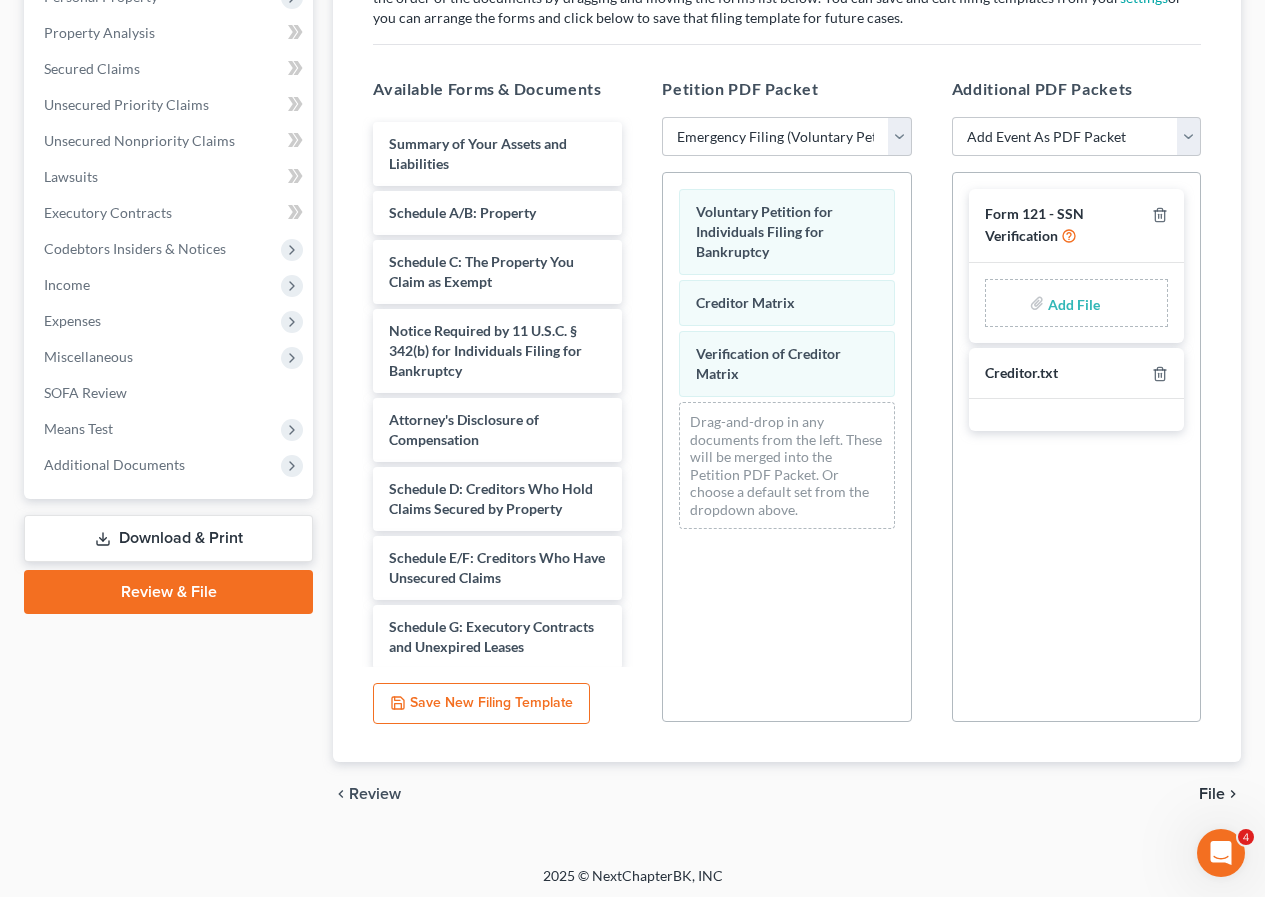 scroll, scrollTop: 414, scrollLeft: 0, axis: vertical 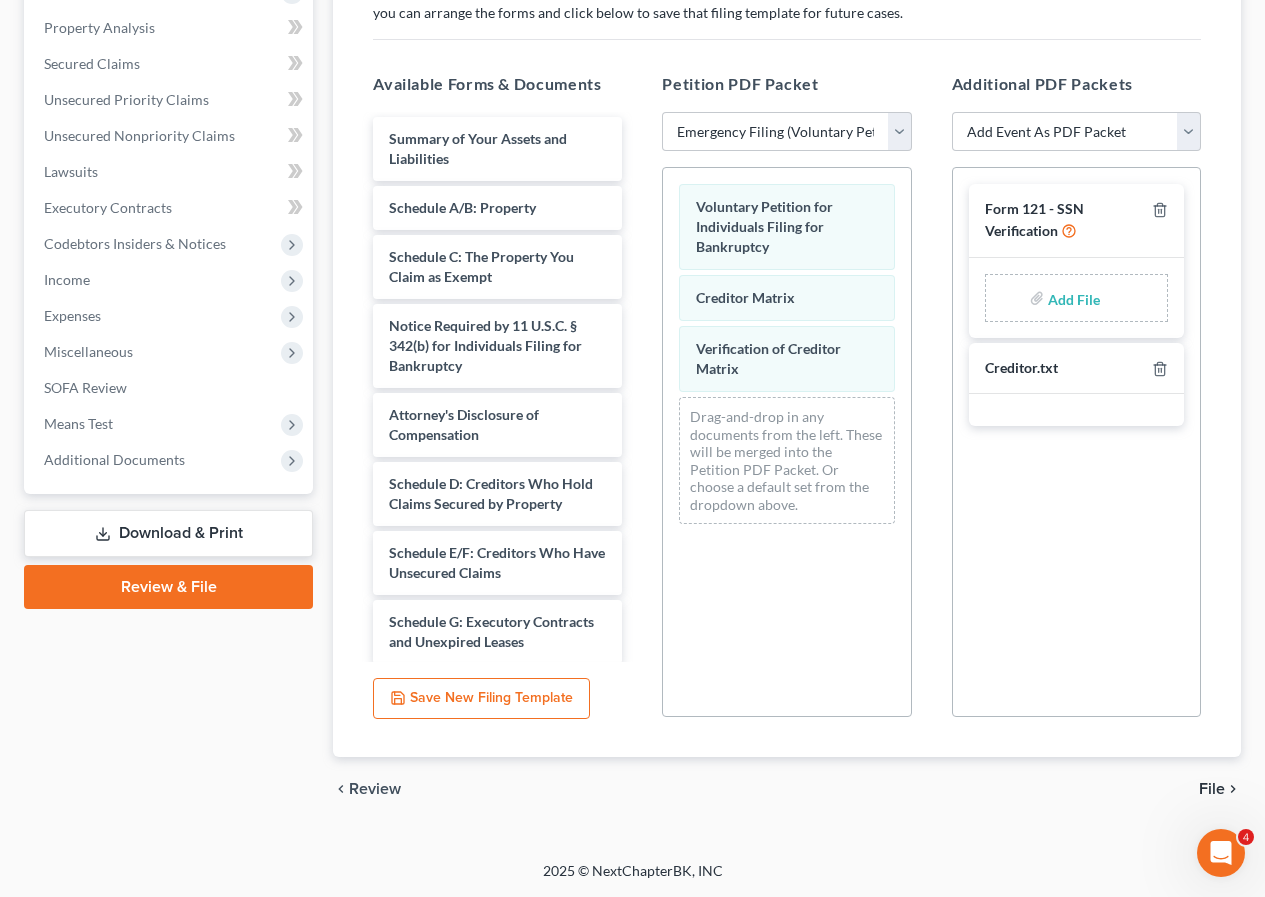 click on "File" at bounding box center [1212, 789] 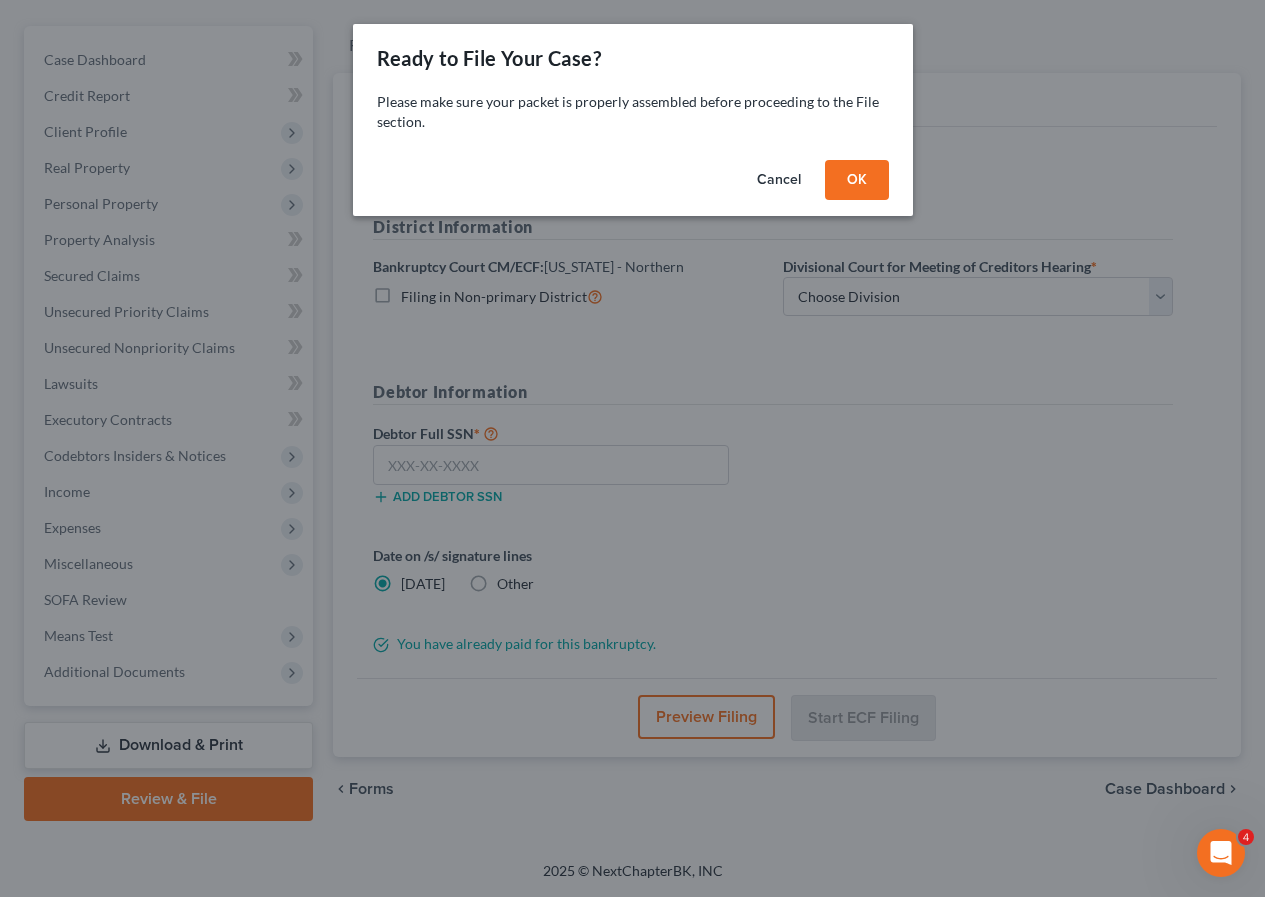 scroll, scrollTop: 202, scrollLeft: 0, axis: vertical 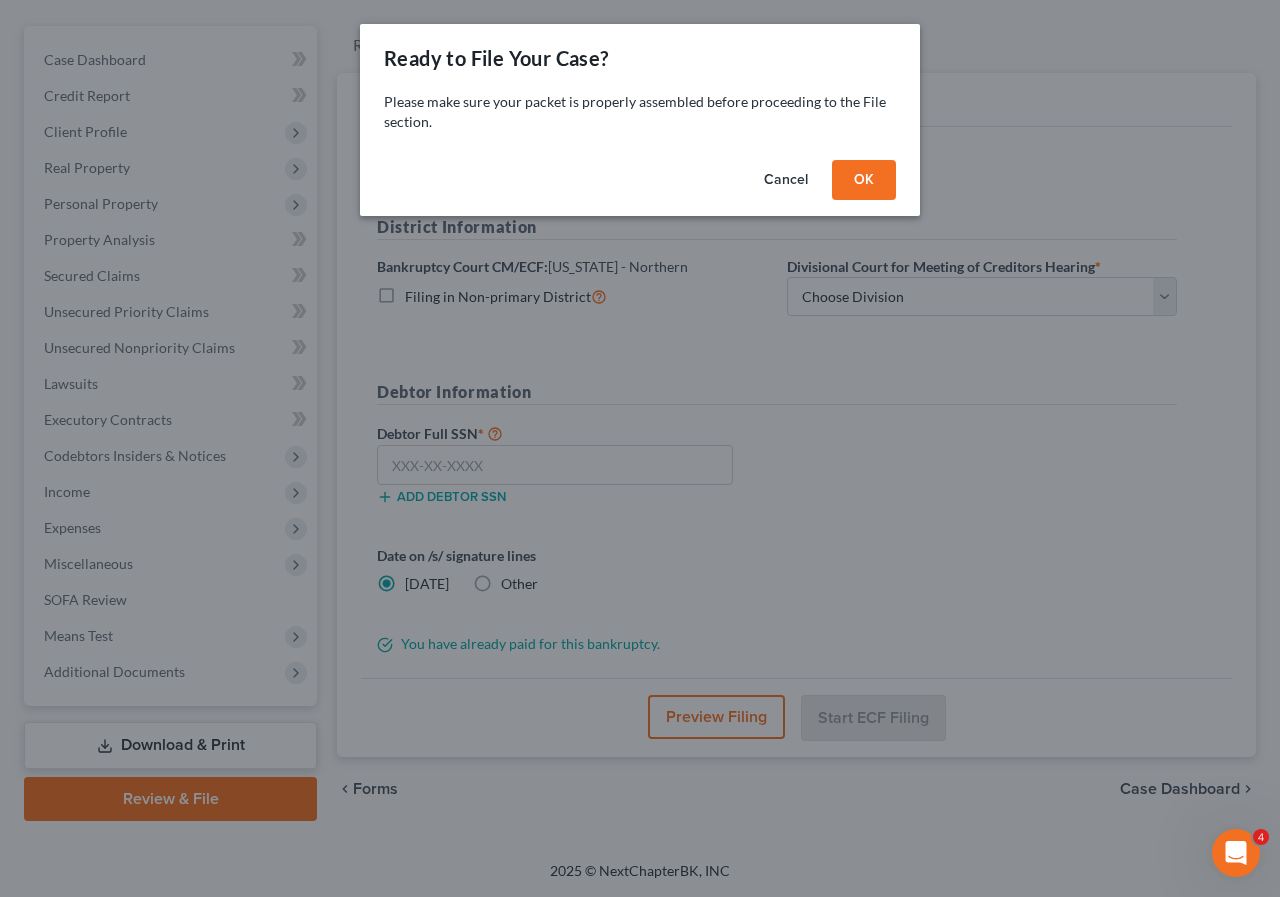 click on "OK" at bounding box center [864, 180] 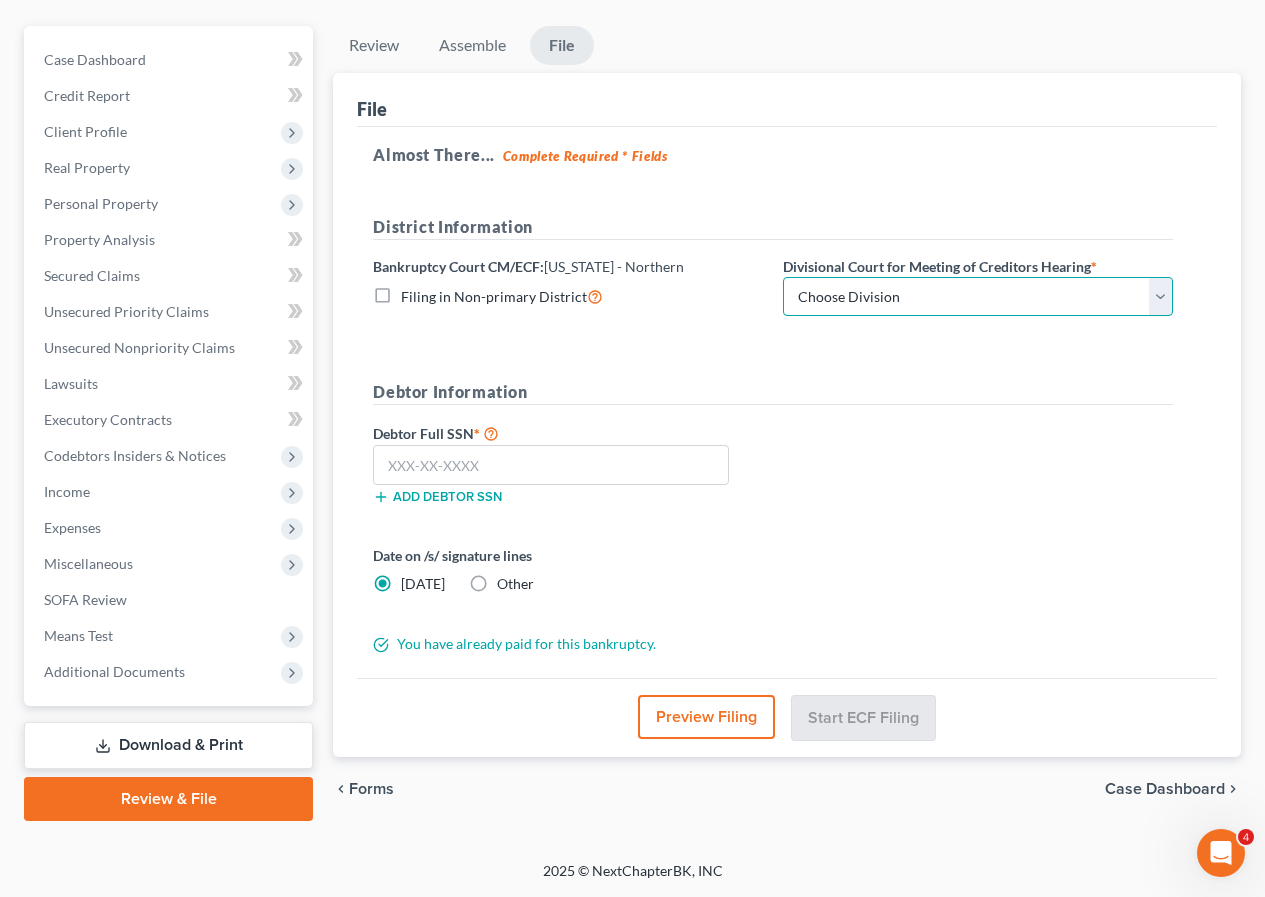 drag, startPoint x: 1161, startPoint y: 301, endPoint x: 1143, endPoint y: 314, distance: 22.203604 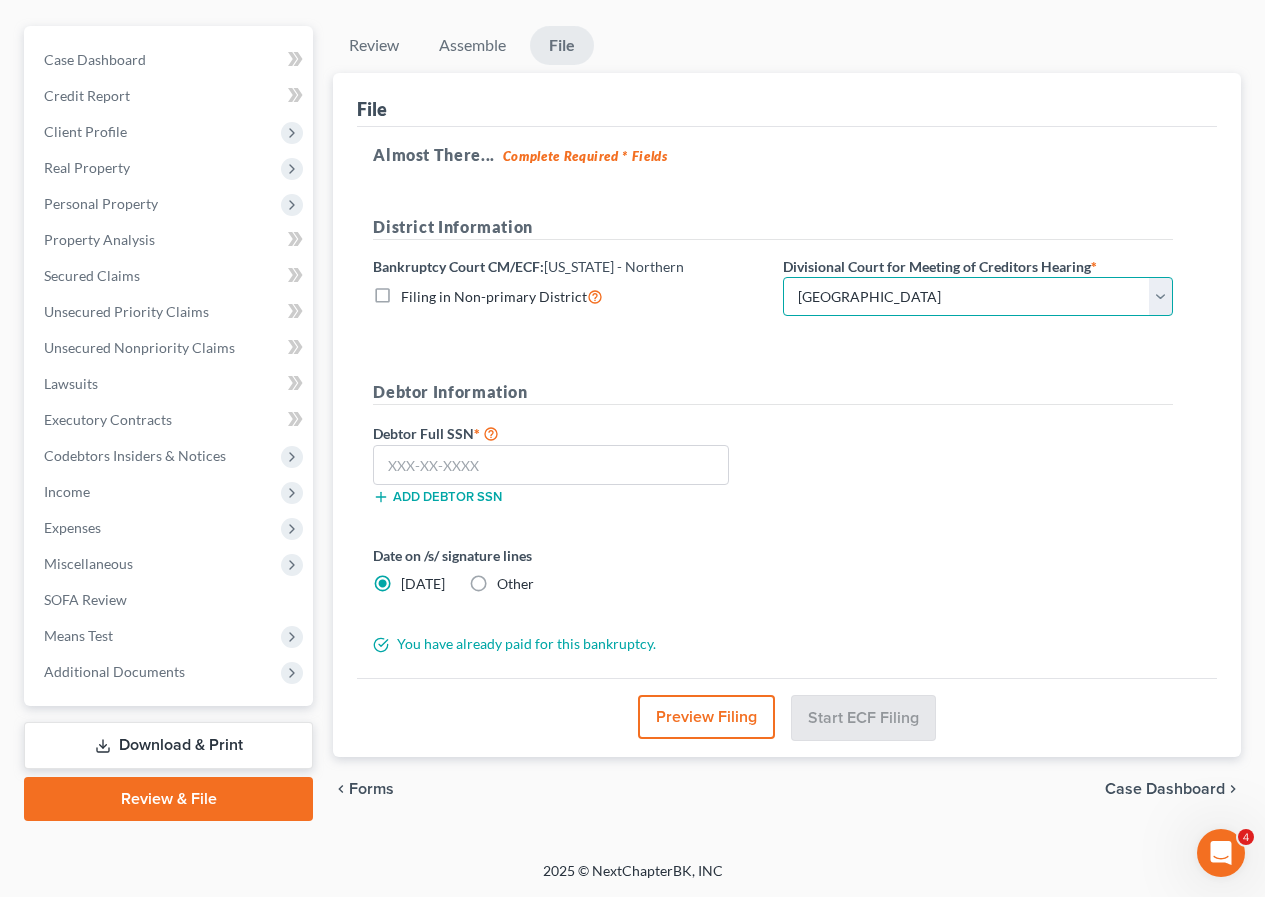 click on "Choose Division [PERSON_NAME] [GEOGRAPHIC_DATA] [GEOGRAPHIC_DATA] [GEOGRAPHIC_DATA] [GEOGRAPHIC_DATA][PERSON_NAME] [GEOGRAPHIC_DATA]" at bounding box center [978, 297] 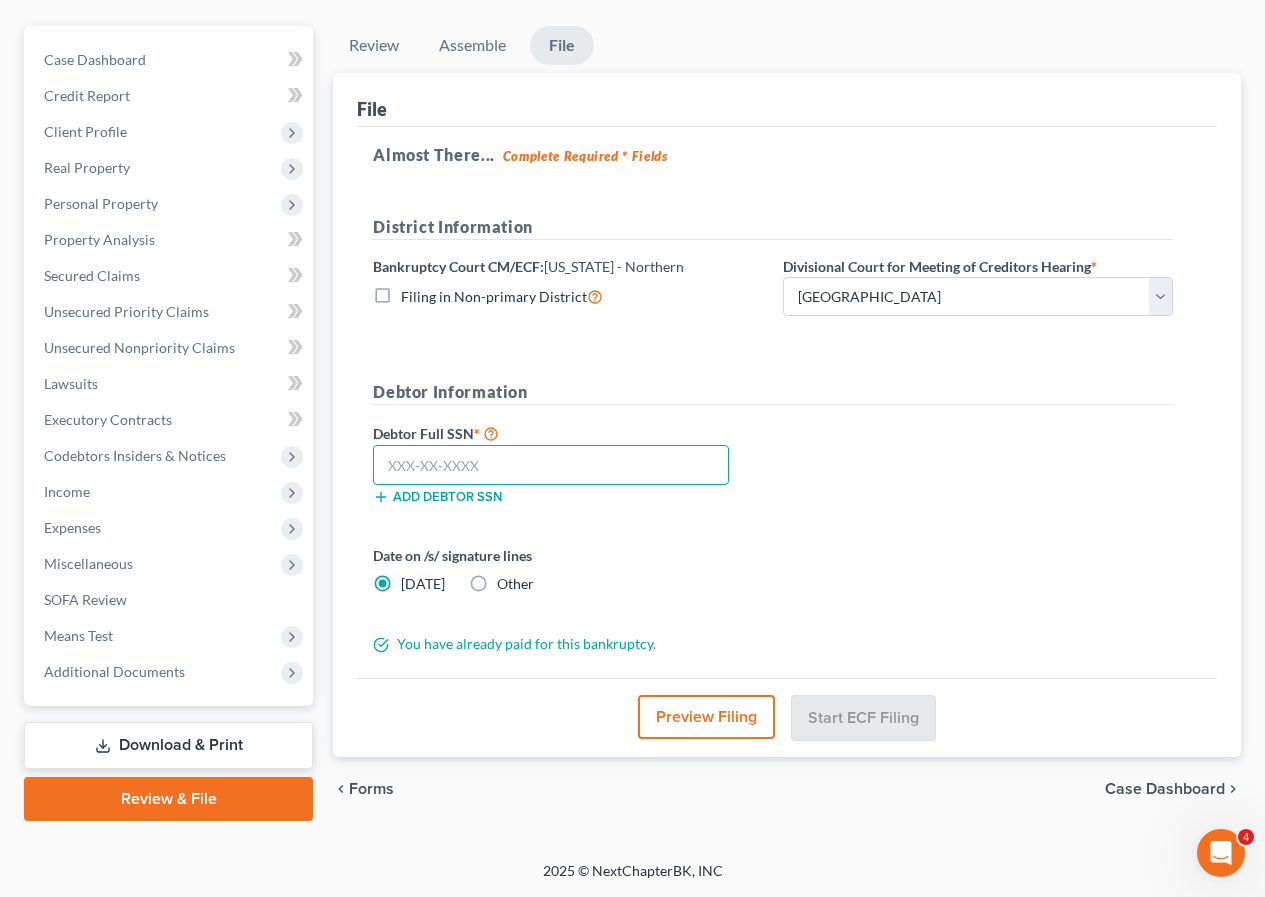 click at bounding box center (551, 465) 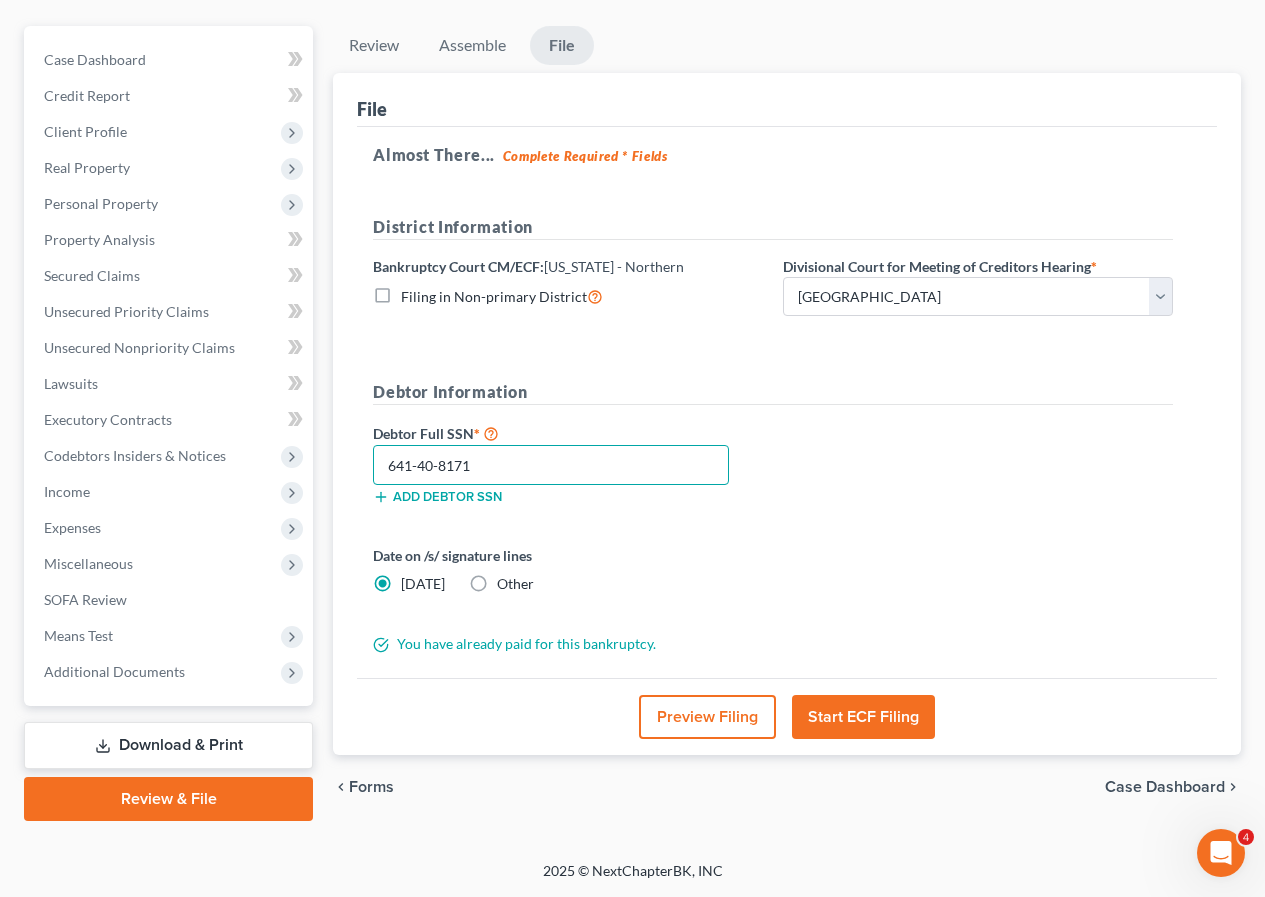 type on "641-40-8171" 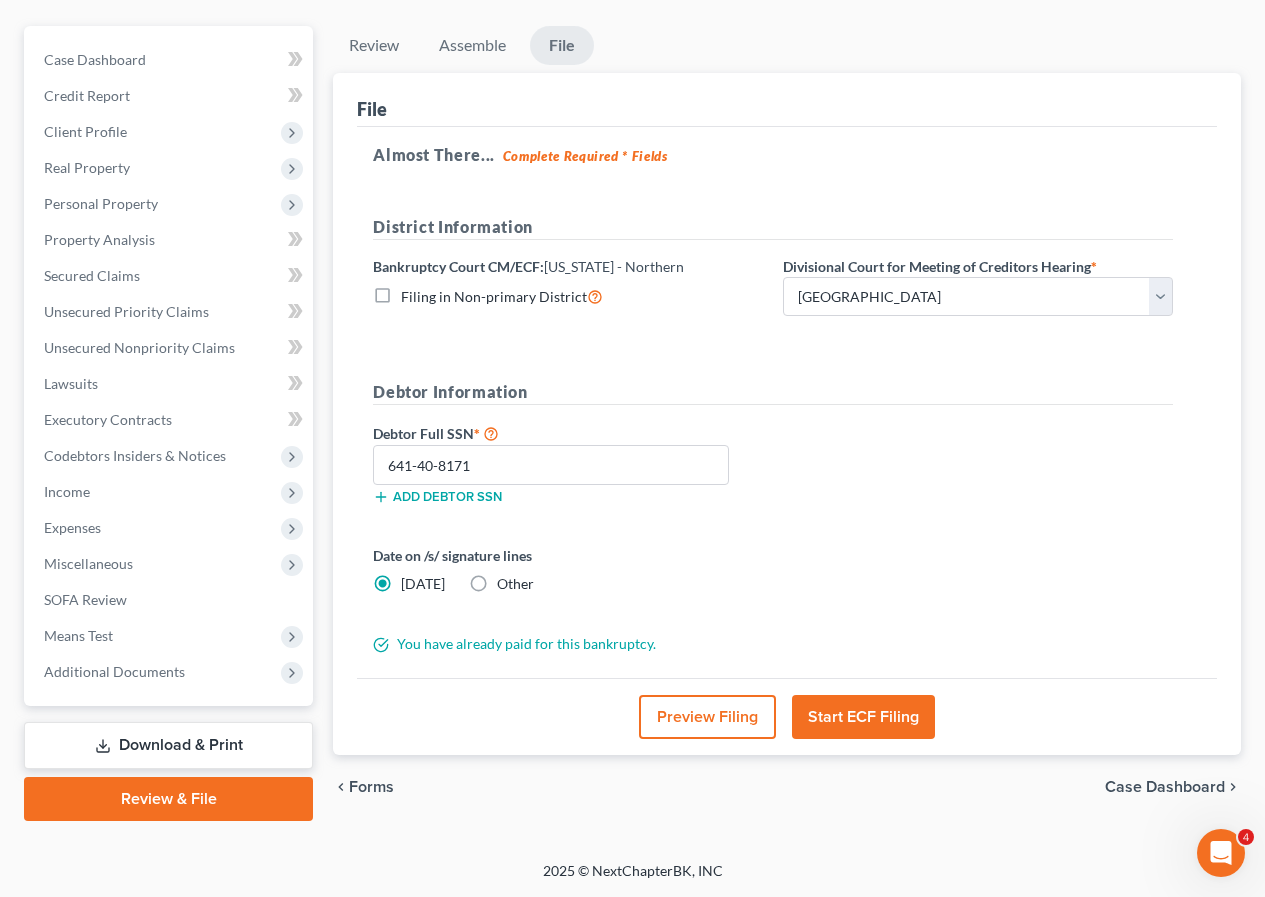 click on "Start ECF Filing" at bounding box center [863, 717] 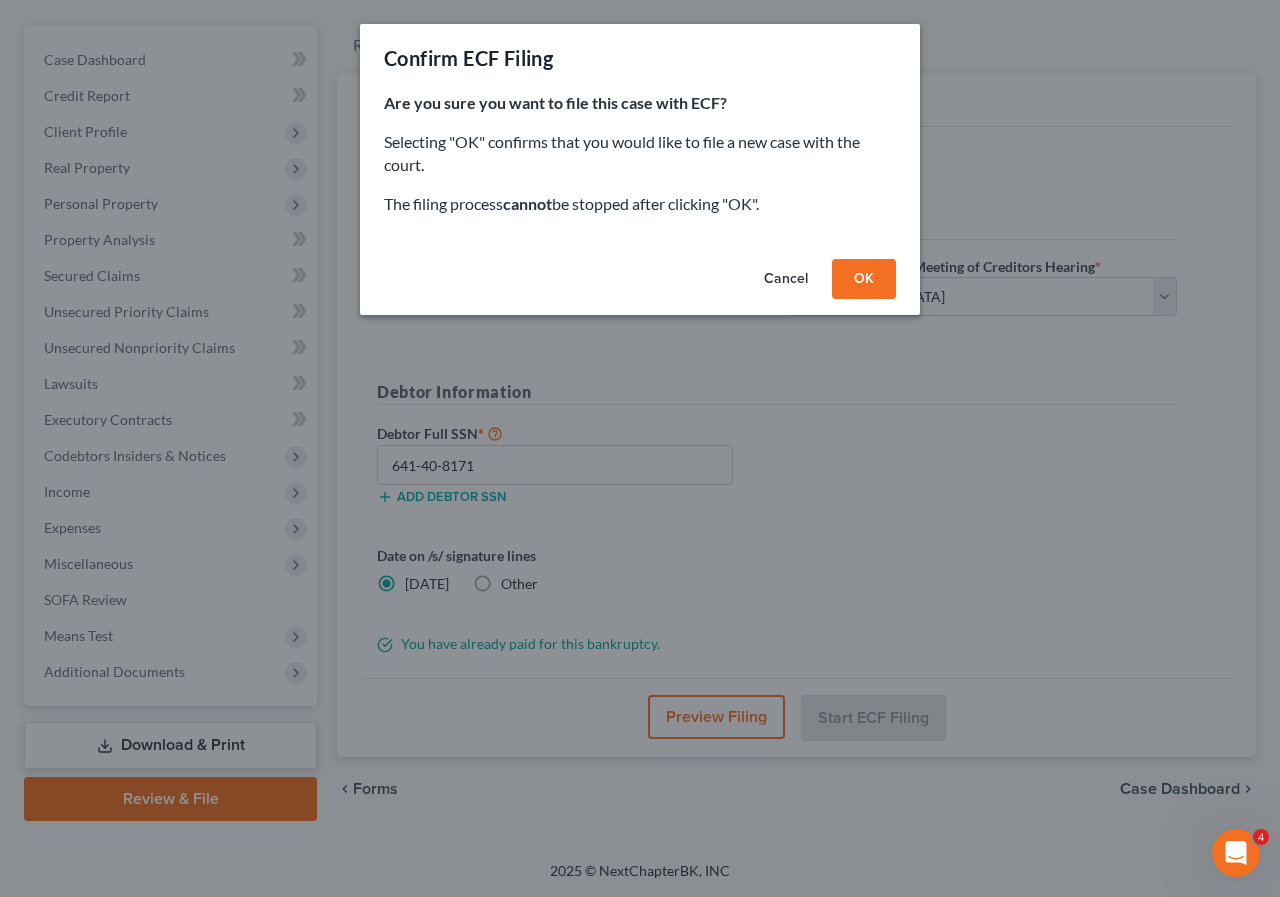 click on "OK" at bounding box center (864, 279) 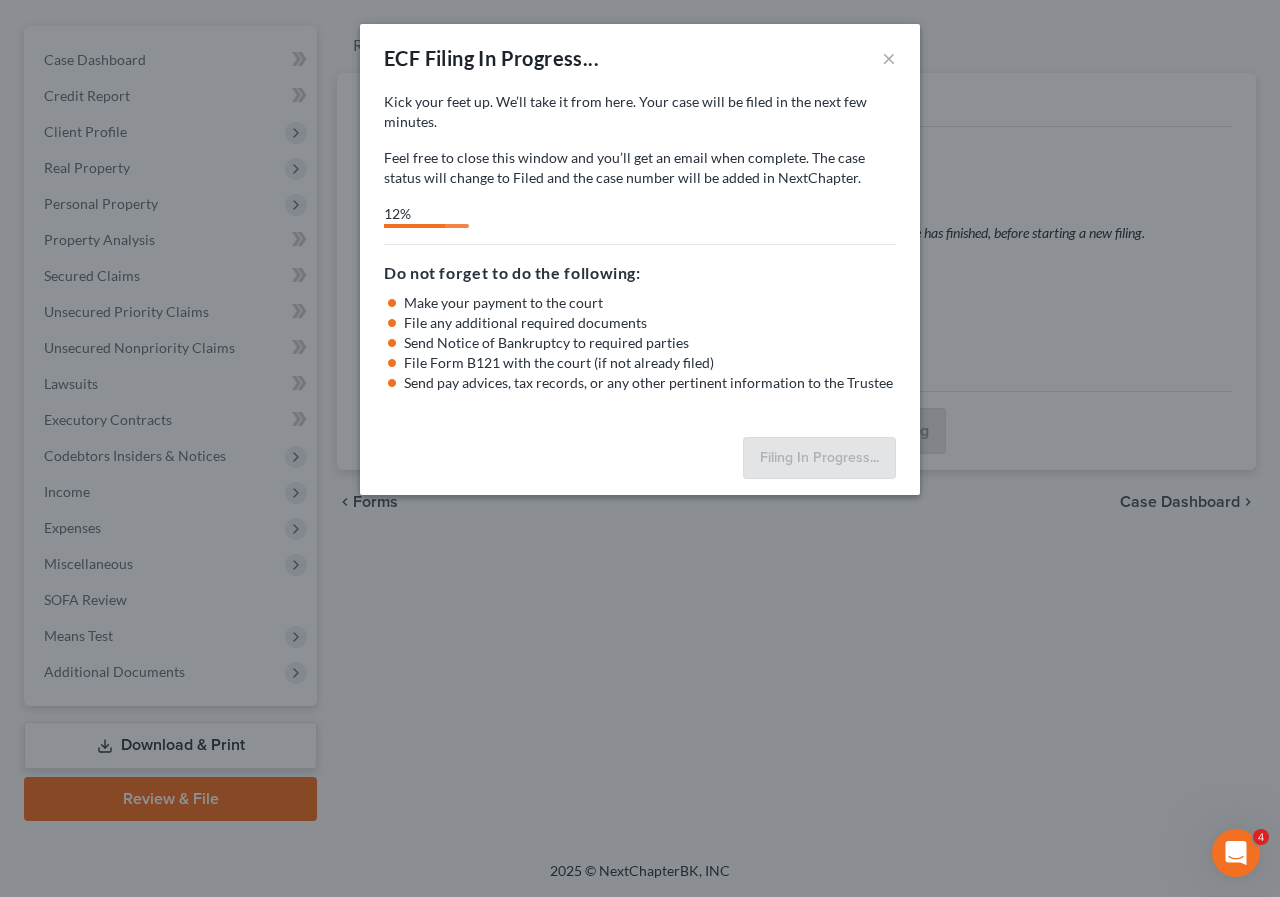 select on "2" 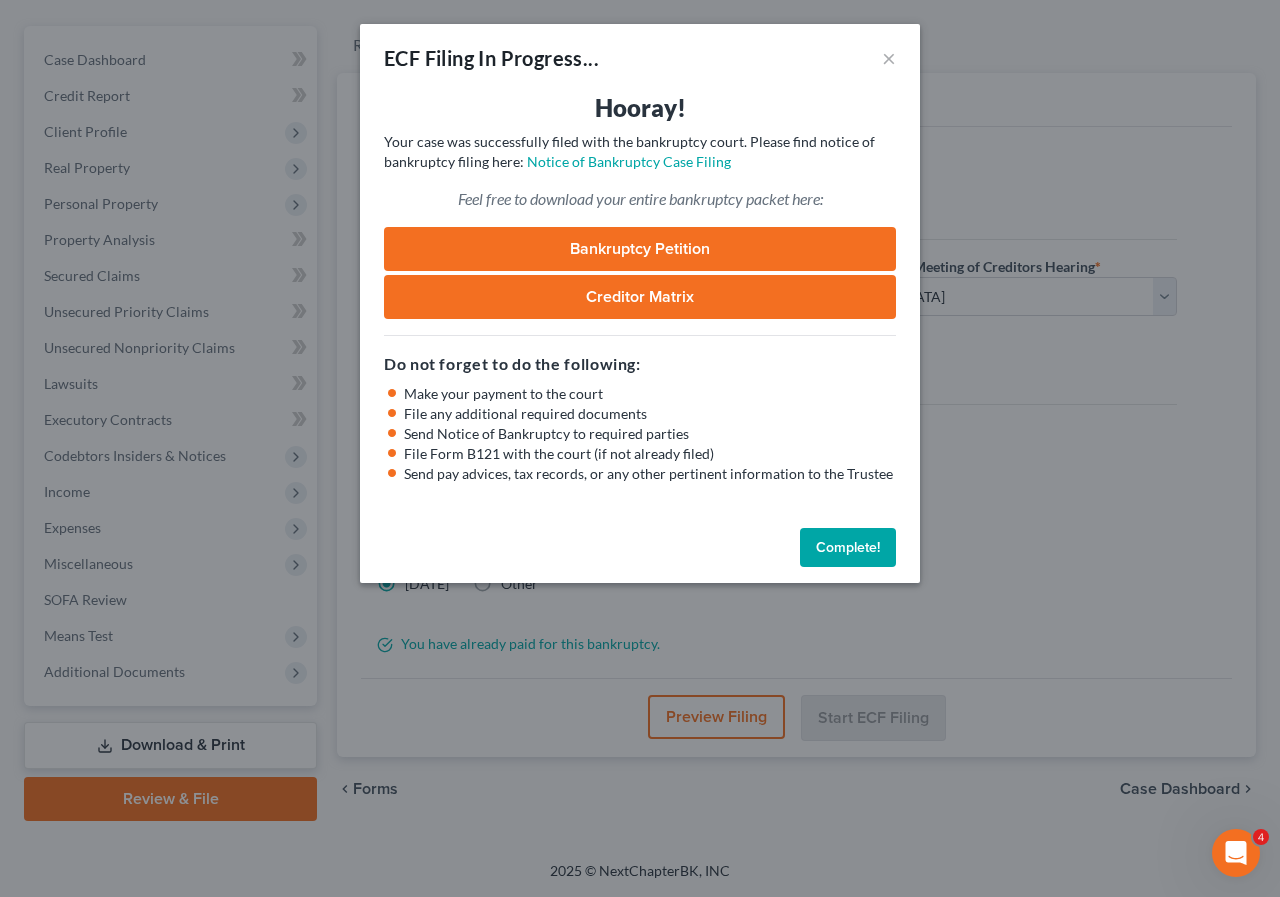 click on "Complete!" at bounding box center (848, 548) 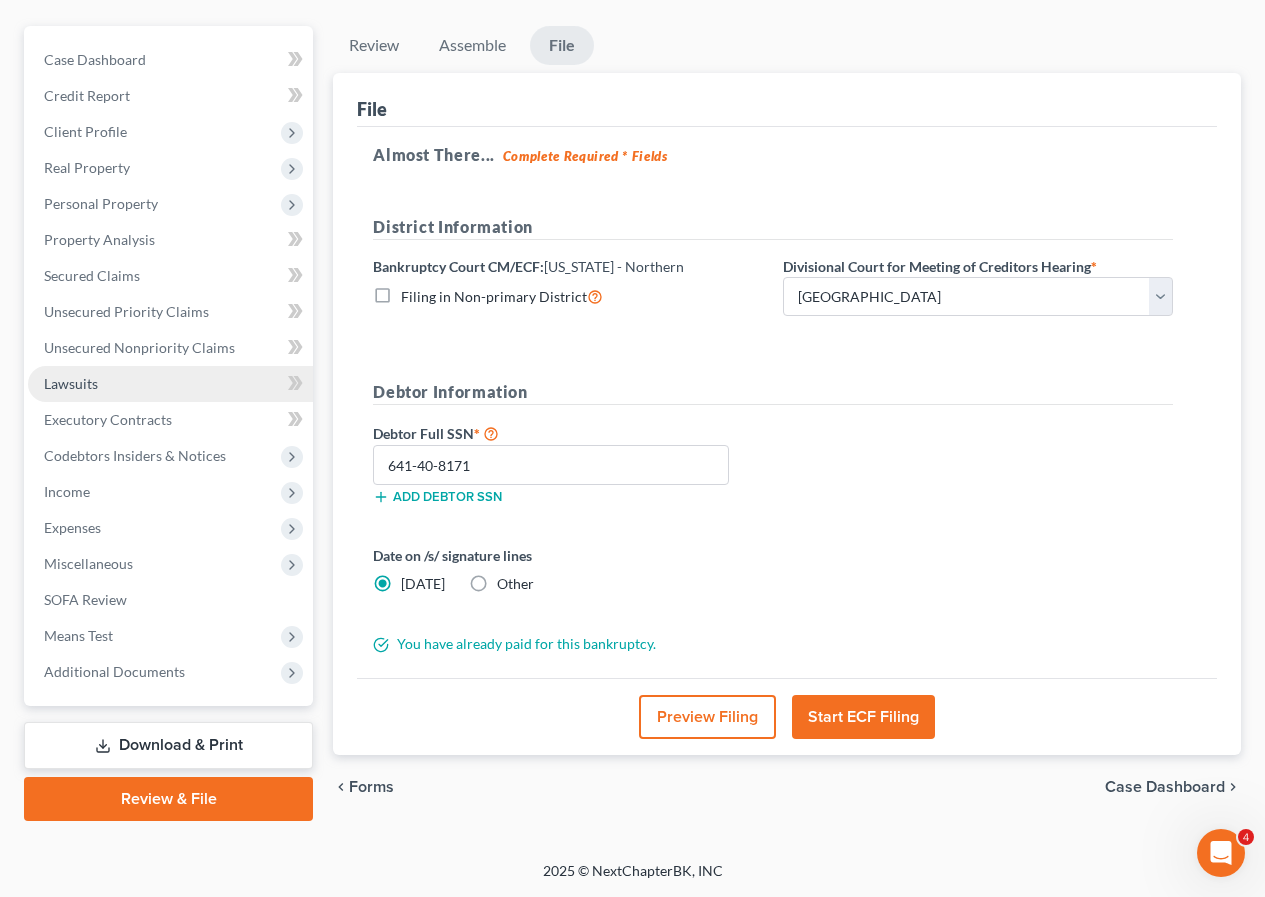 scroll, scrollTop: 0, scrollLeft: 0, axis: both 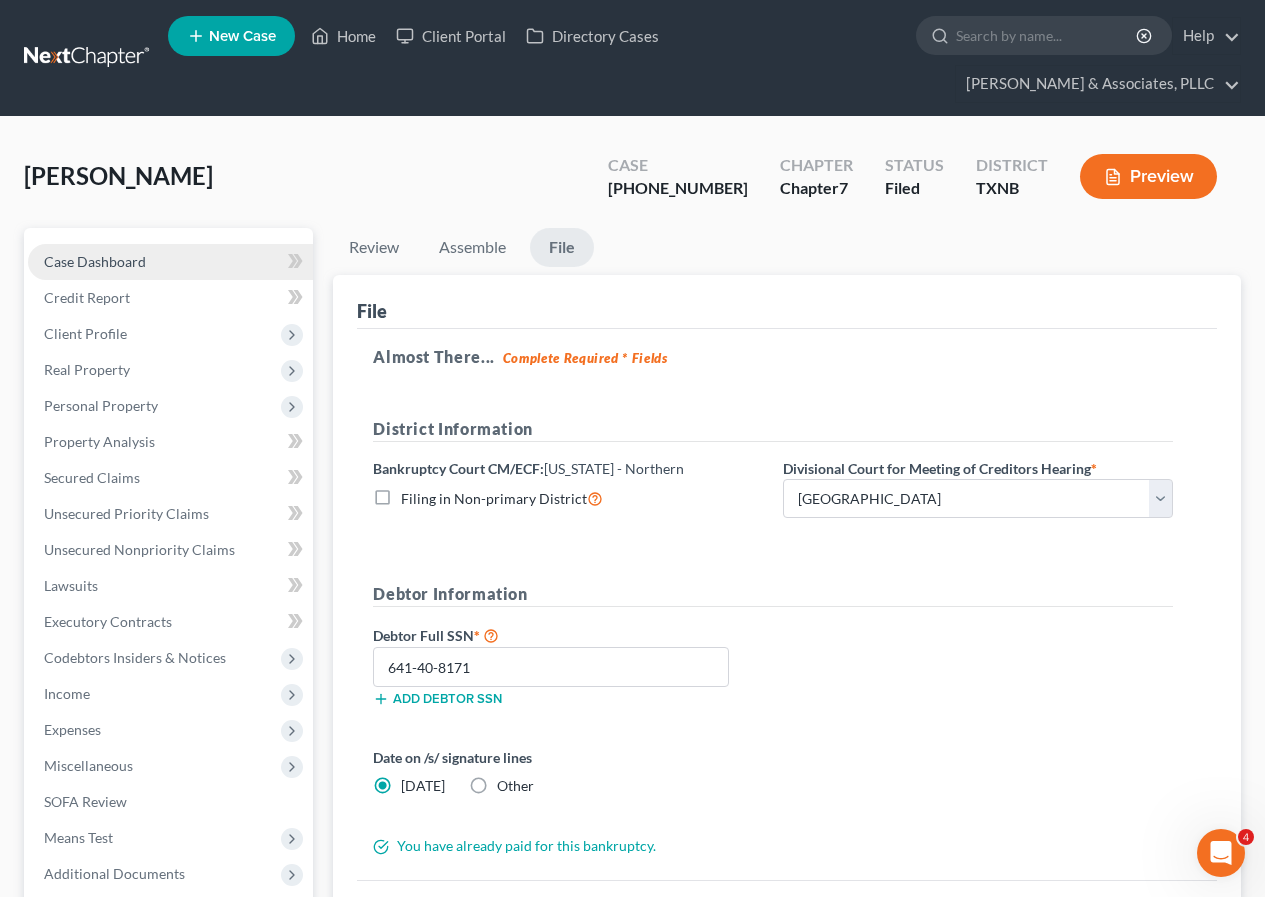 click on "Case Dashboard" at bounding box center [95, 261] 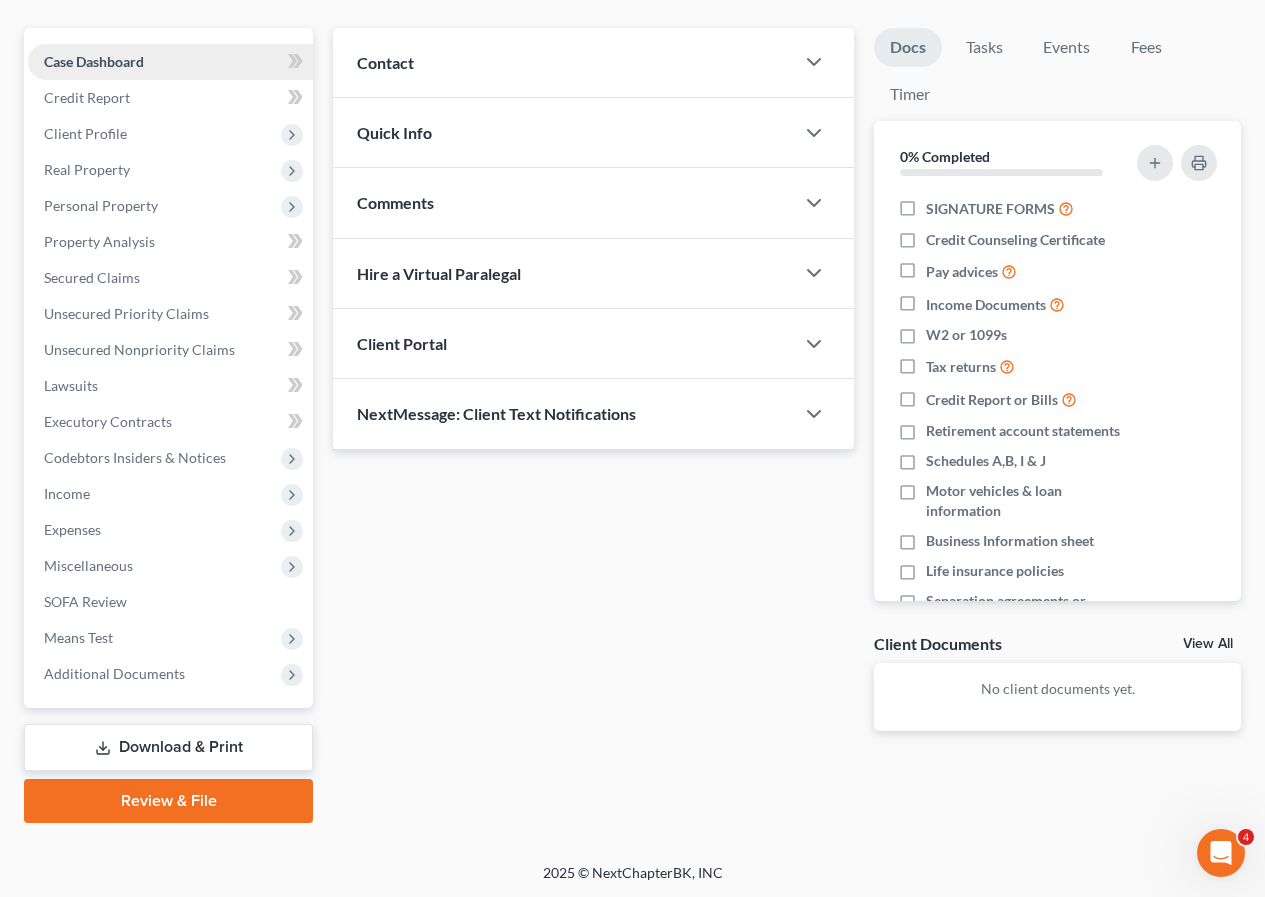 scroll, scrollTop: 202, scrollLeft: 0, axis: vertical 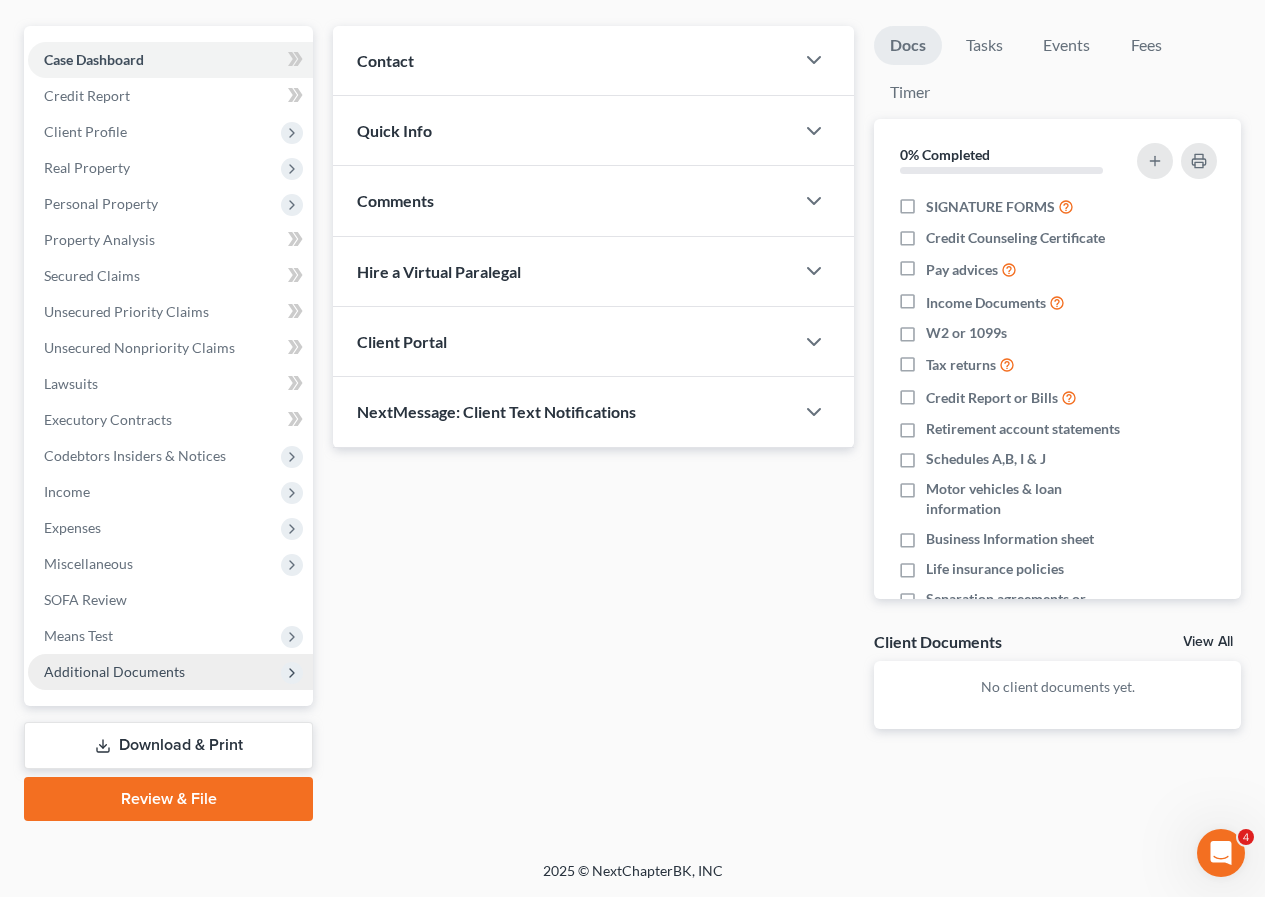click on "Additional Documents" at bounding box center [114, 671] 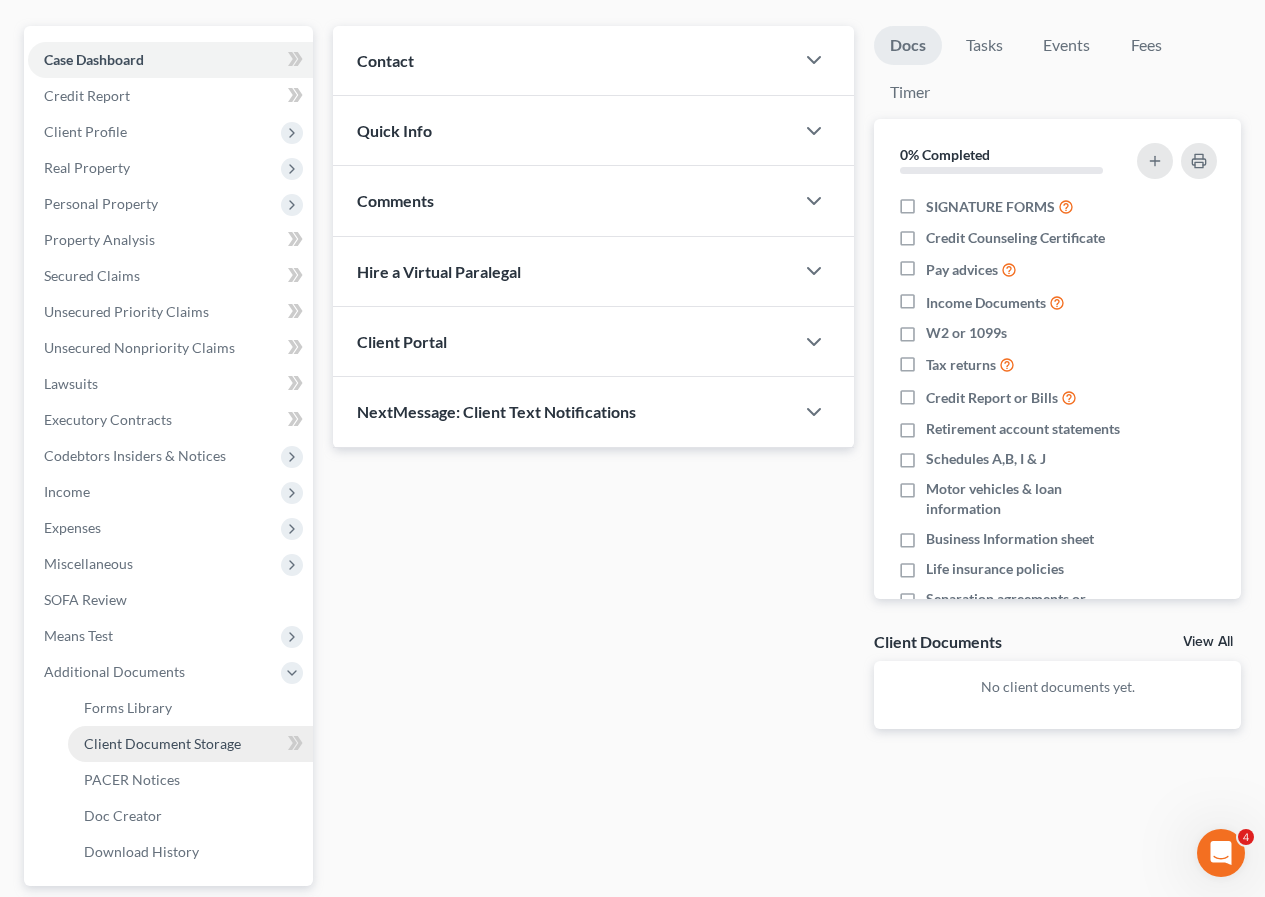 click on "Client Document Storage" at bounding box center [162, 743] 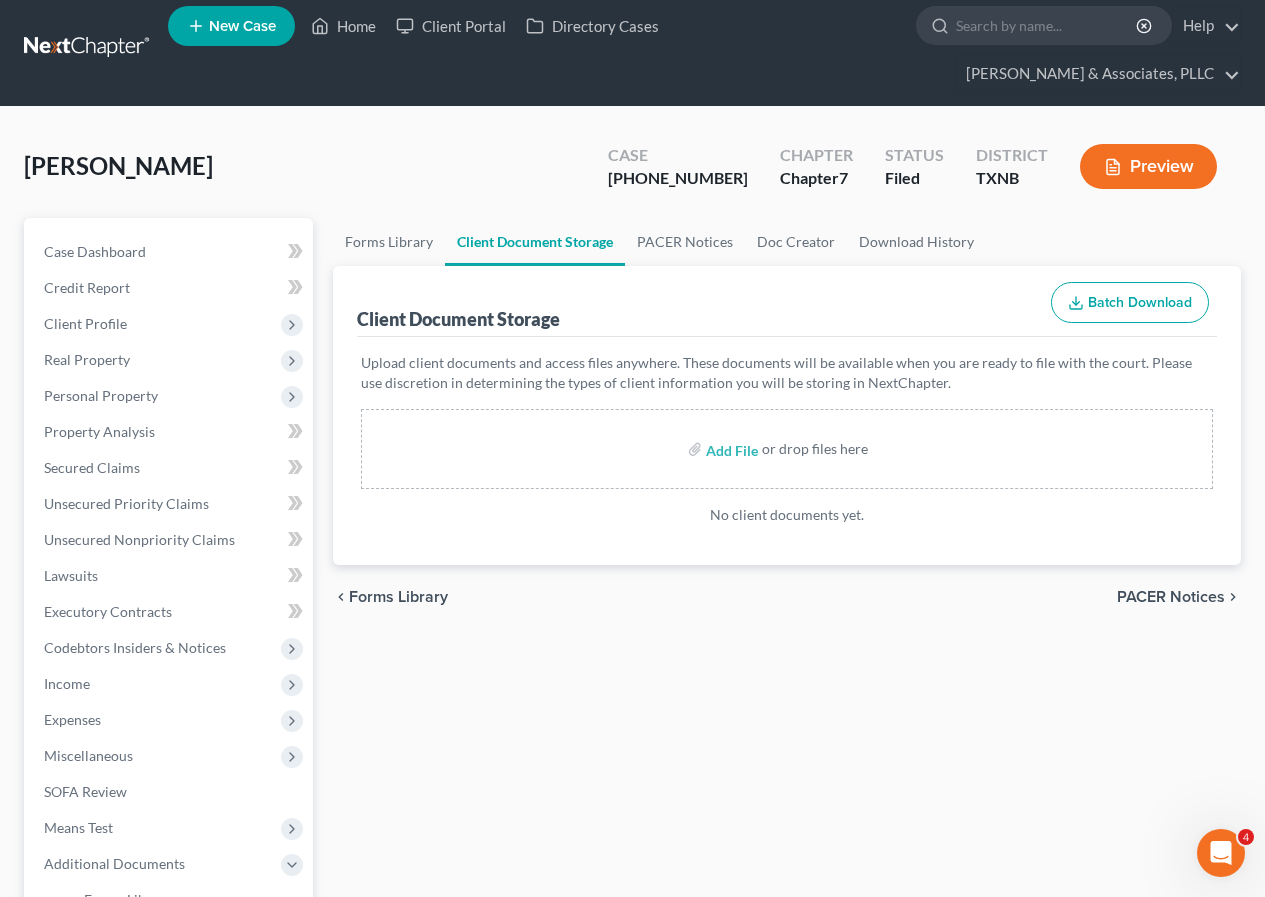 scroll, scrollTop: 0, scrollLeft: 0, axis: both 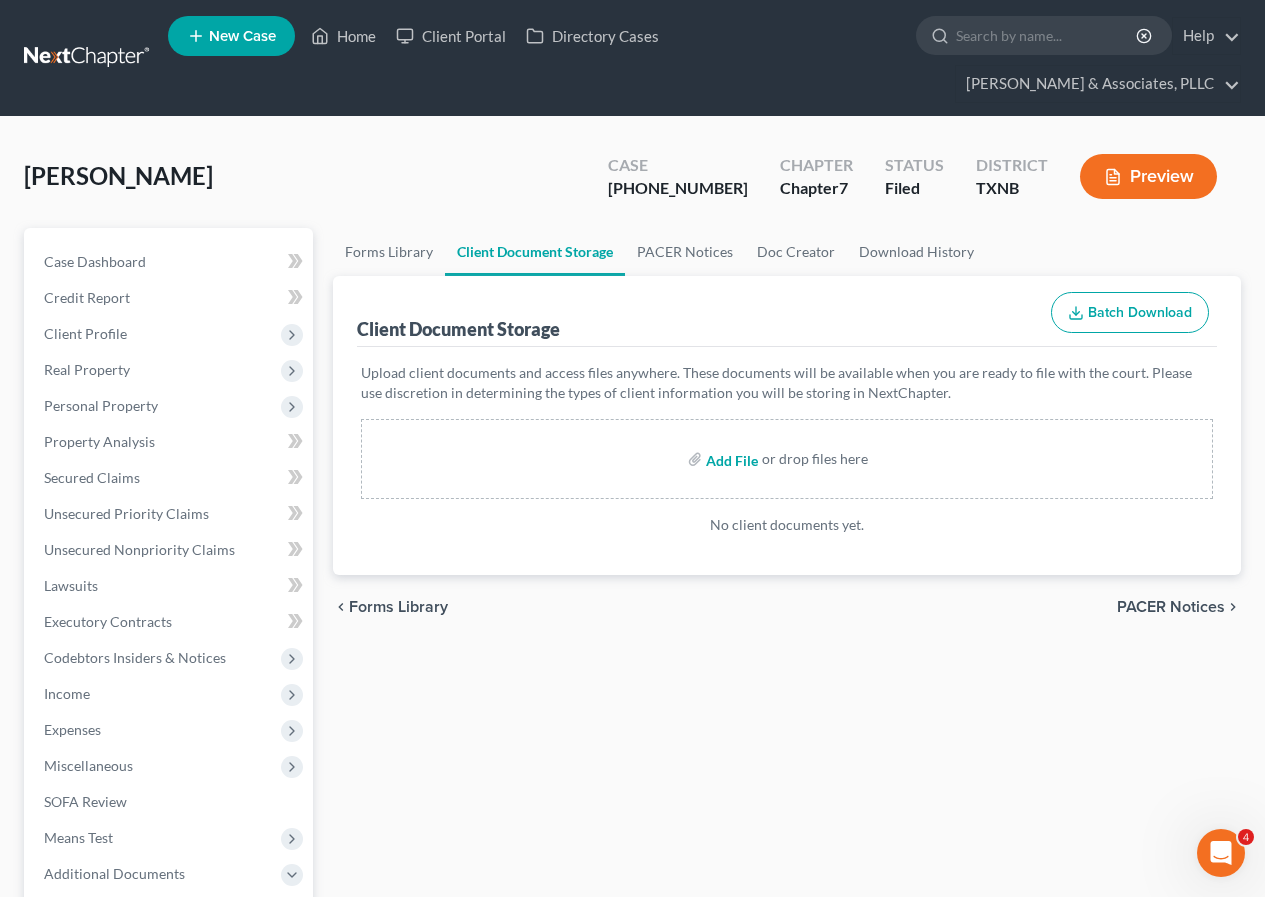 click at bounding box center [730, 459] 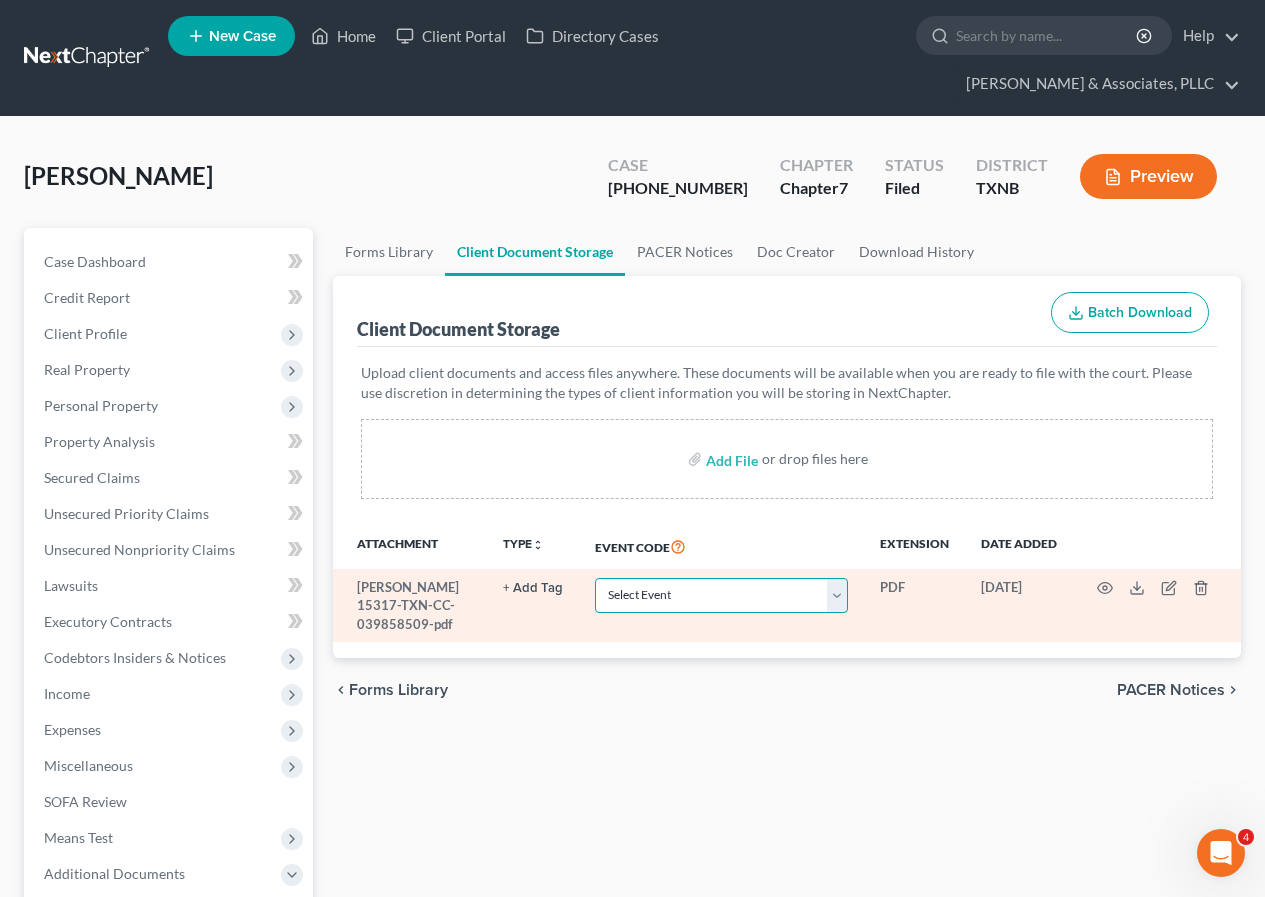 click on "Select Event 20 Largest unsecured creditors Amended petition Attachment to Voluntary Petition for Non- Individuals Chapter 11 (Form 201A) Balance sheet Ballots/Ballot summary Cash flow statement Certificate of Credit Counseling for Debtor Certificate of Credit Counseling for Joint Debtor Certificate of service Chapter 11 Statement of Current Monthly Income (Form 122B) Chapter 13 Calculation of Disposable Income (Form 122C-2) Chapter 13 Plan Chapter 13 Statement of Current Monthly Income (Form 122C-1) Chapter 7 Means Test Calculation (Form 122A-2) Chapter 7 Statement of Current Monthly Income (Form 122A-1) Debtor Electronic Noticing (DeBN) Debtor's election of small business designation Declaration About Individual Debtor's Schedules Declaration Under Penalty of Perjury for a Non-individual Declaration for electronic filing Disclosure of compensation of attorney for debtor Domestic support obligations Employee income records Equity security holders Financial management course Matrix Operating report Schedules" at bounding box center (721, 595) 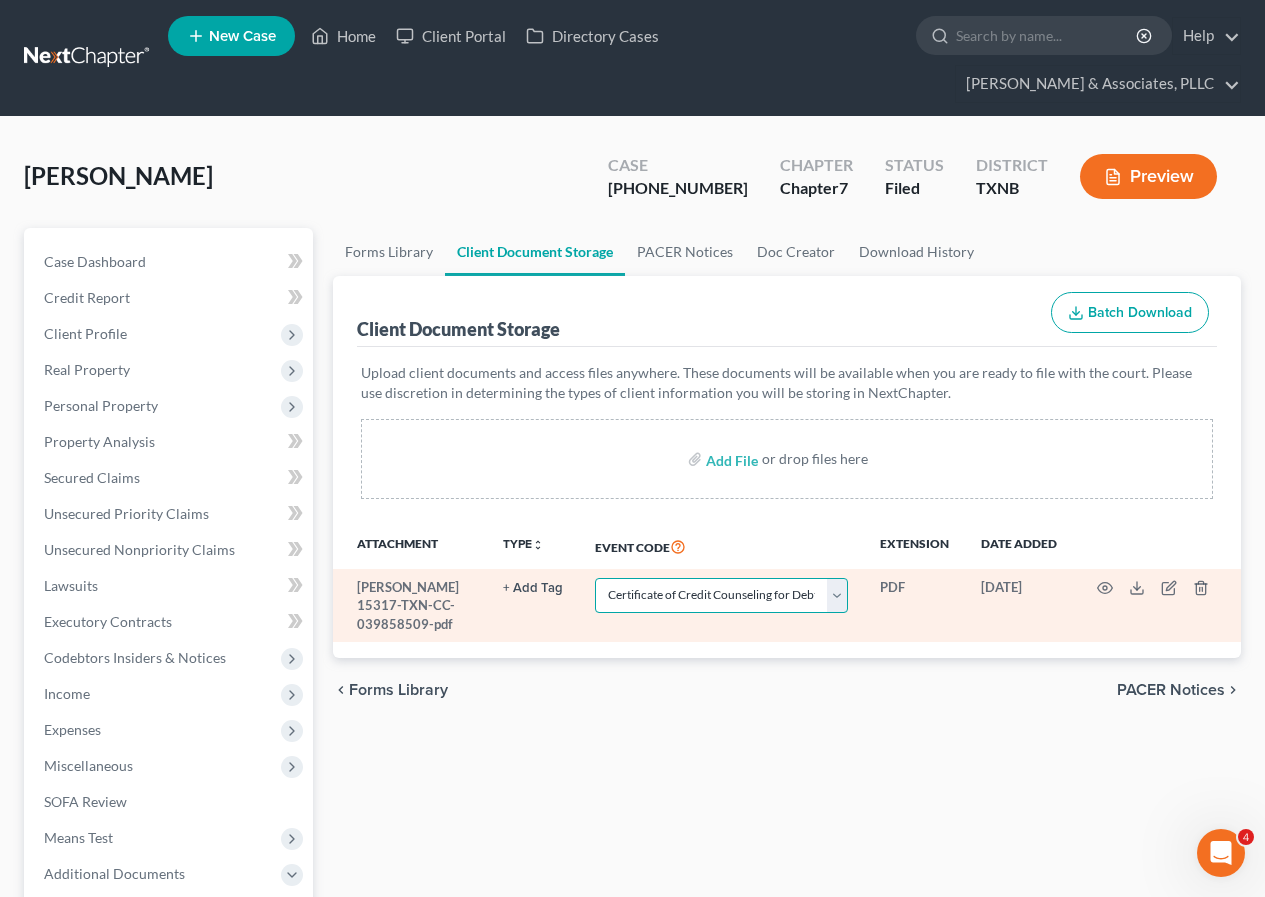click on "Select Event 20 Largest unsecured creditors Amended petition Attachment to Voluntary Petition for Non- Individuals Chapter 11 (Form 201A) Balance sheet Ballots/Ballot summary Cash flow statement Certificate of Credit Counseling for Debtor Certificate of Credit Counseling for Joint Debtor Certificate of service Chapter 11 Statement of Current Monthly Income (Form 122B) Chapter 13 Calculation of Disposable Income (Form 122C-2) Chapter 13 Plan Chapter 13 Statement of Current Monthly Income (Form 122C-1) Chapter 7 Means Test Calculation (Form 122A-2) Chapter 7 Statement of Current Monthly Income (Form 122A-1) Debtor Electronic Noticing (DeBN) Debtor's election of small business designation Declaration About Individual Debtor's Schedules Declaration Under Penalty of Perjury for a Non-individual Declaration for electronic filing Disclosure of compensation of attorney for debtor Domestic support obligations Employee income records Equity security holders Financial management course Matrix Operating report Schedules" at bounding box center (721, 595) 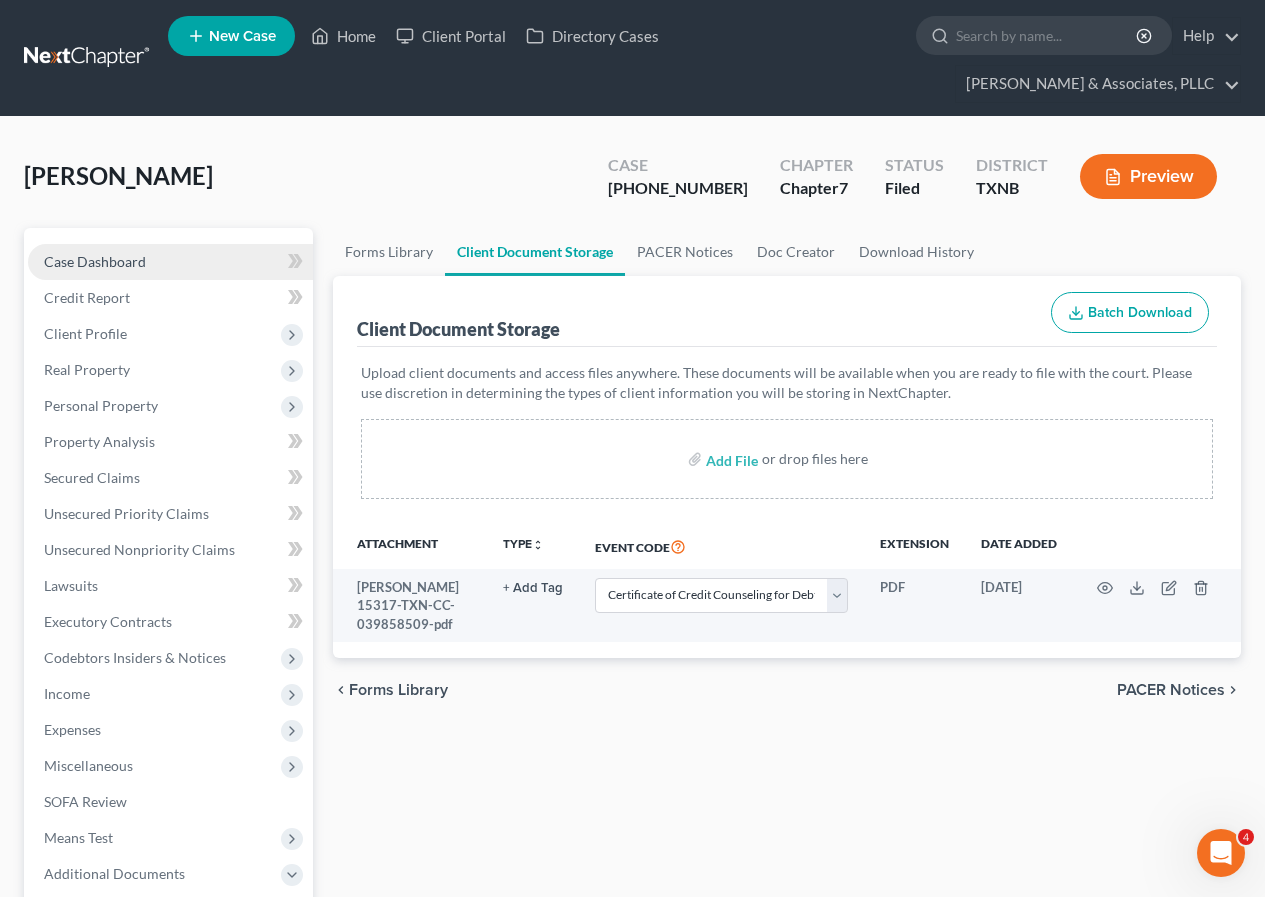 click on "Case Dashboard" at bounding box center [95, 261] 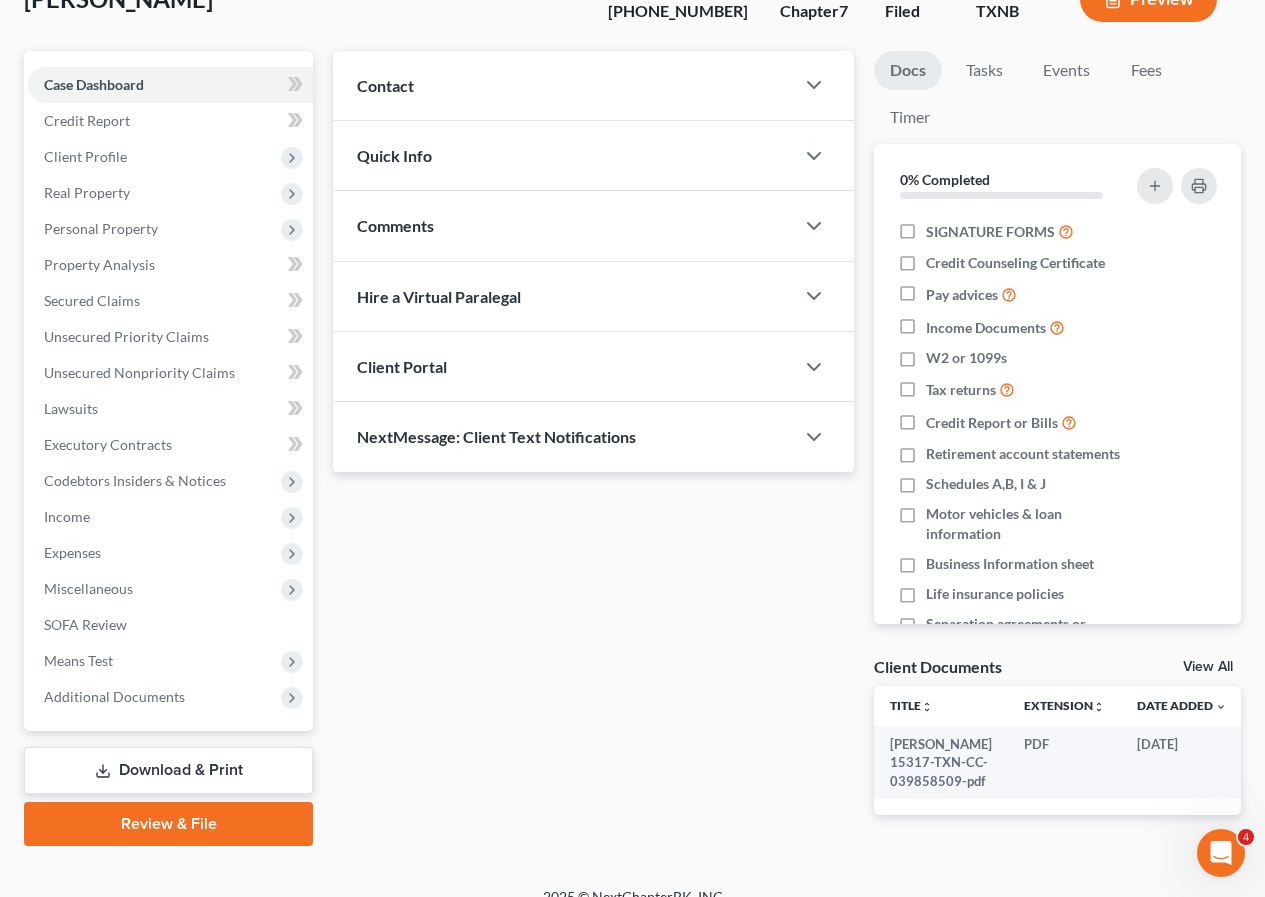 scroll, scrollTop: 274, scrollLeft: 0, axis: vertical 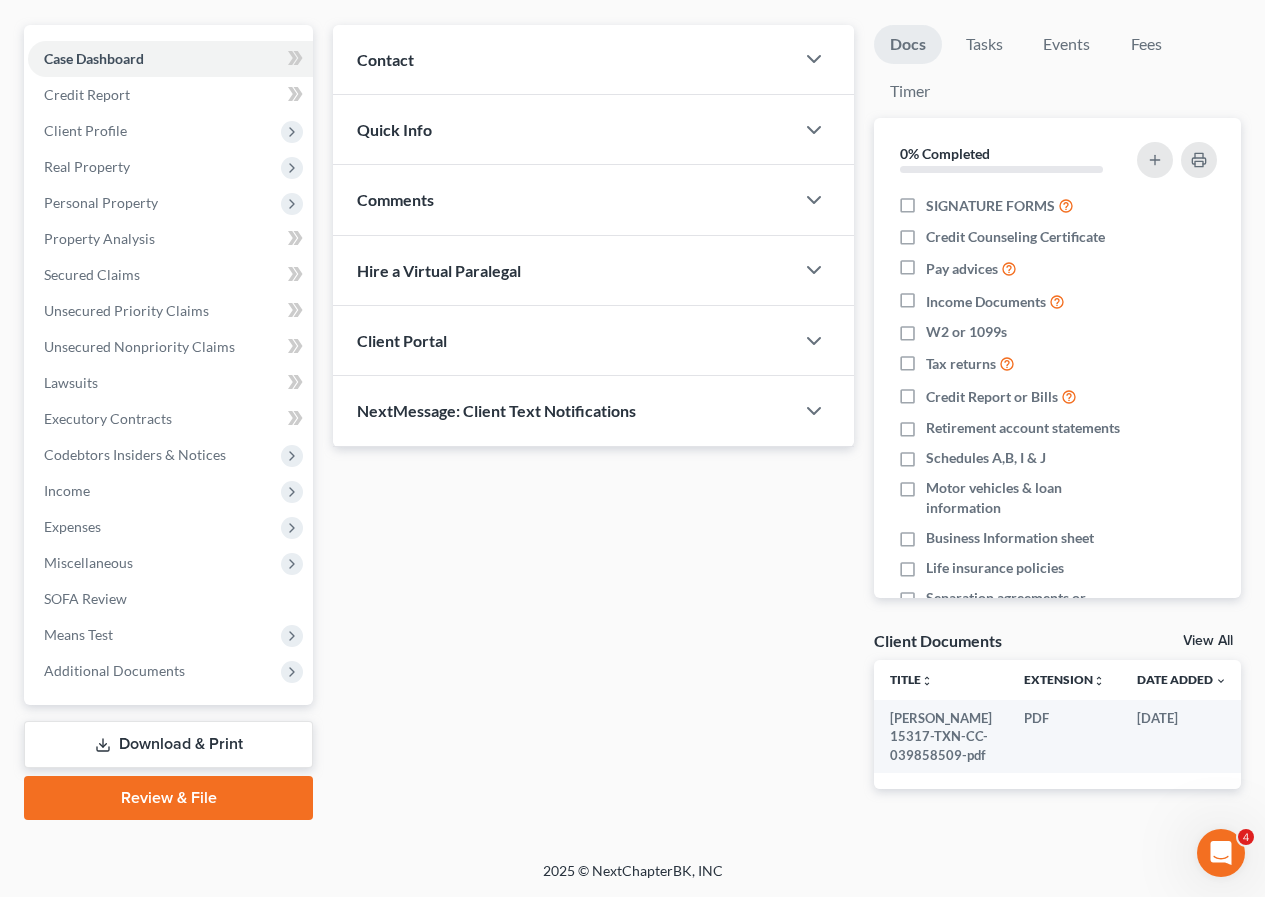 click on "Download & Print" at bounding box center (168, 744) 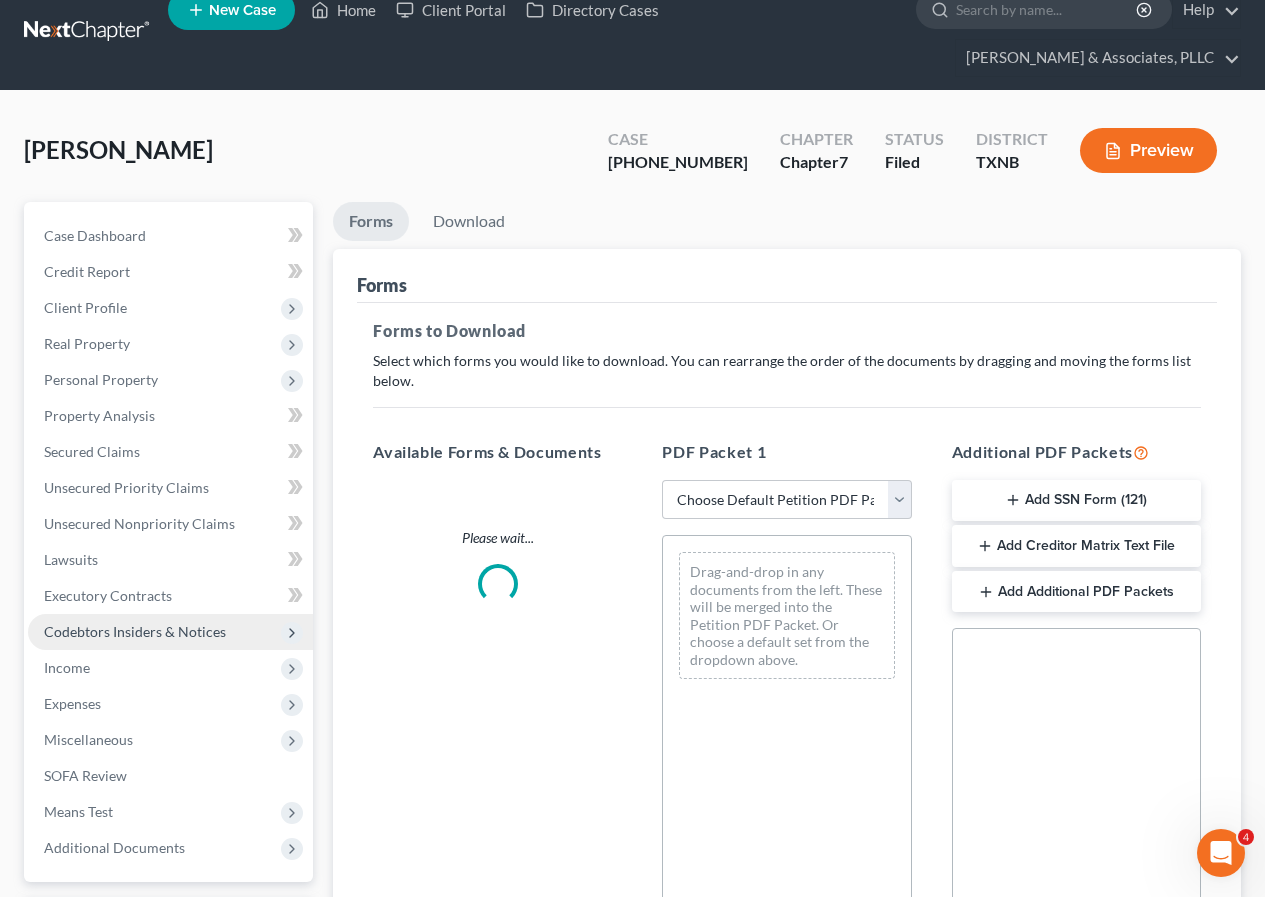 scroll, scrollTop: 0, scrollLeft: 0, axis: both 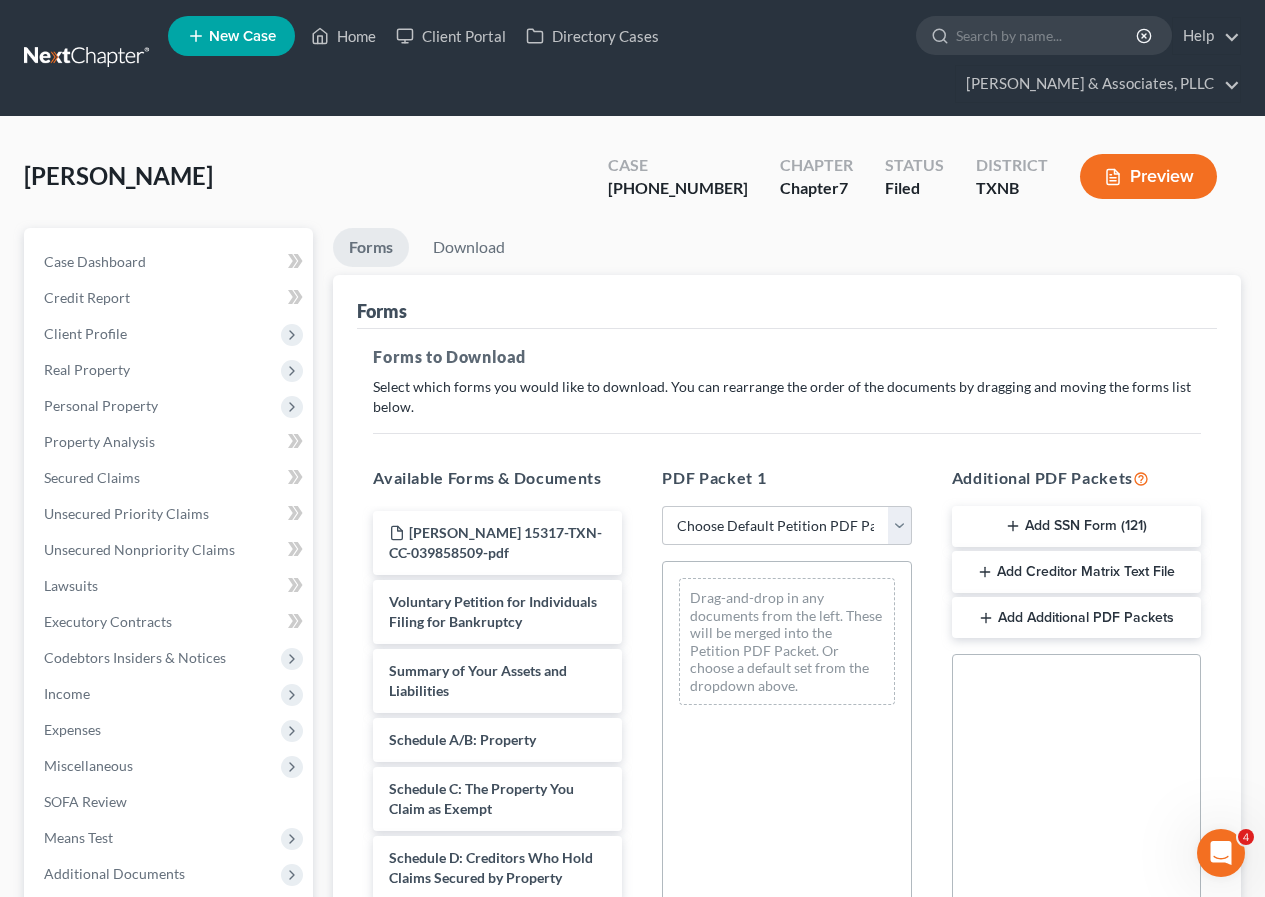 click 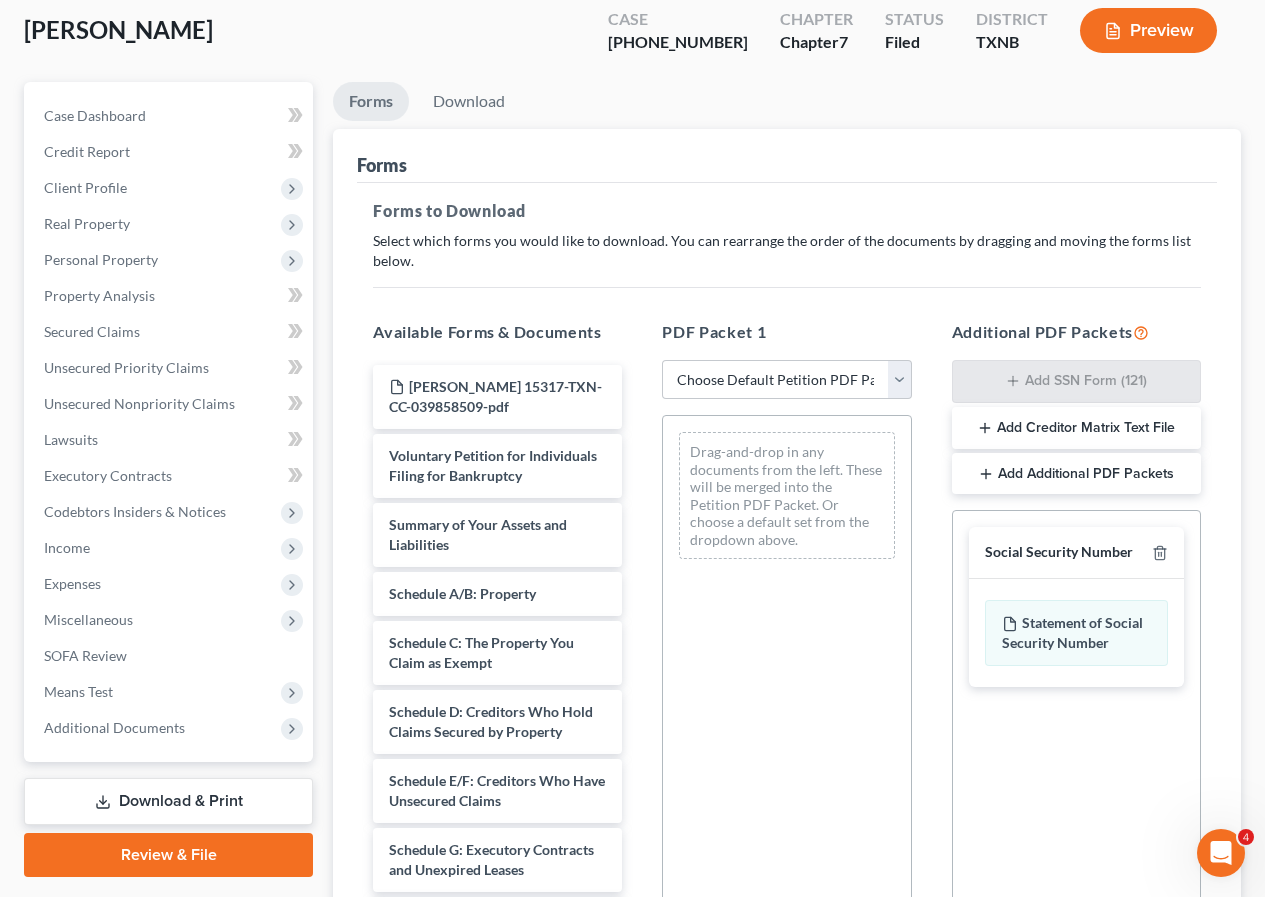 scroll, scrollTop: 394, scrollLeft: 0, axis: vertical 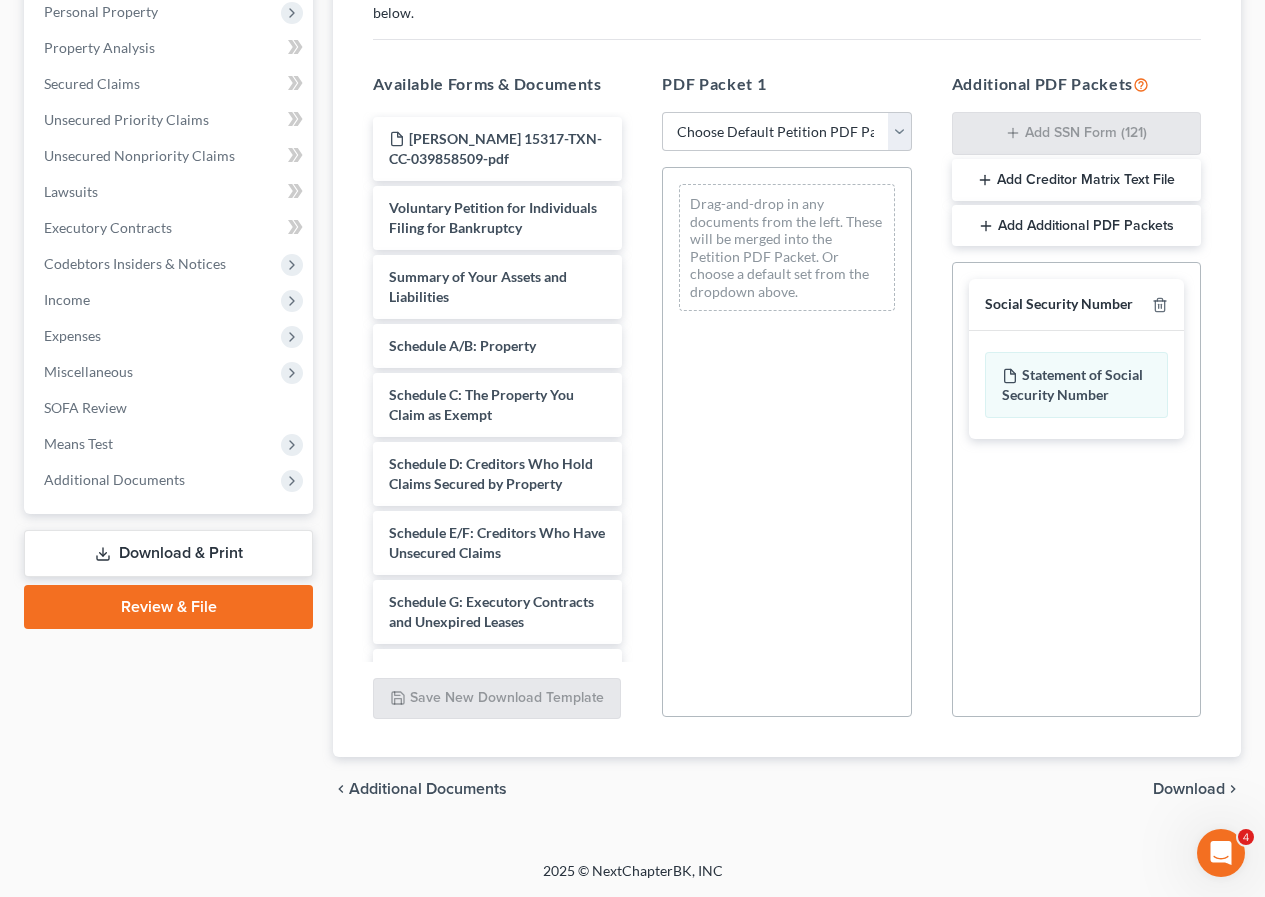 click on "Download" at bounding box center (1189, 789) 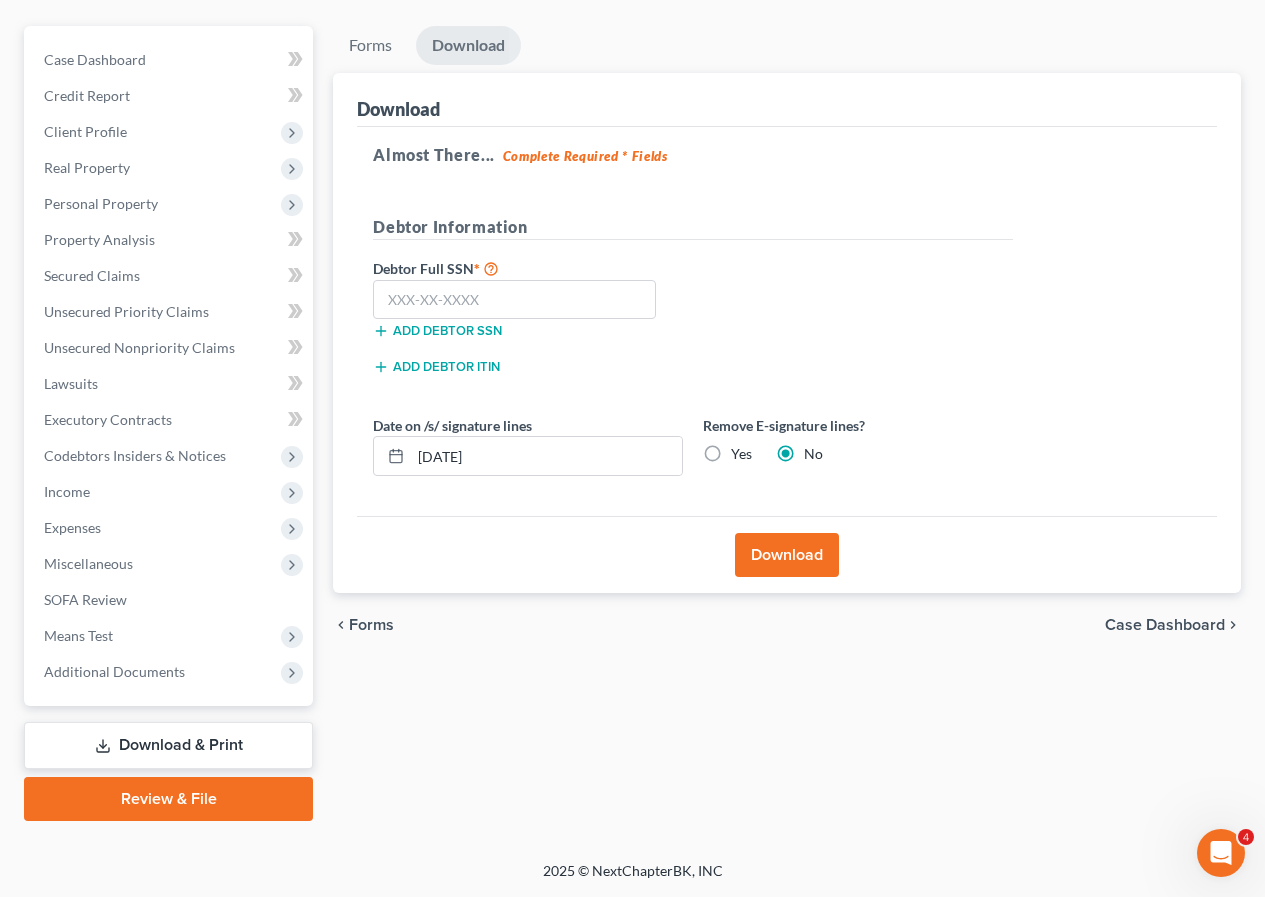scroll, scrollTop: 202, scrollLeft: 0, axis: vertical 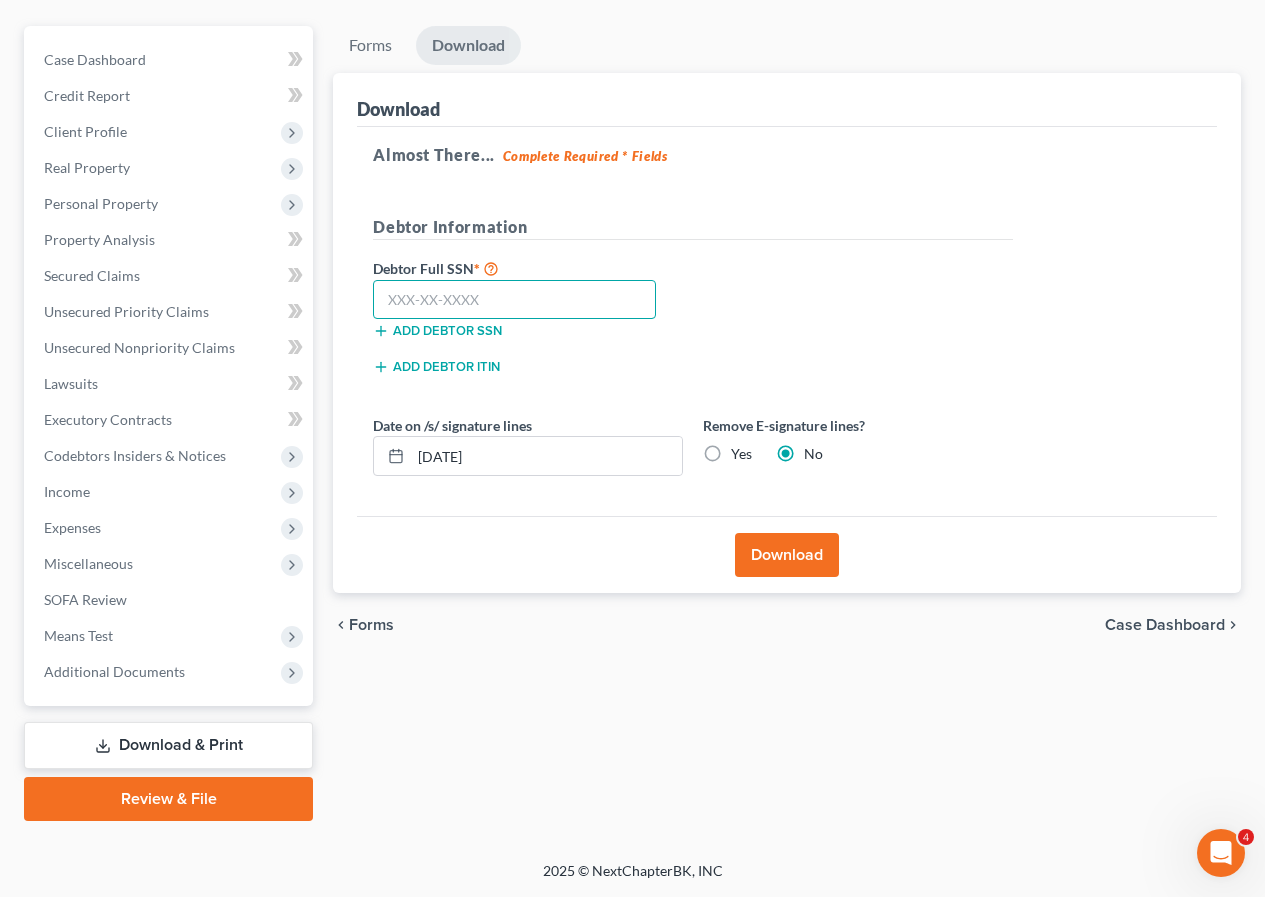 click at bounding box center (514, 300) 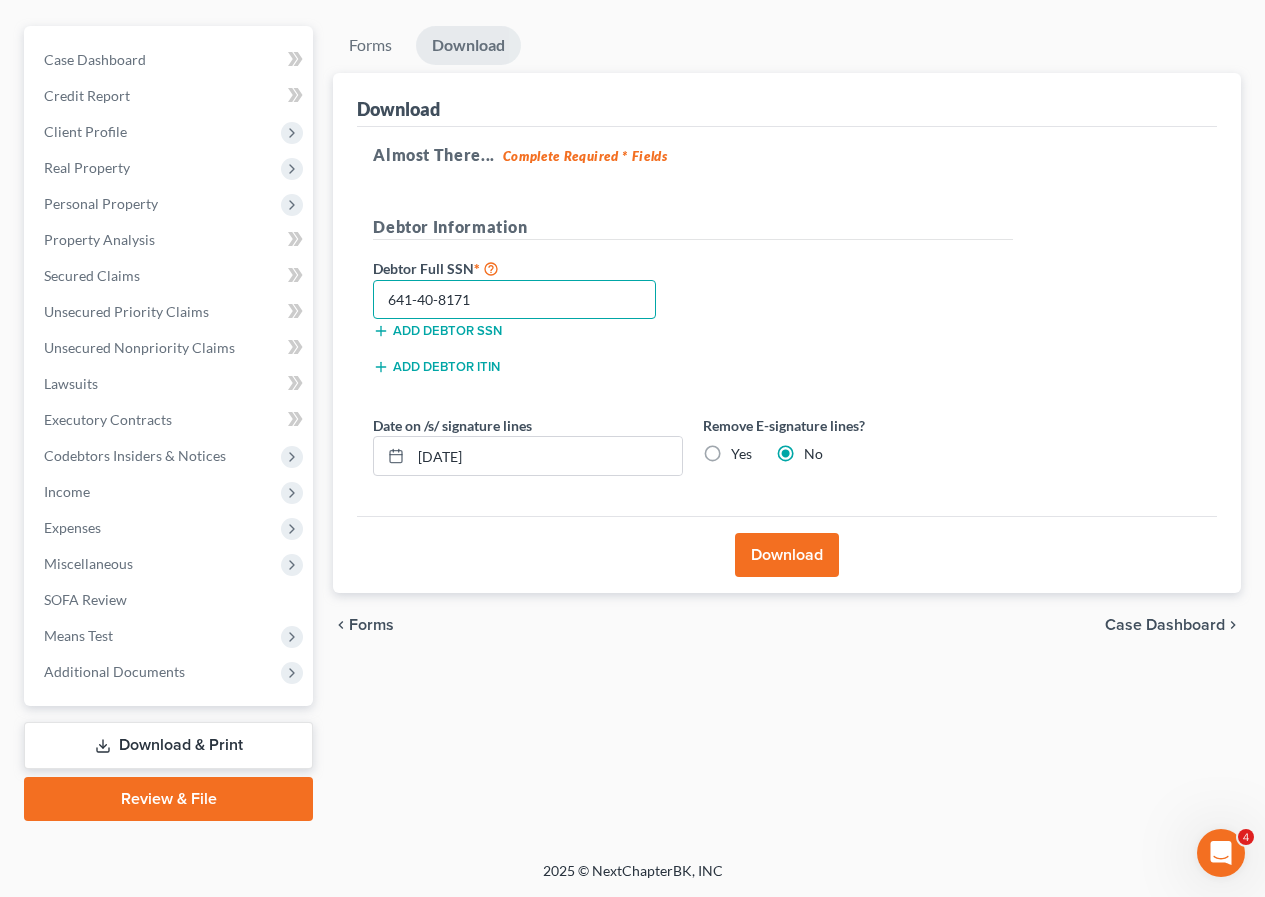 type on "641-40-8171" 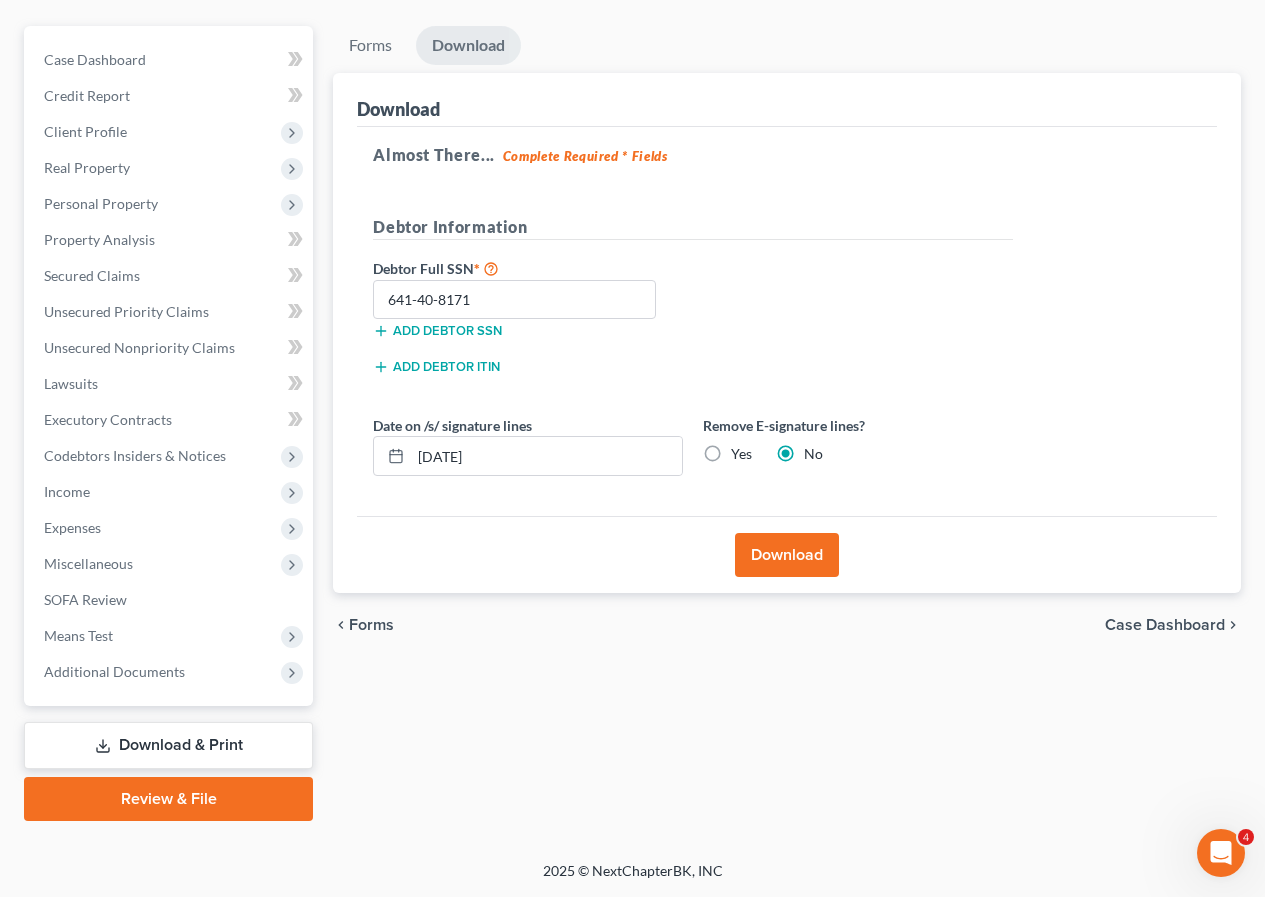 click on "Download" at bounding box center (787, 555) 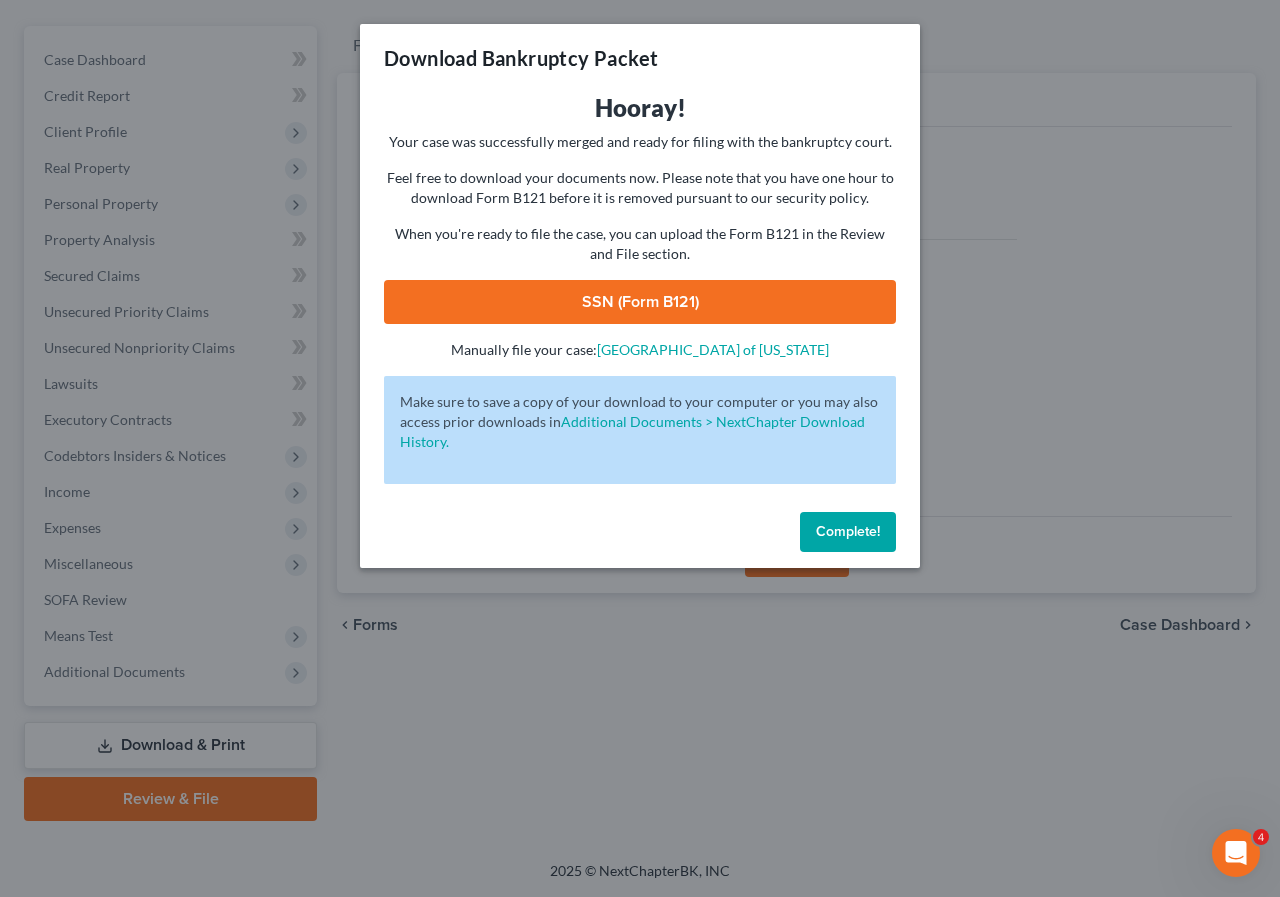 click on "SSN (Form B121)" at bounding box center [640, 302] 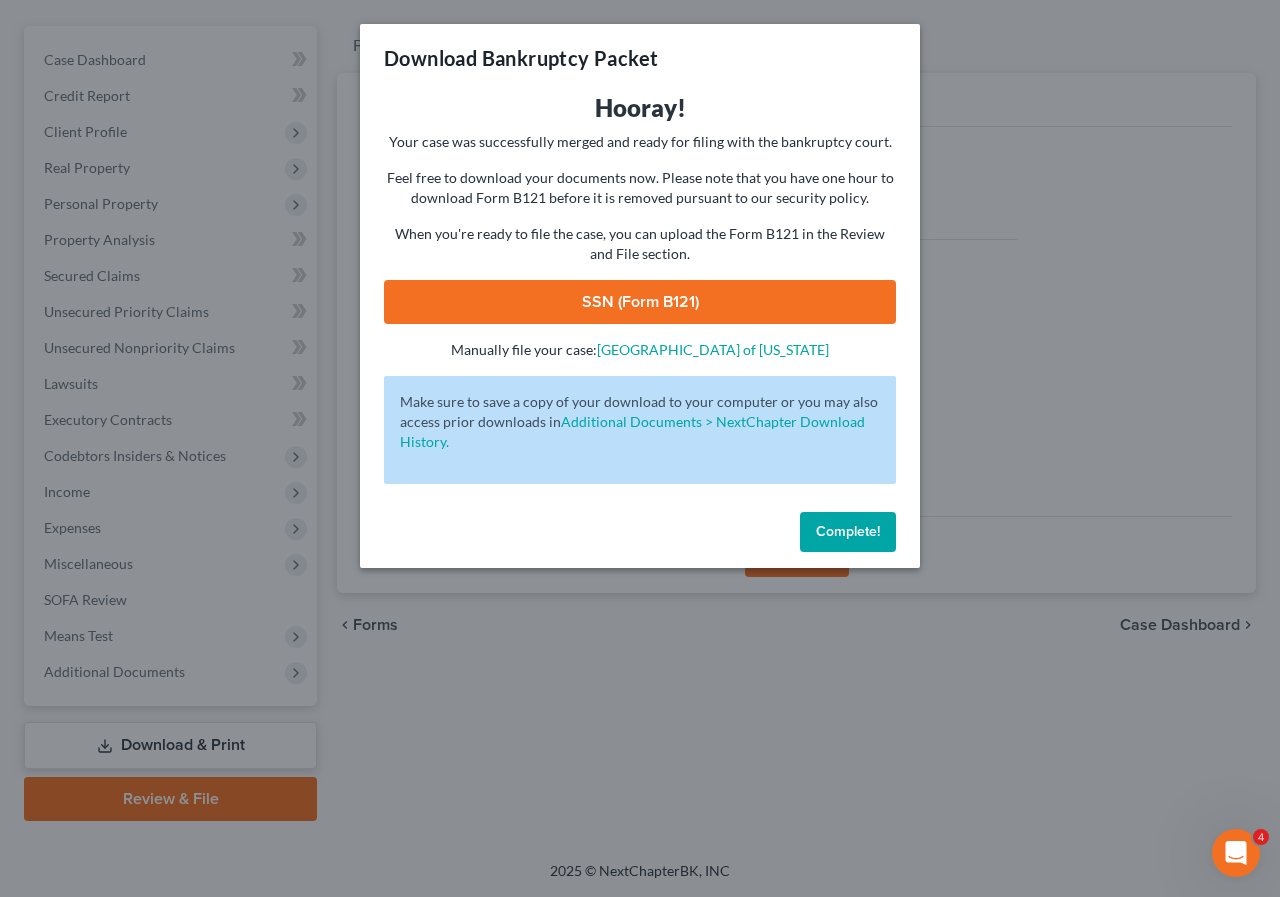 click on "Complete!" at bounding box center [848, 531] 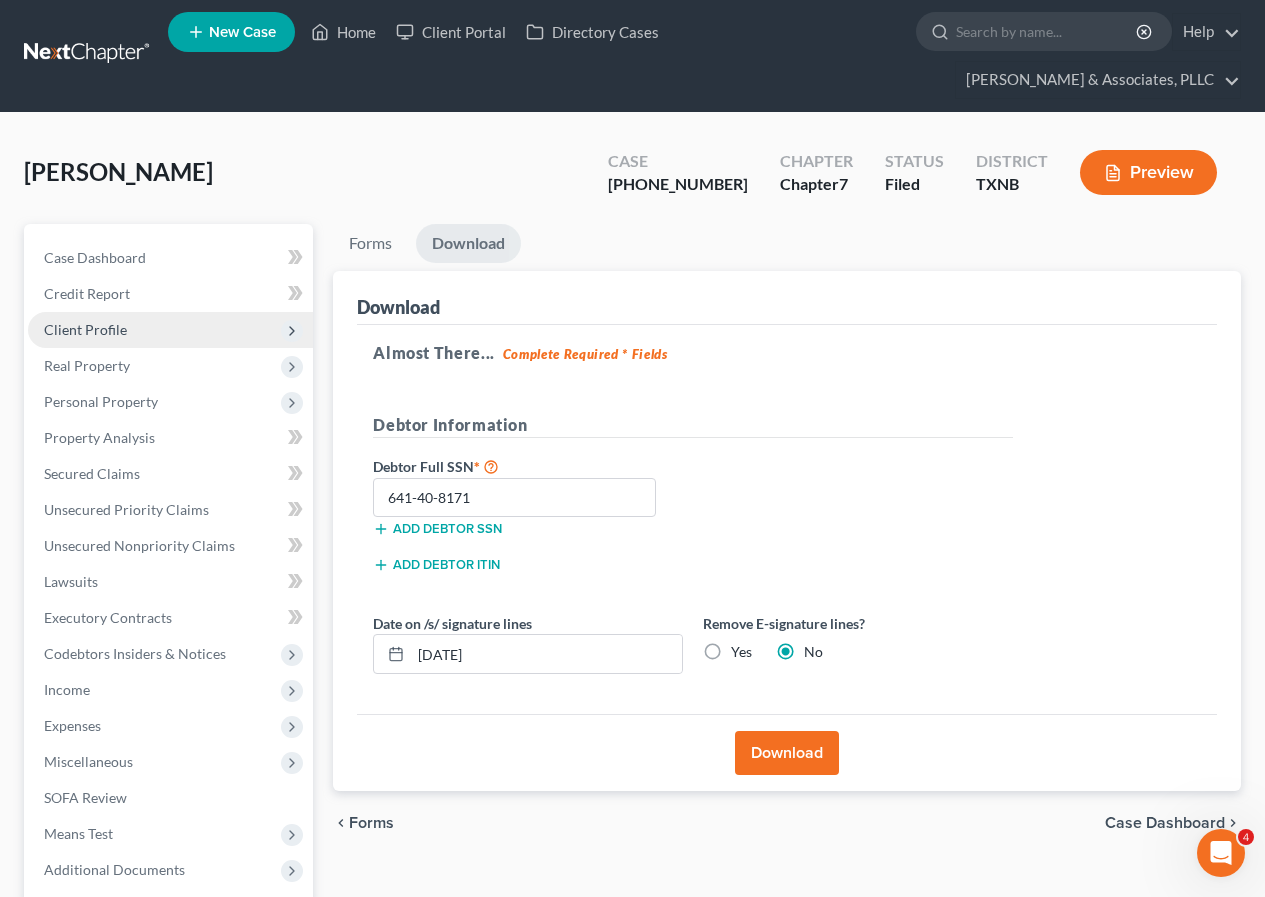 scroll, scrollTop: 0, scrollLeft: 0, axis: both 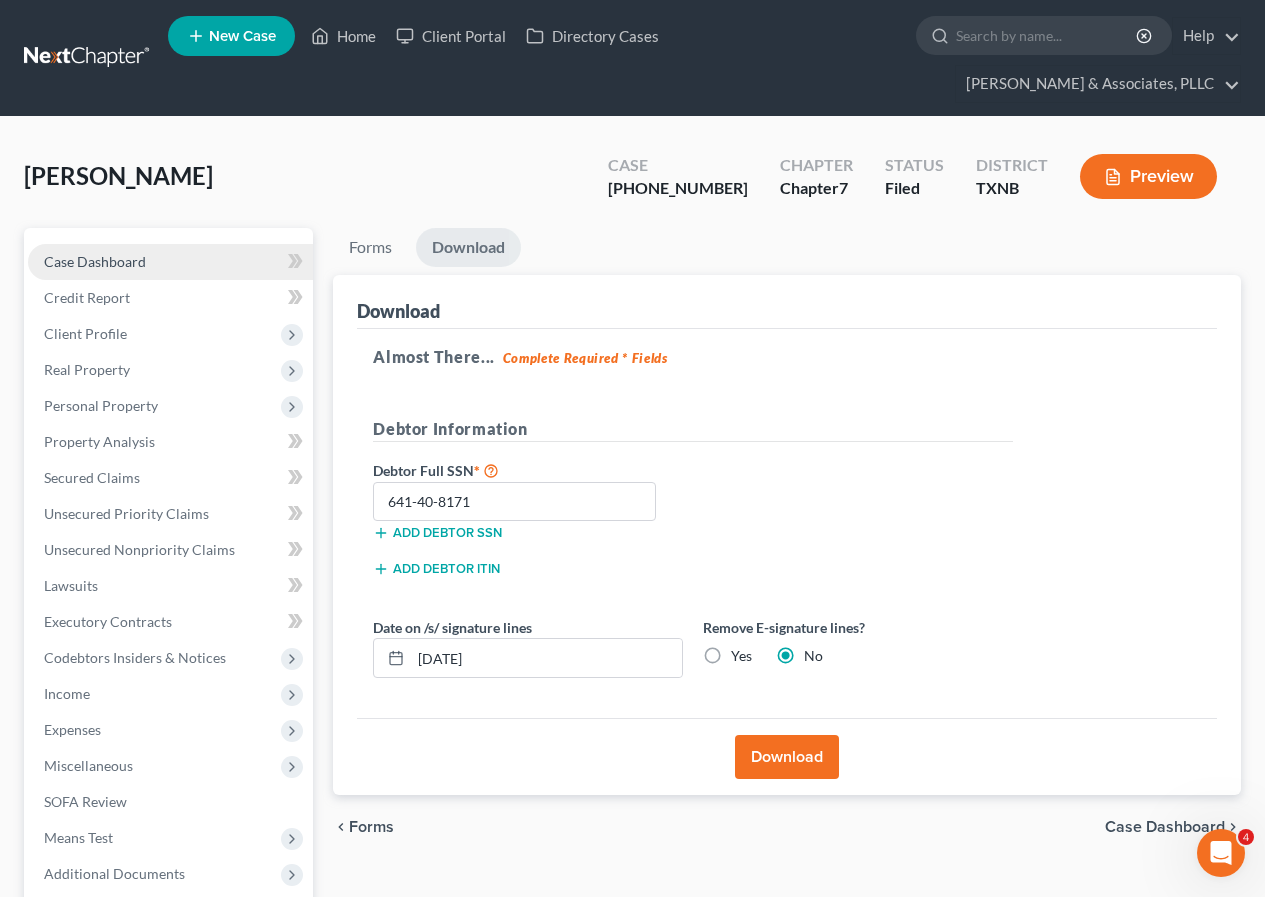 click on "Case Dashboard" at bounding box center [170, 262] 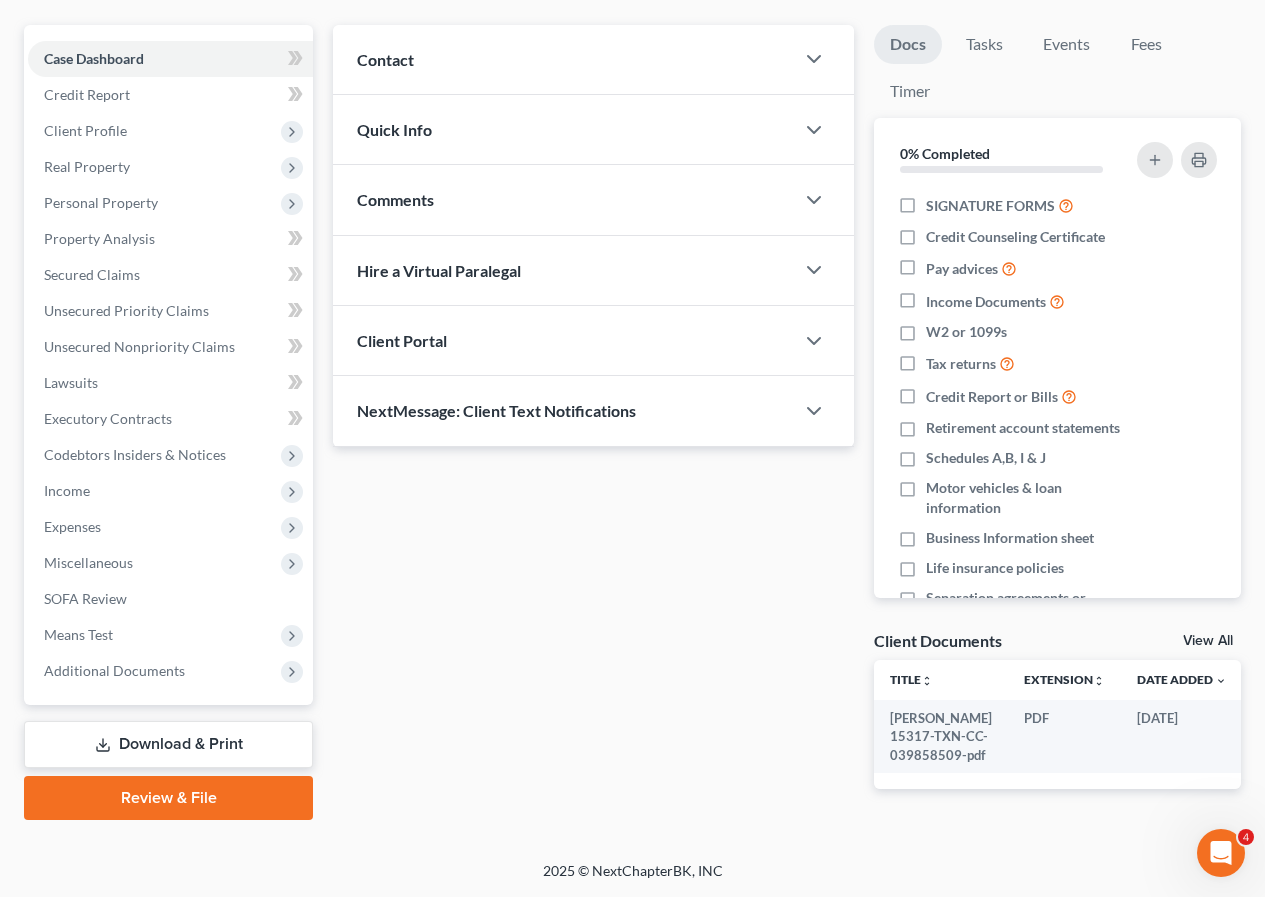 scroll, scrollTop: 274, scrollLeft: 0, axis: vertical 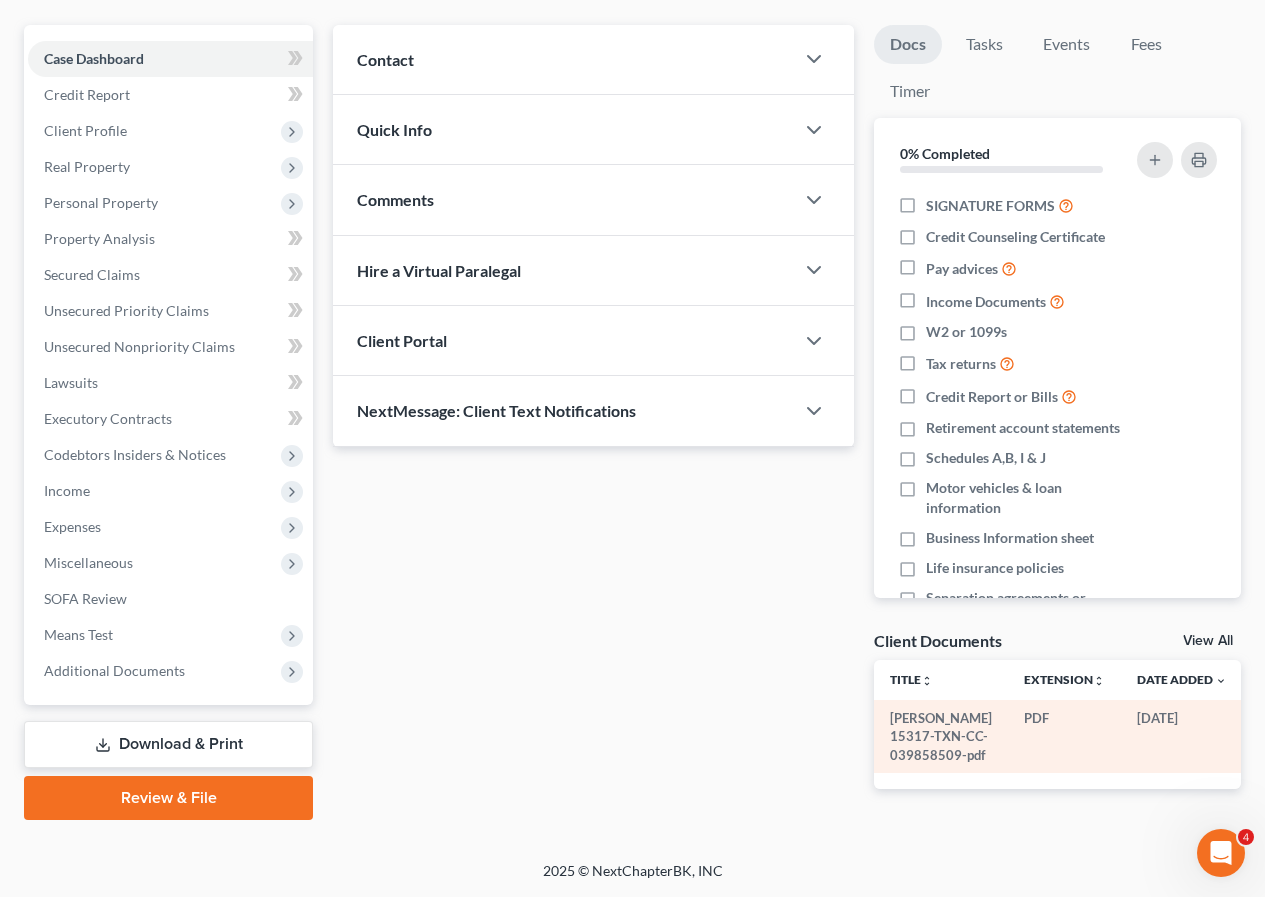 click 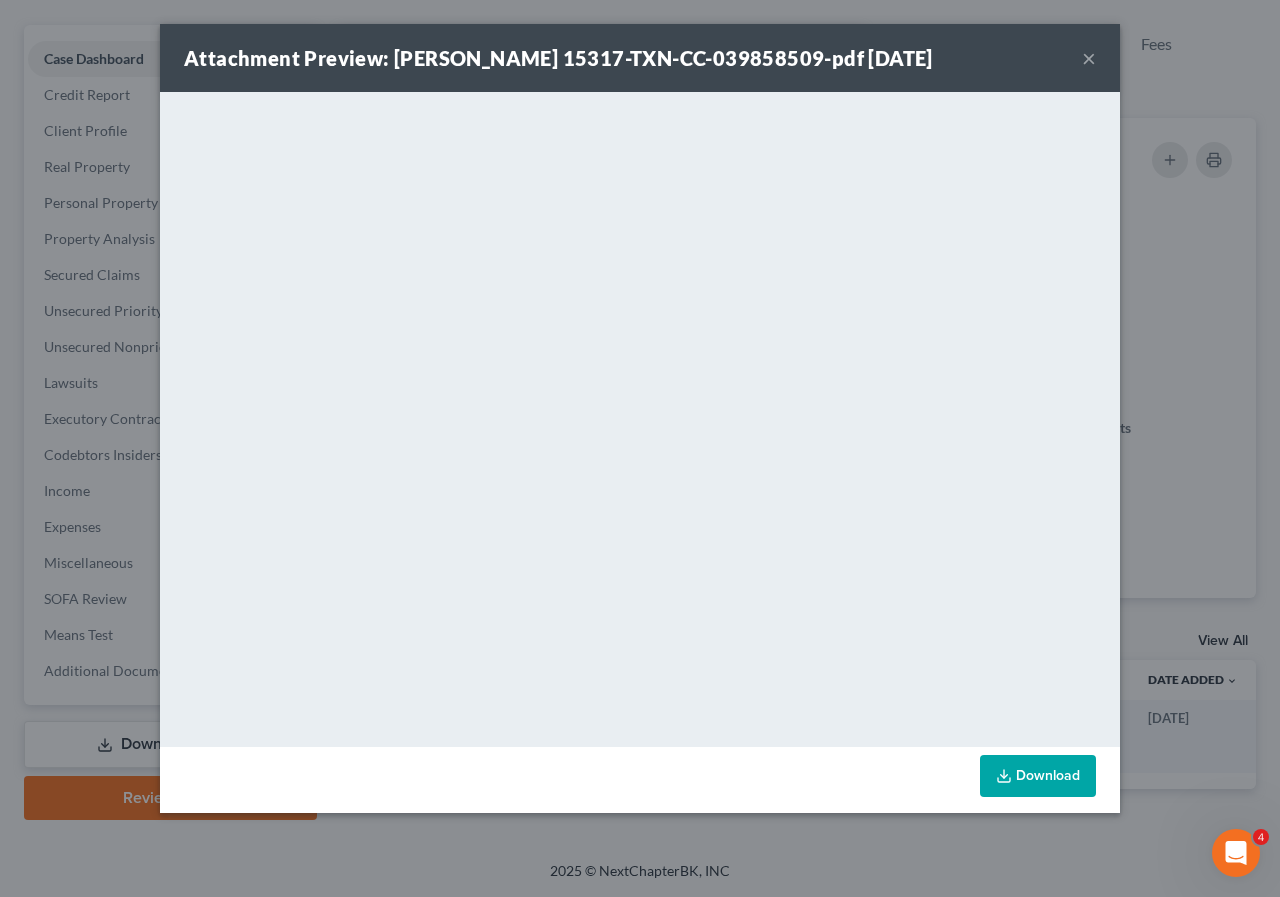 click on "×" at bounding box center (1089, 58) 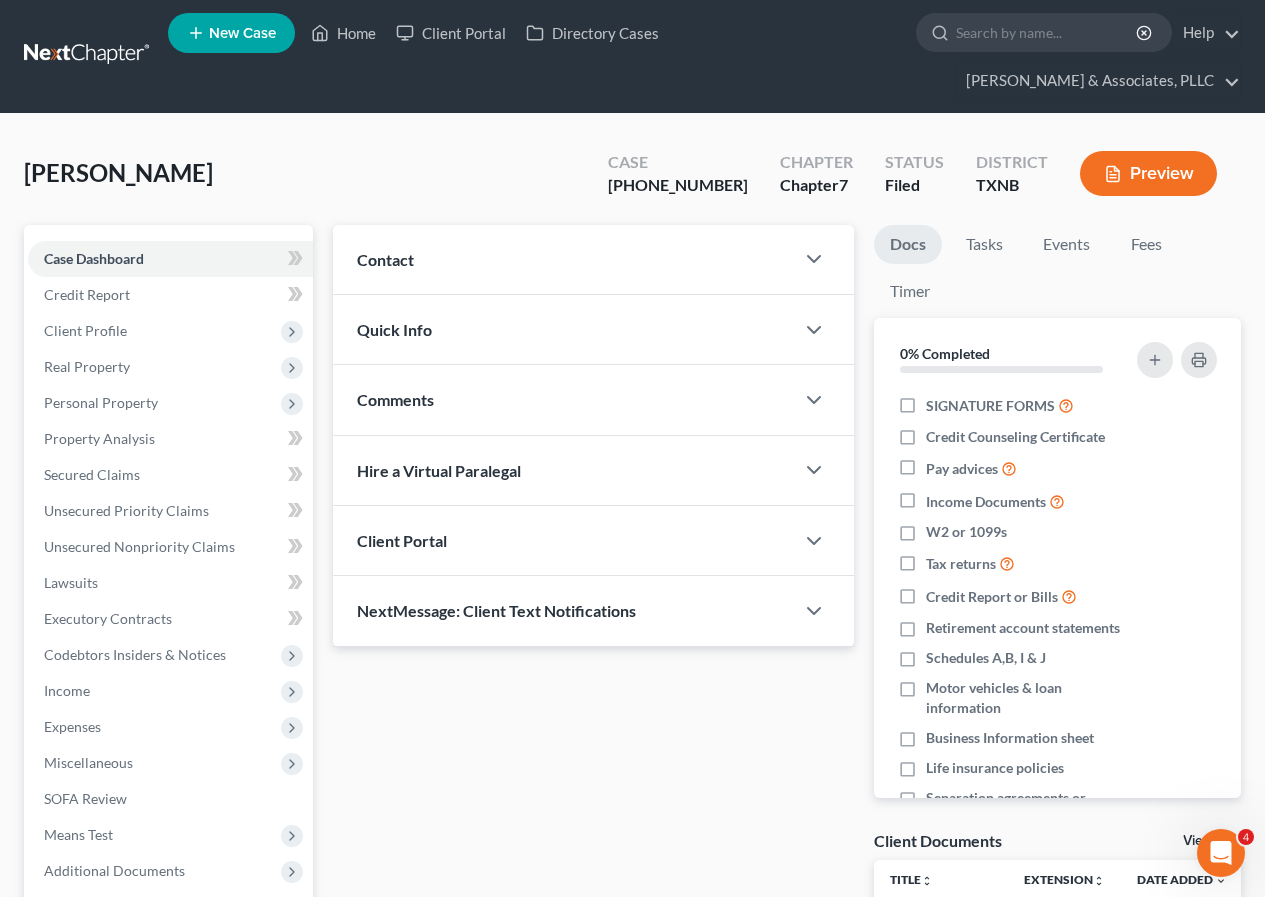 scroll, scrollTop: 0, scrollLeft: 0, axis: both 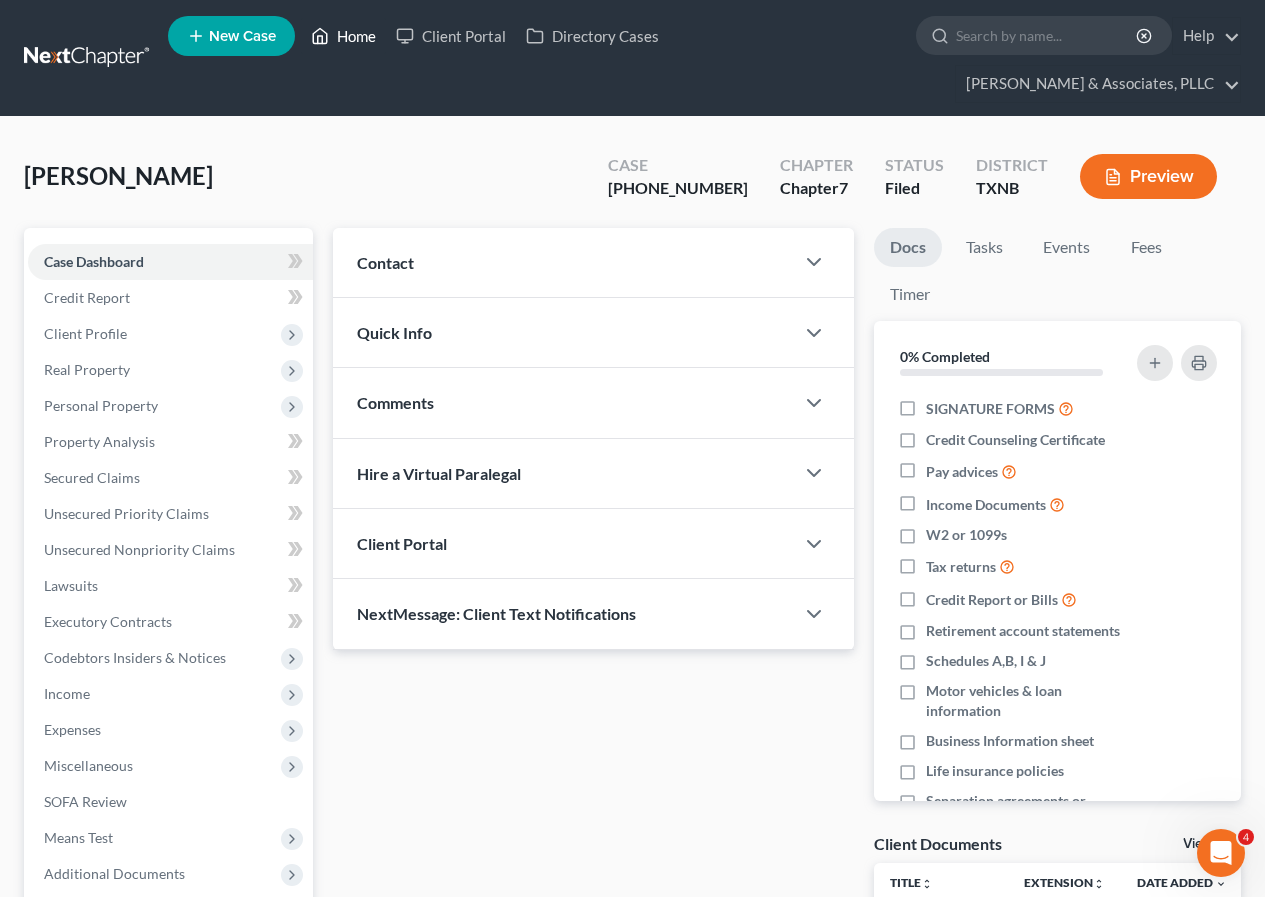 click on "Home" at bounding box center (343, 36) 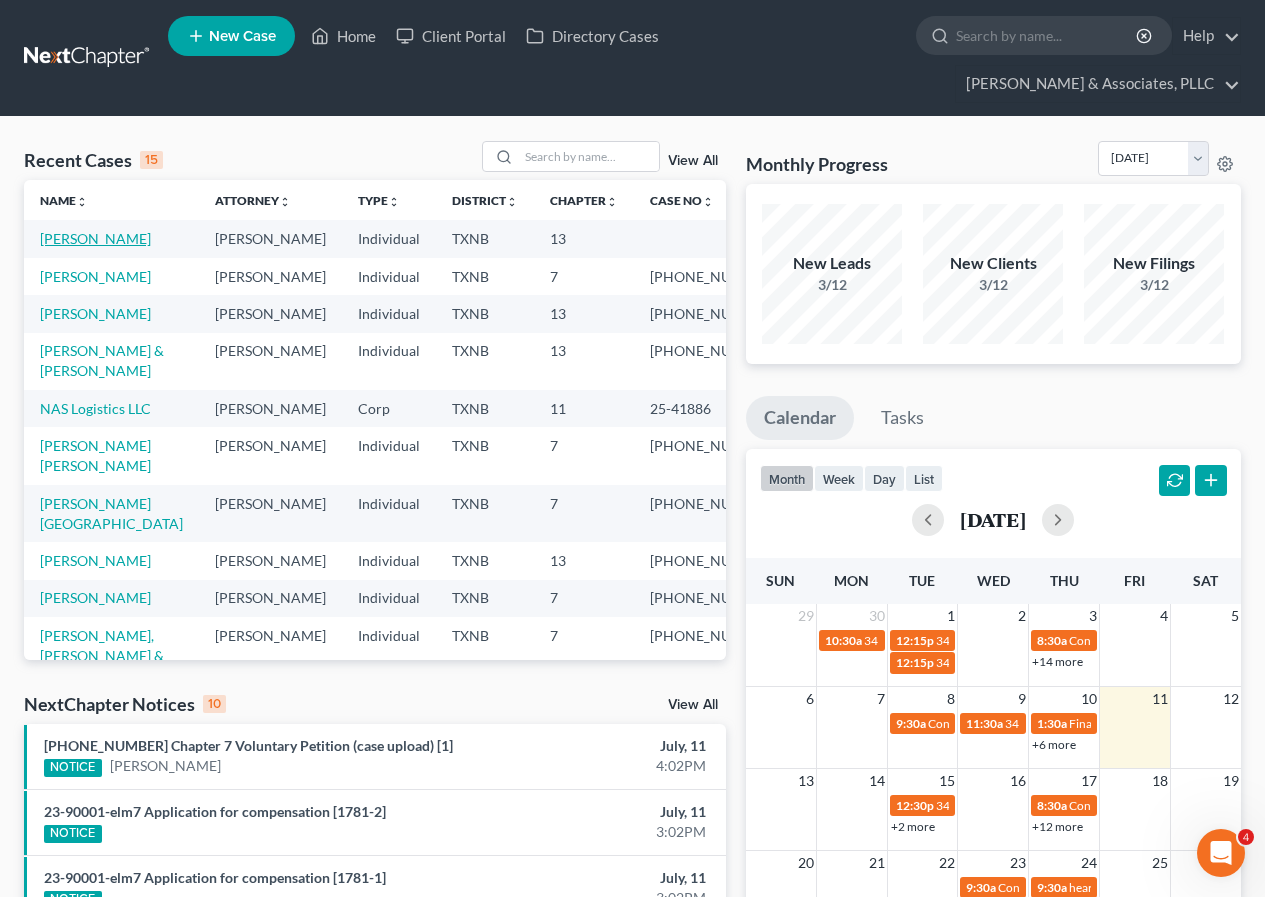 click on "[PERSON_NAME]" at bounding box center [95, 238] 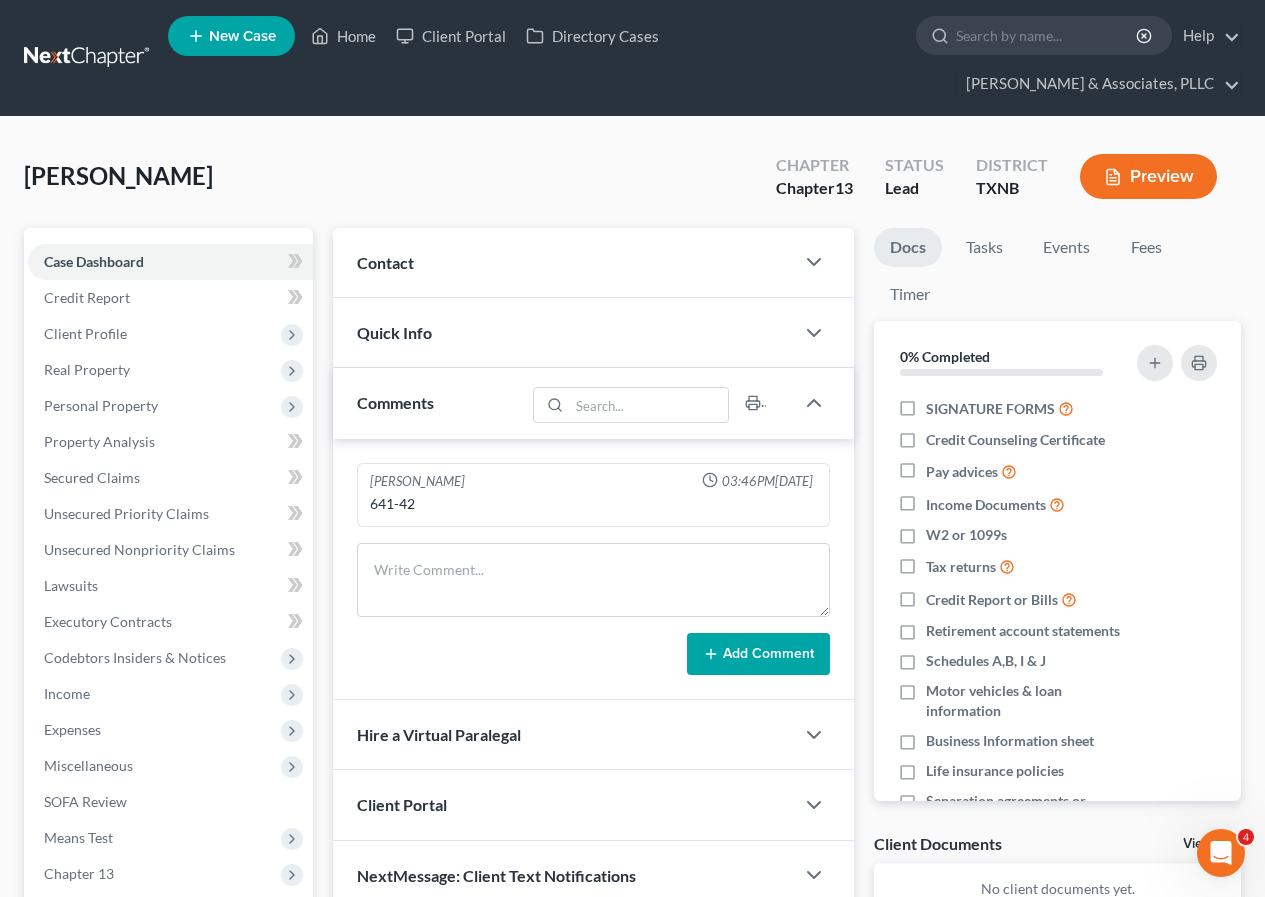 click on "Preview" at bounding box center (1148, 176) 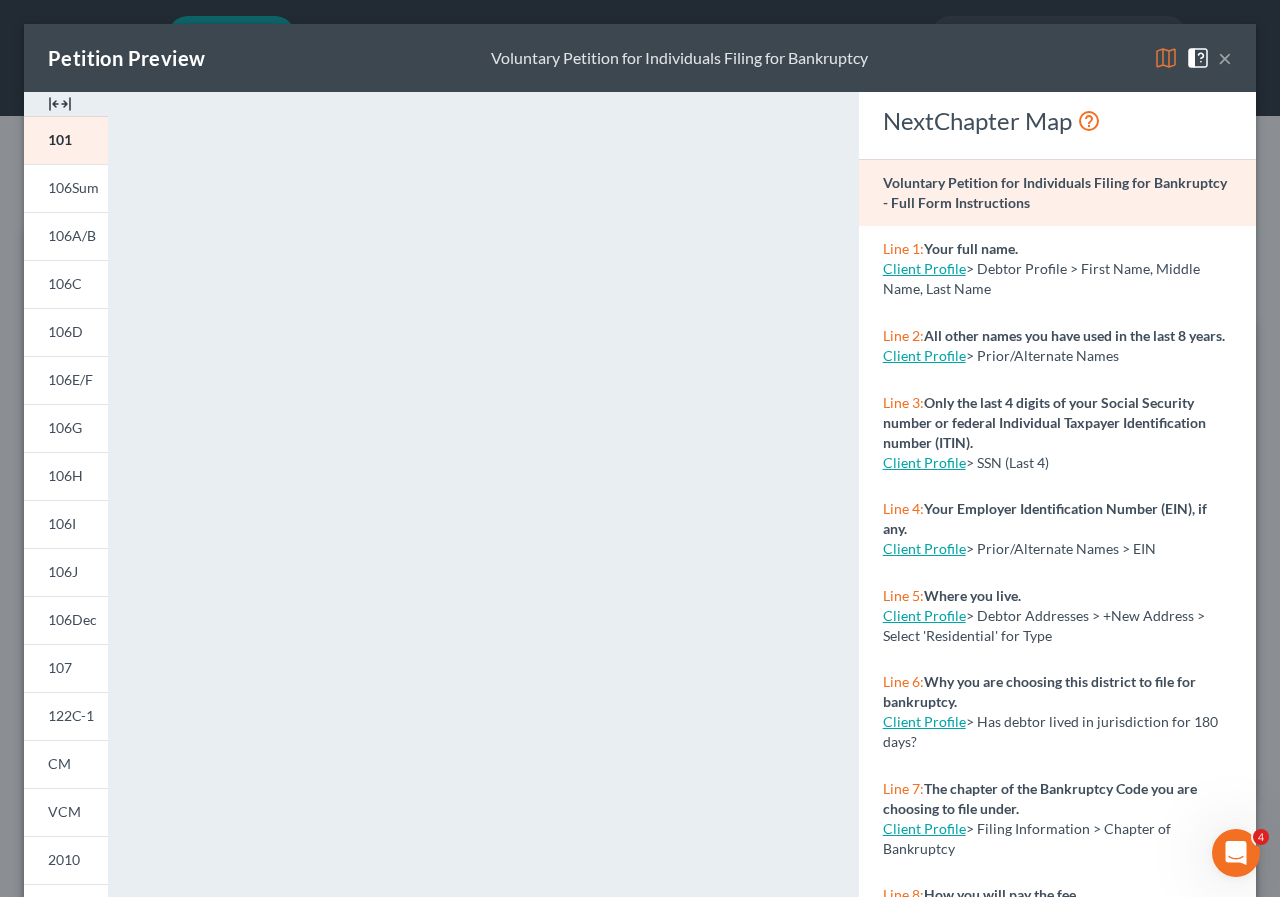 click on "×" at bounding box center [1225, 58] 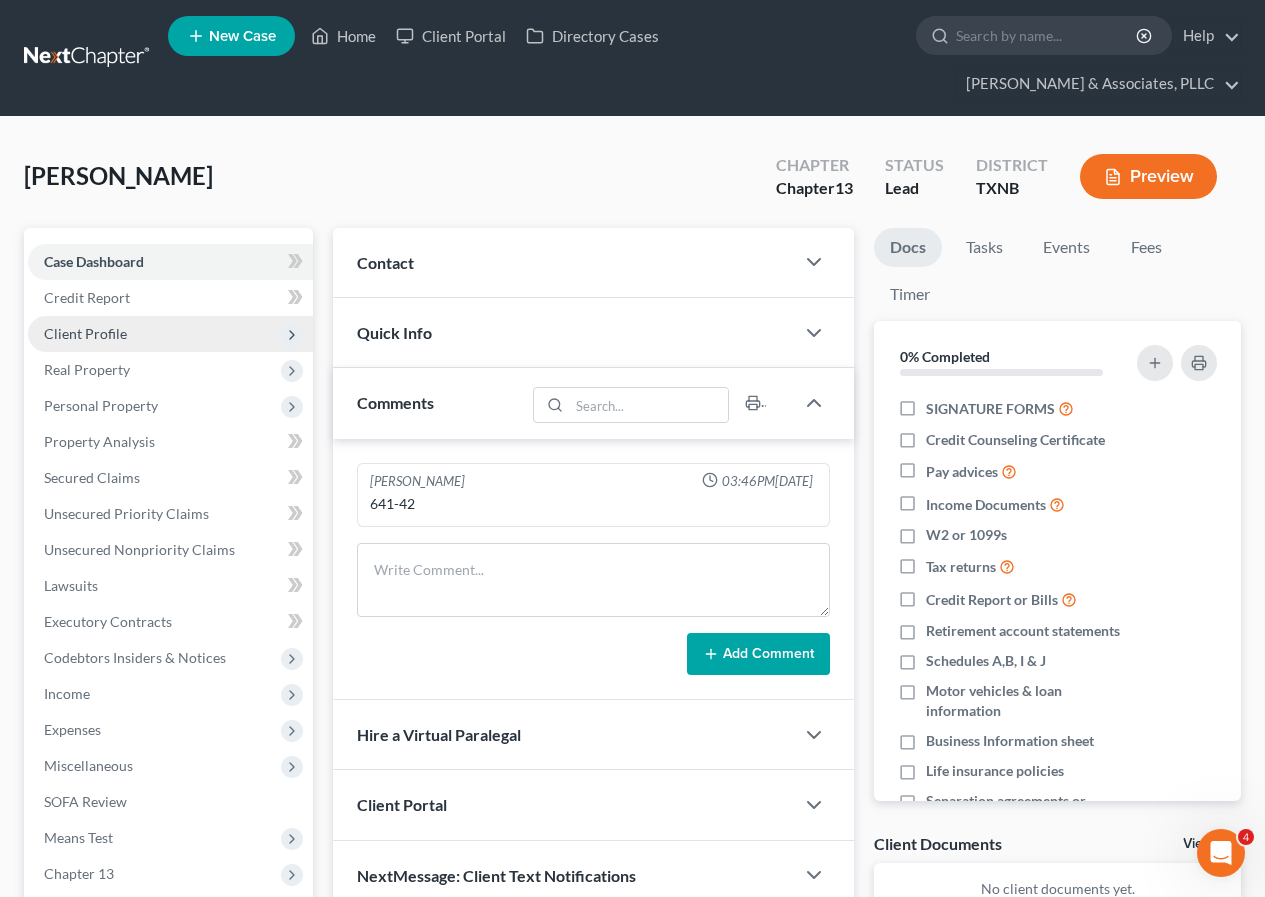 click on "Client Profile" at bounding box center (85, 333) 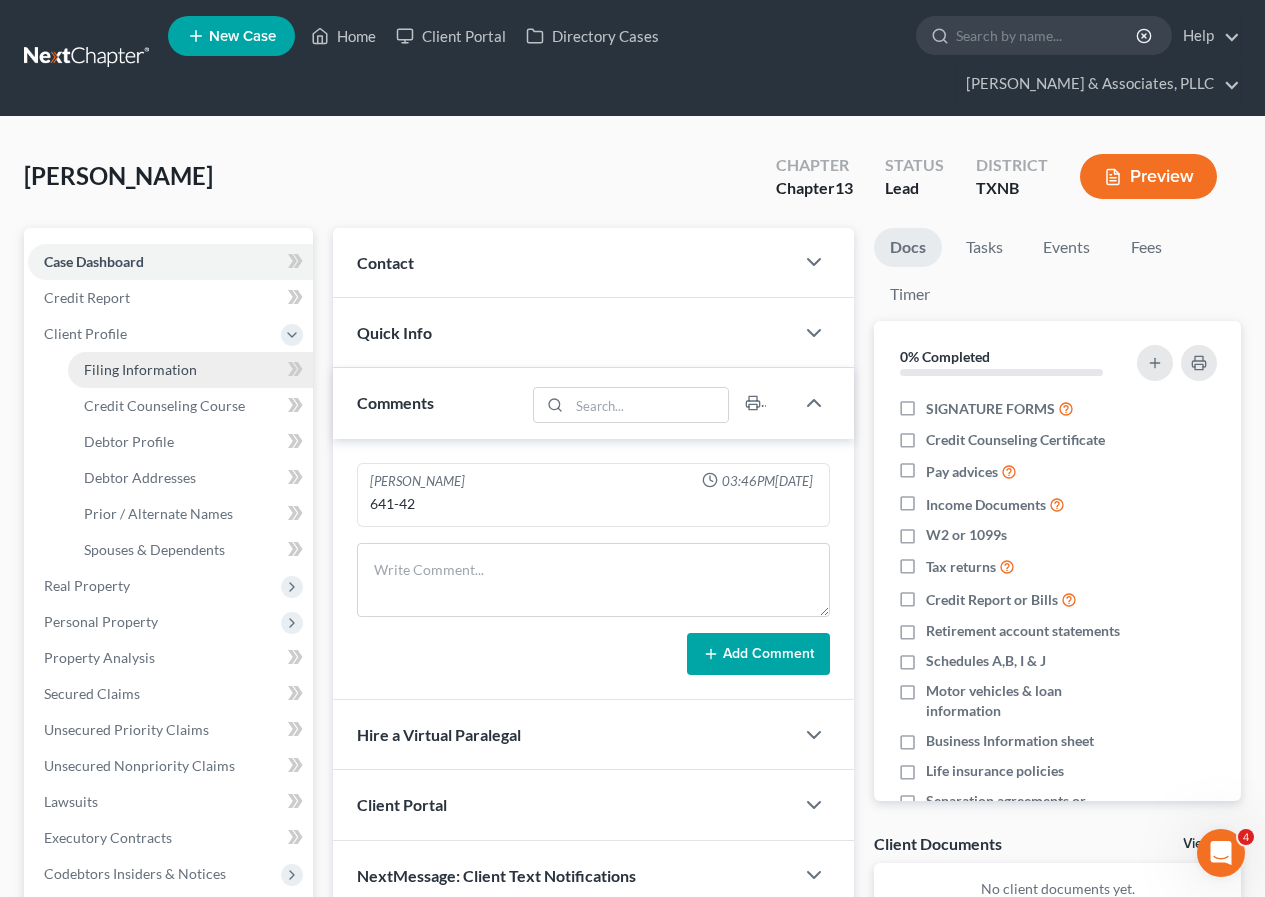 click on "Filing Information" at bounding box center [140, 369] 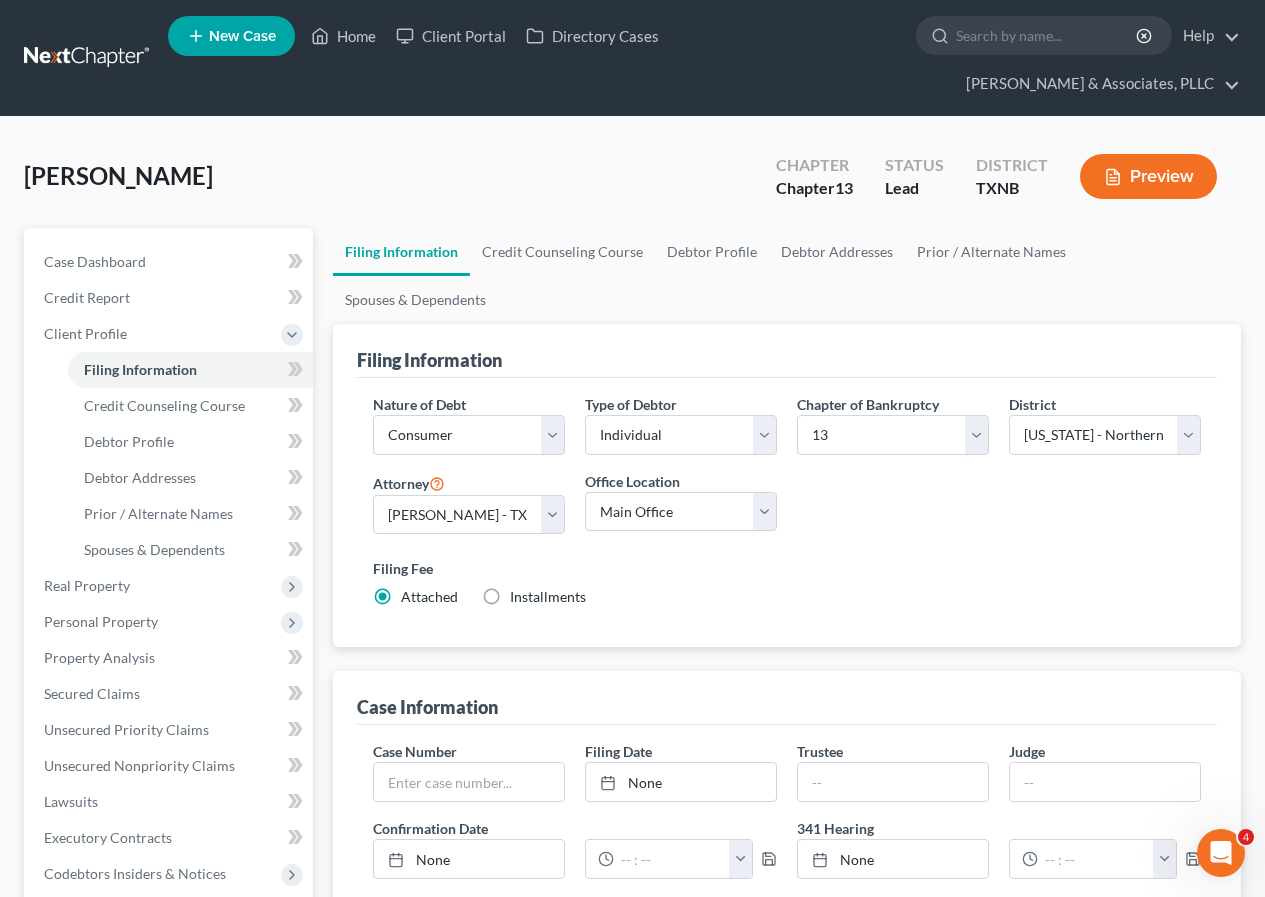 click on "Installments Installments" at bounding box center [548, 597] 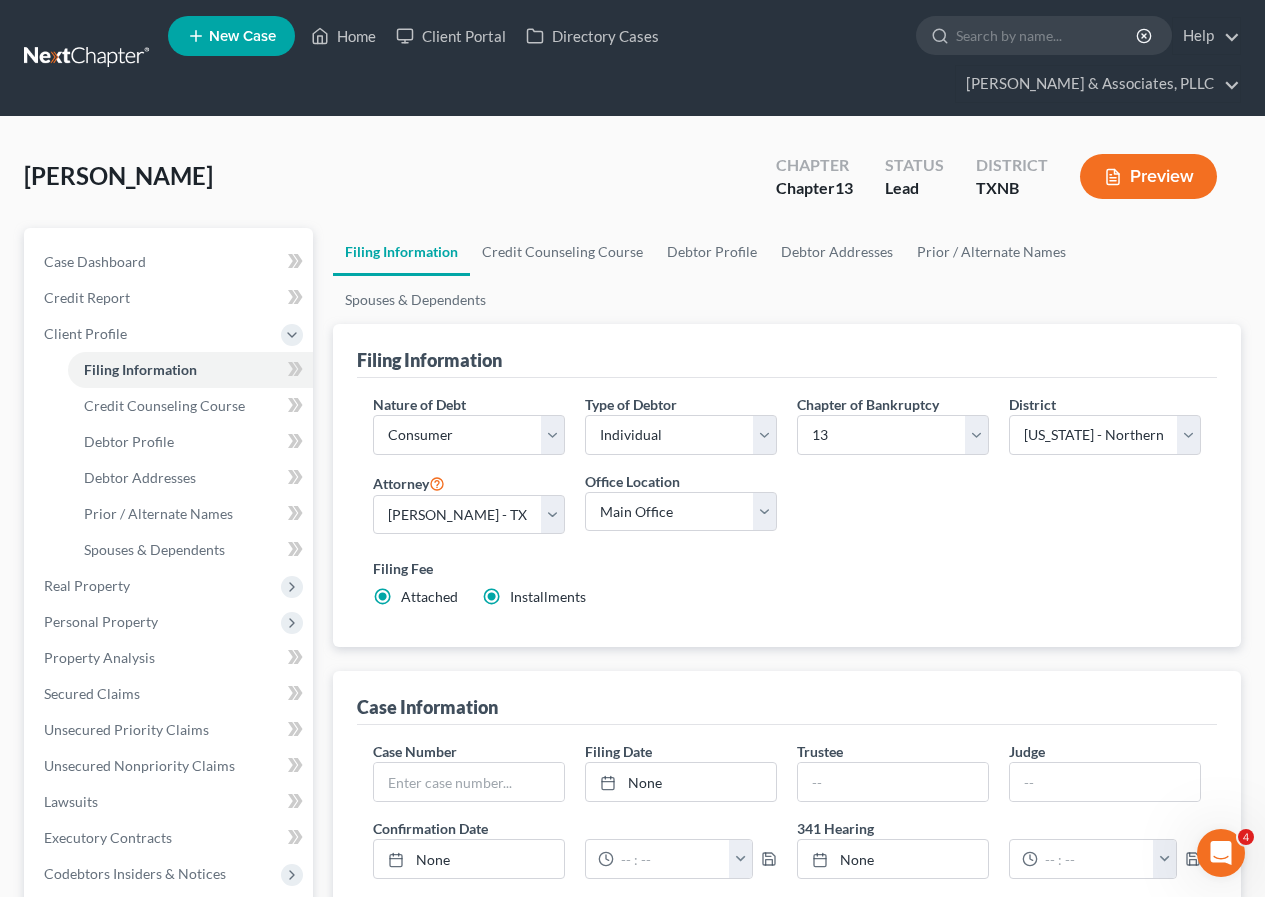 radio on "false" 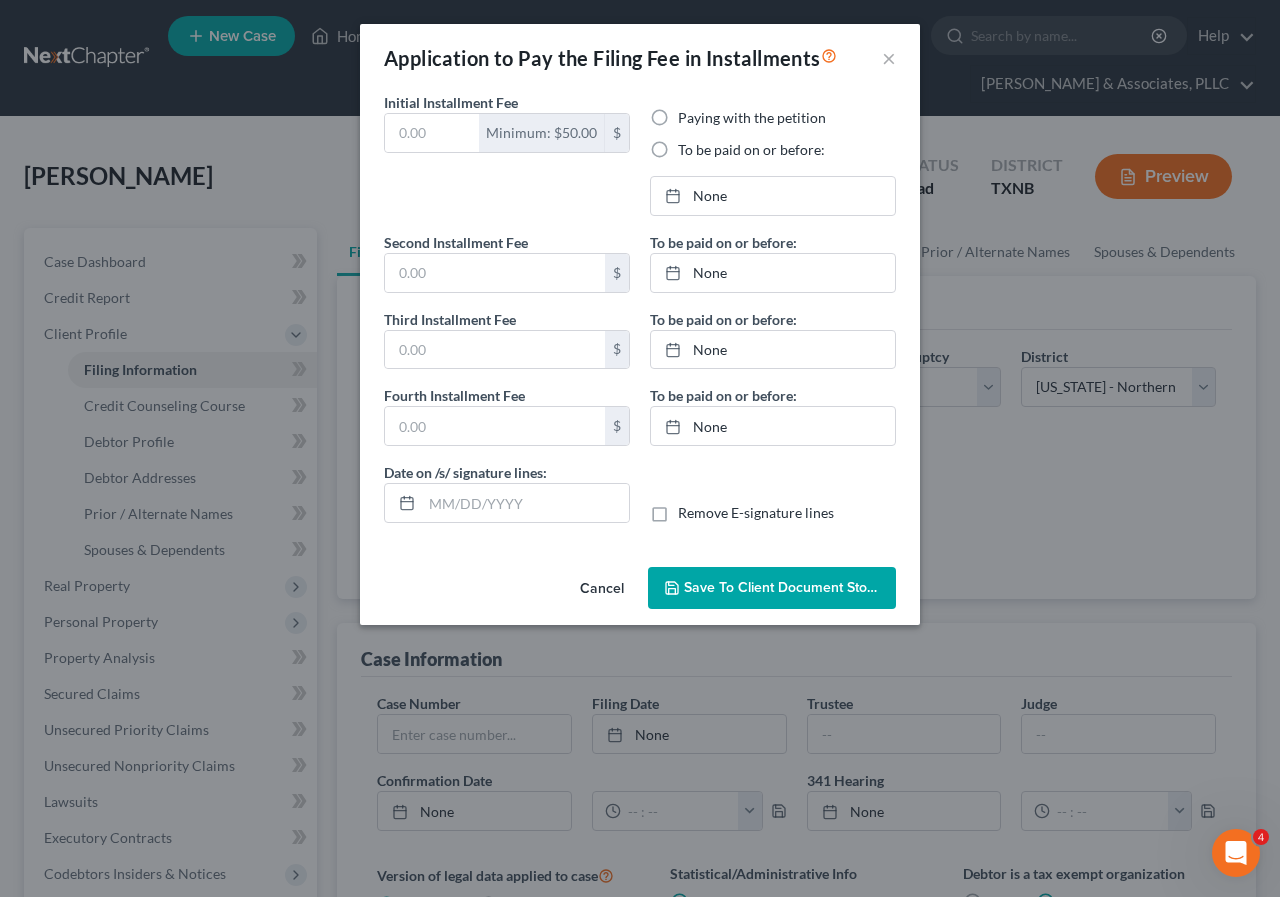 type on "0.00" 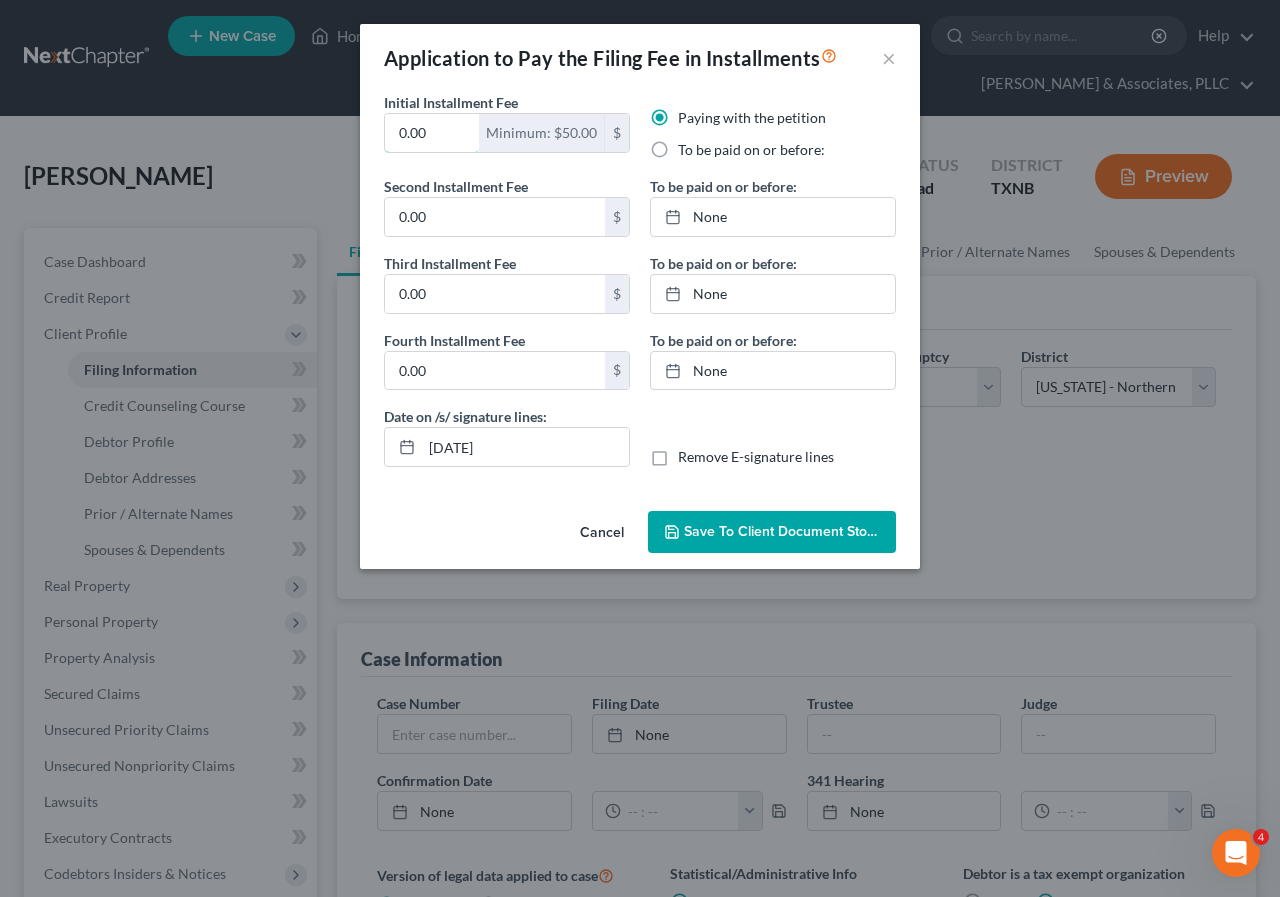 click on "0.00" at bounding box center [432, 133] 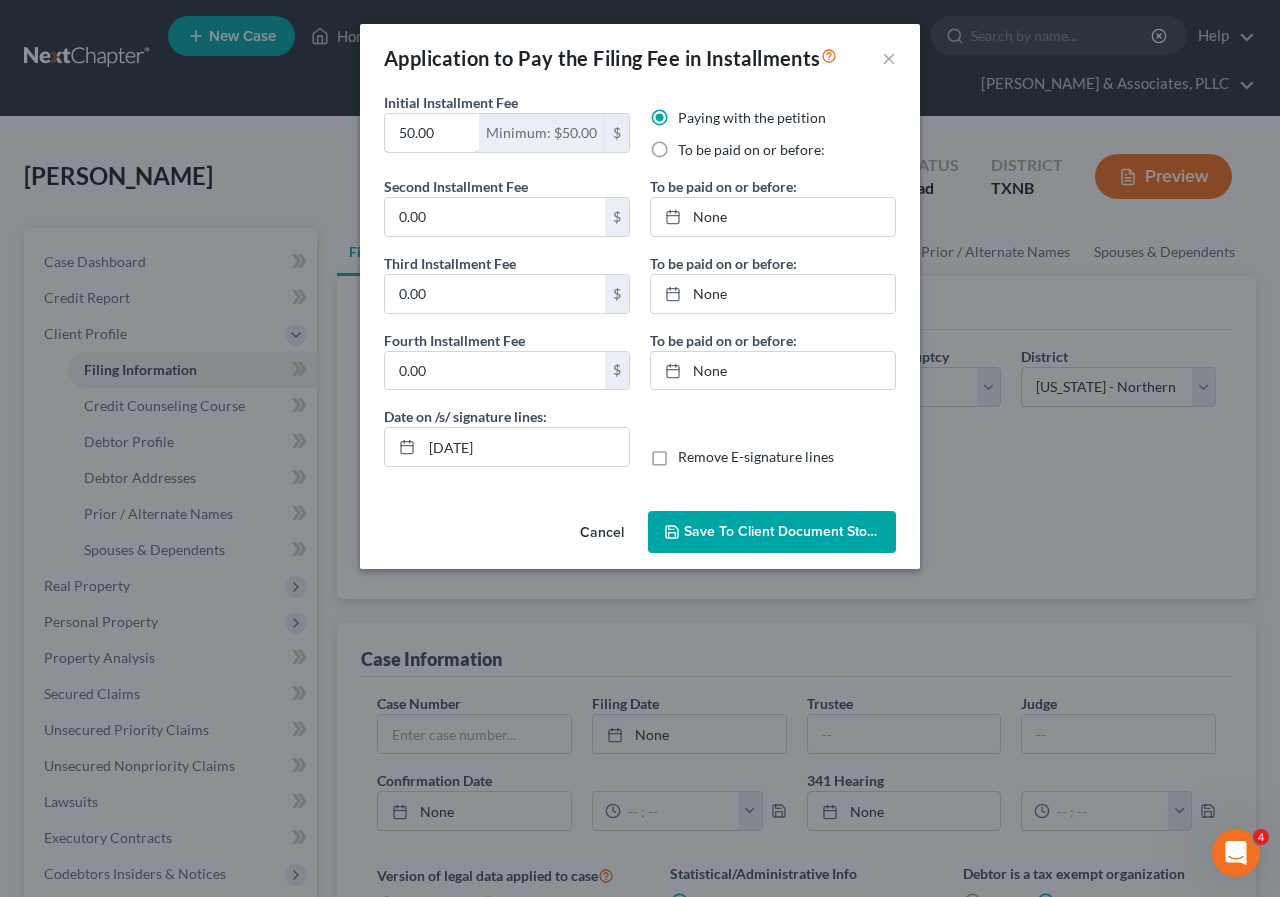 type on "50.00" 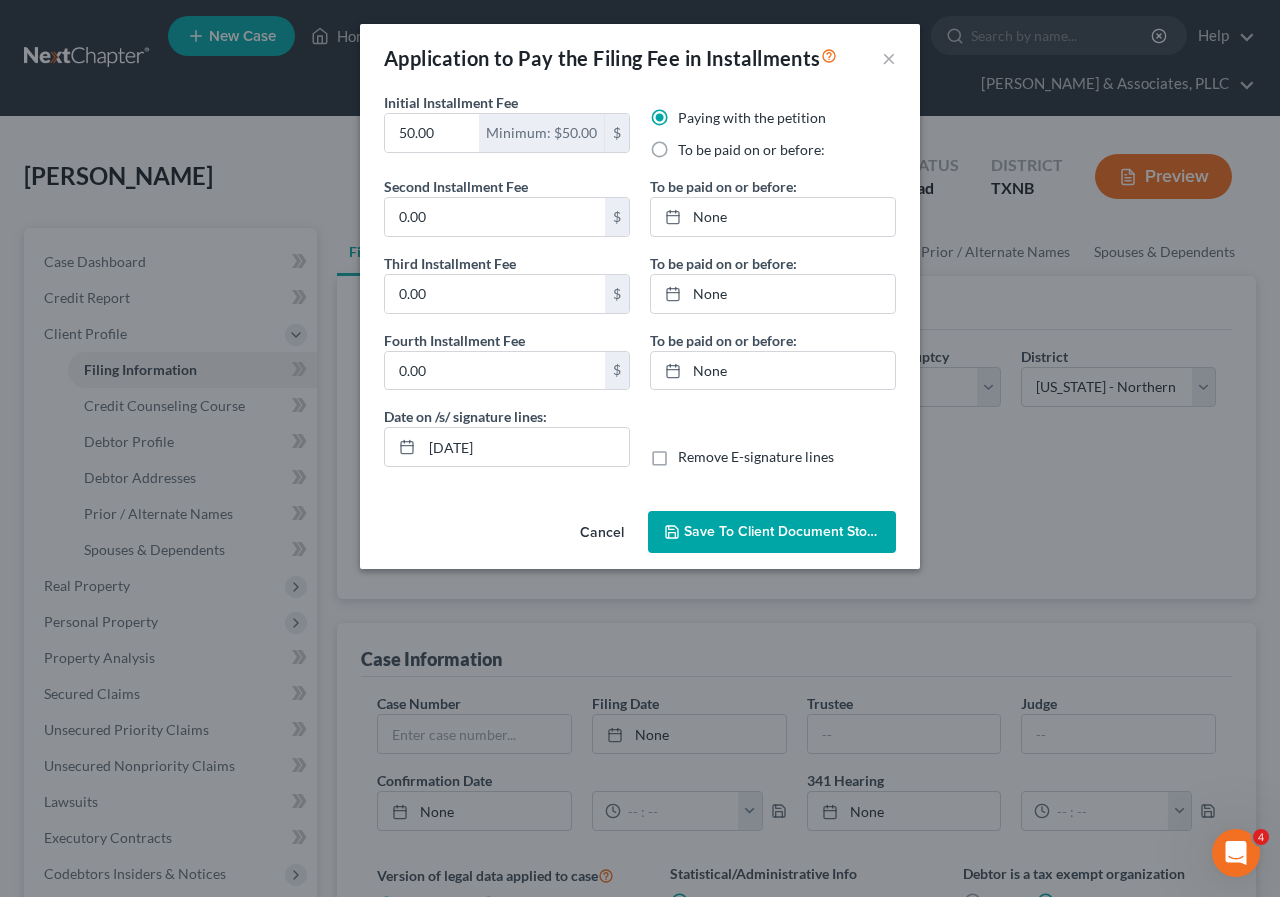 click on "Save to Client Document Storage" at bounding box center [790, 531] 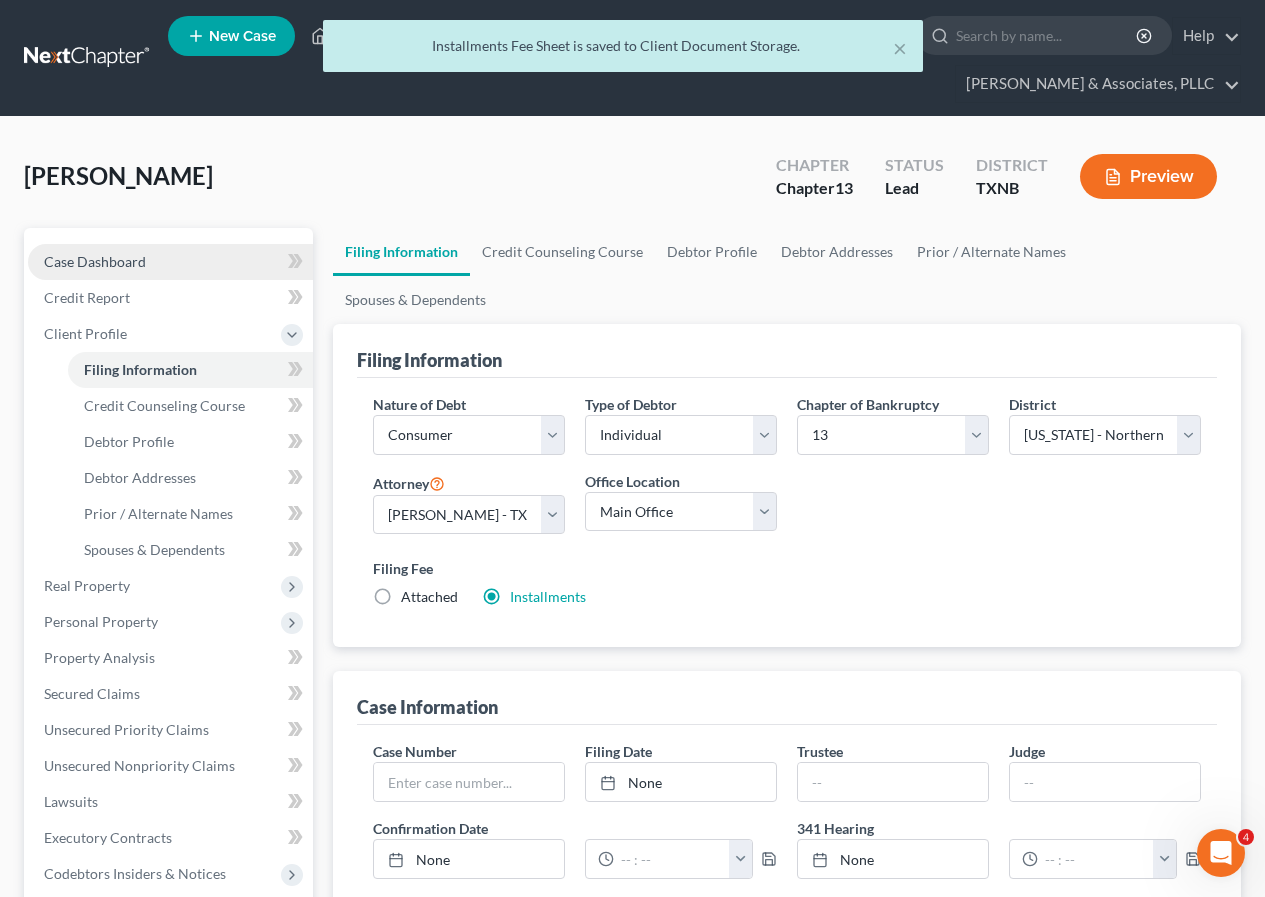 click on "Case Dashboard" at bounding box center (95, 261) 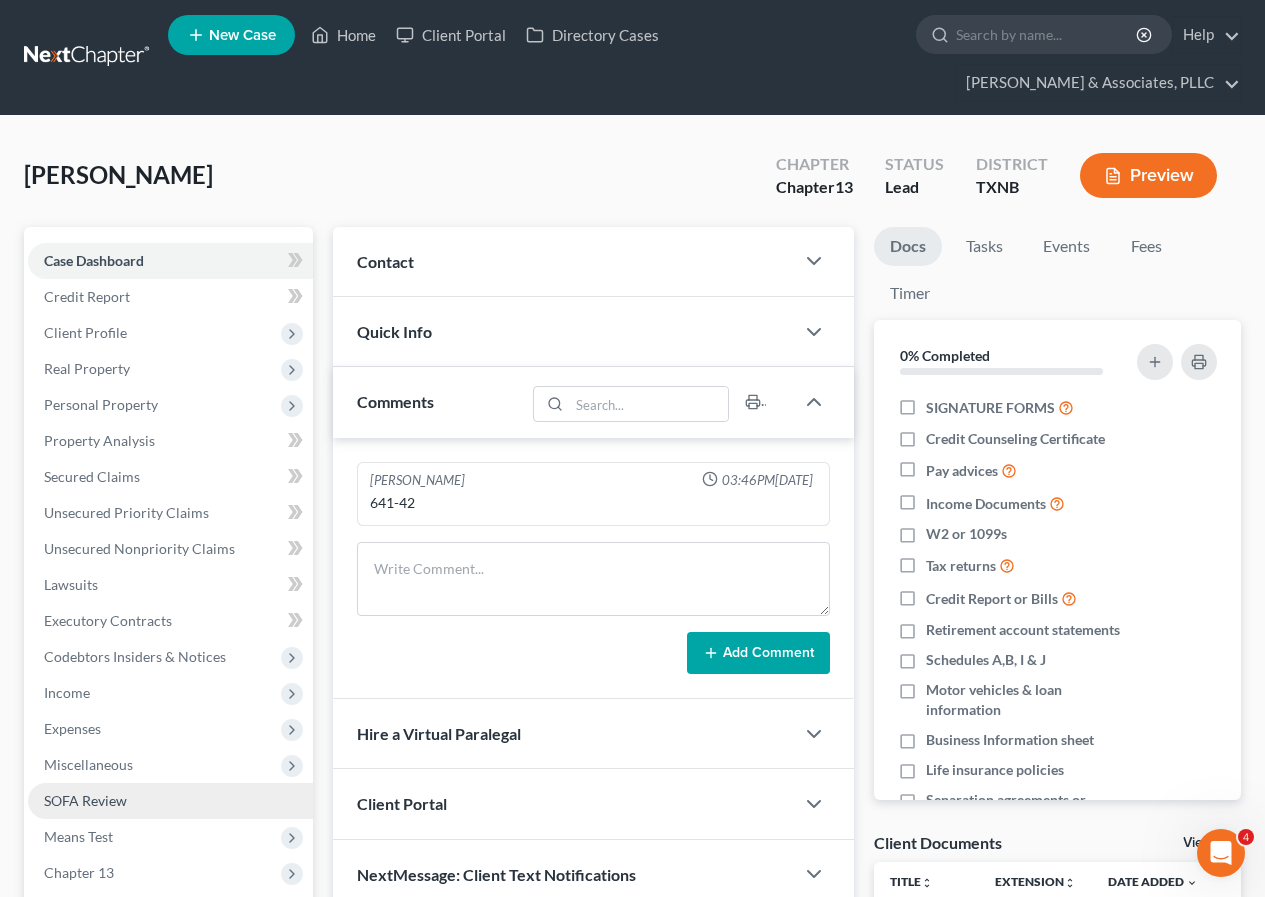 scroll, scrollTop: 0, scrollLeft: 0, axis: both 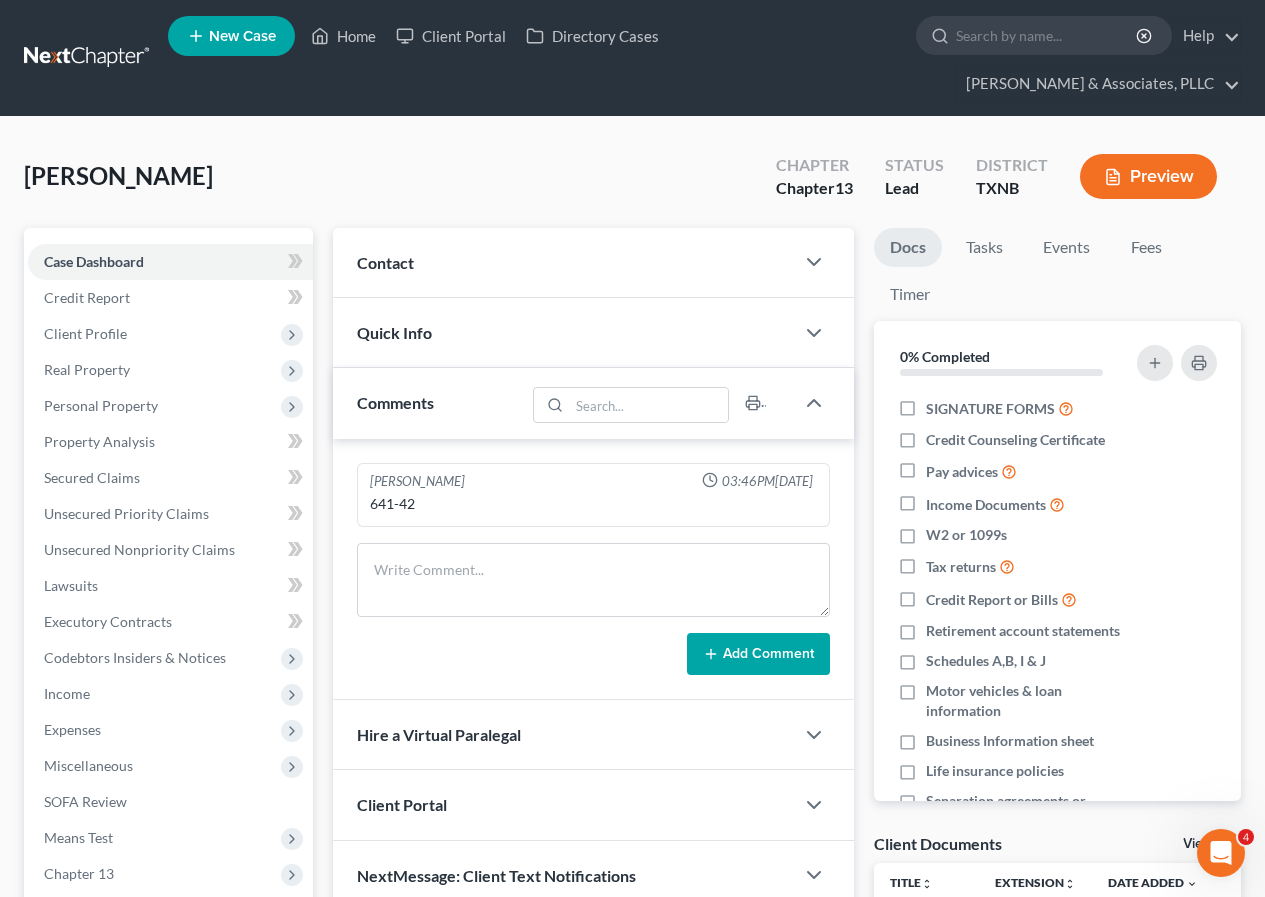 click on "Preview" at bounding box center [1148, 176] 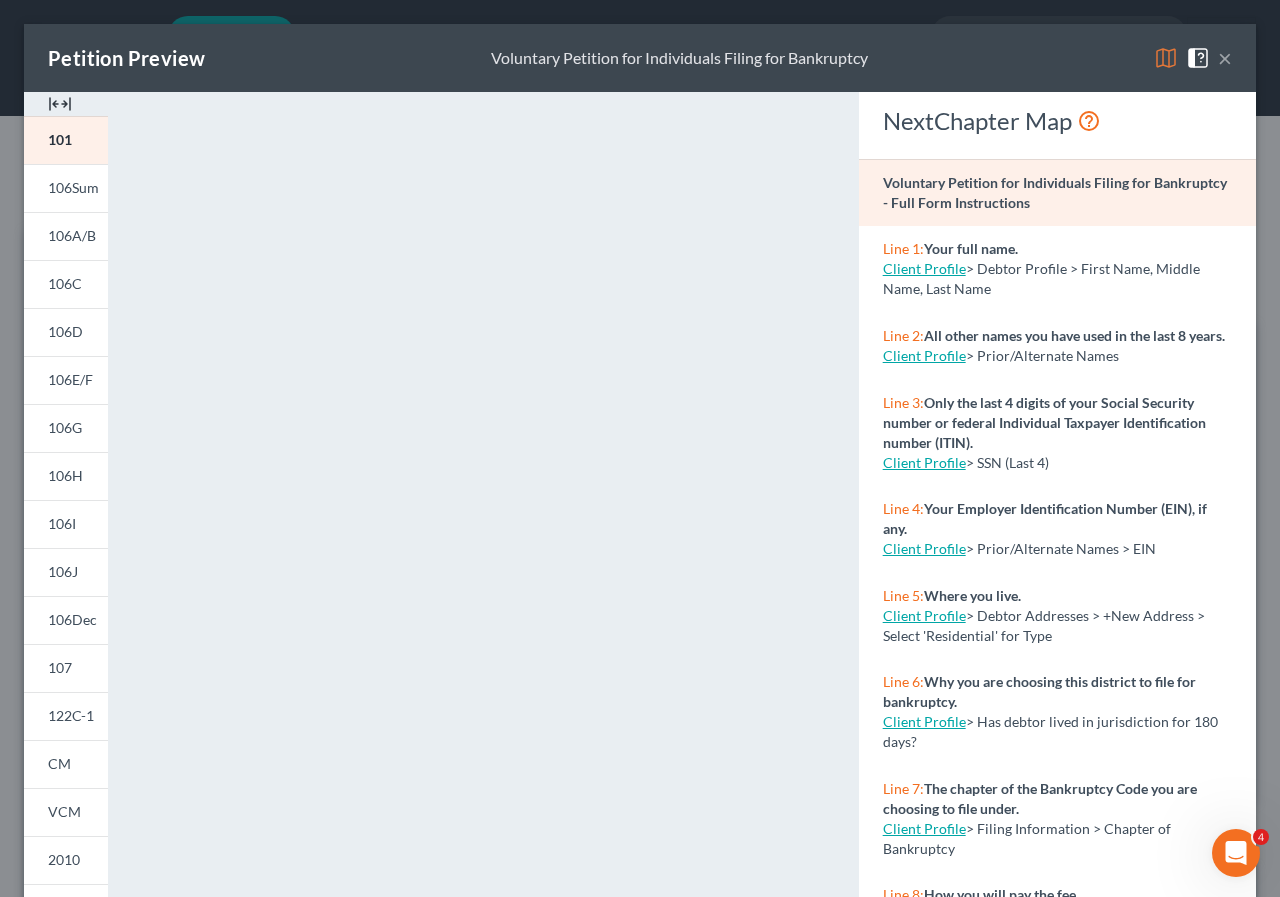 click on "×" at bounding box center (1225, 58) 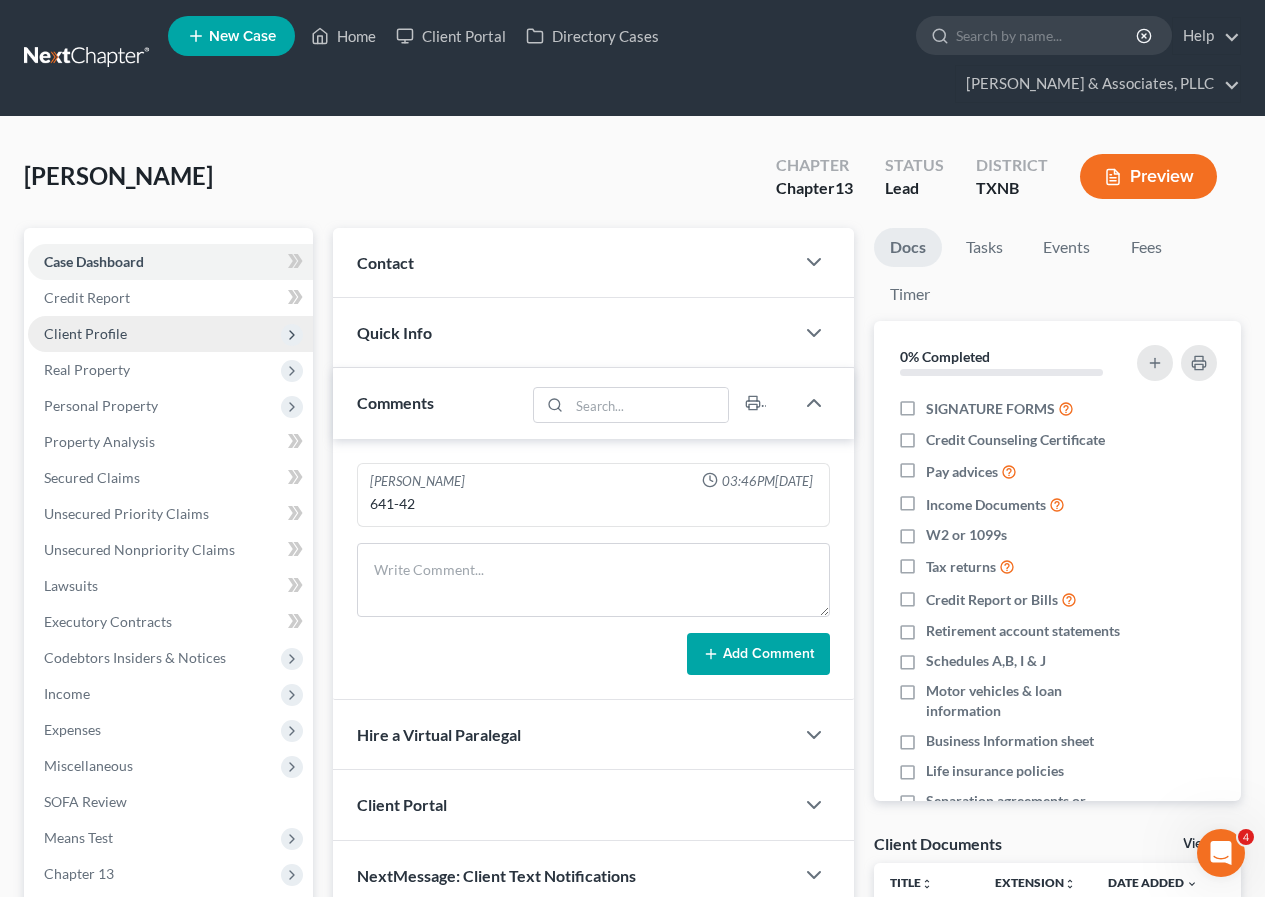 click on "Client Profile" at bounding box center (85, 333) 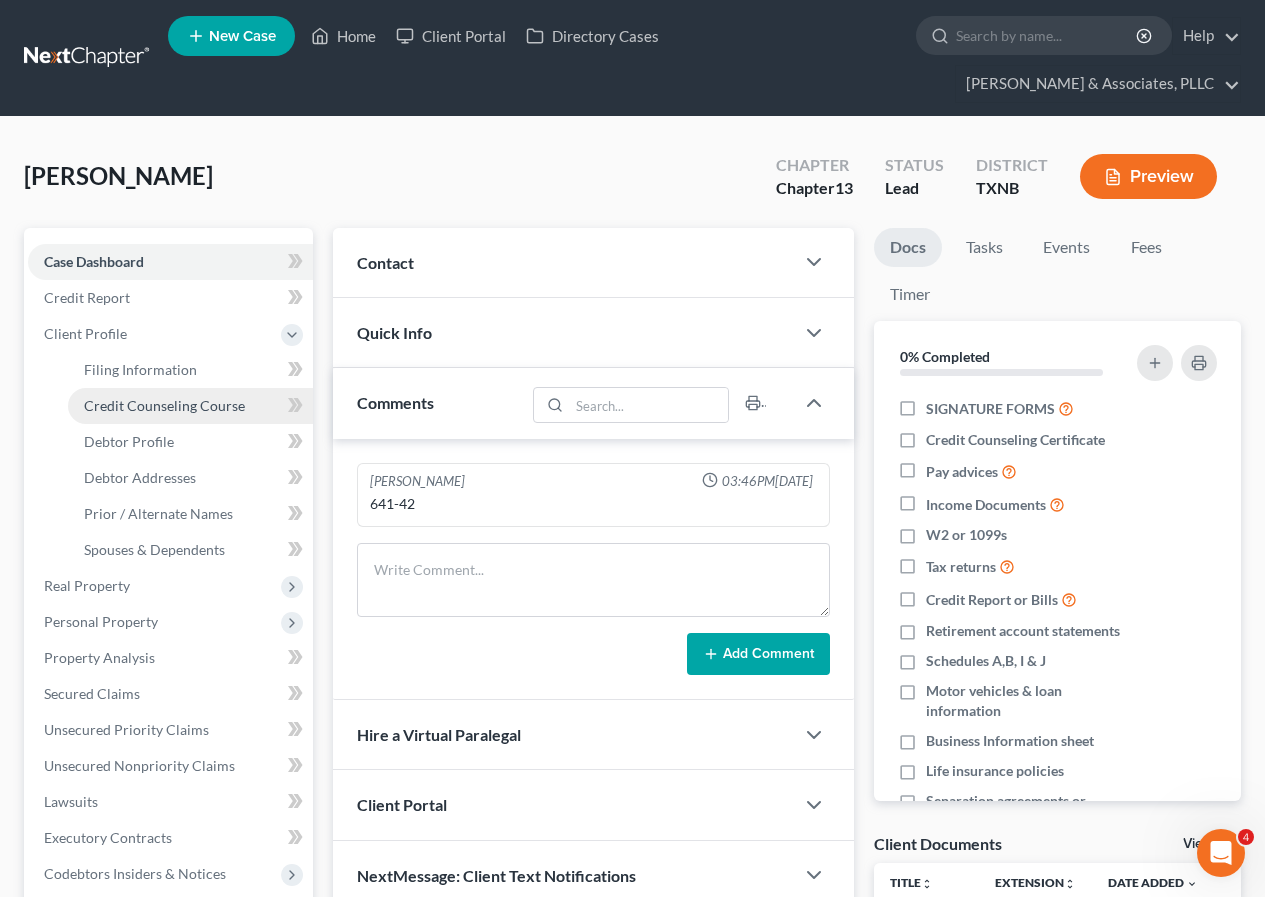 click on "Credit Counseling Course" at bounding box center [164, 405] 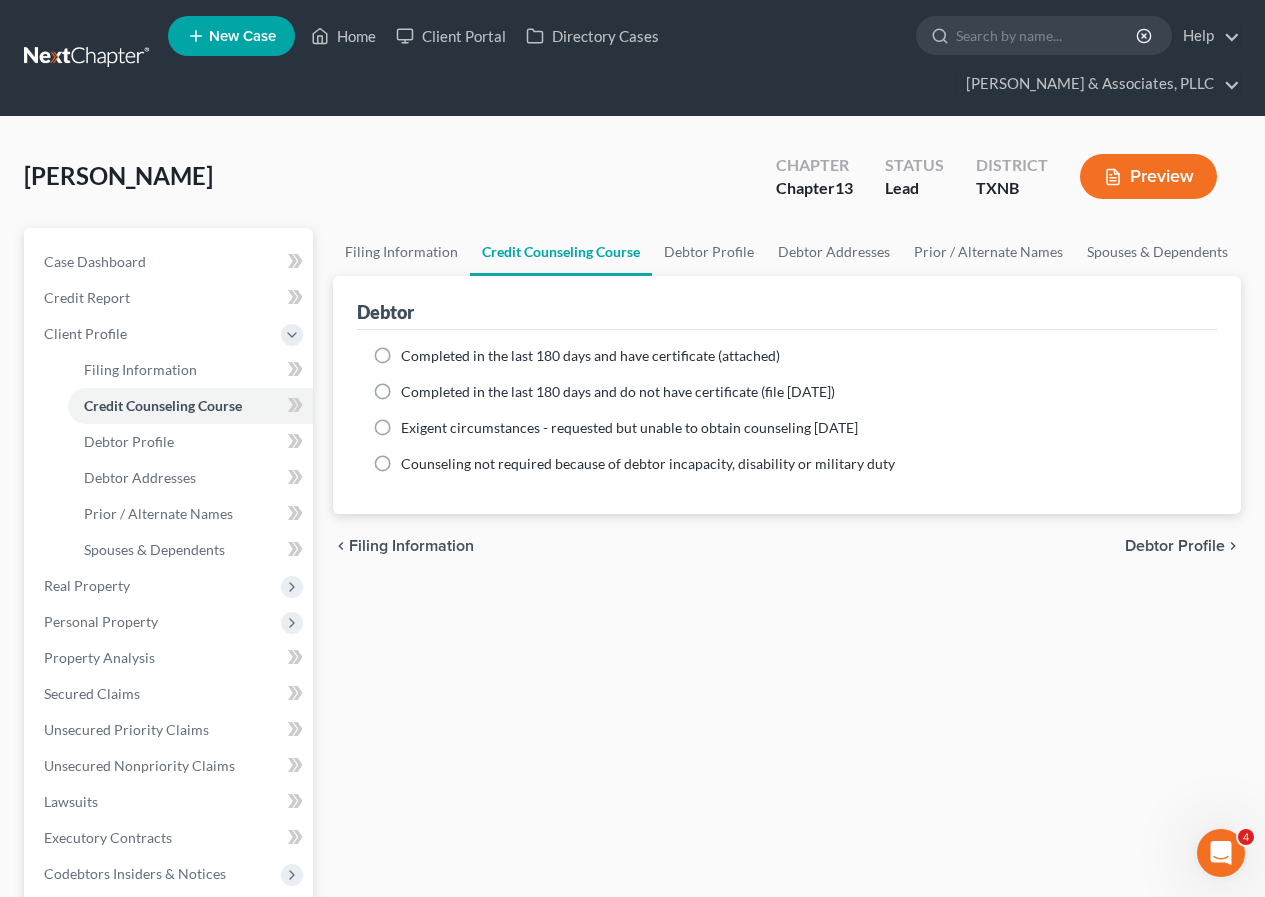 click on "Completed in the last 180 days and do not have certificate (file [DATE])" at bounding box center (618, 392) 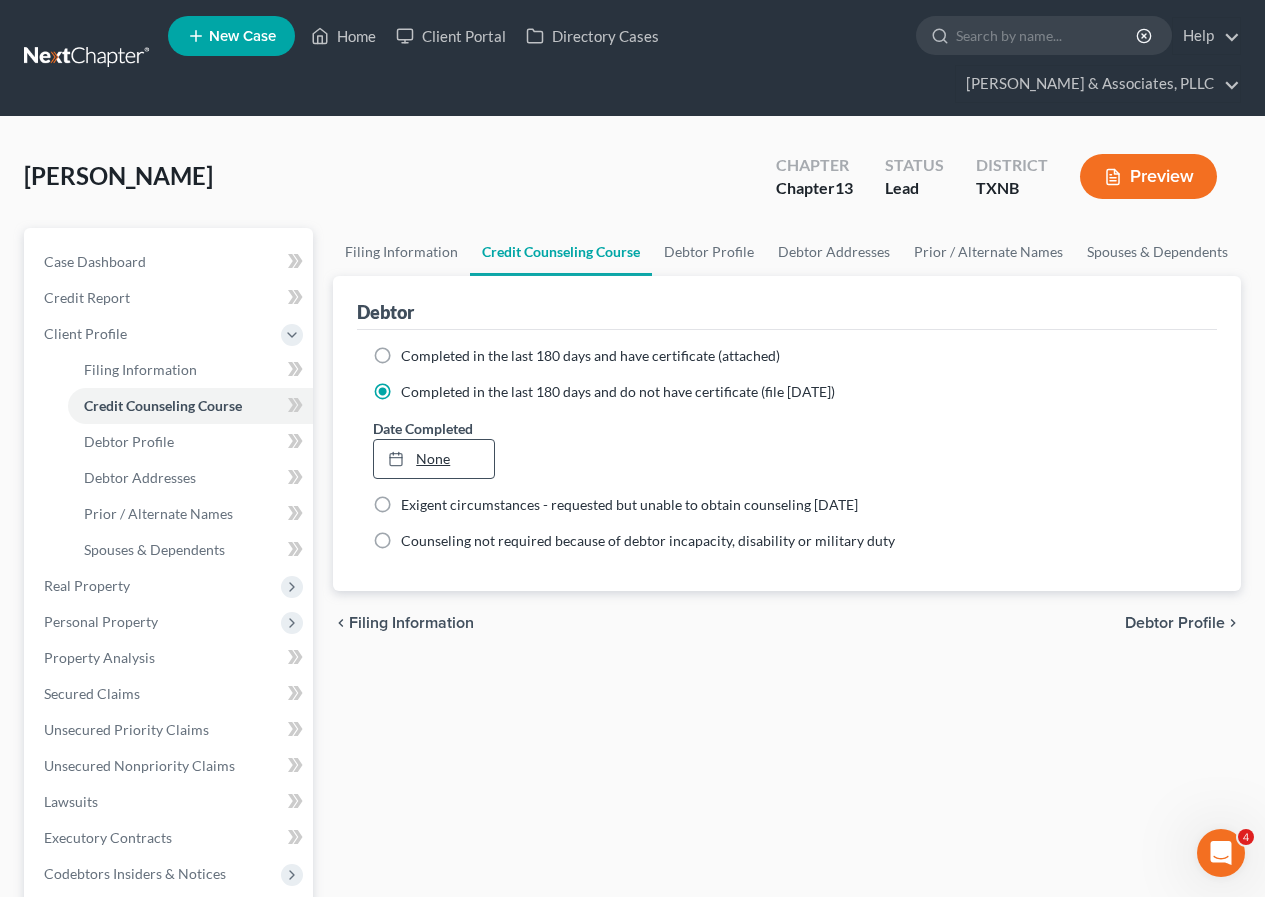 click on "None" at bounding box center (433, 459) 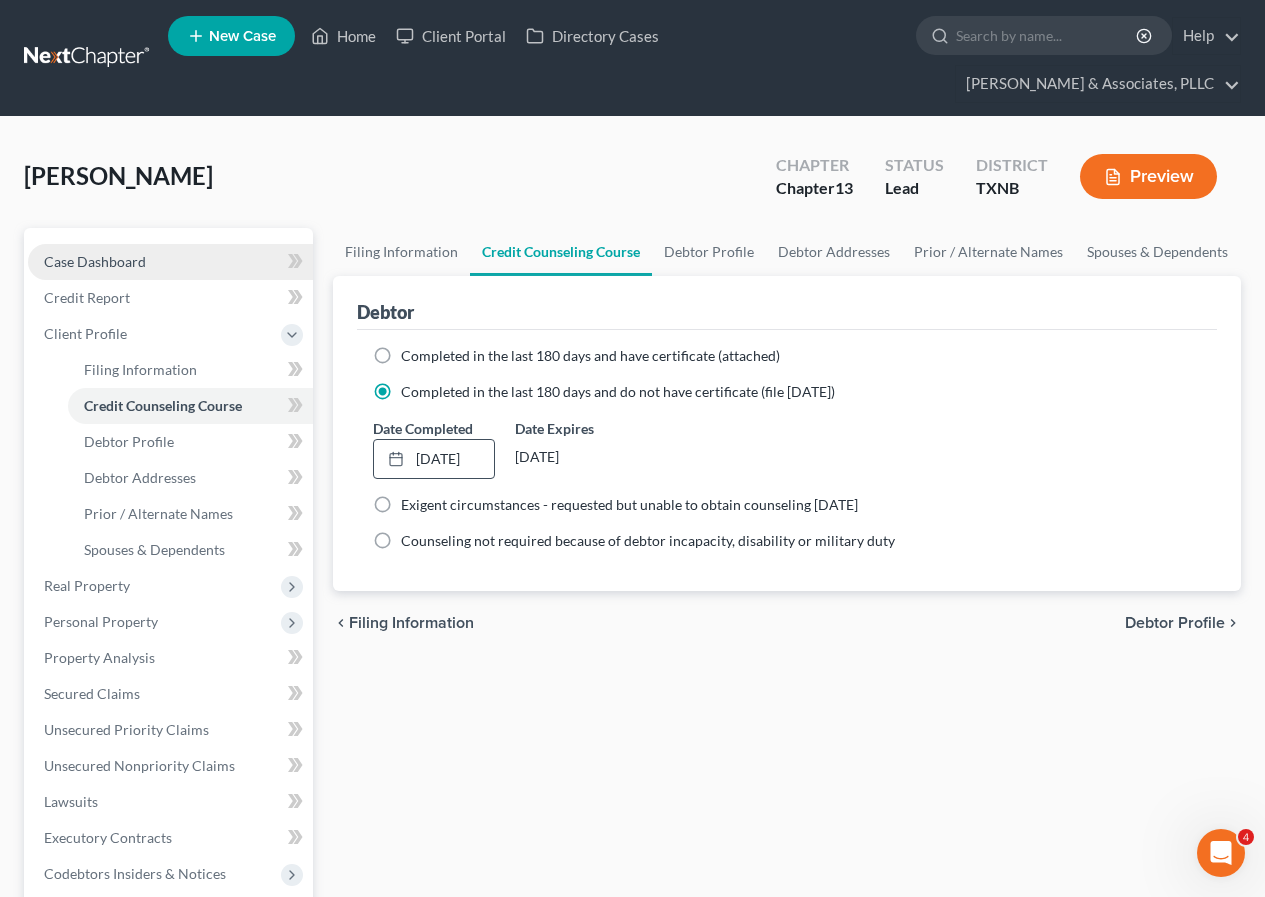 click on "Case Dashboard" at bounding box center [95, 261] 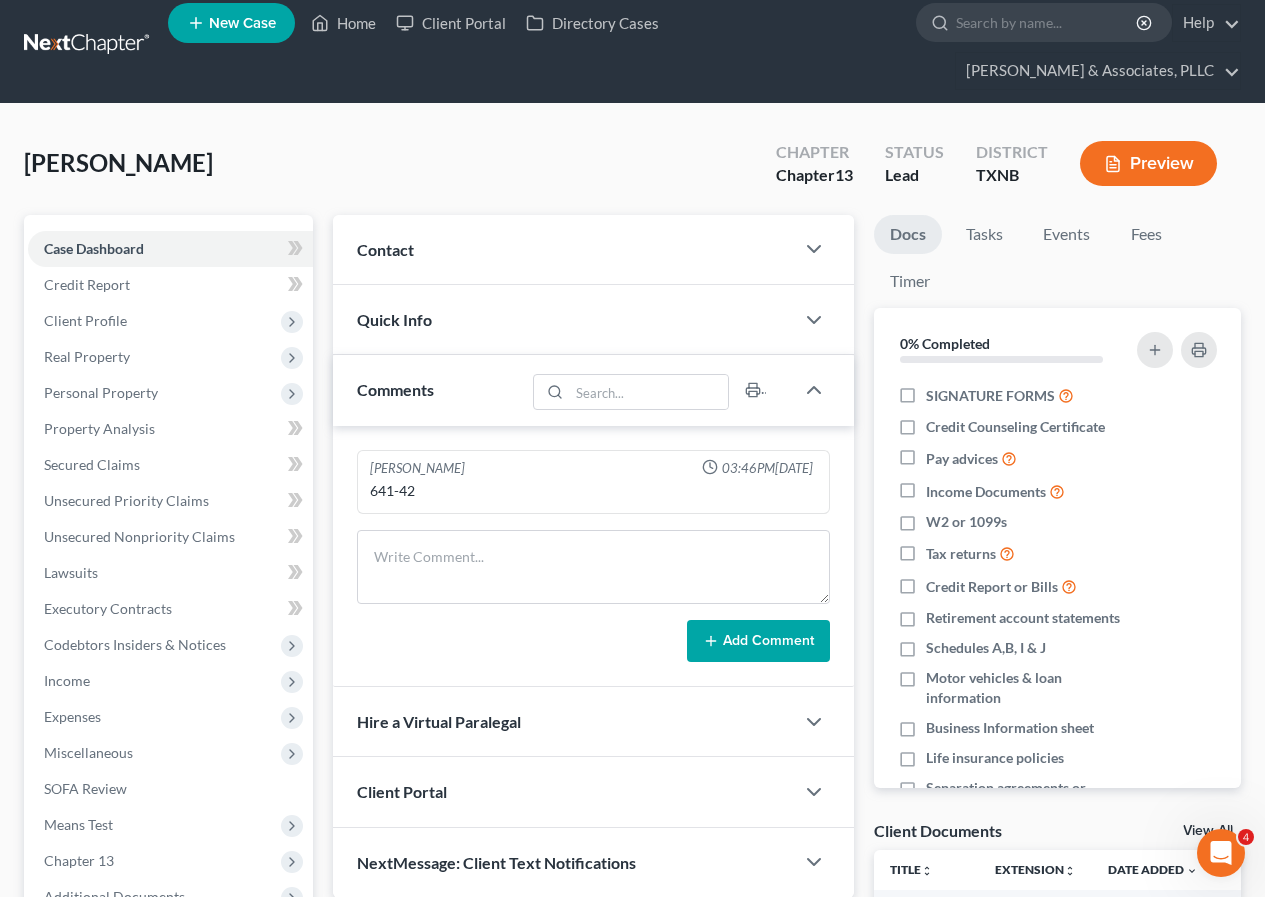 scroll, scrollTop: 0, scrollLeft: 0, axis: both 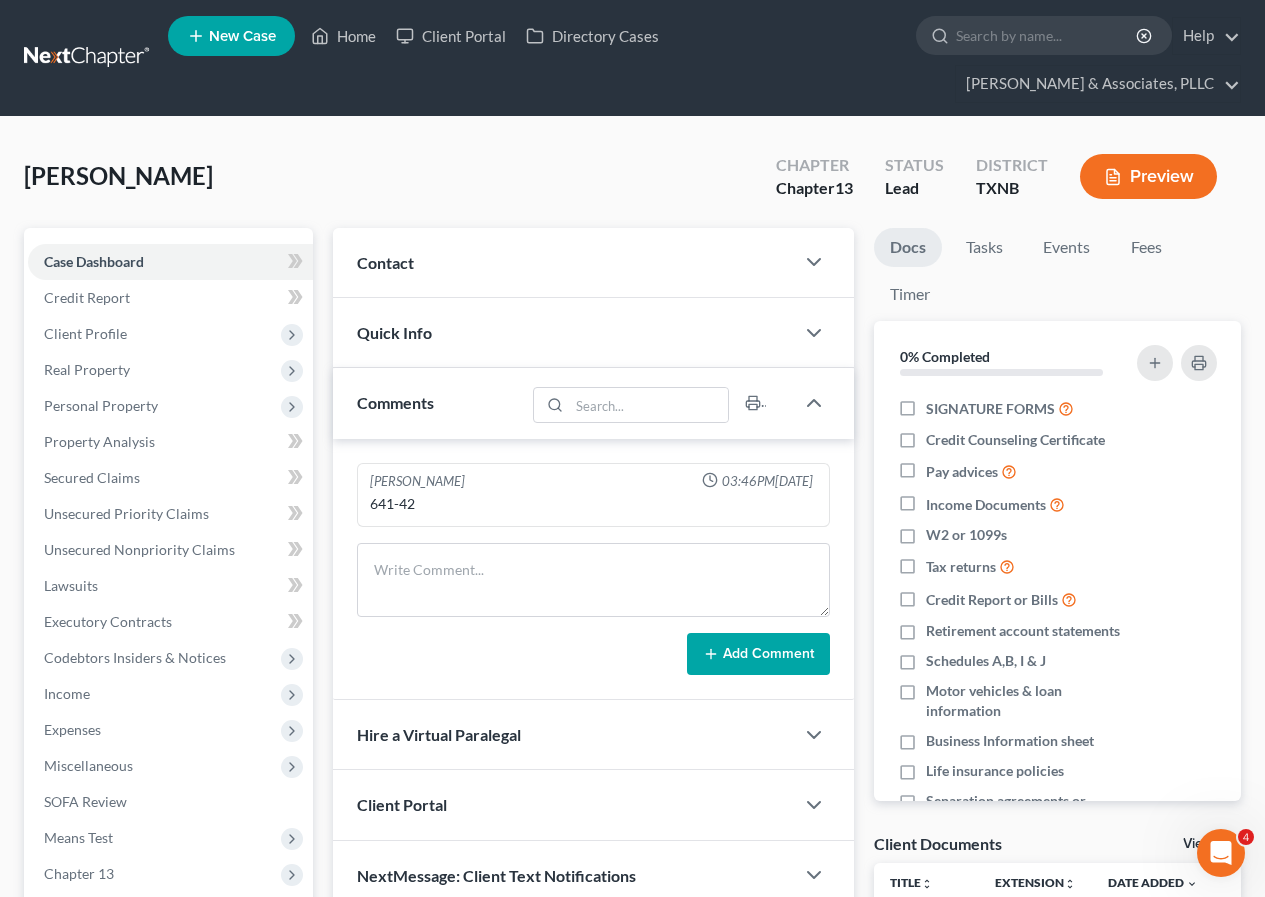 click on "Preview" at bounding box center [1148, 176] 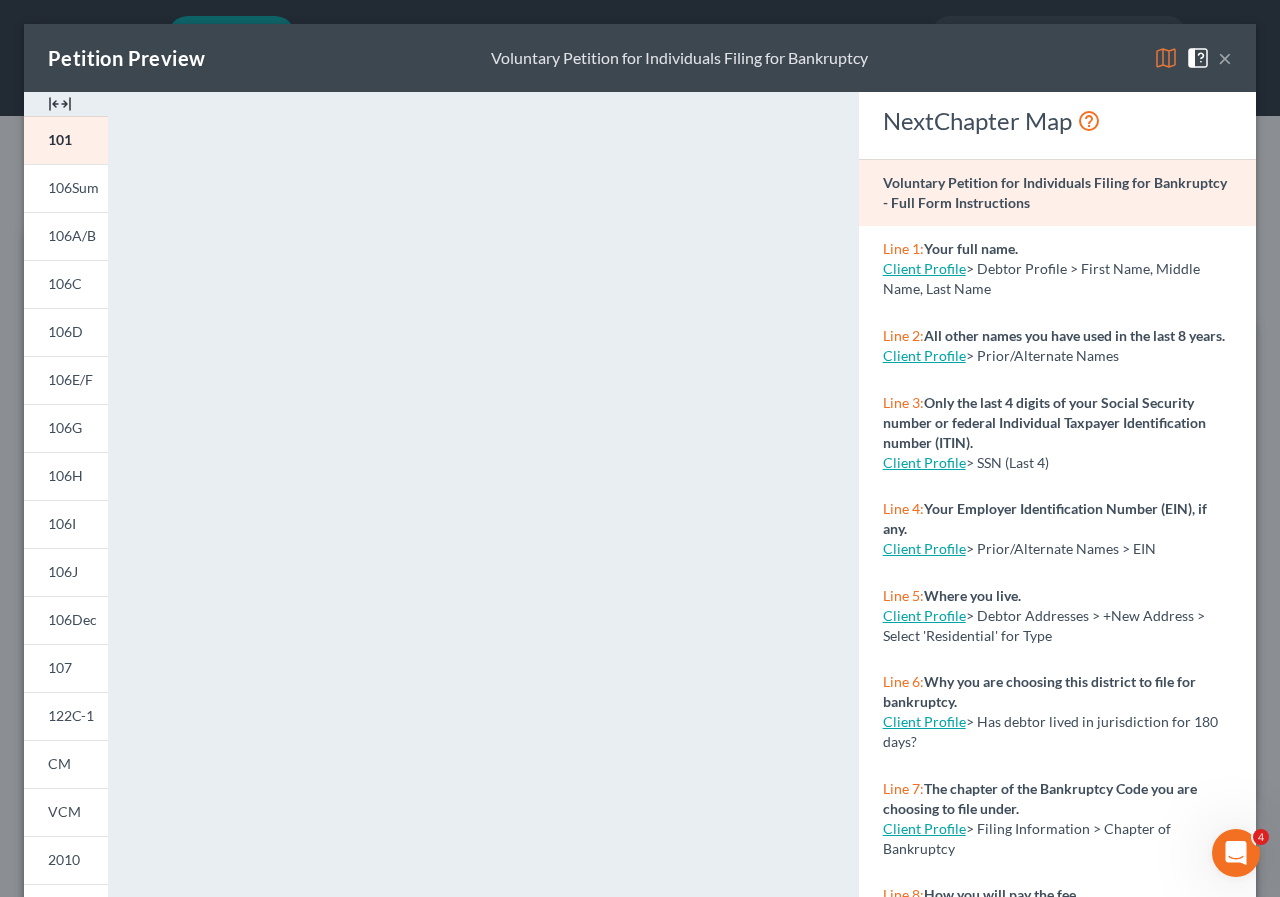 click on "×" at bounding box center [1225, 58] 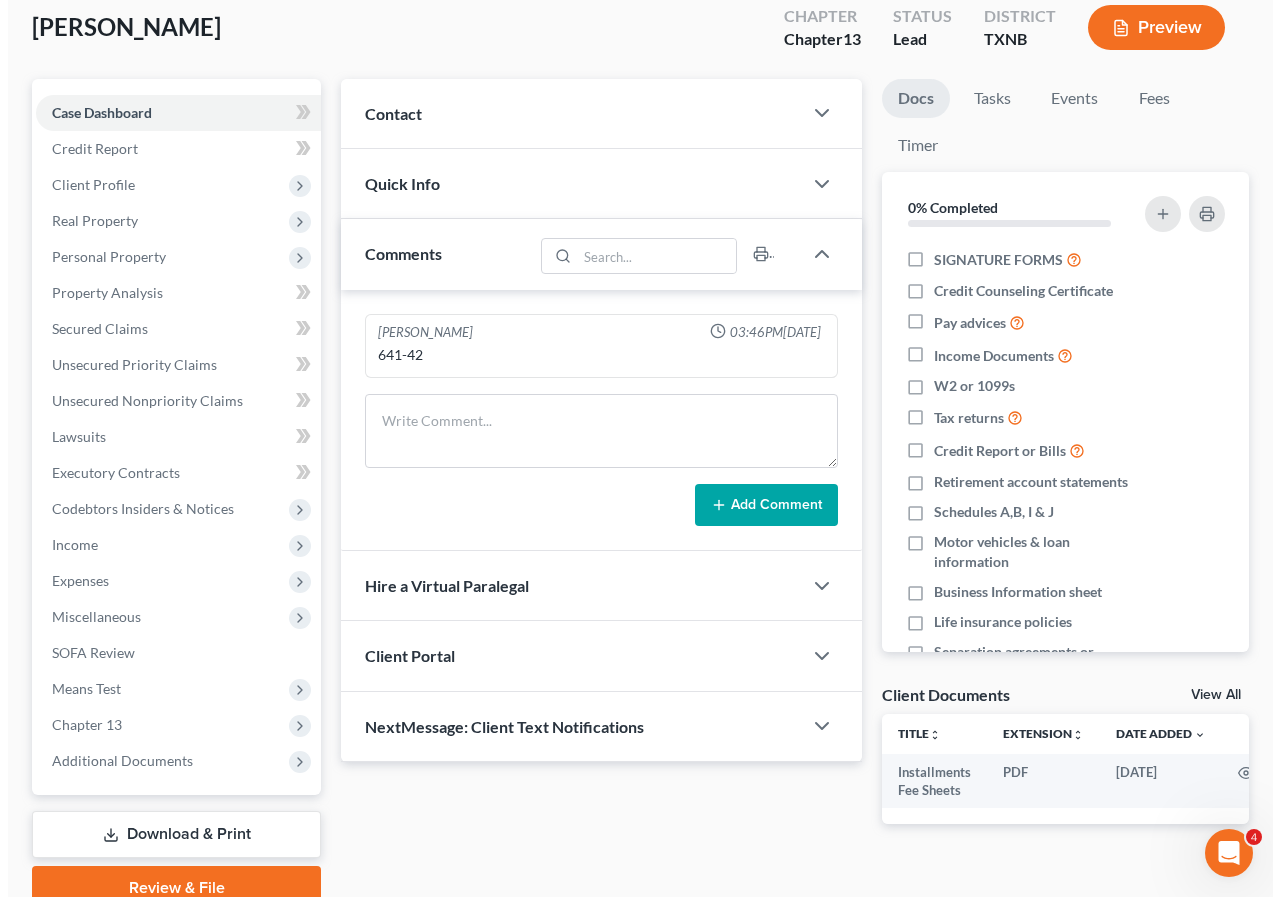 scroll, scrollTop: 0, scrollLeft: 0, axis: both 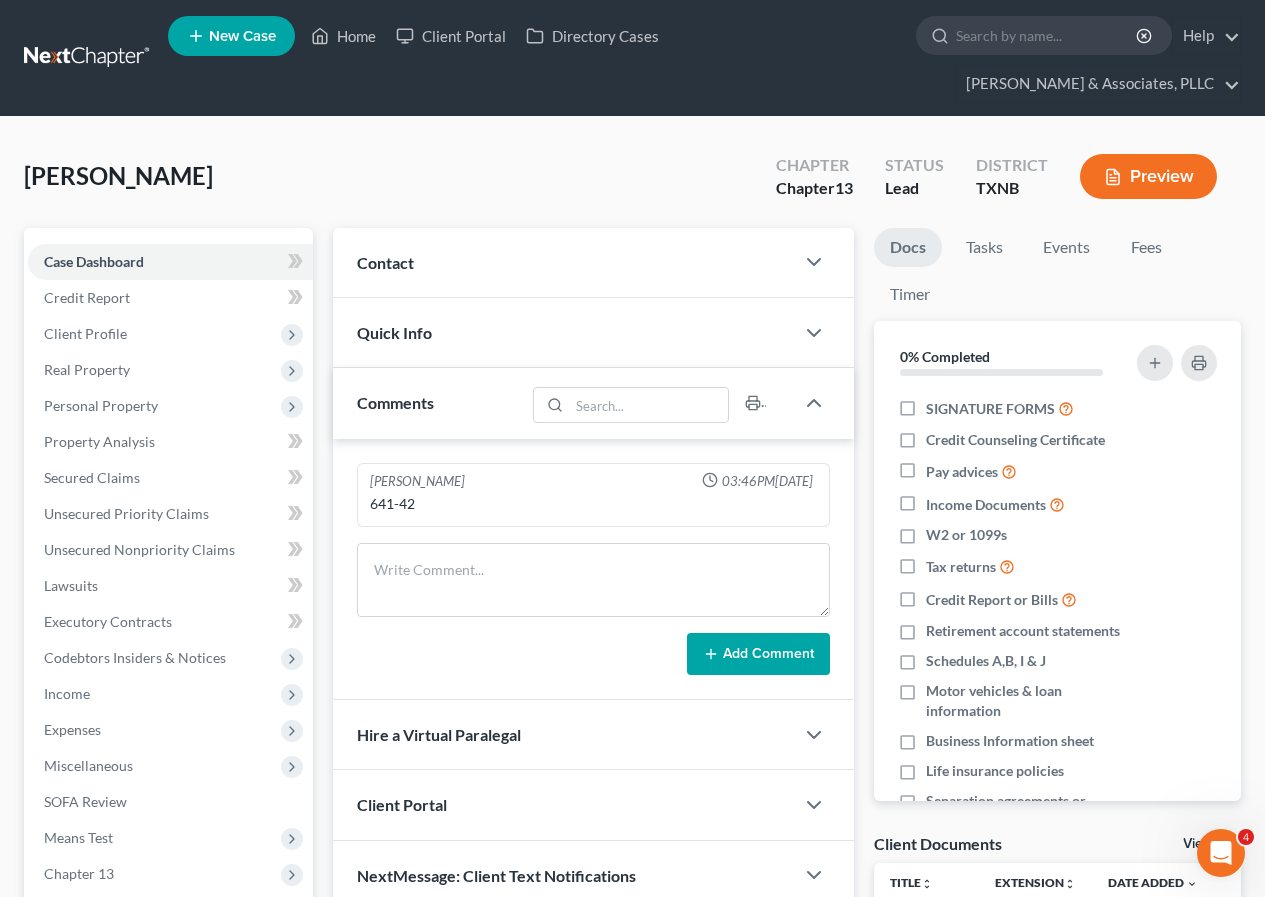 click on "Preview" at bounding box center [1148, 176] 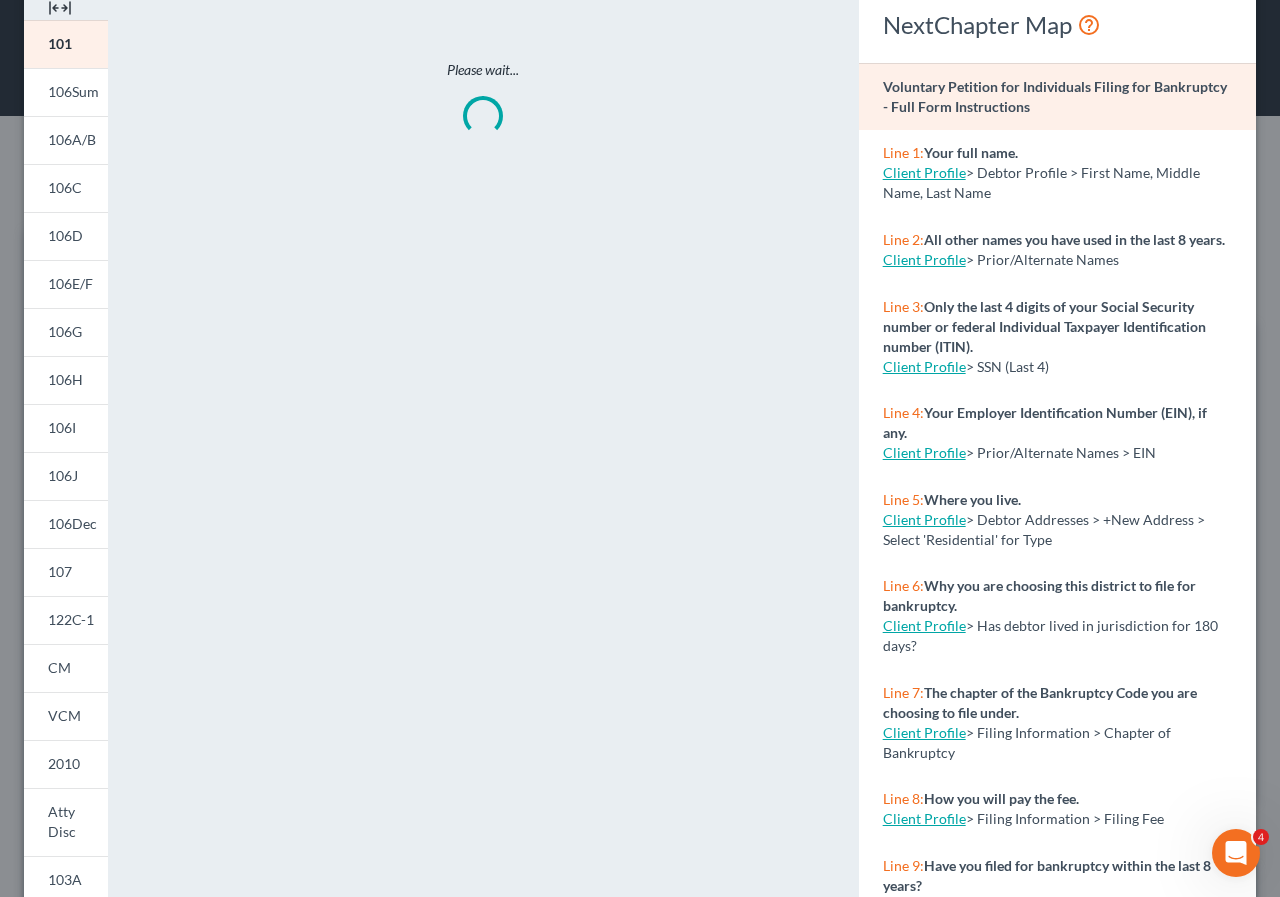 scroll, scrollTop: 212, scrollLeft: 0, axis: vertical 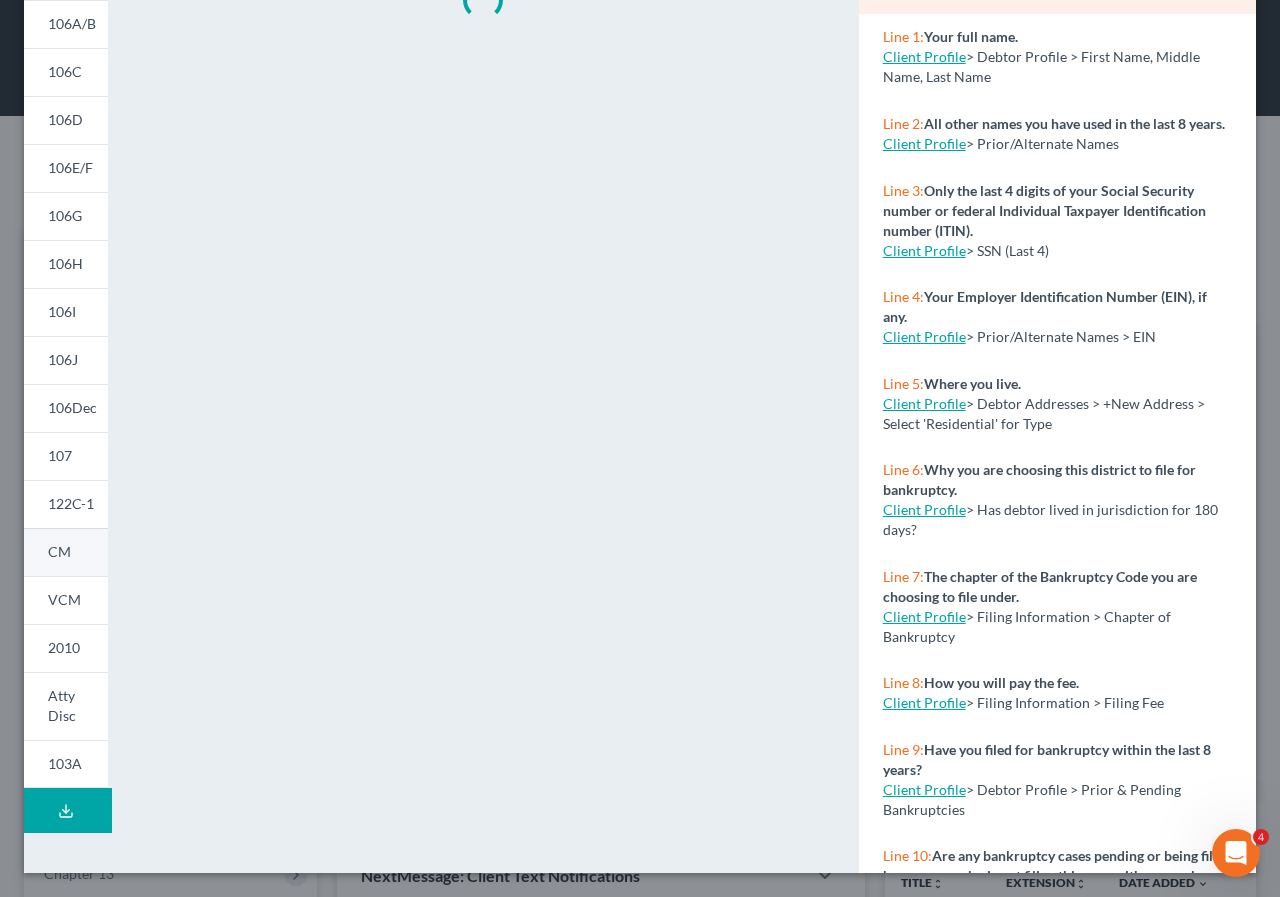 click on "CM" at bounding box center (59, 551) 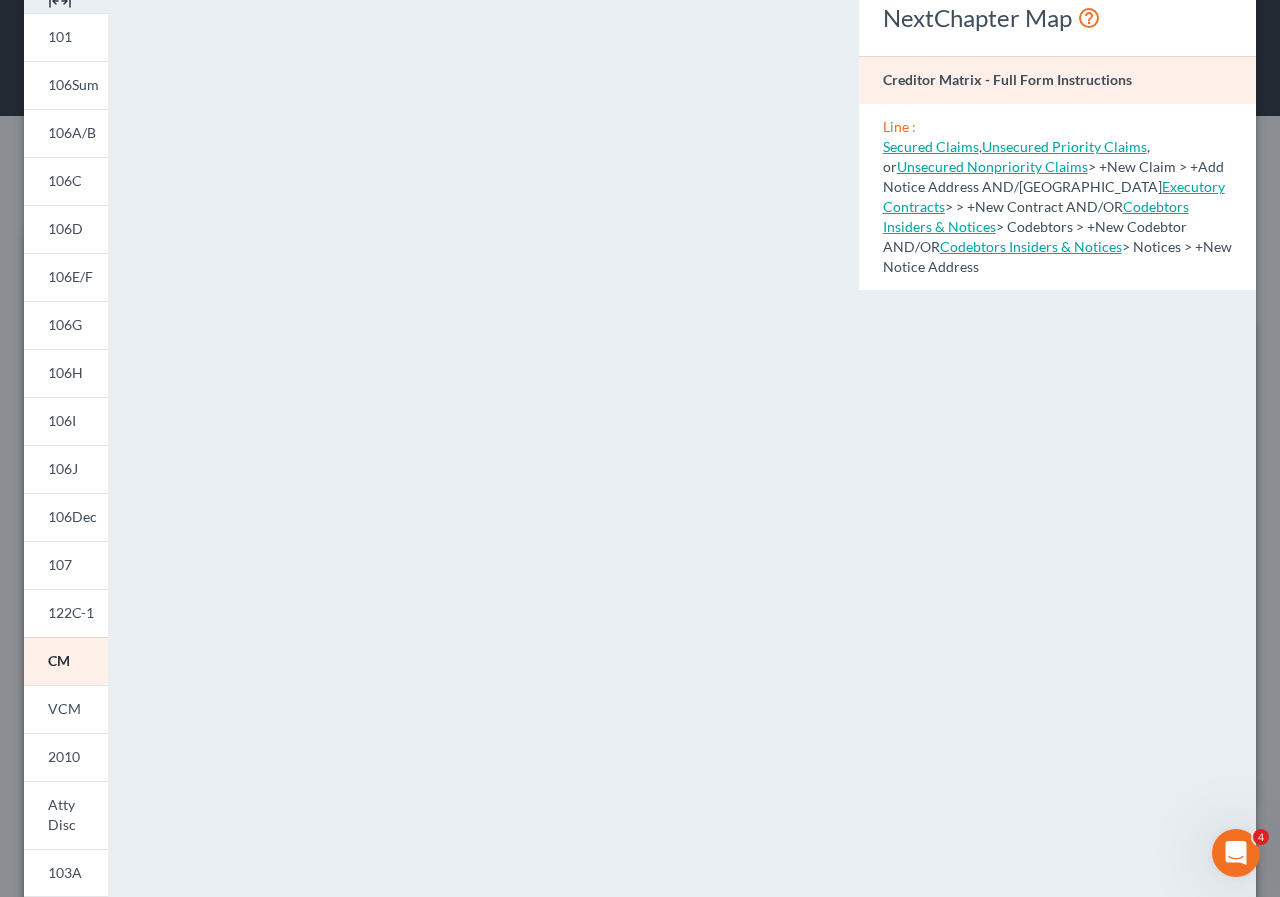 scroll, scrollTop: 12, scrollLeft: 0, axis: vertical 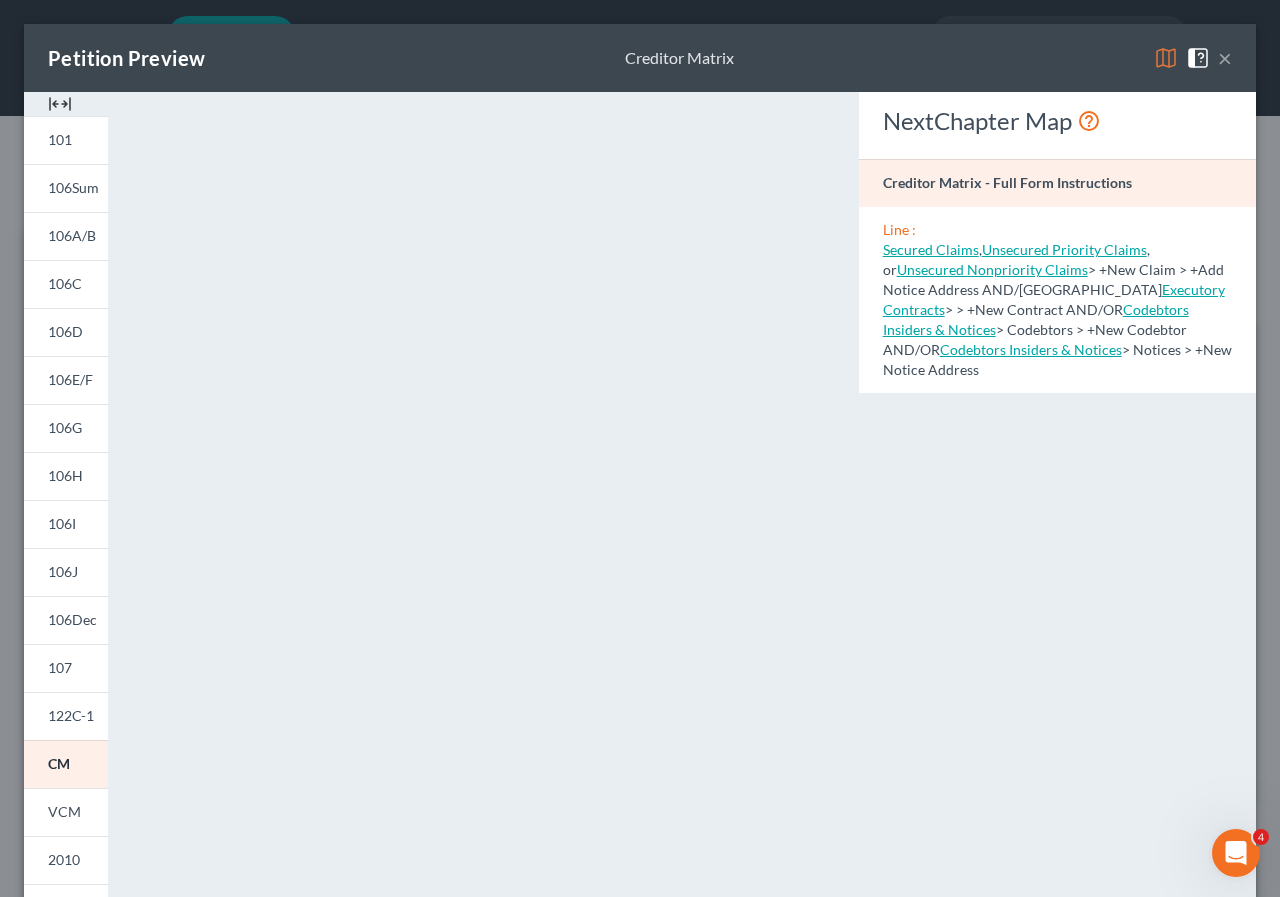 click on "×" at bounding box center (1225, 58) 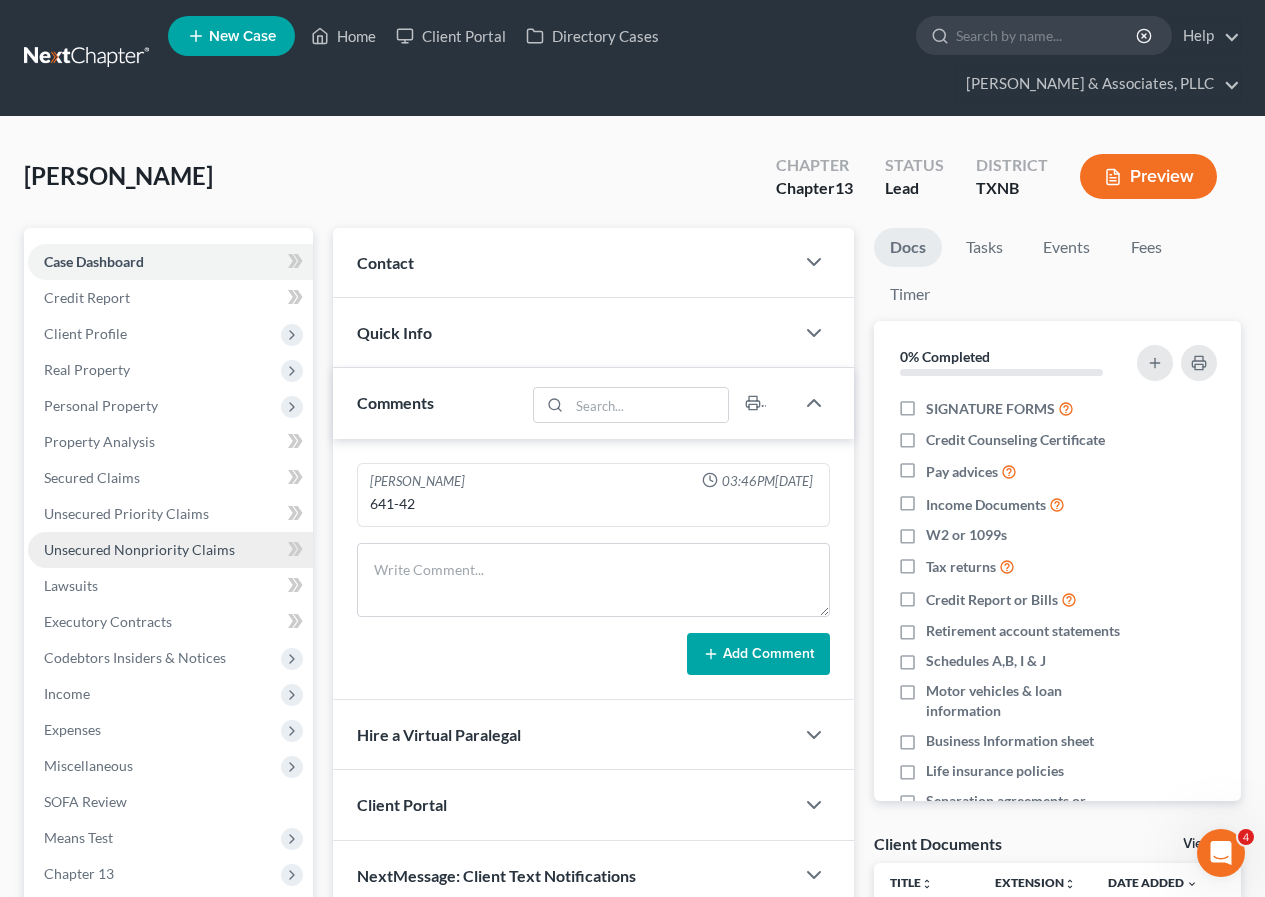 click on "Unsecured Nonpriority Claims" at bounding box center [139, 549] 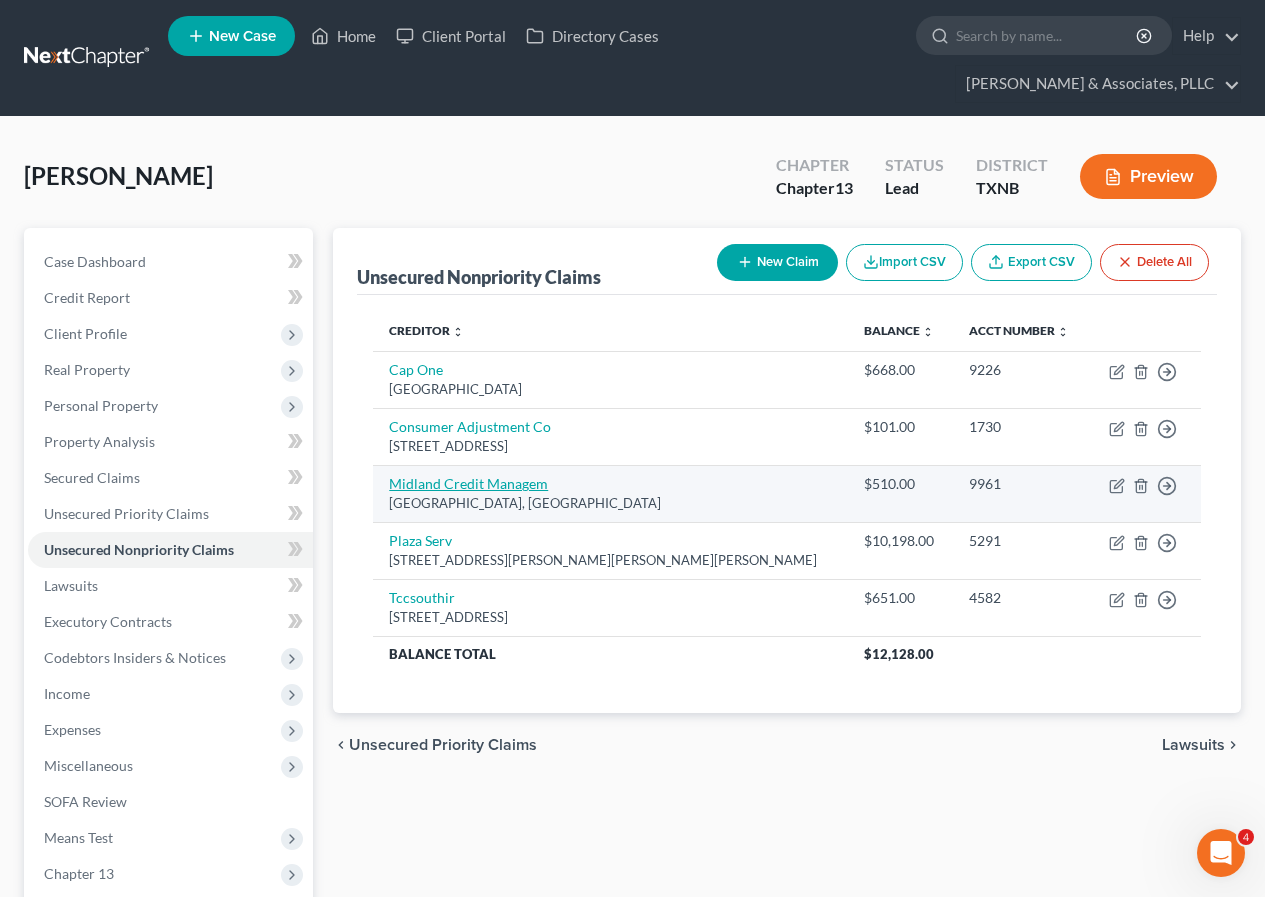 click on "Midland Credit Managem" at bounding box center [468, 483] 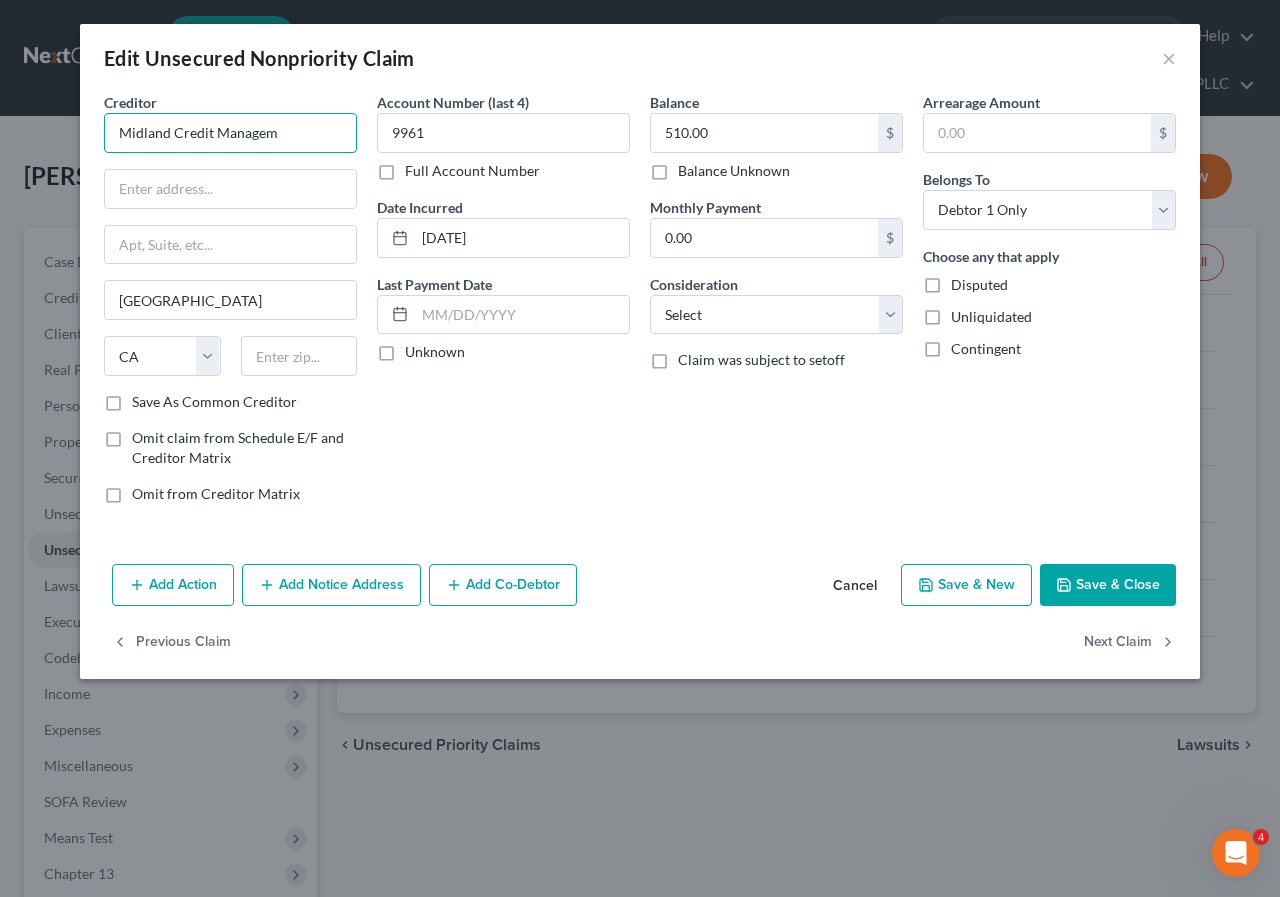 click on "Midland Credit Managem" at bounding box center (230, 133) 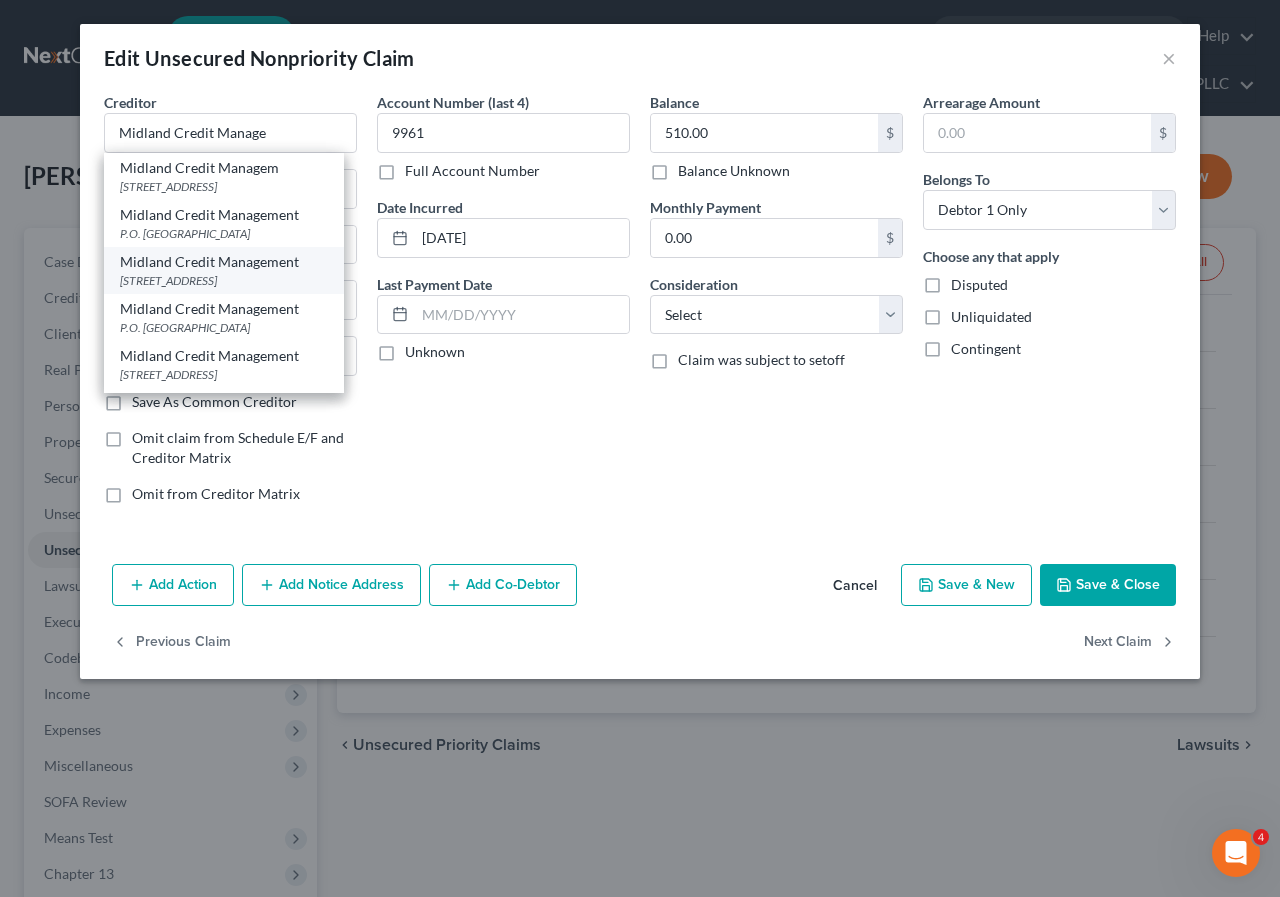 click on "[STREET_ADDRESS]" at bounding box center (224, 280) 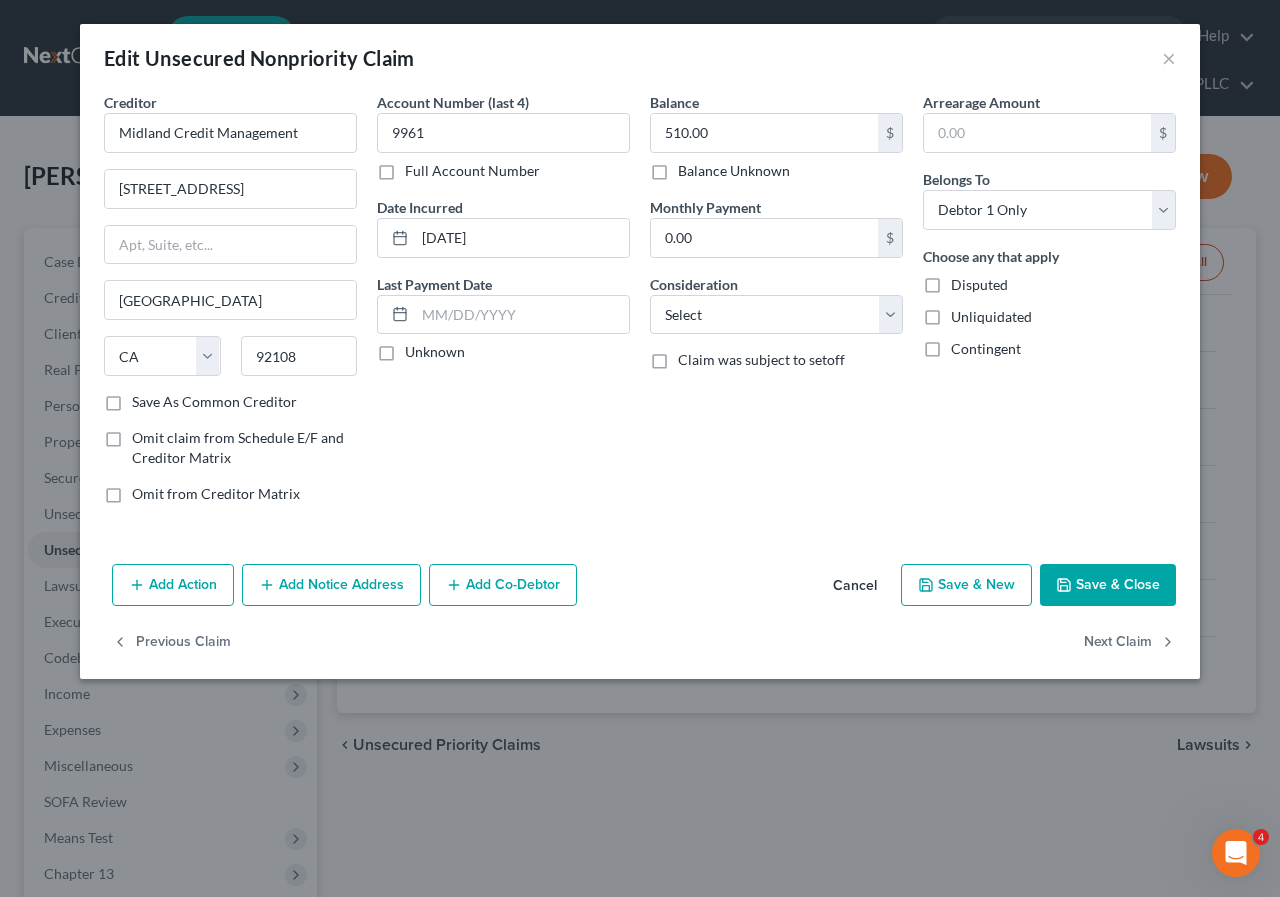 click on "Save & Close" at bounding box center [1108, 585] 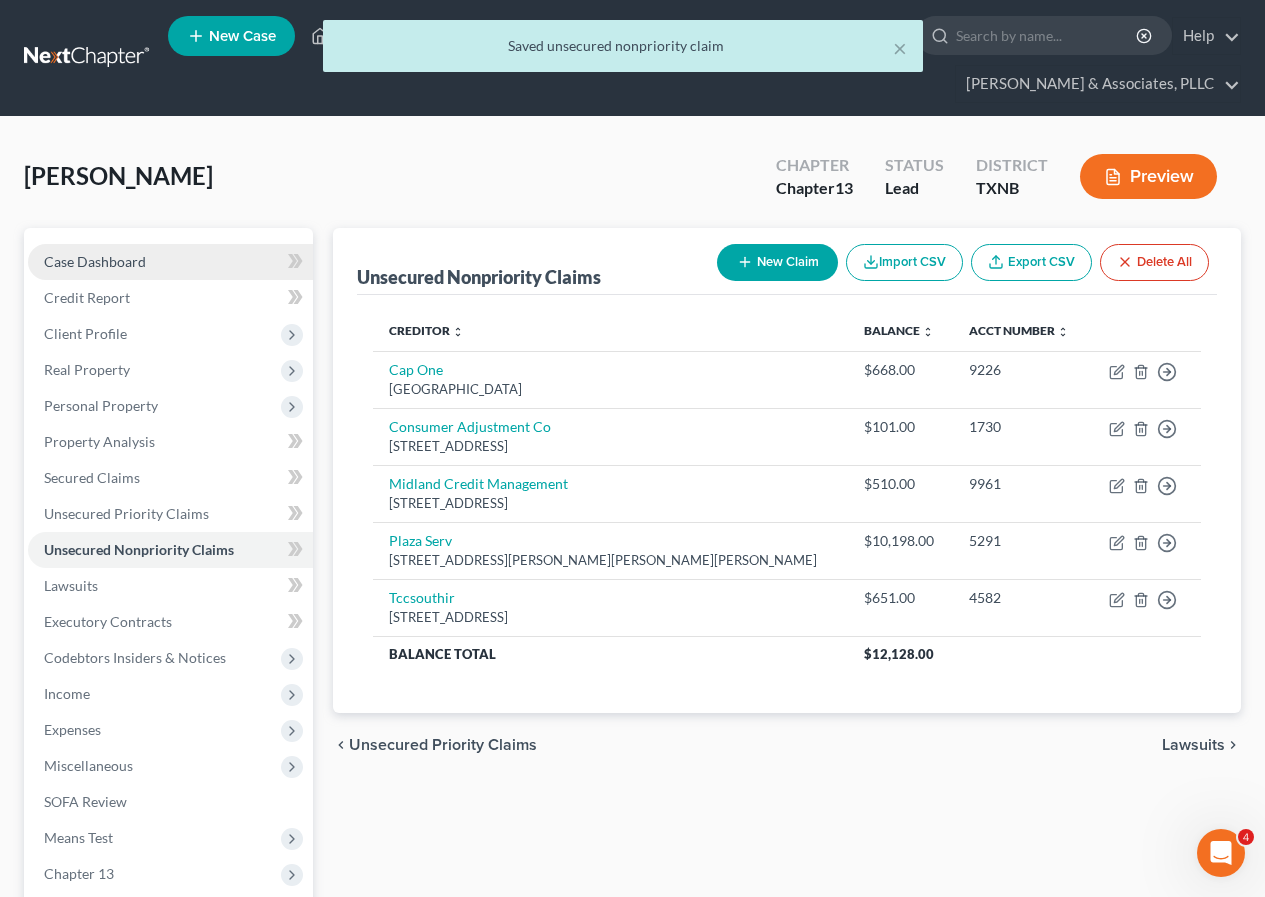 click on "Case Dashboard" at bounding box center [95, 261] 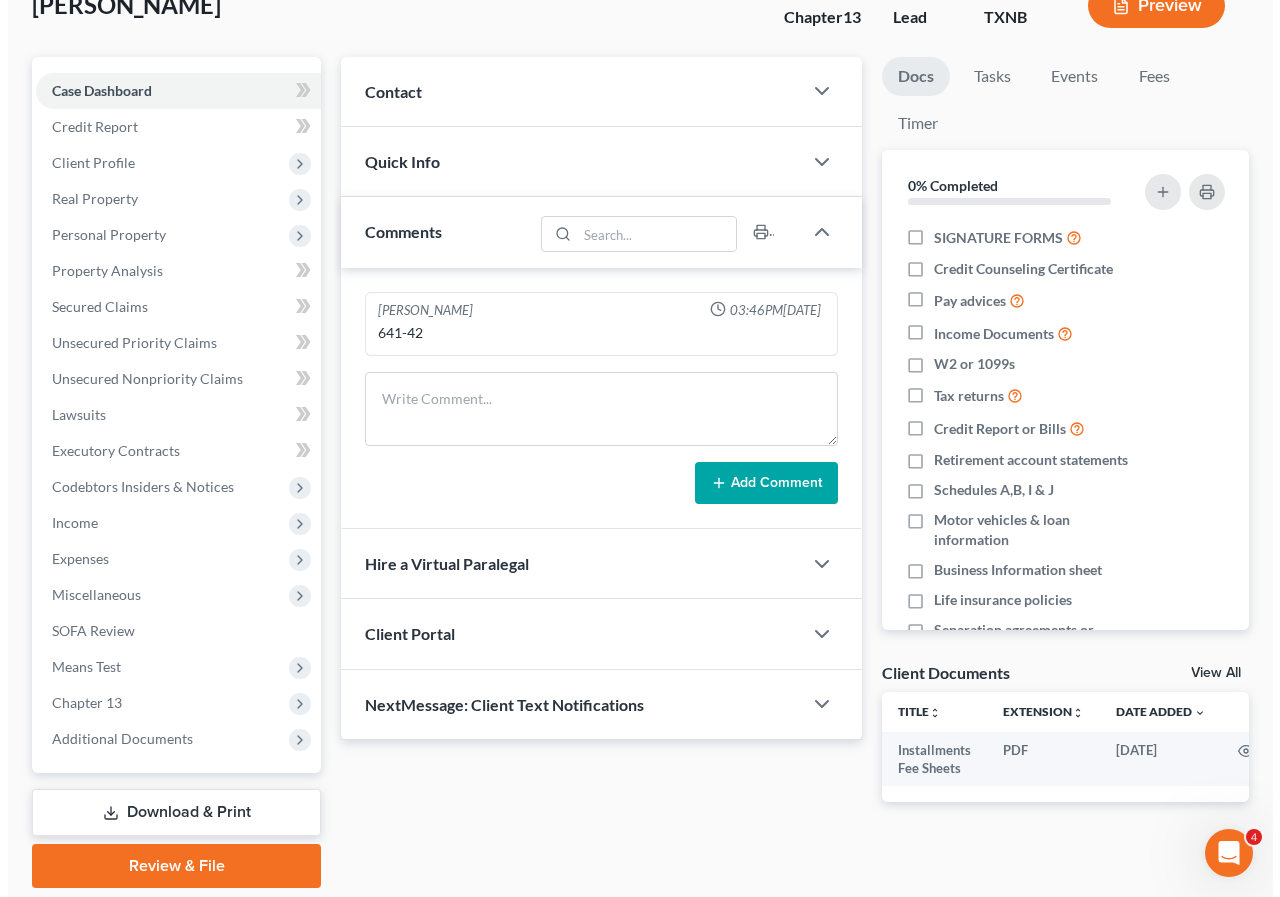 scroll, scrollTop: 0, scrollLeft: 0, axis: both 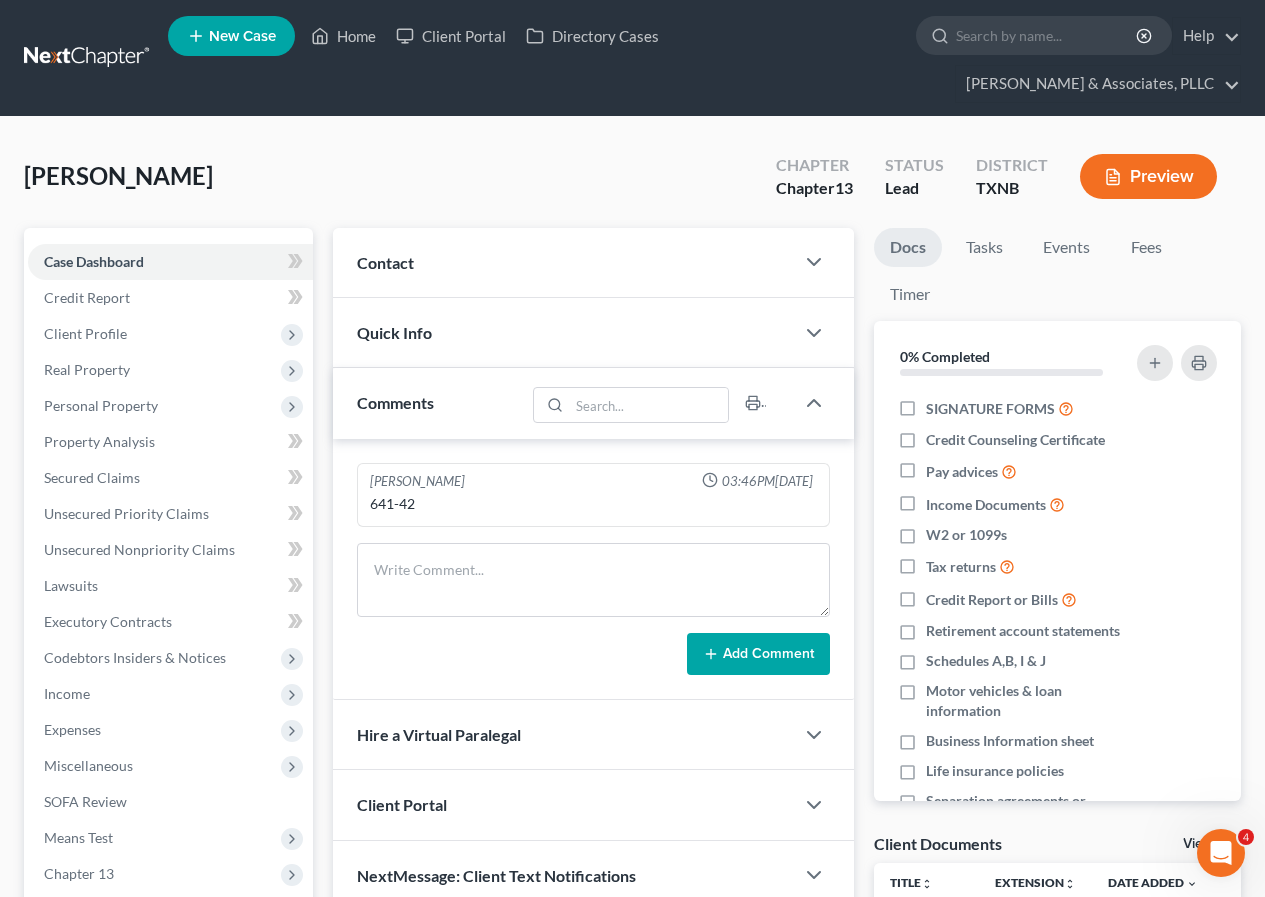click on "Preview" at bounding box center [1148, 176] 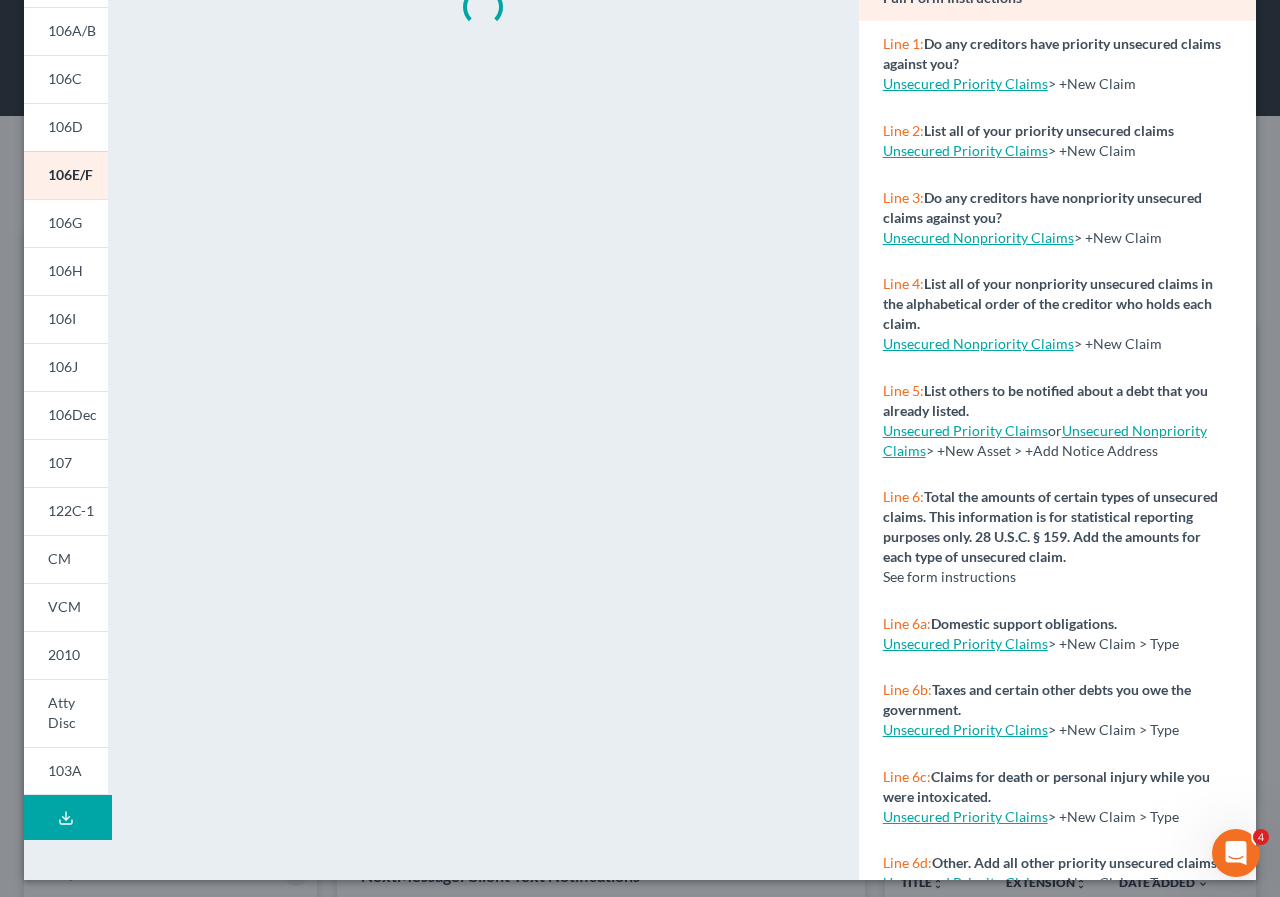 scroll, scrollTop: 212, scrollLeft: 0, axis: vertical 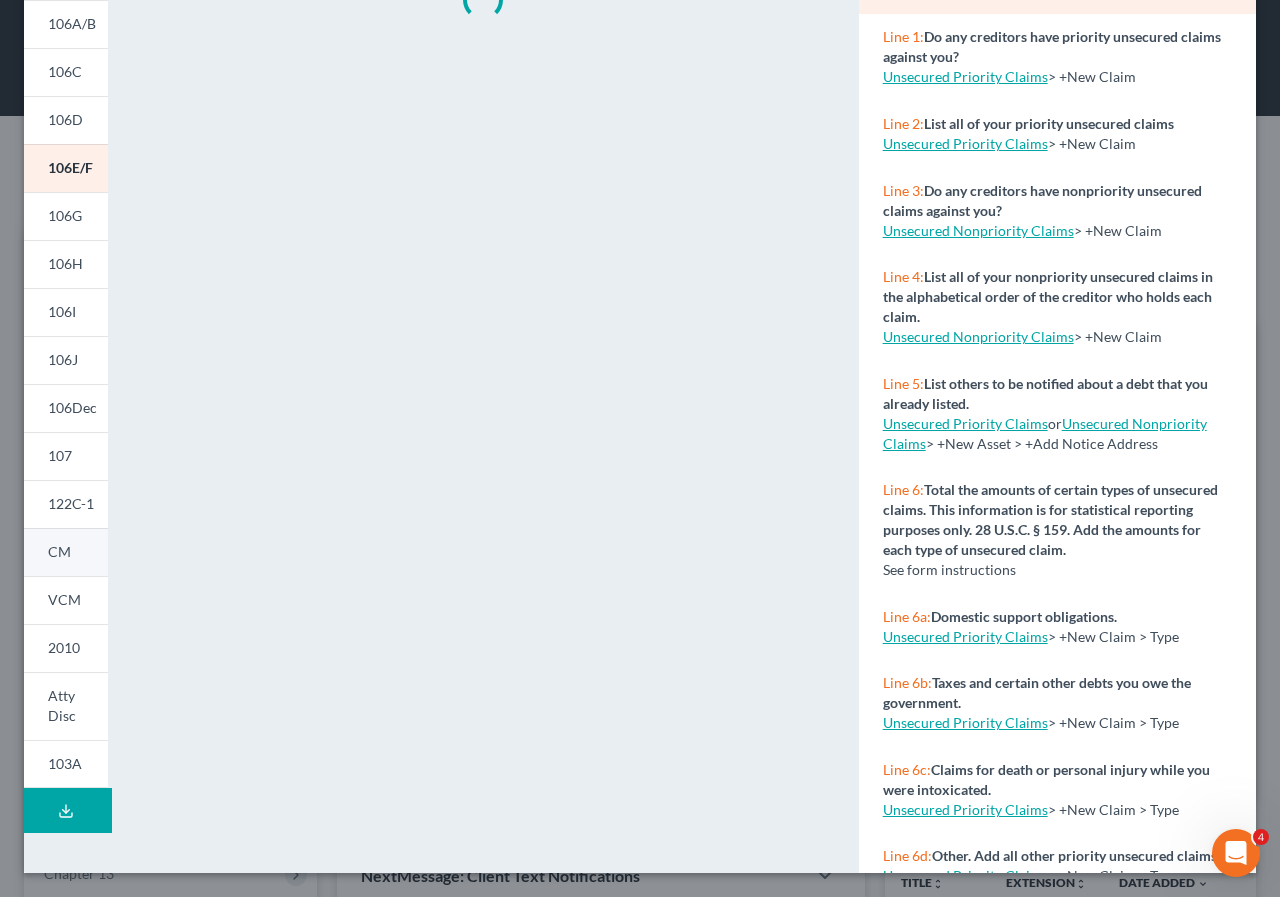 click on "CM" at bounding box center [59, 551] 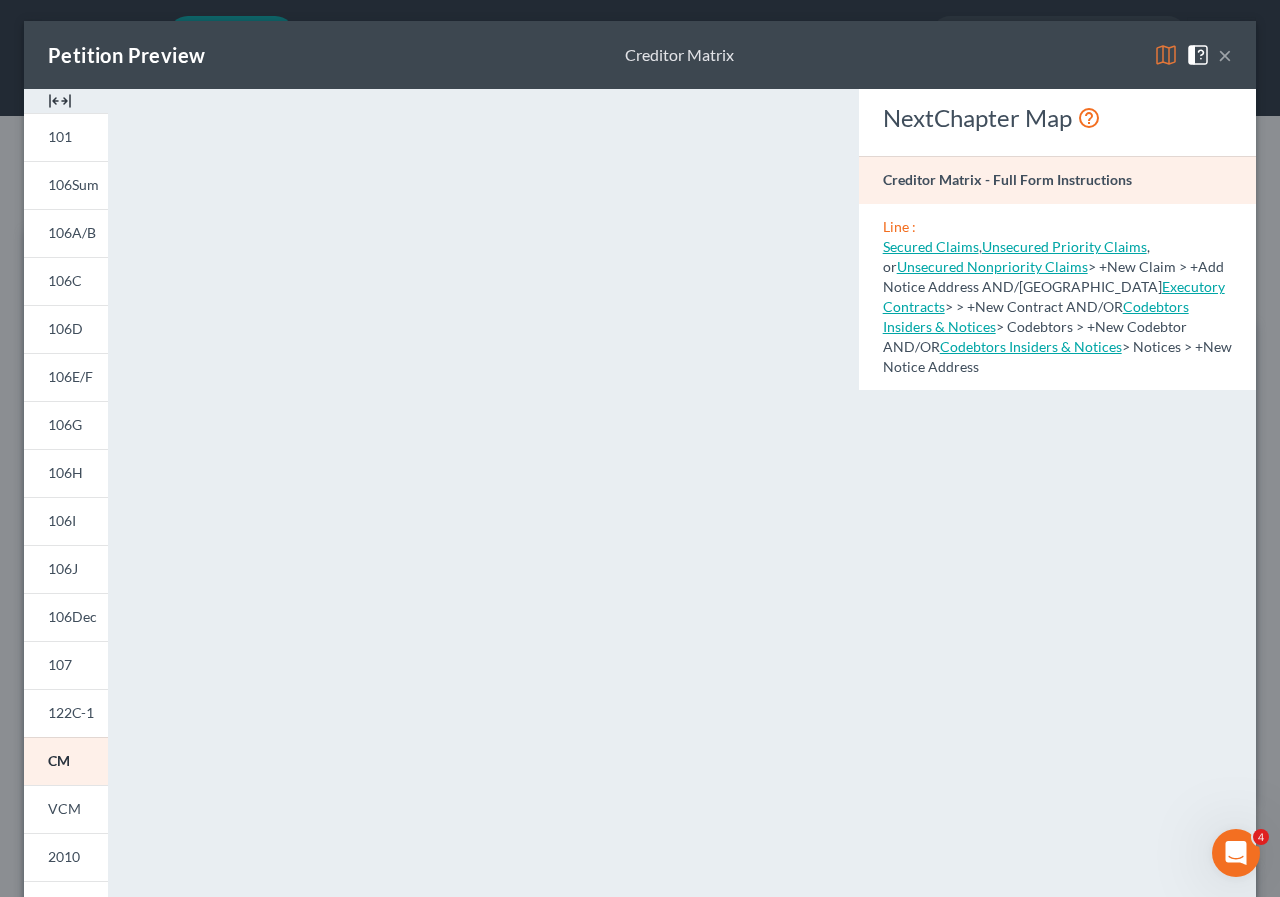 scroll, scrollTop: 0, scrollLeft: 0, axis: both 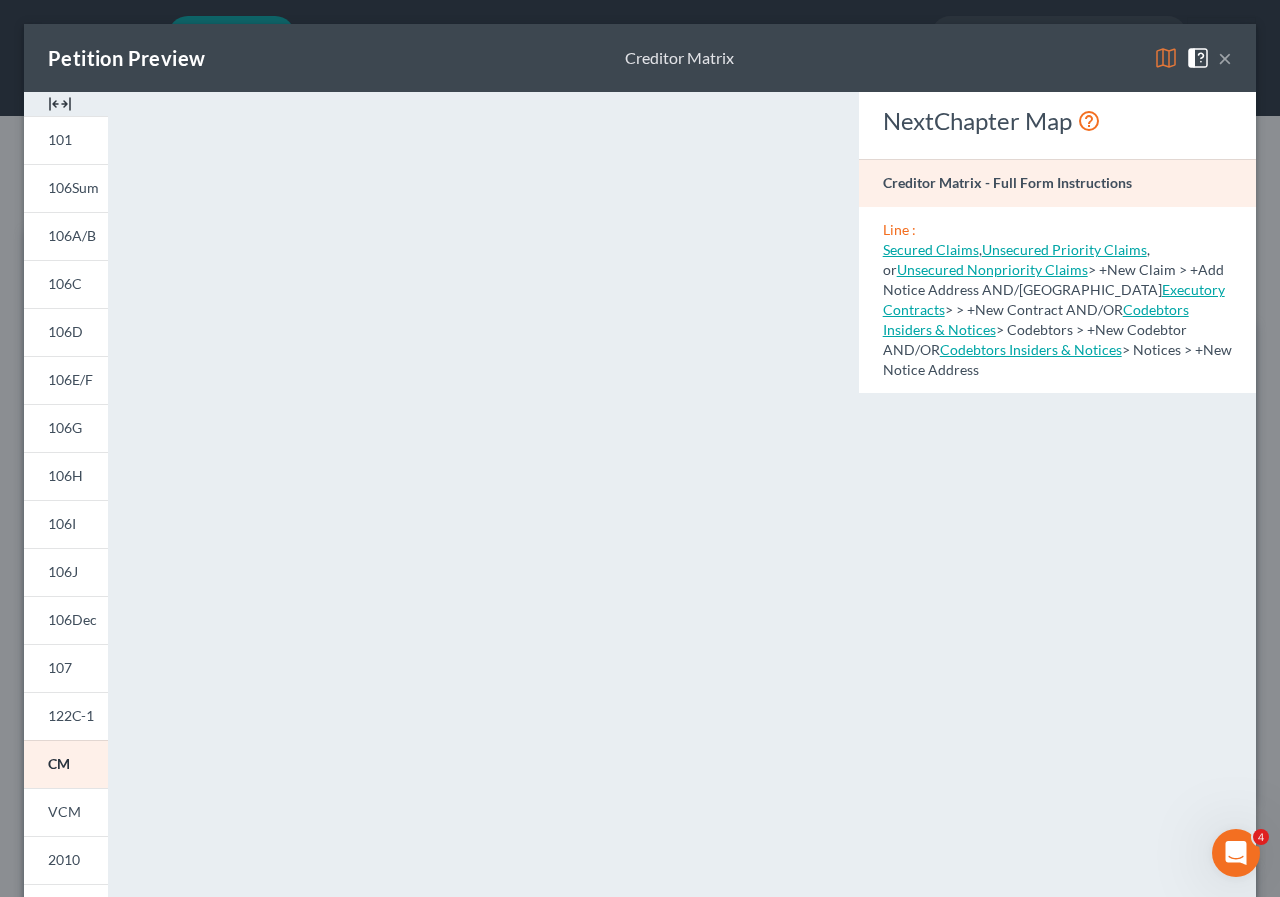 click on "×" at bounding box center (1225, 58) 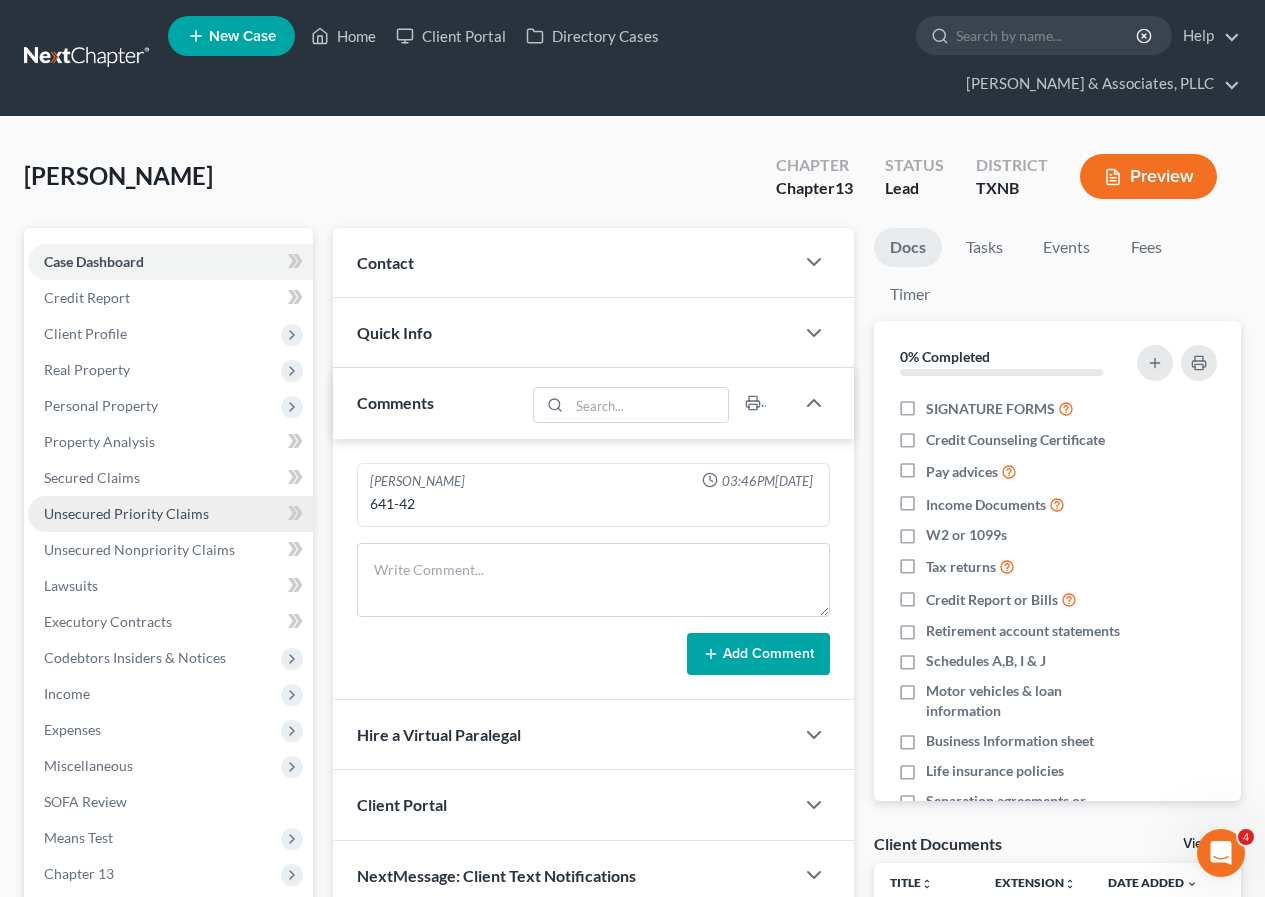 click on "Unsecured Priority Claims" at bounding box center [126, 513] 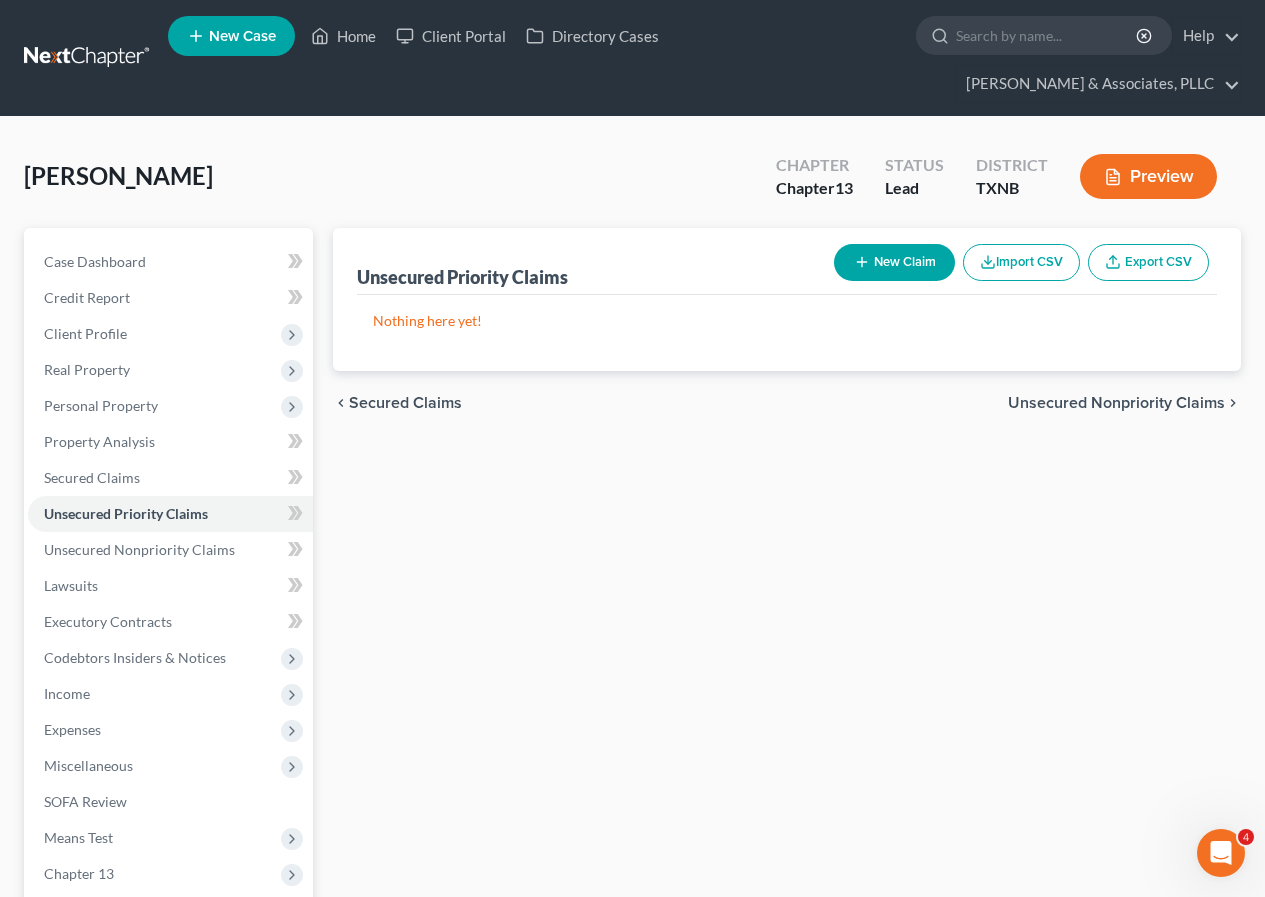 click on "New Claim" at bounding box center [894, 262] 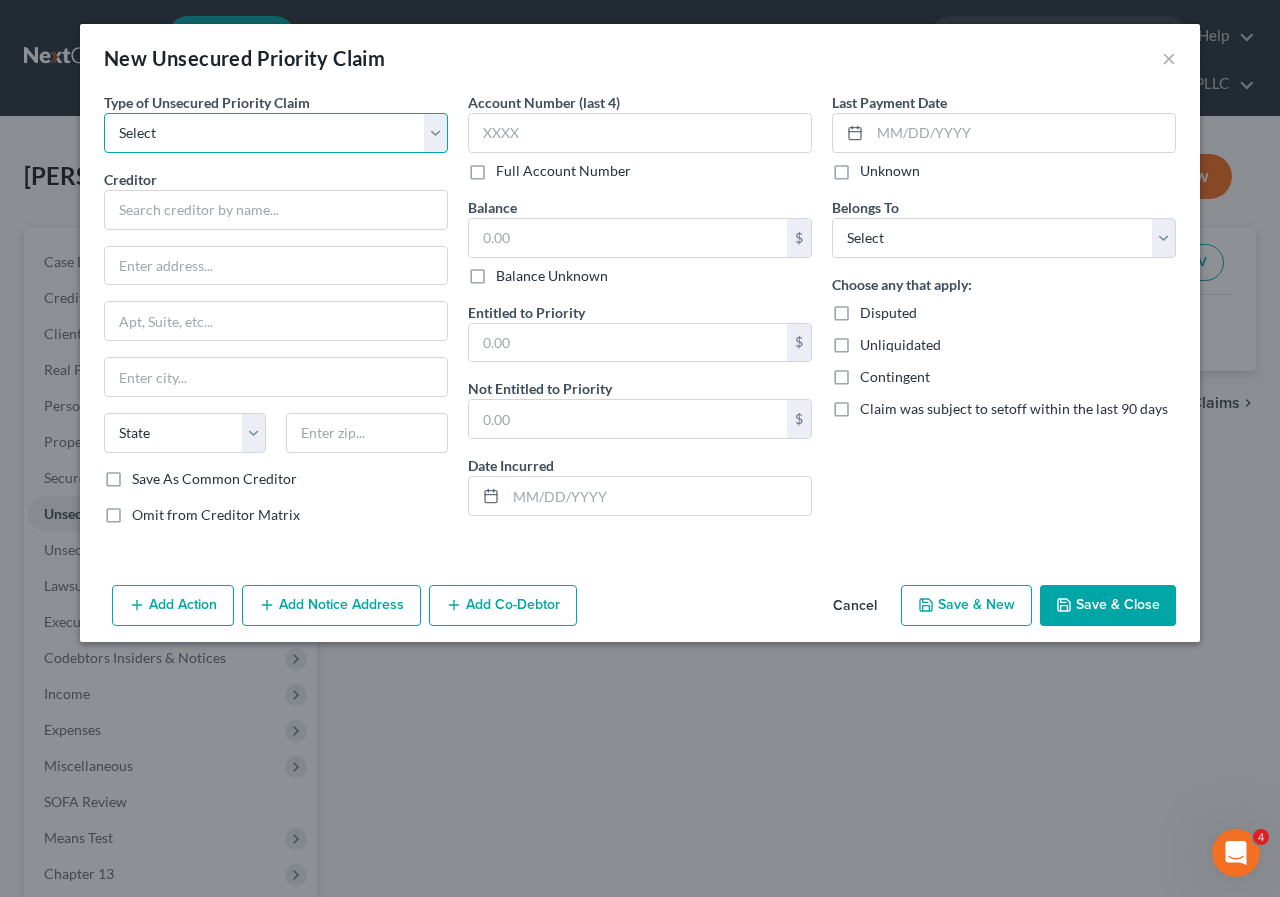 click on "Select Taxes & Other Government Units Domestic Support Obligations Extensions of credit in an involuntary case Wages, Salaries, Commissions Contributions to employee benefits Certain farmers and fisherman Deposits by individuals Commitments to maintain capitals Claims for death or injury while intoxicated Other" at bounding box center [276, 133] 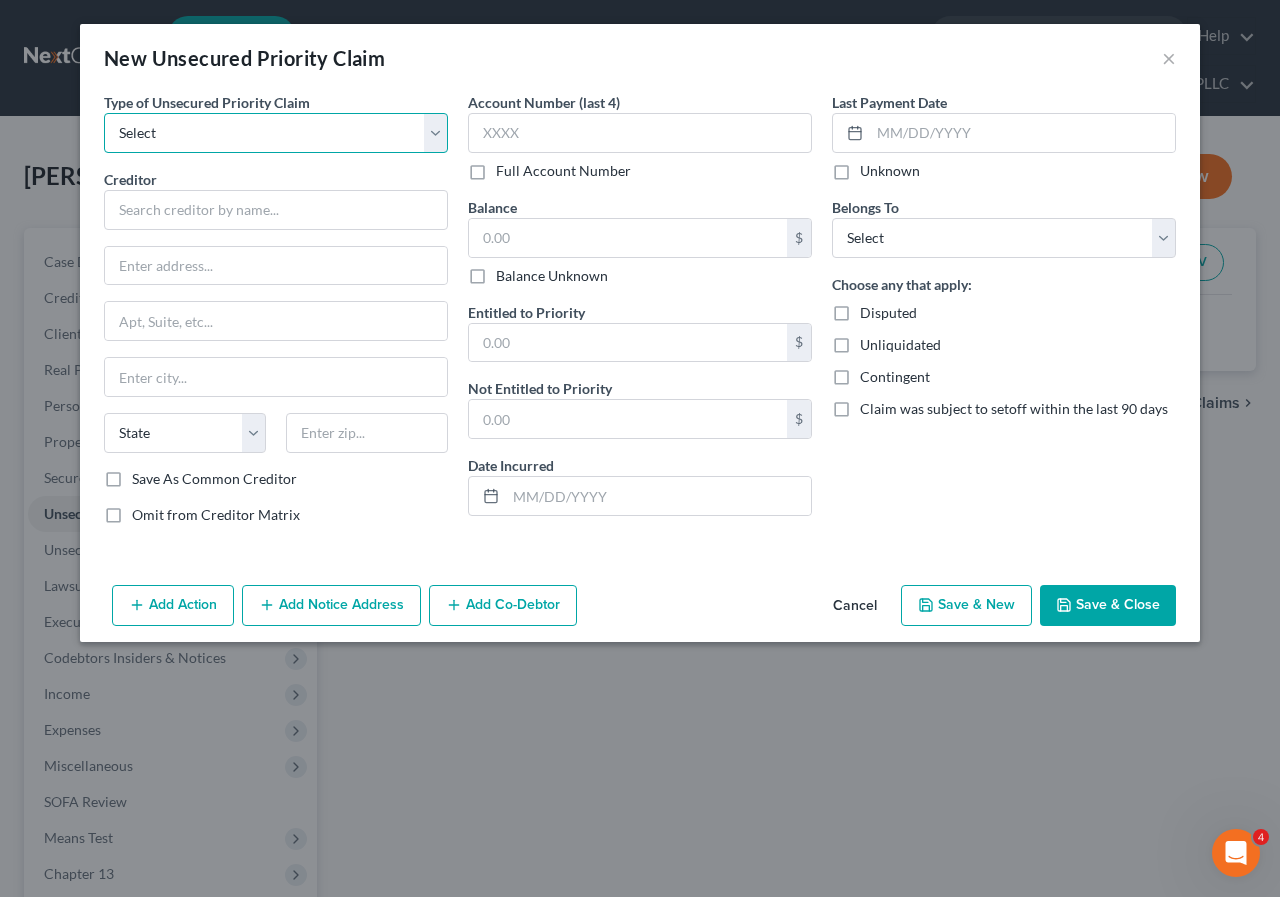select on "0" 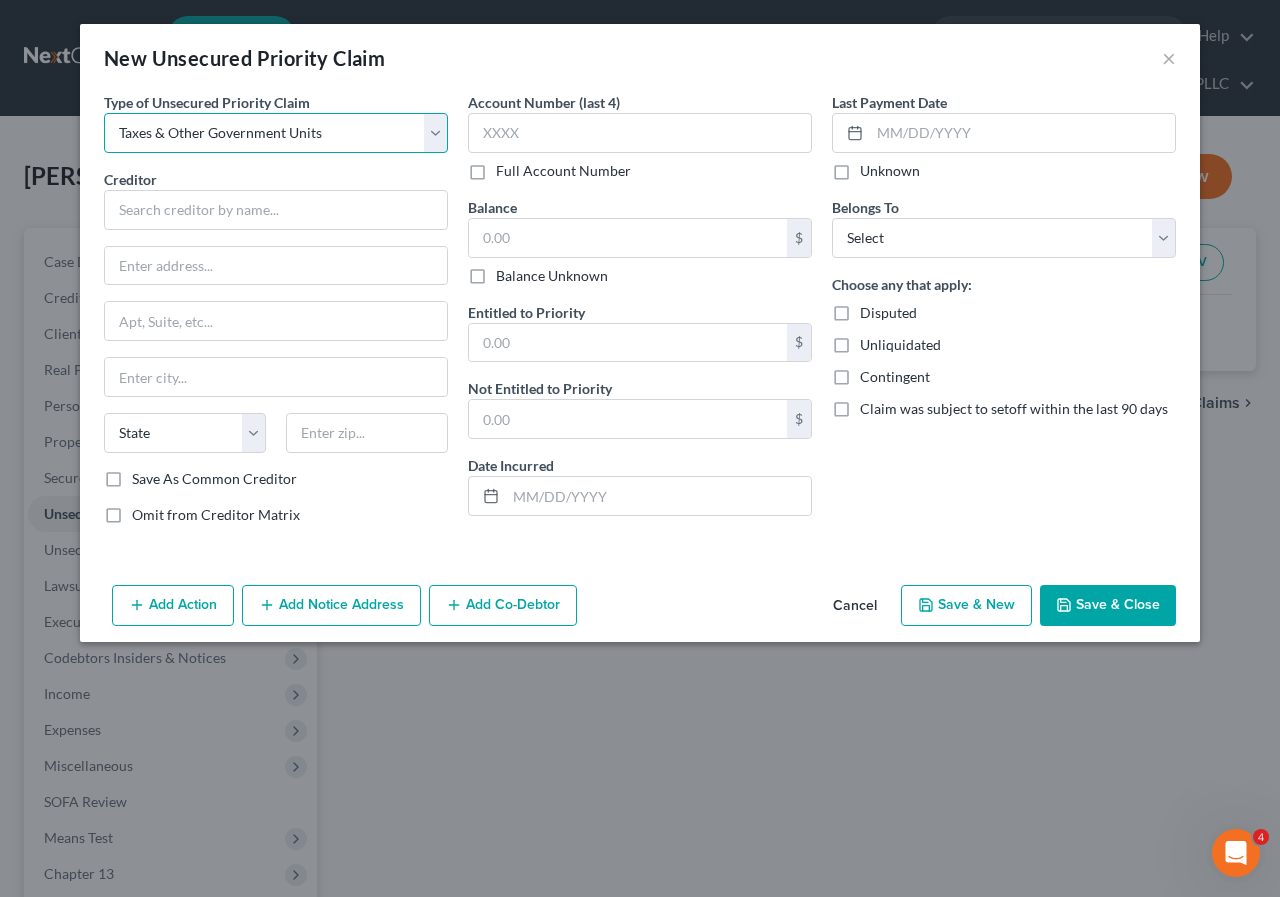 click on "Select Taxes & Other Government Units Domestic Support Obligations Extensions of credit in an involuntary case Wages, Salaries, Commissions Contributions to employee benefits Certain farmers and fisherman Deposits by individuals Commitments to maintain capitals Claims for death or injury while intoxicated Other" at bounding box center [276, 133] 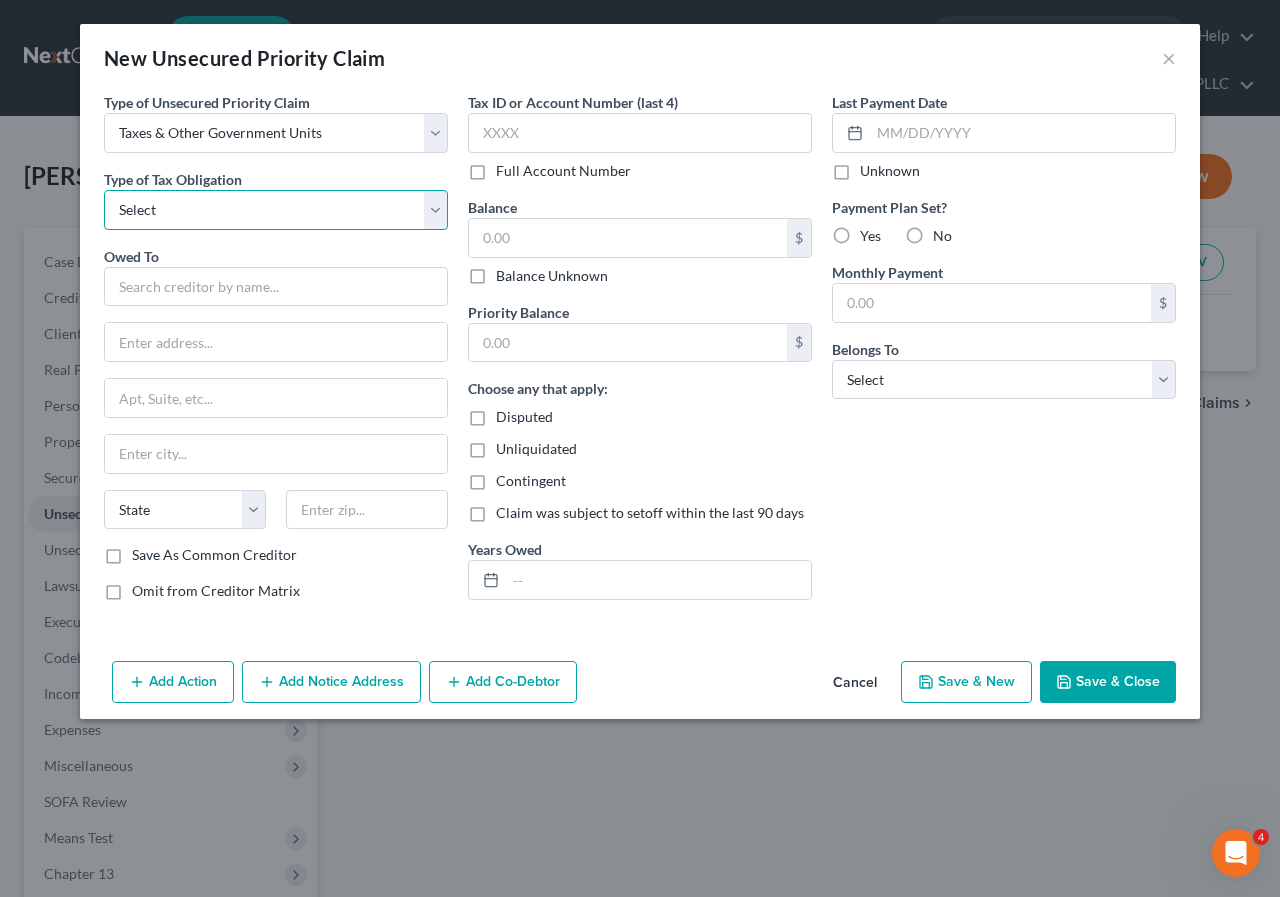 click on "Select Federal City State Franchise Tax Board Other" at bounding box center [276, 210] 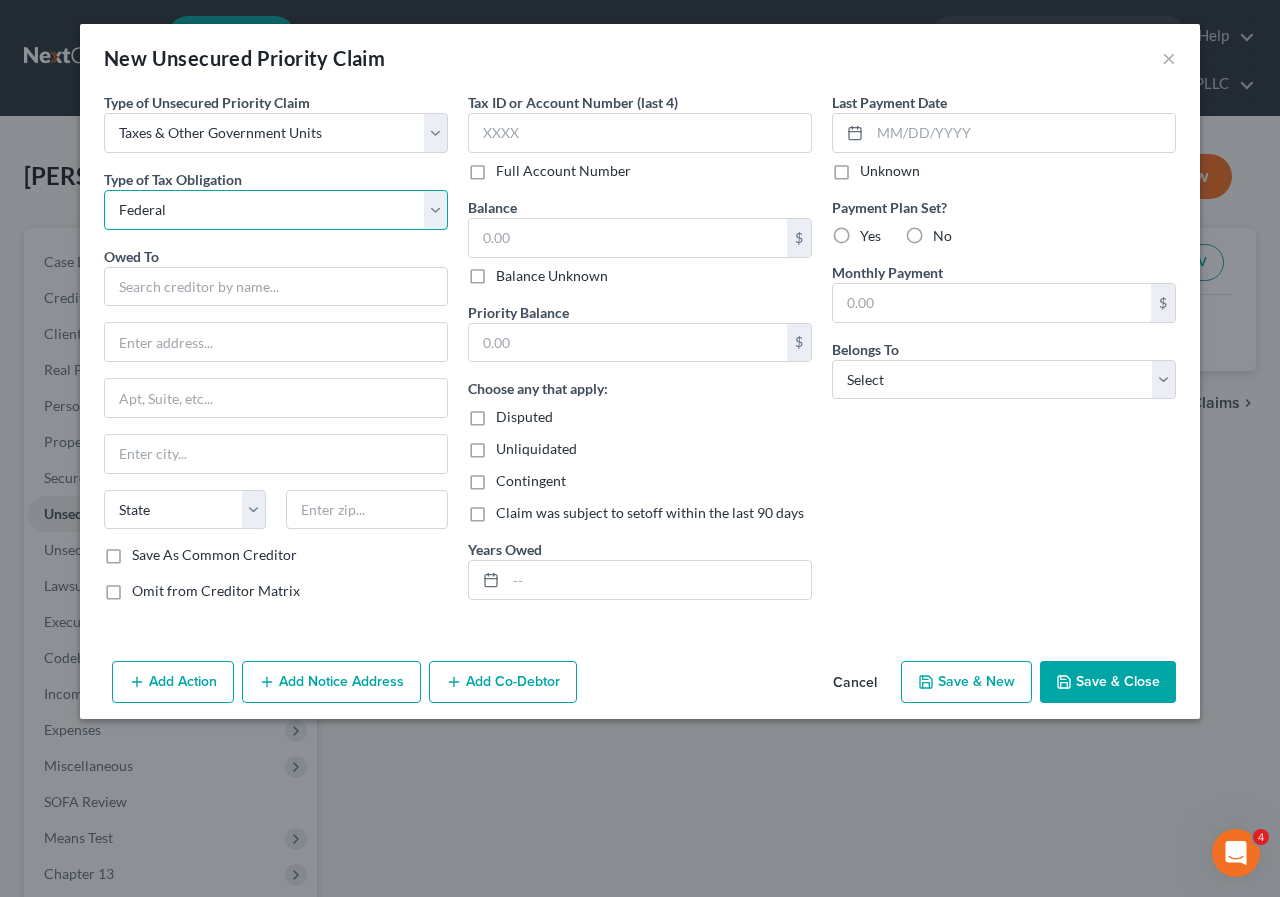 click on "Select Federal City State Franchise Tax Board Other" at bounding box center (276, 210) 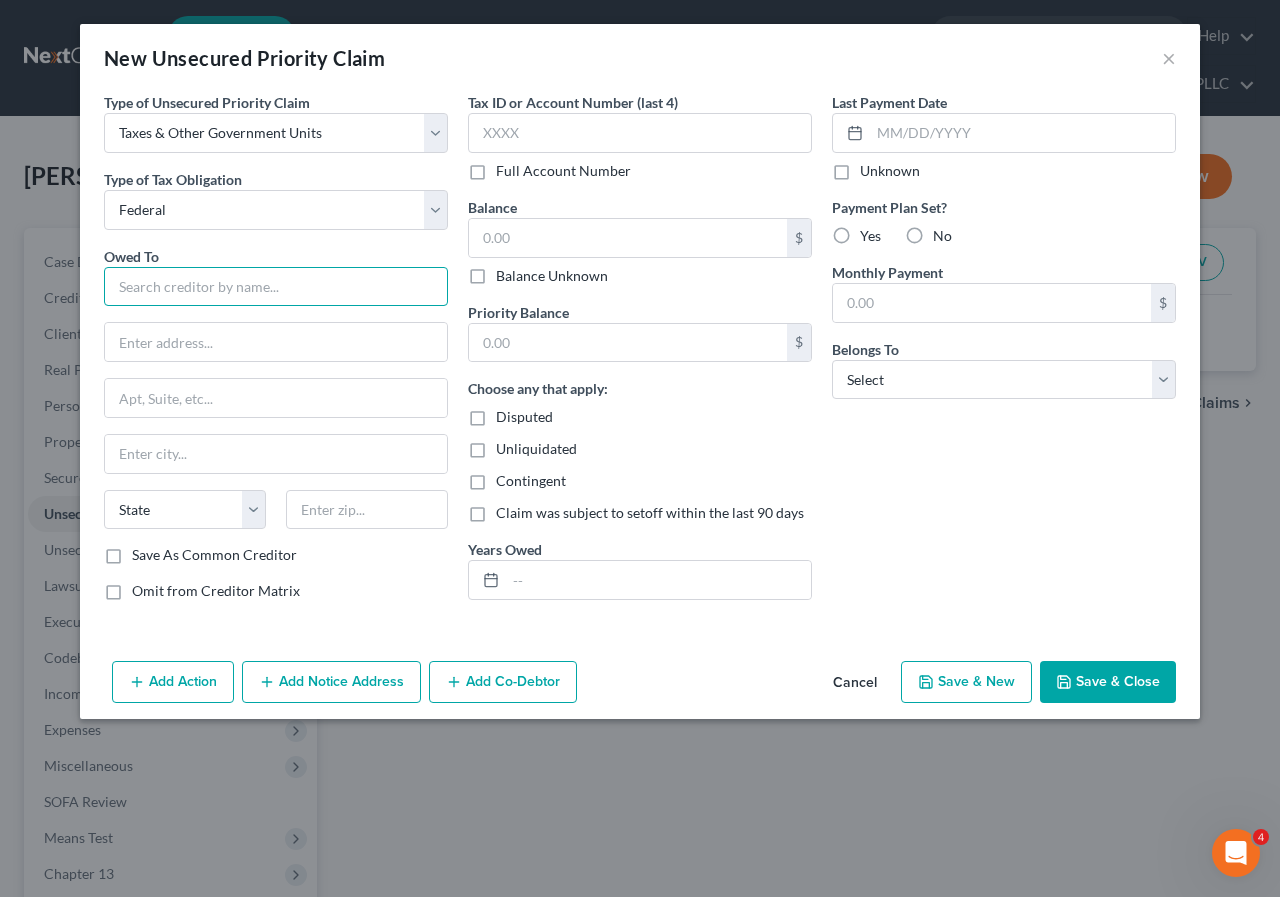 click at bounding box center [276, 287] 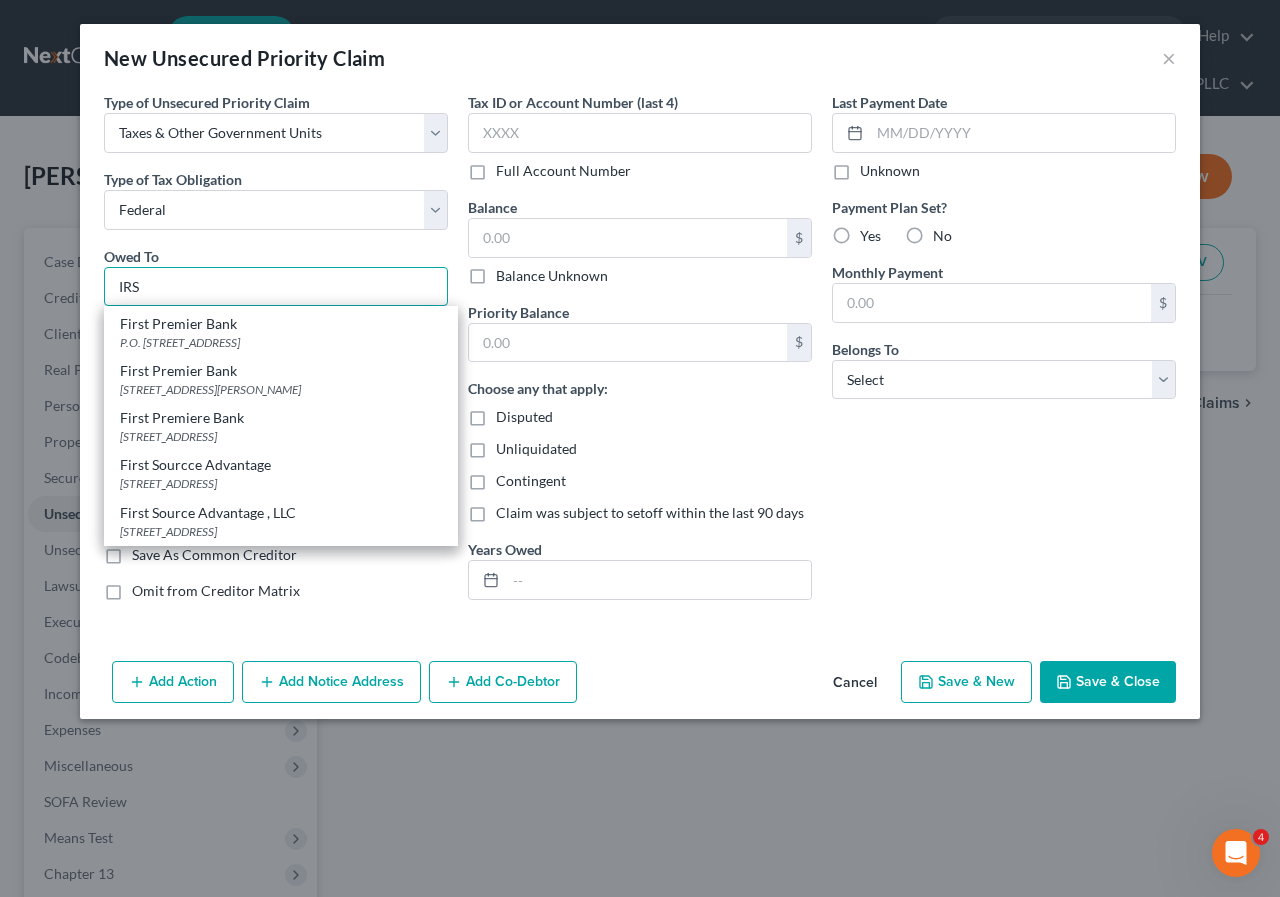 scroll, scrollTop: 566, scrollLeft: 0, axis: vertical 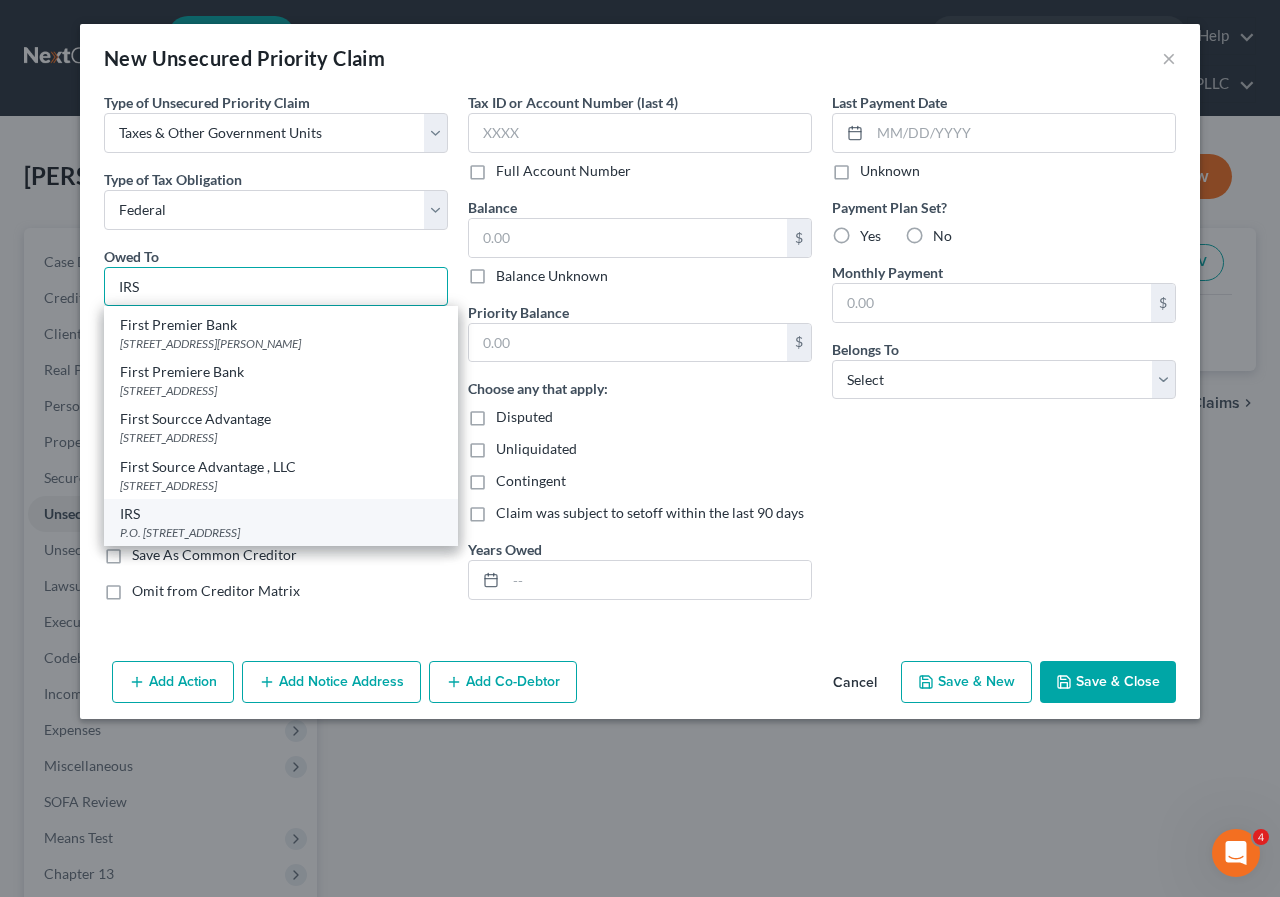 type on "IRS" 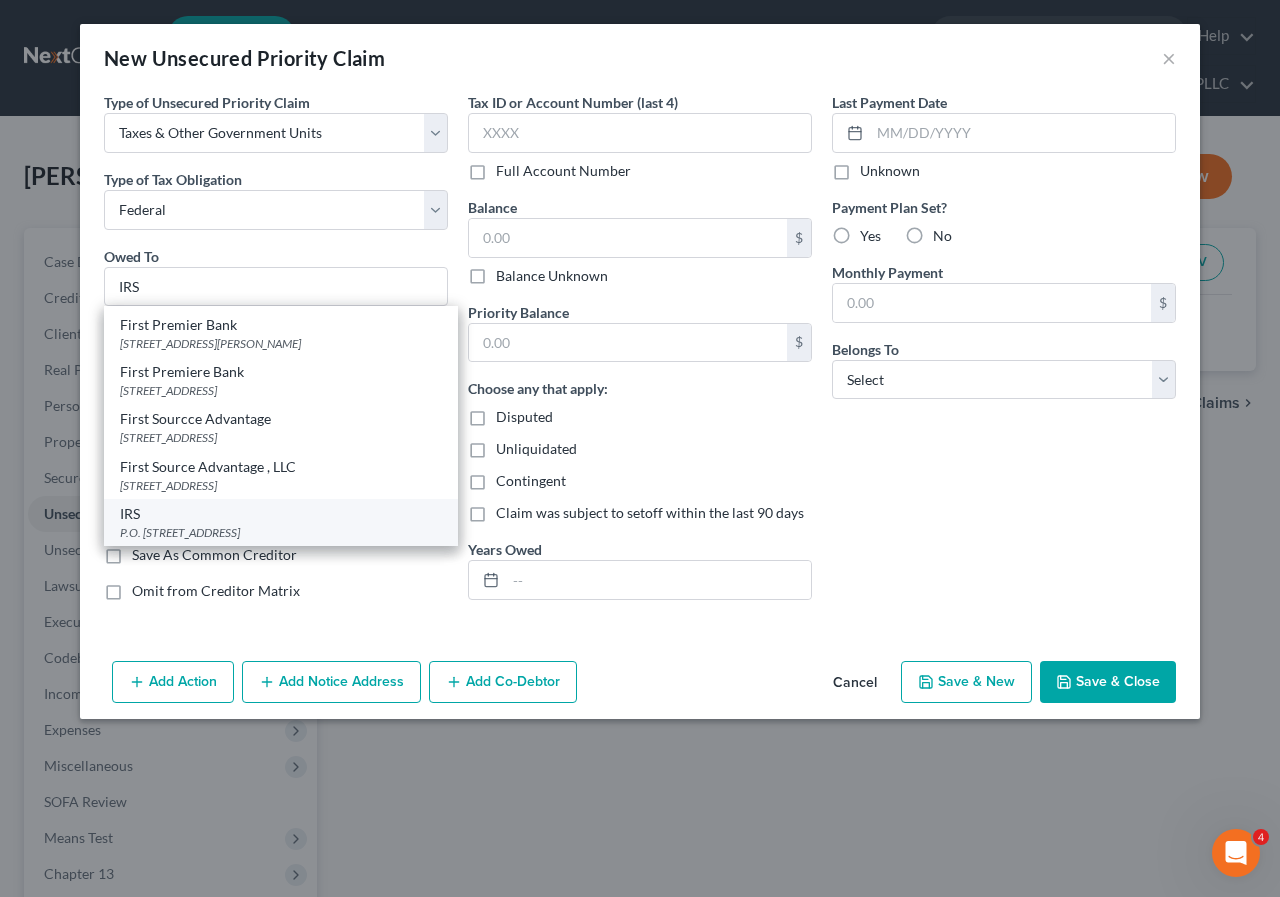 click on "P.O. [STREET_ADDRESS]" at bounding box center (281, 532) 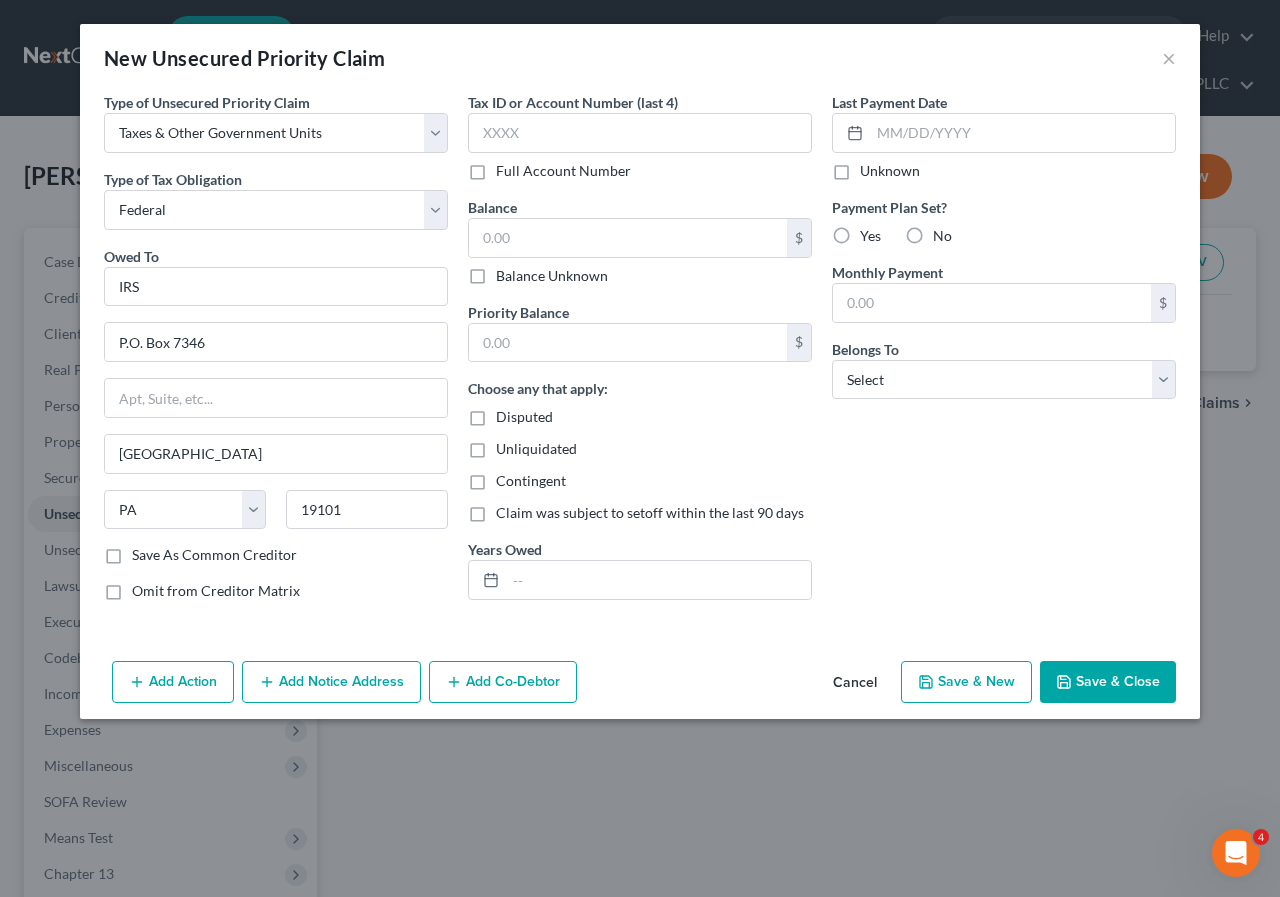 scroll, scrollTop: 0, scrollLeft: 0, axis: both 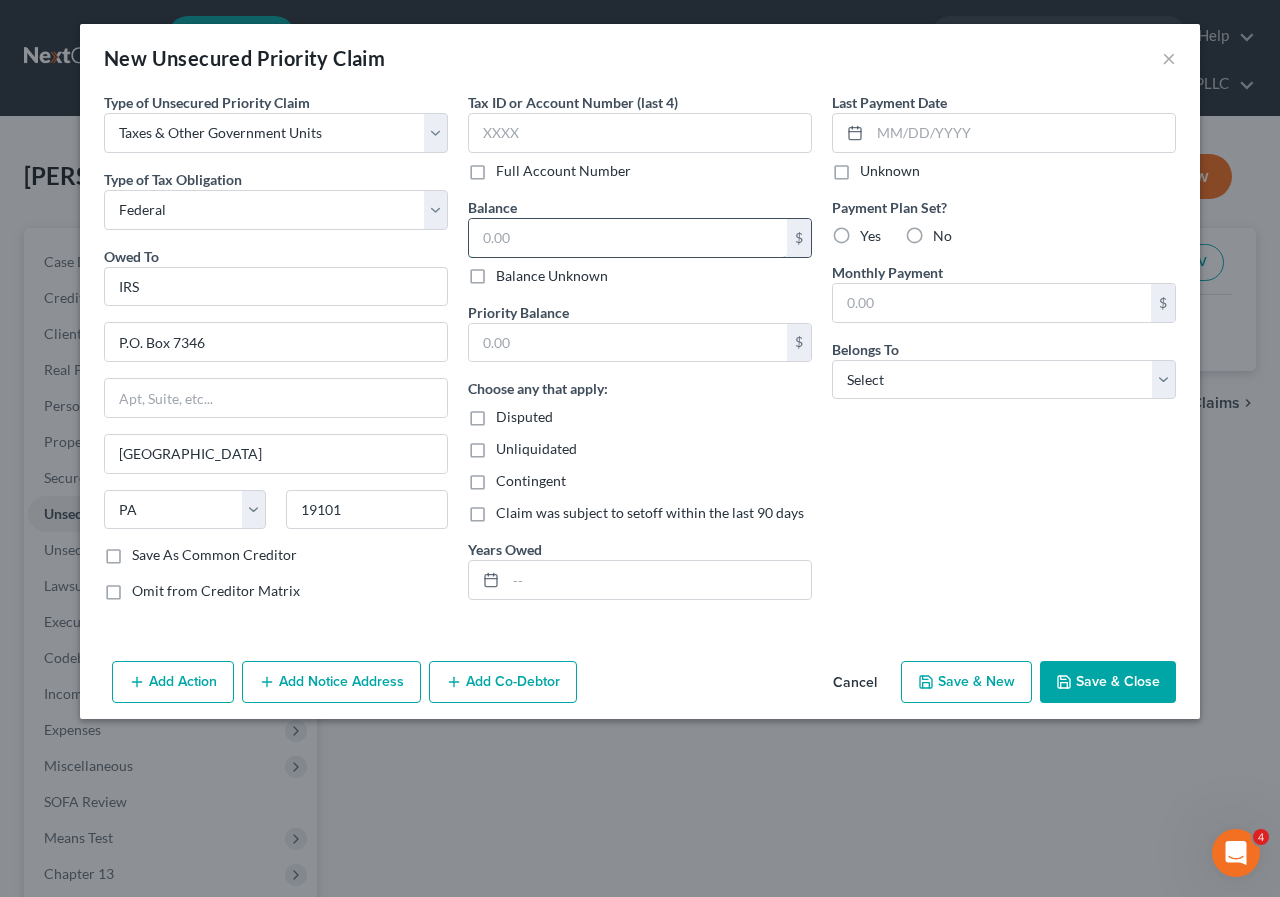 click at bounding box center [628, 238] 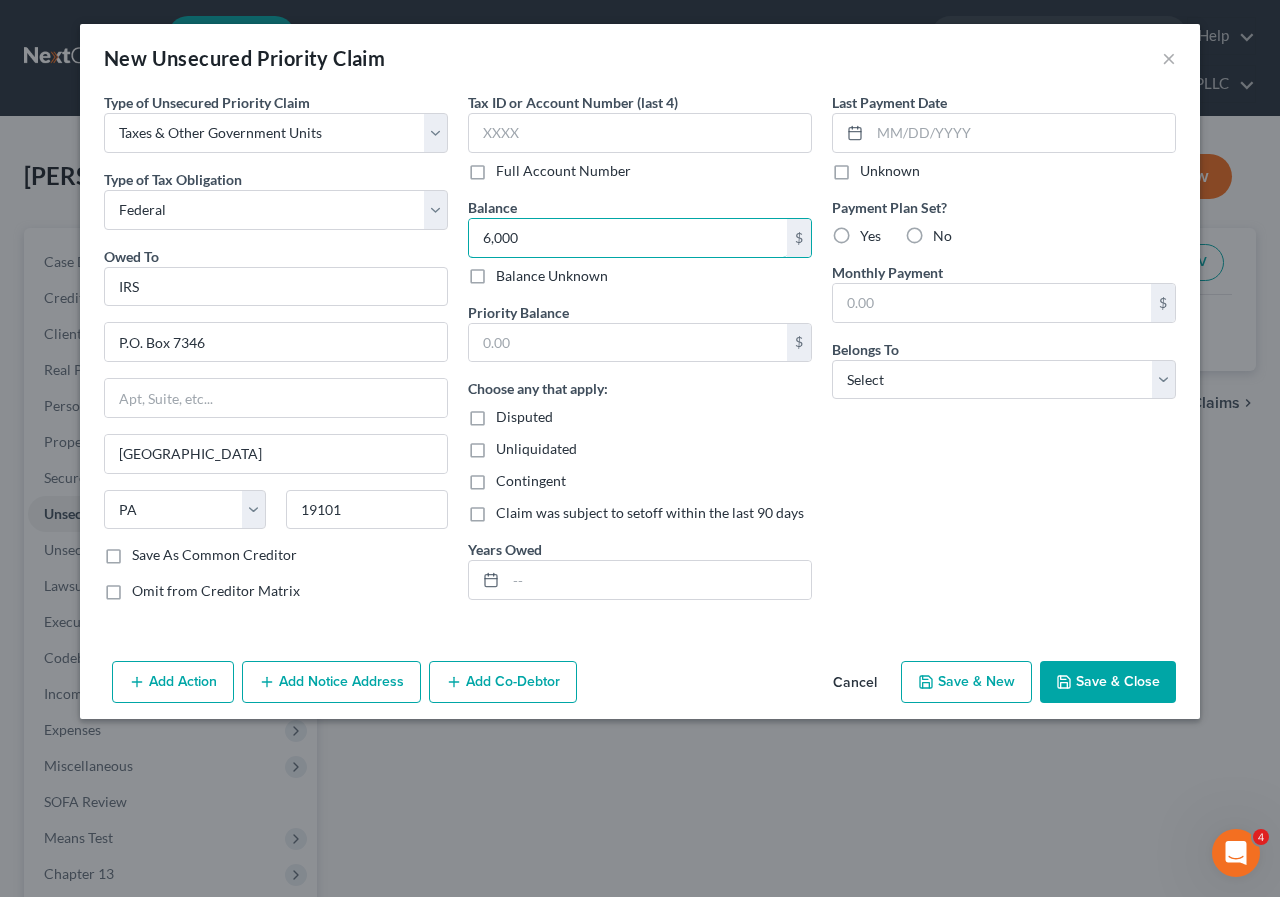 type on "6,000" 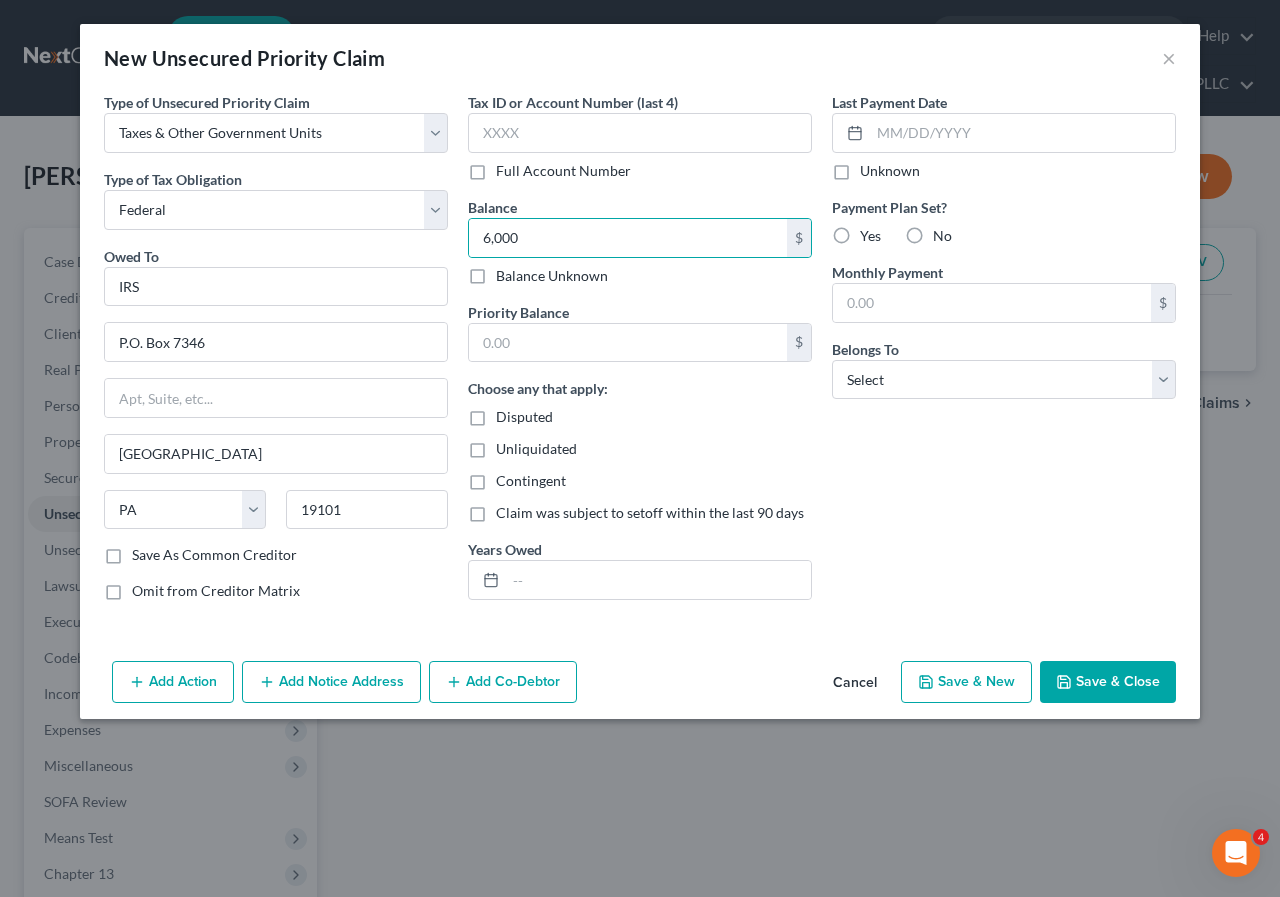 click on "Save & Close" at bounding box center (1108, 682) 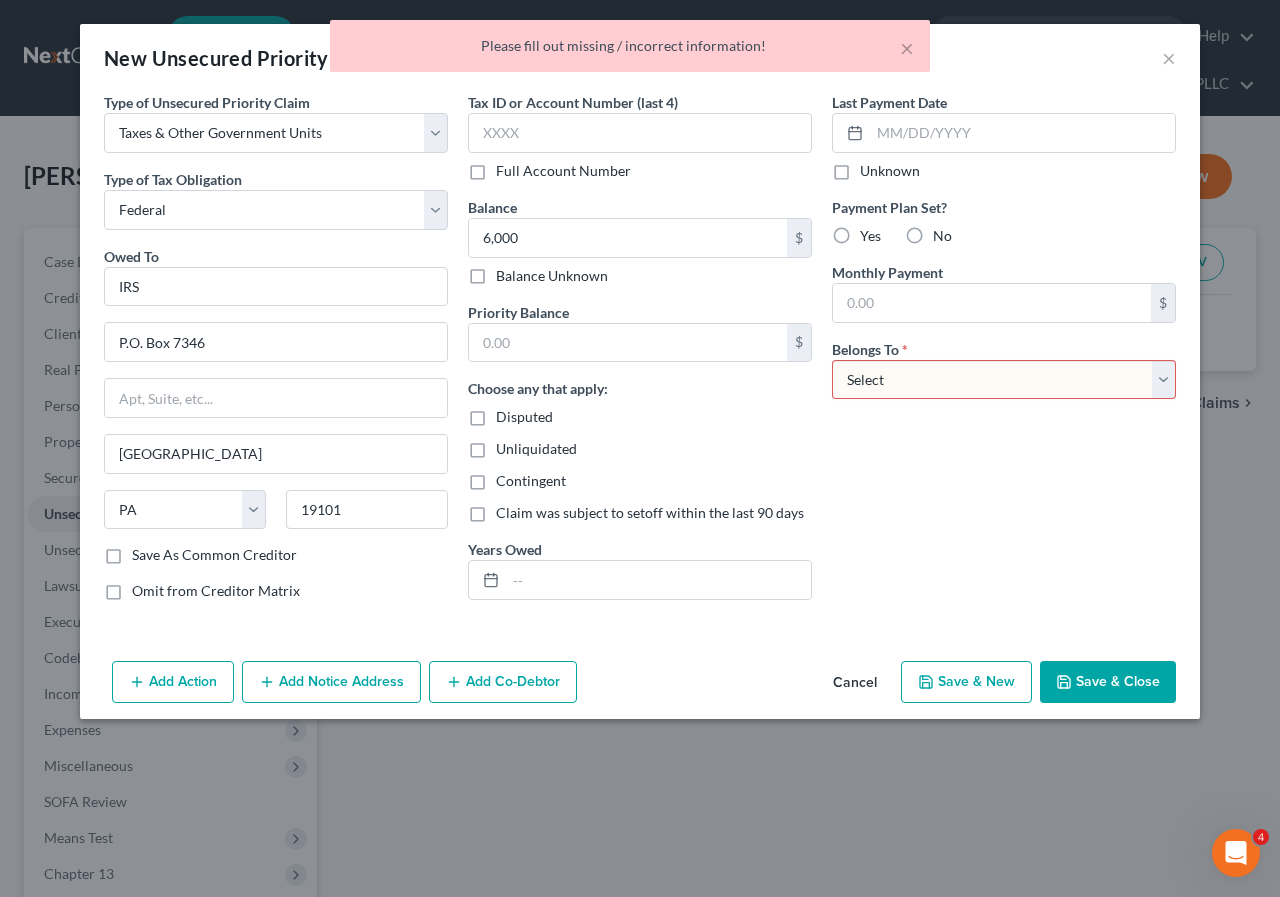 drag, startPoint x: 1165, startPoint y: 387, endPoint x: 1058, endPoint y: 398, distance: 107.563934 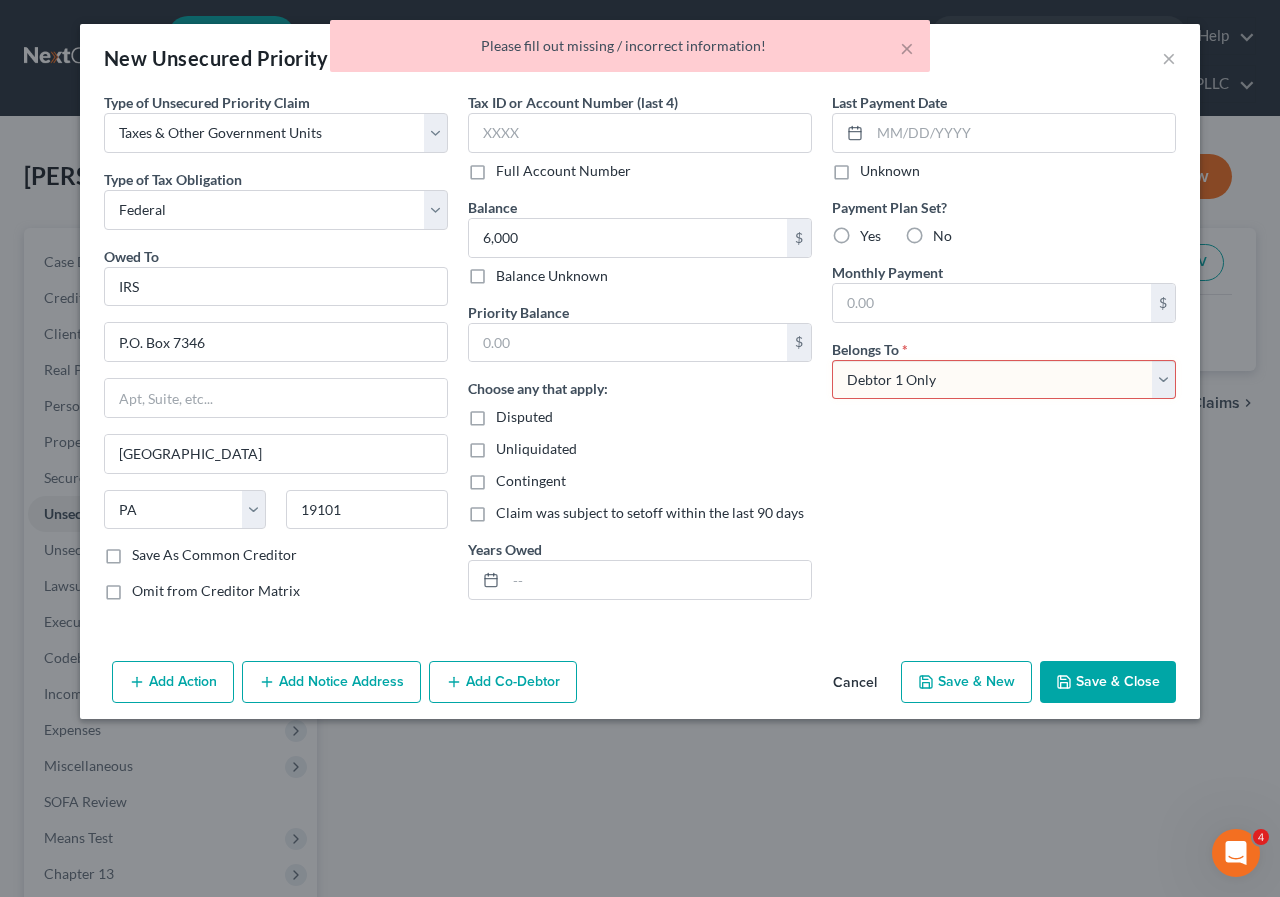 click on "Select Debtor 1 Only Debtor 2 Only Debtor 1 And Debtor 2 Only At Least One Of The Debtors And Another Community Property" at bounding box center [1004, 380] 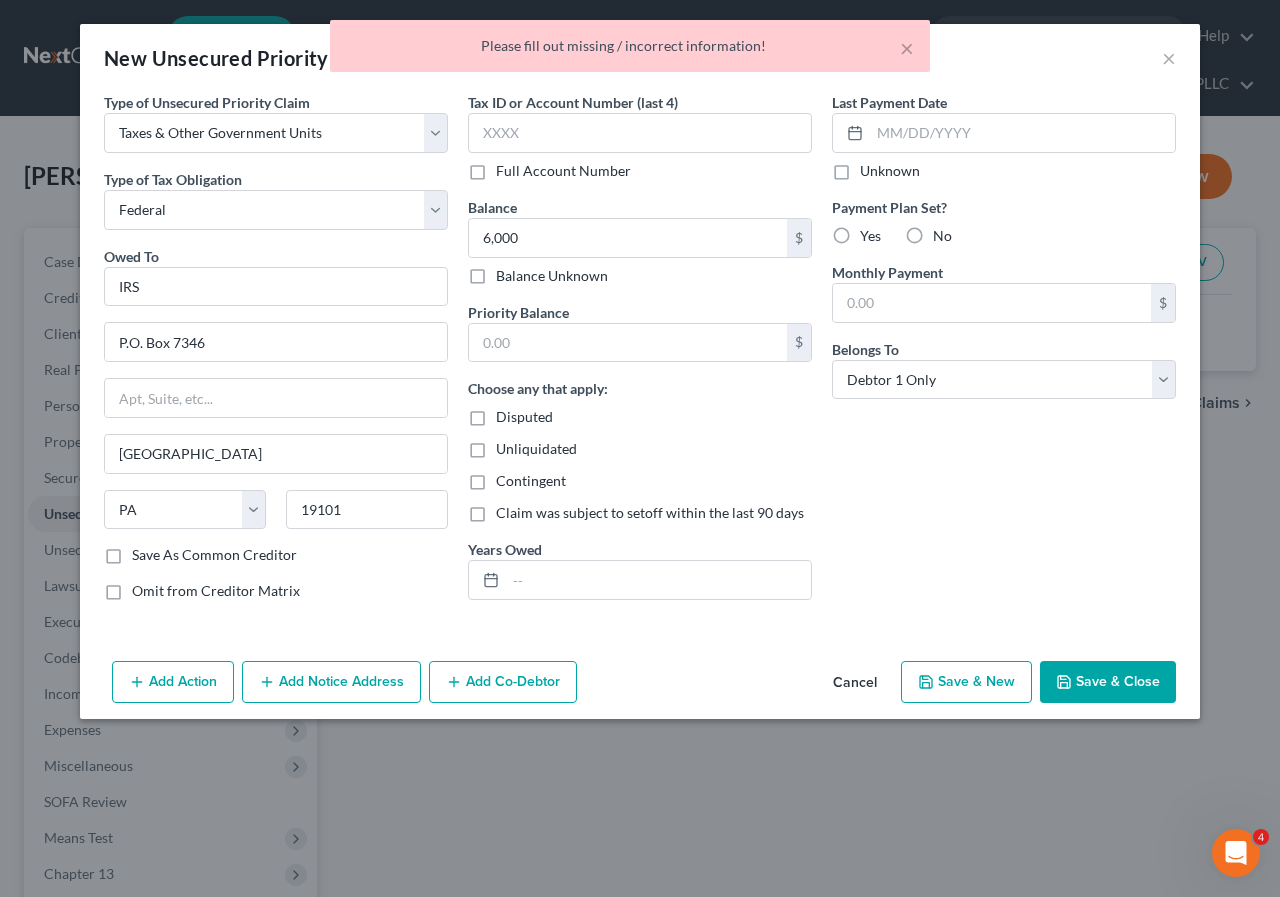 drag, startPoint x: 1111, startPoint y: 682, endPoint x: 832, endPoint y: 648, distance: 281.06406 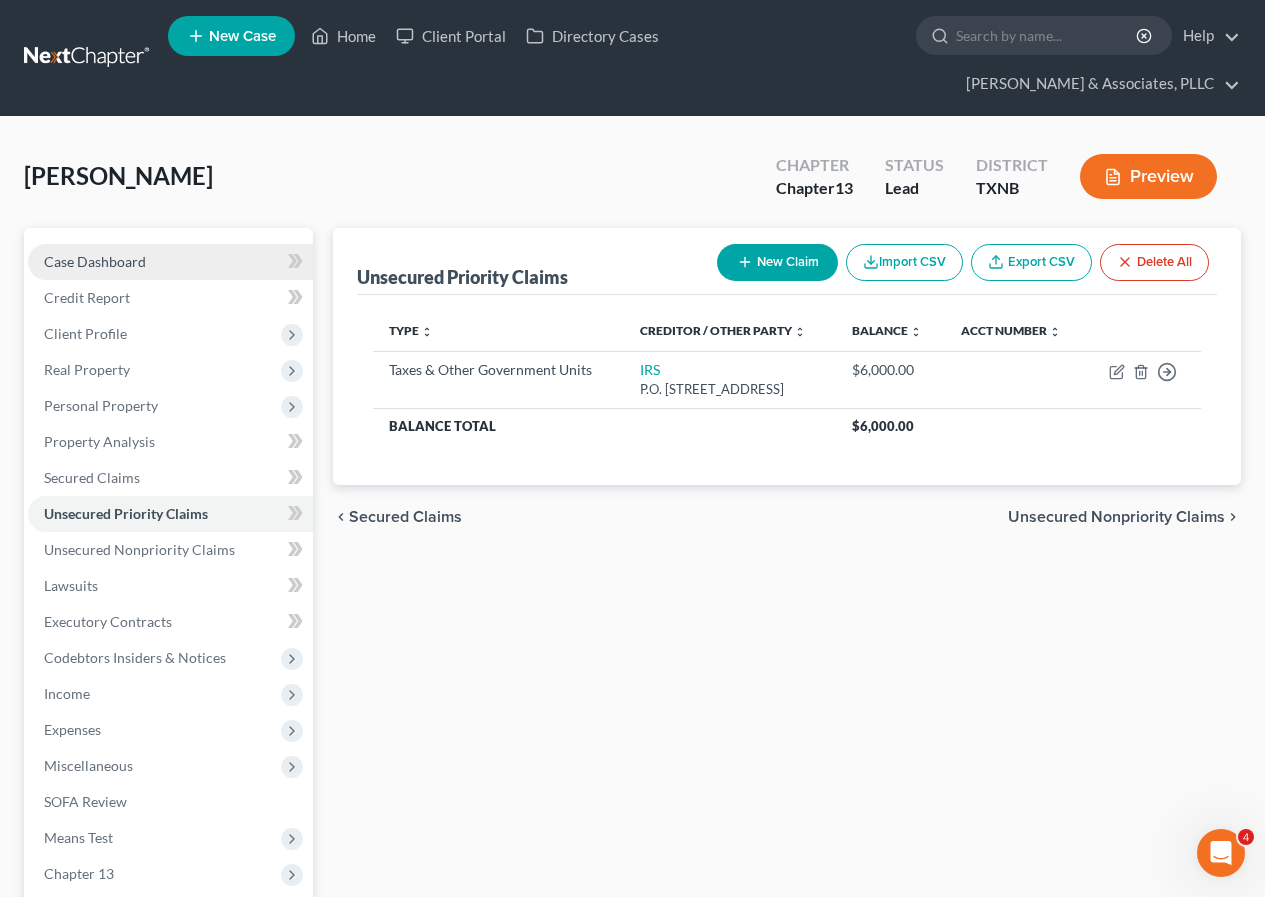 click on "Case Dashboard" at bounding box center [95, 261] 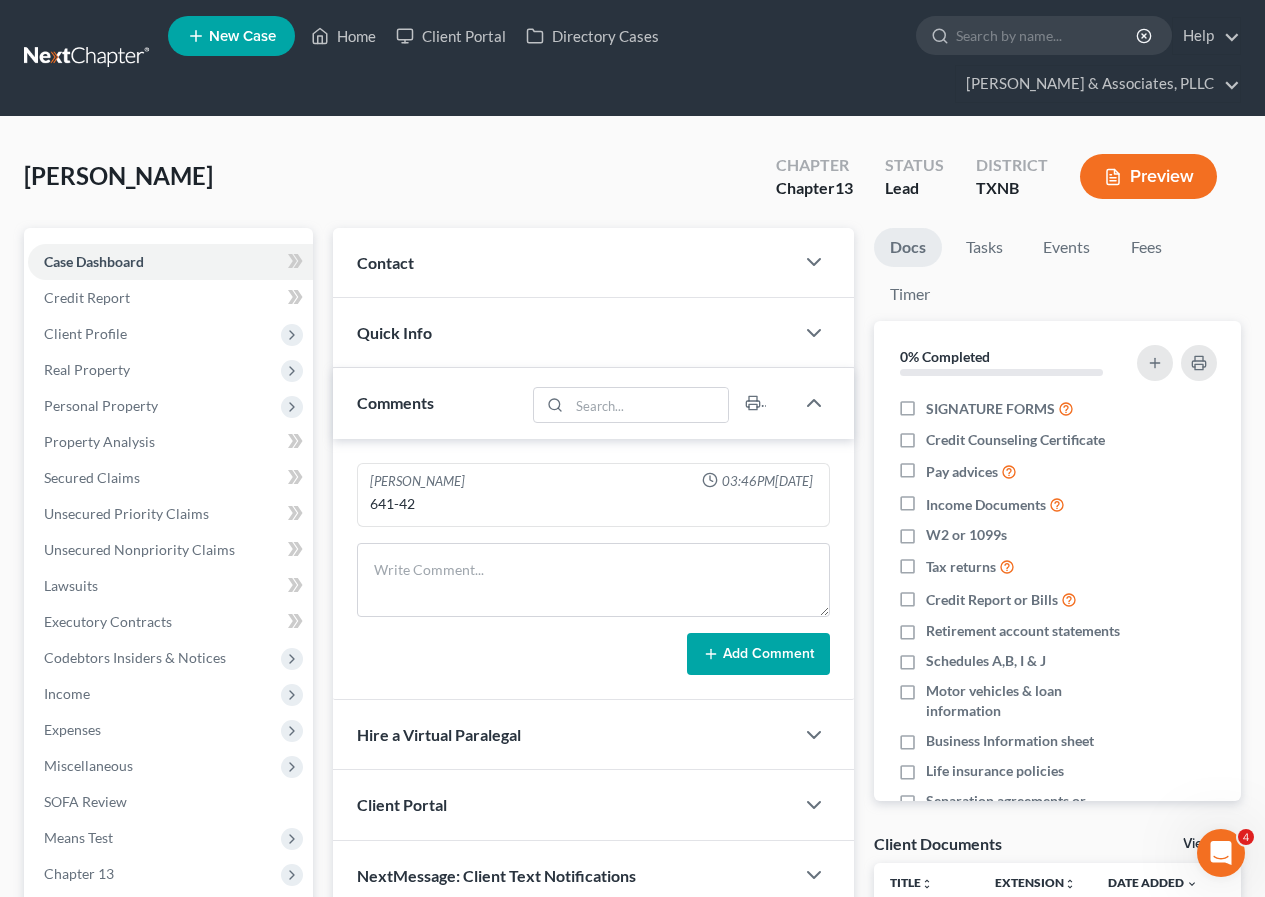 click on "Preview" at bounding box center (1148, 176) 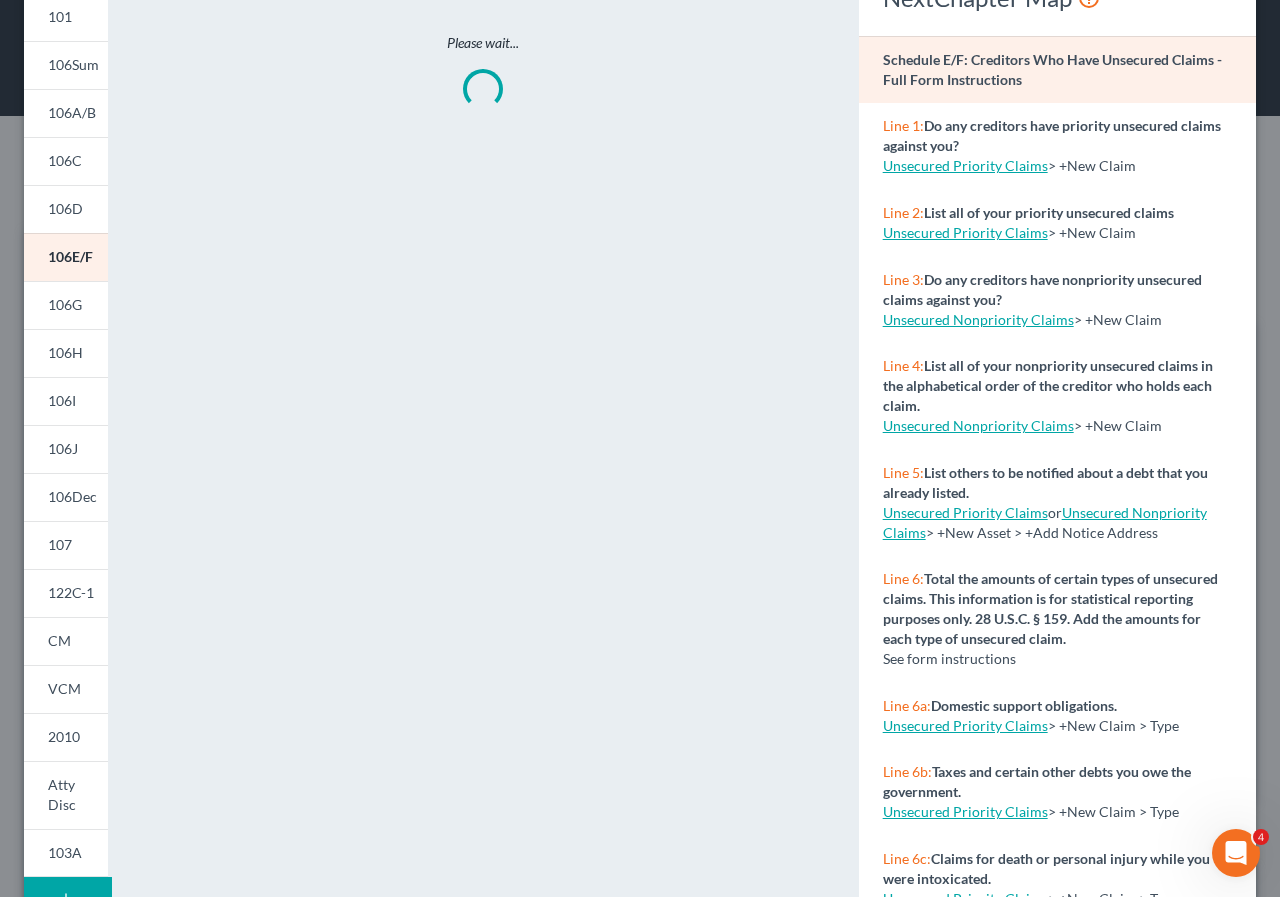scroll, scrollTop: 212, scrollLeft: 0, axis: vertical 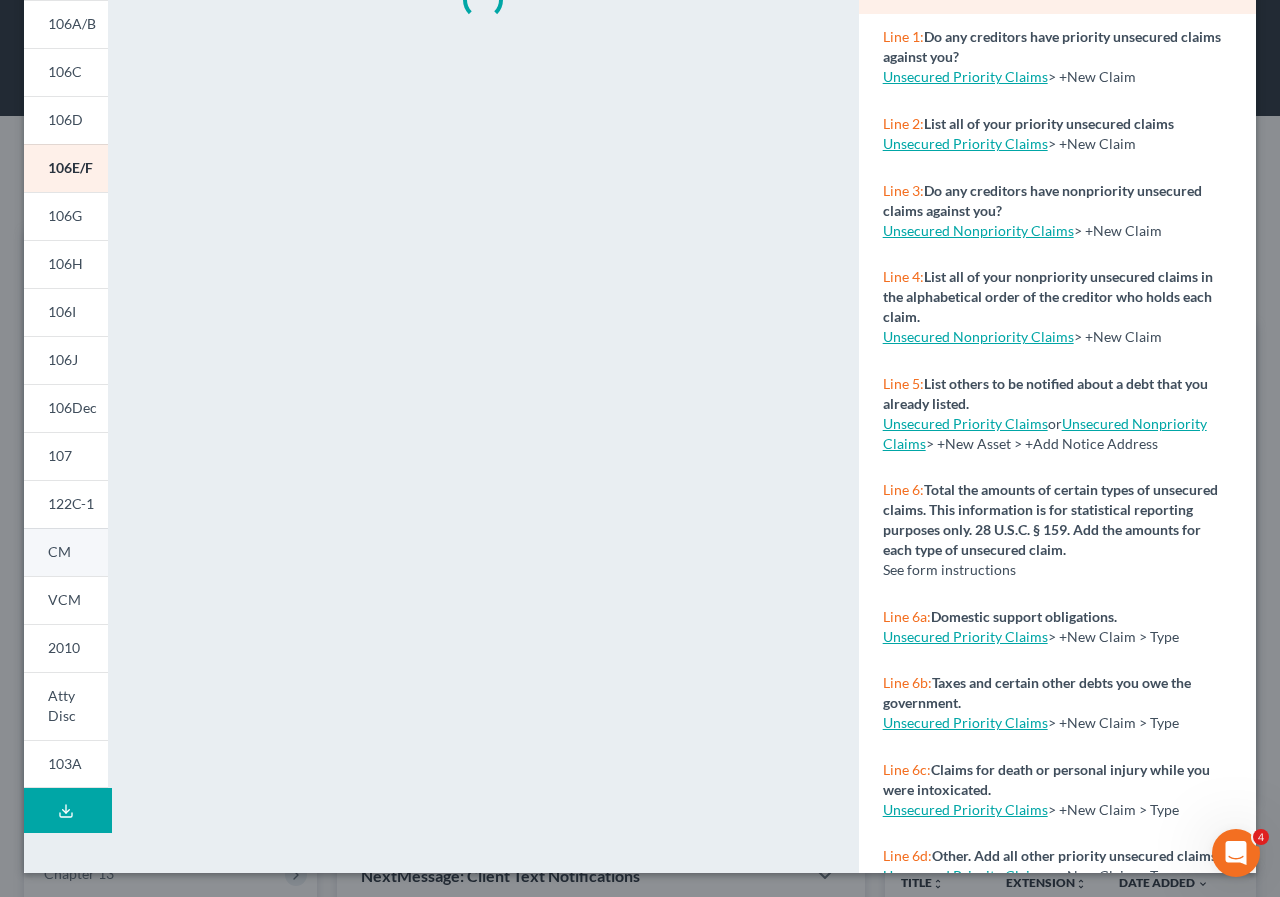 click on "CM" at bounding box center (59, 551) 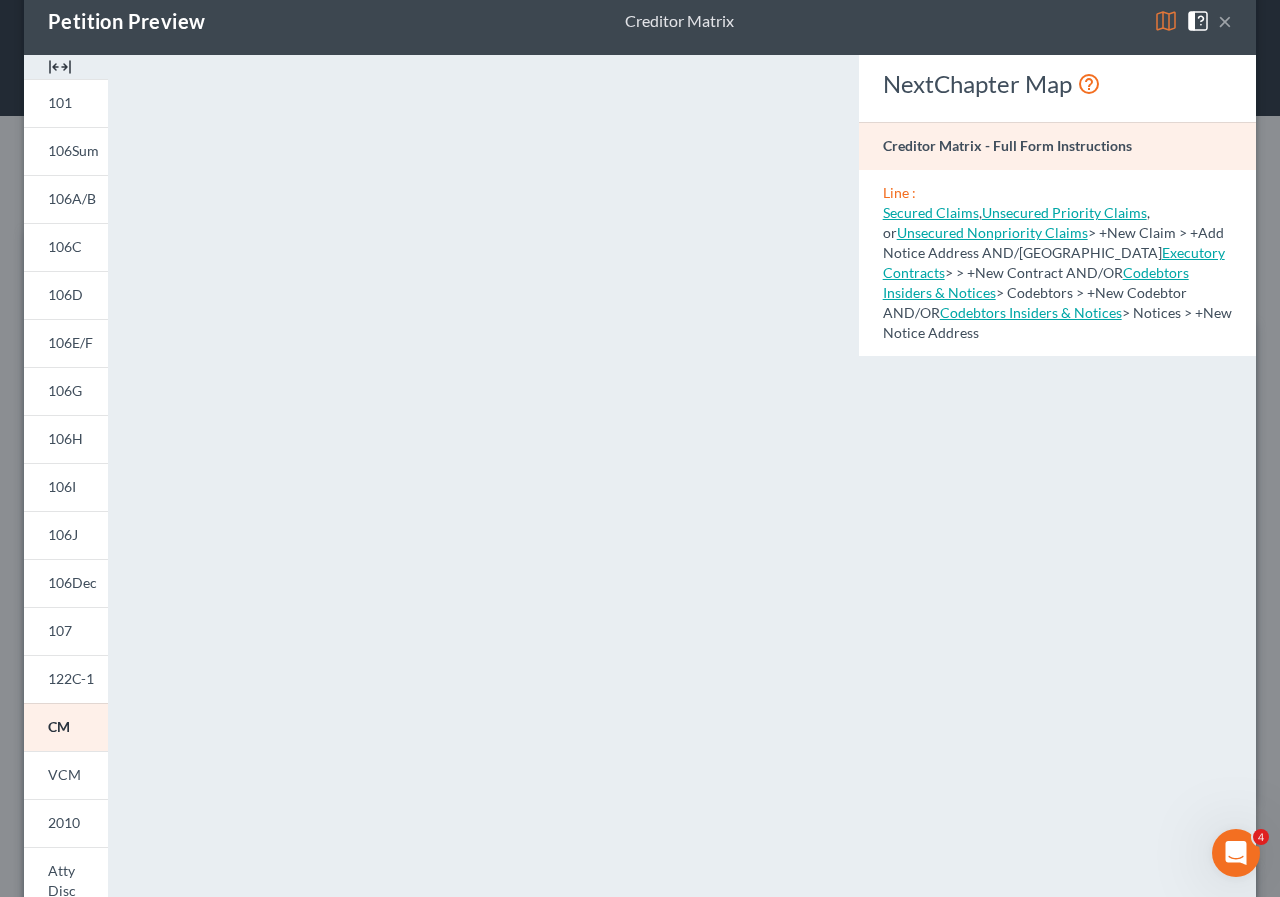 scroll, scrollTop: 12, scrollLeft: 0, axis: vertical 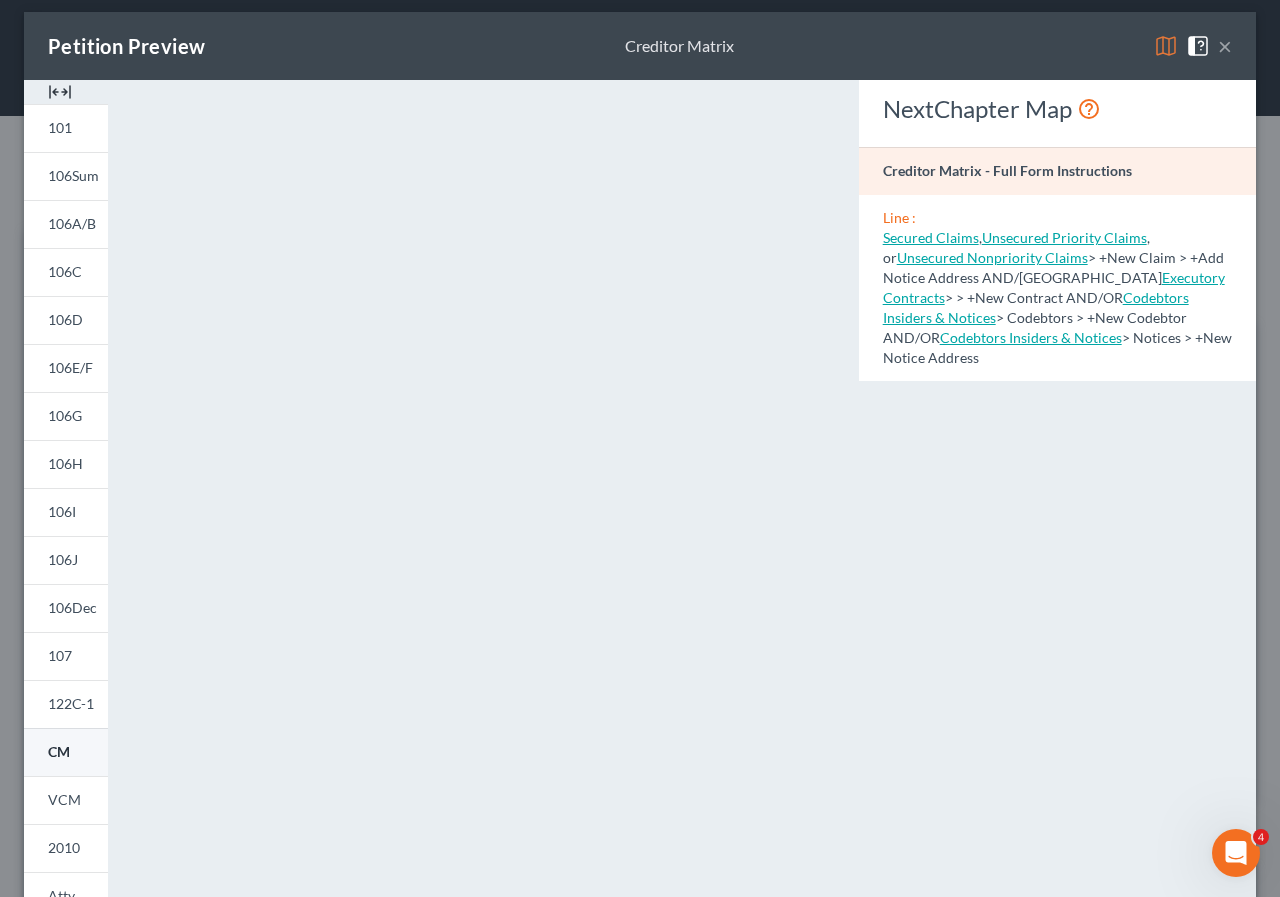 click on "CM" at bounding box center (59, 751) 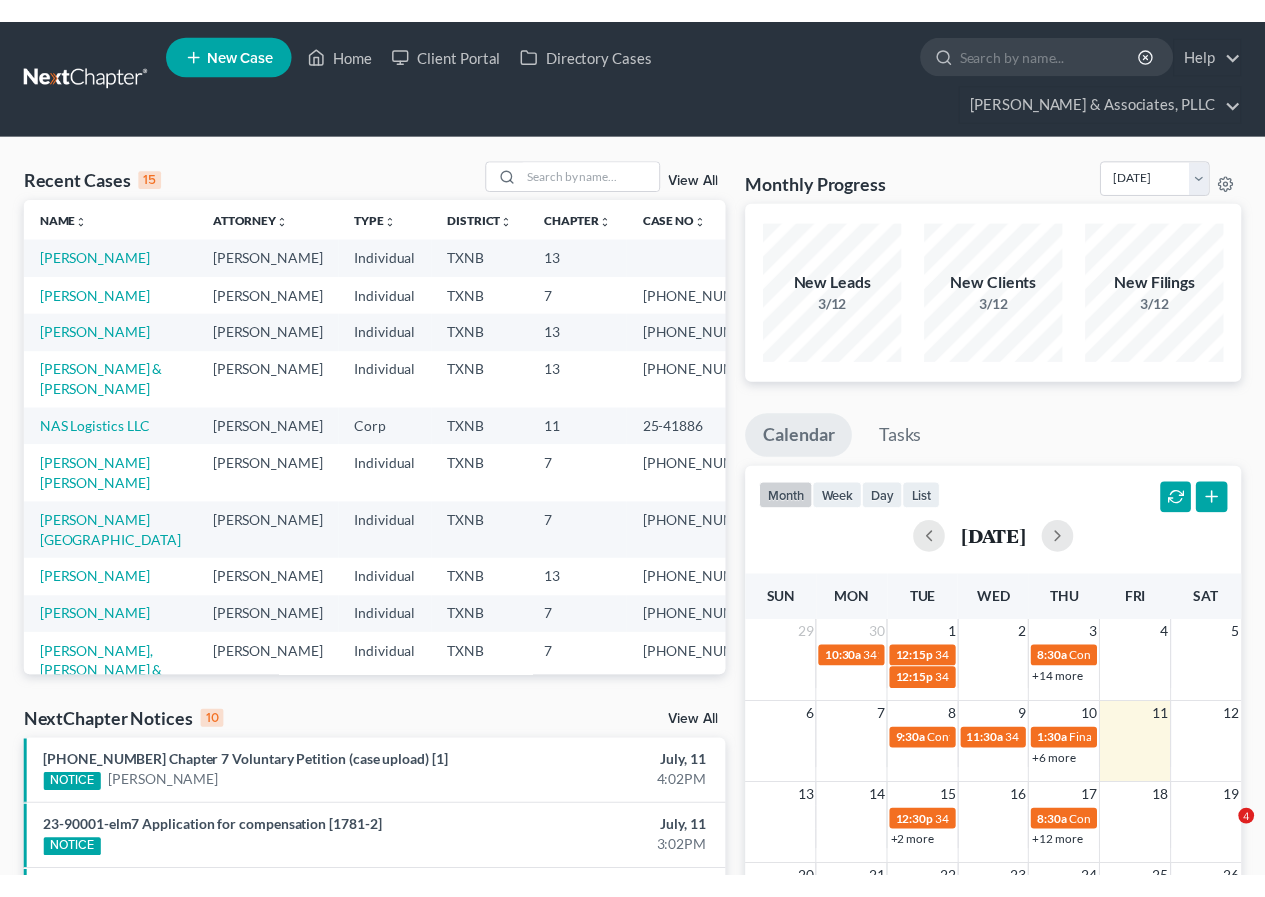 scroll, scrollTop: 0, scrollLeft: 0, axis: both 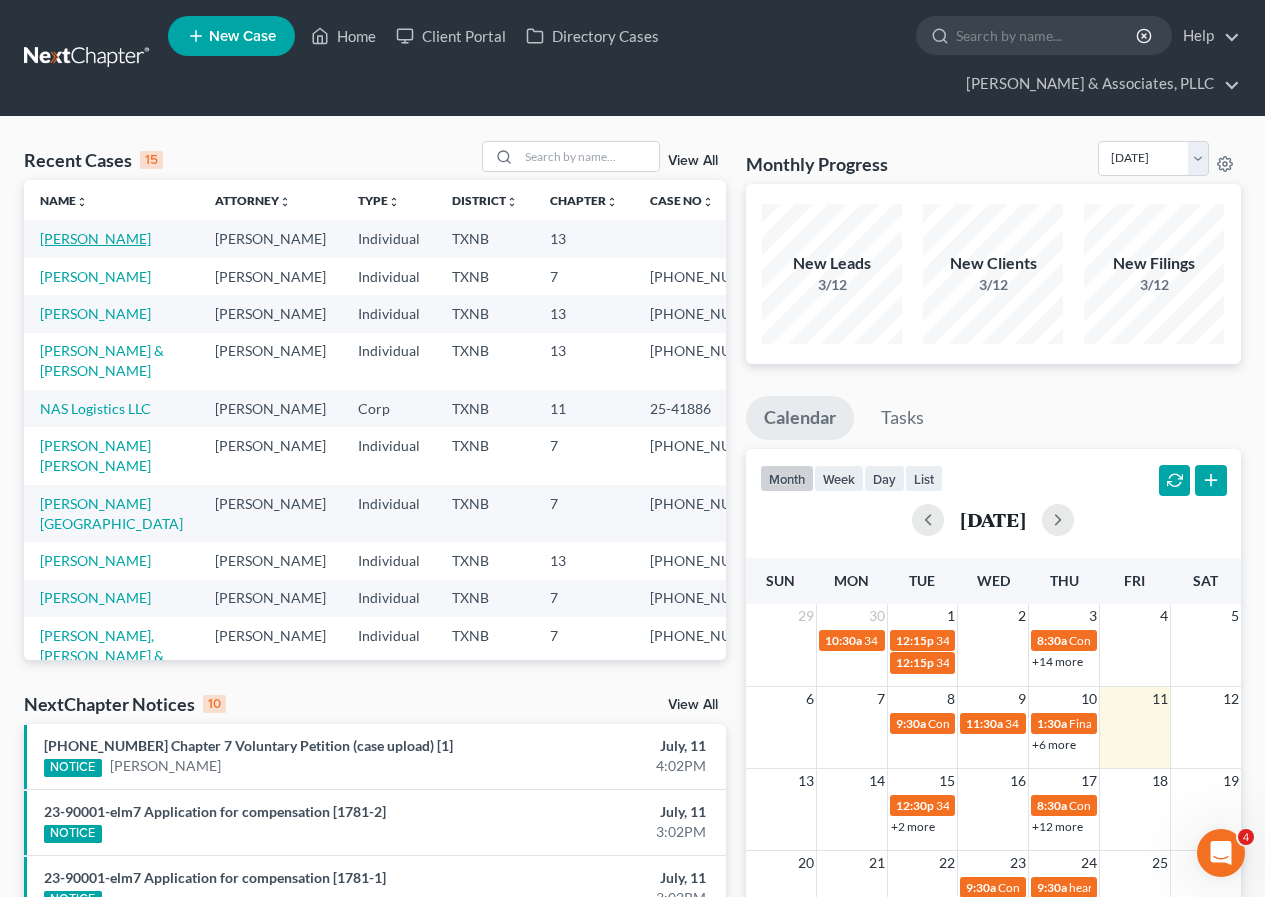 click on "[PERSON_NAME]" at bounding box center [95, 238] 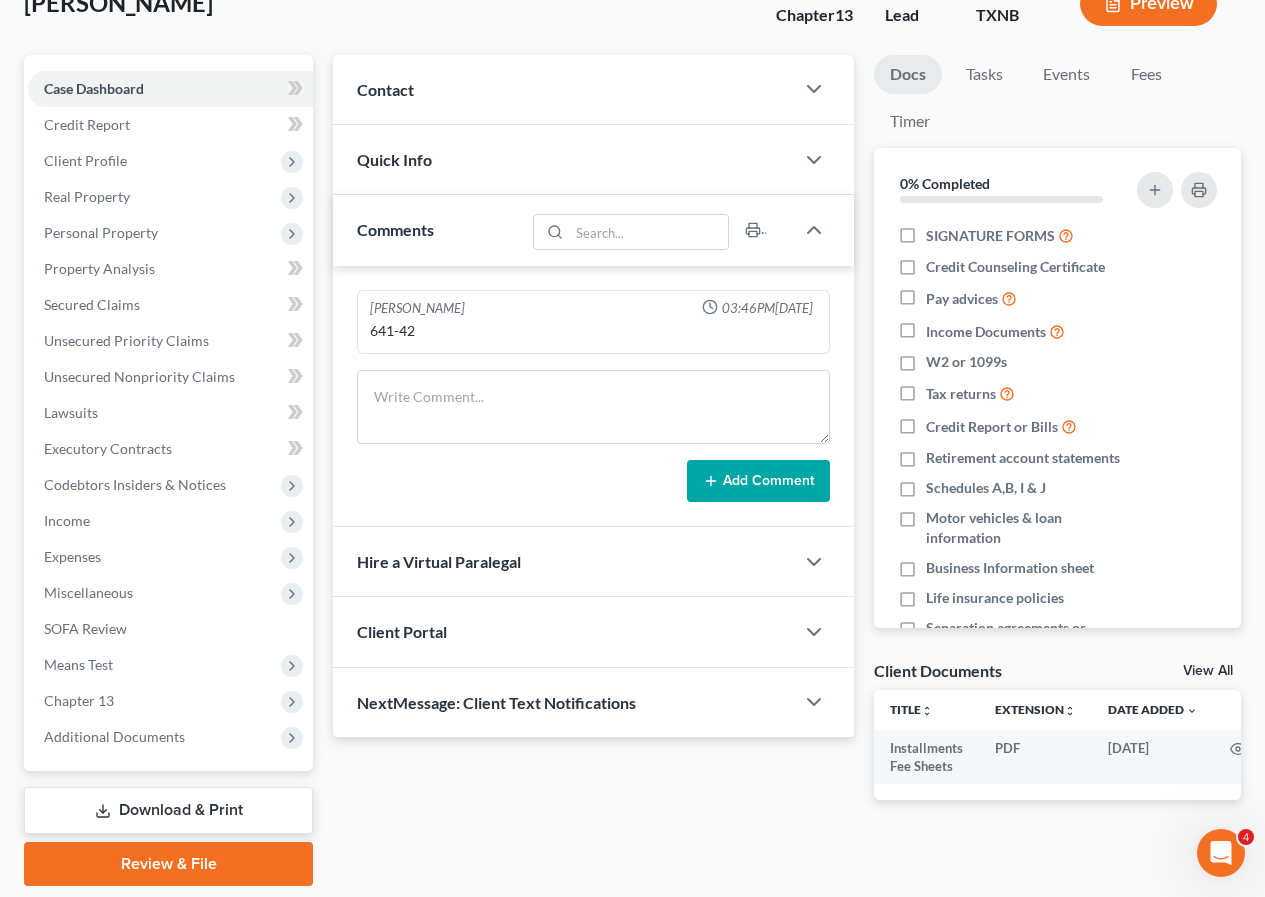 scroll, scrollTop: 238, scrollLeft: 0, axis: vertical 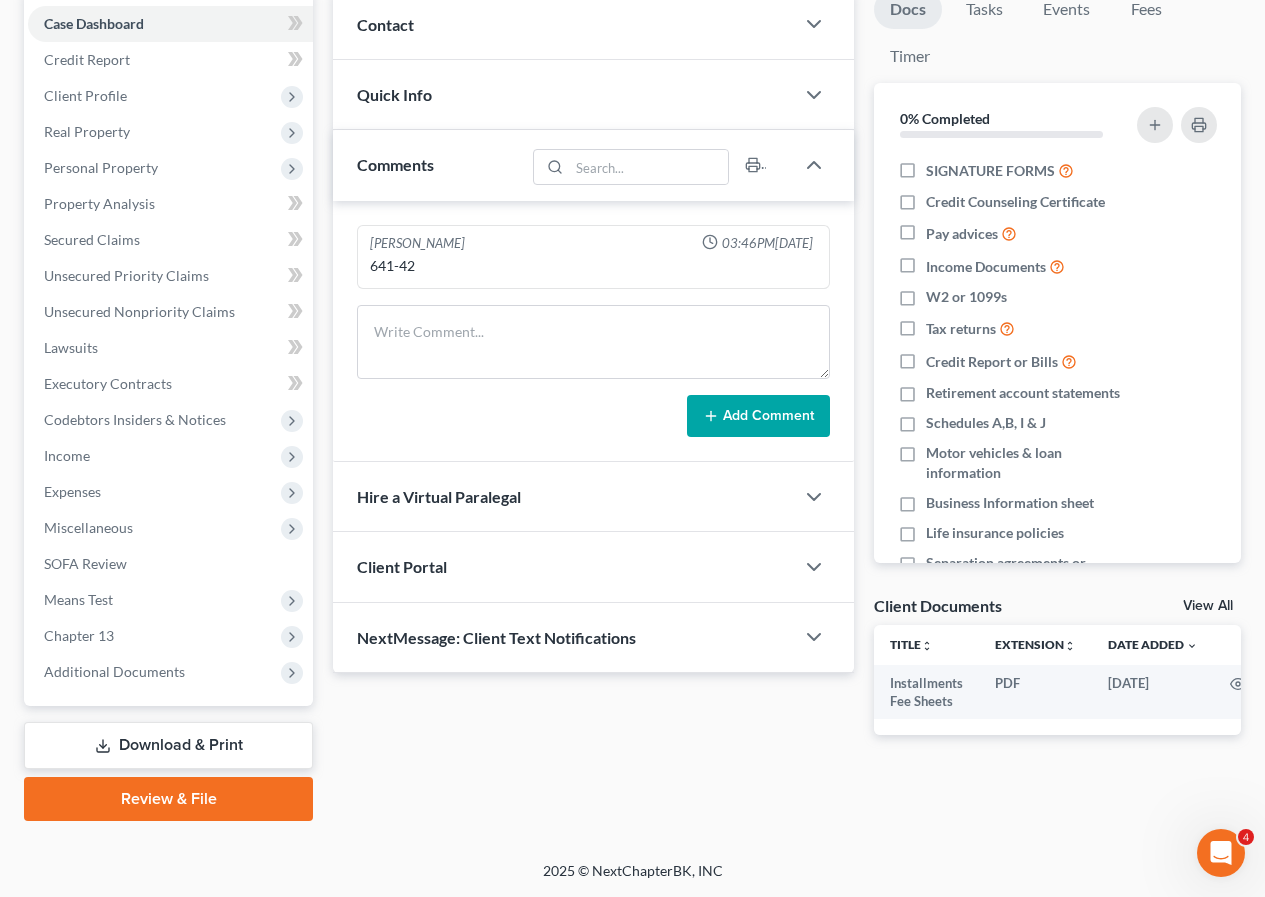 click on "Review & File" at bounding box center (168, 799) 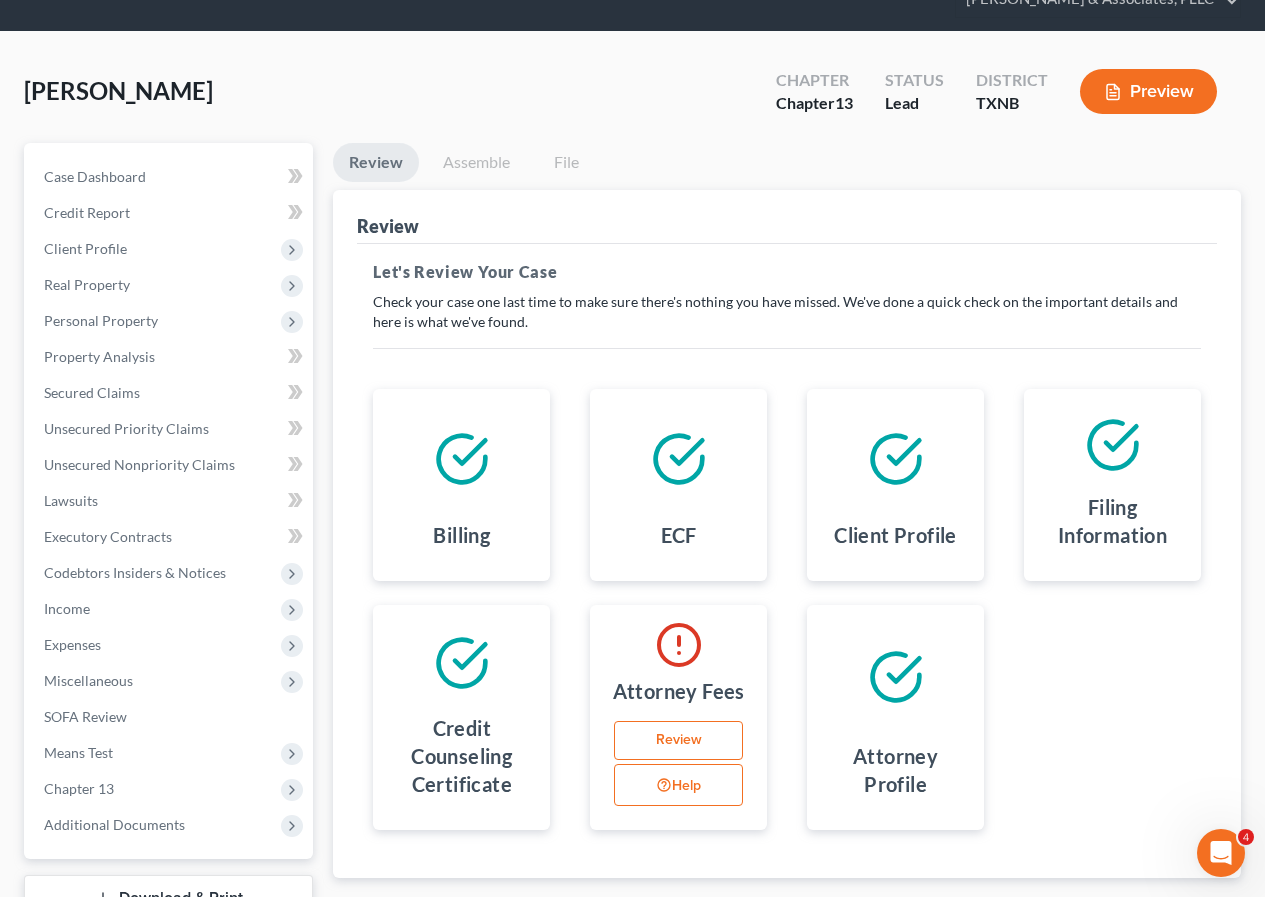 scroll, scrollTop: 0, scrollLeft: 0, axis: both 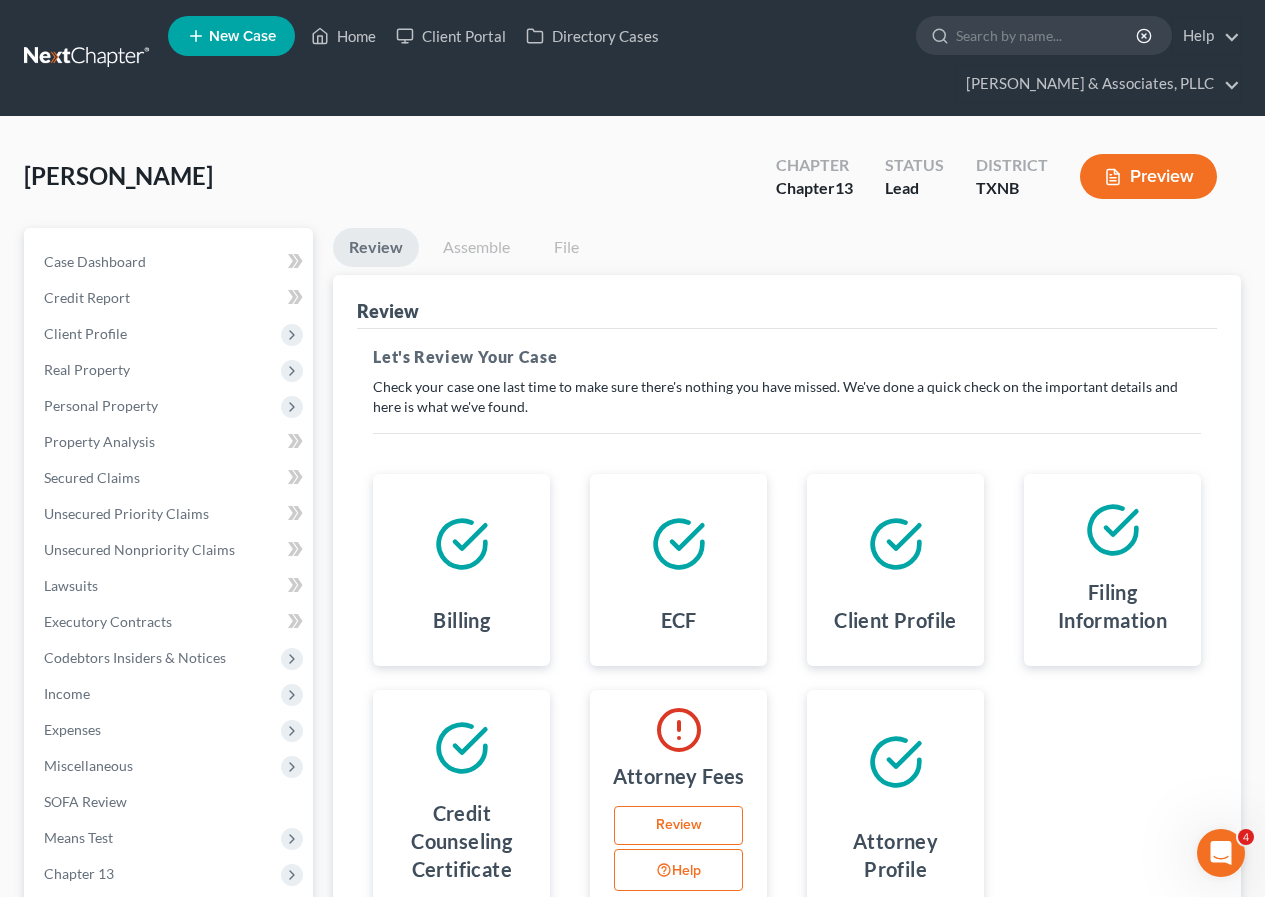 click on "Review" at bounding box center [678, 826] 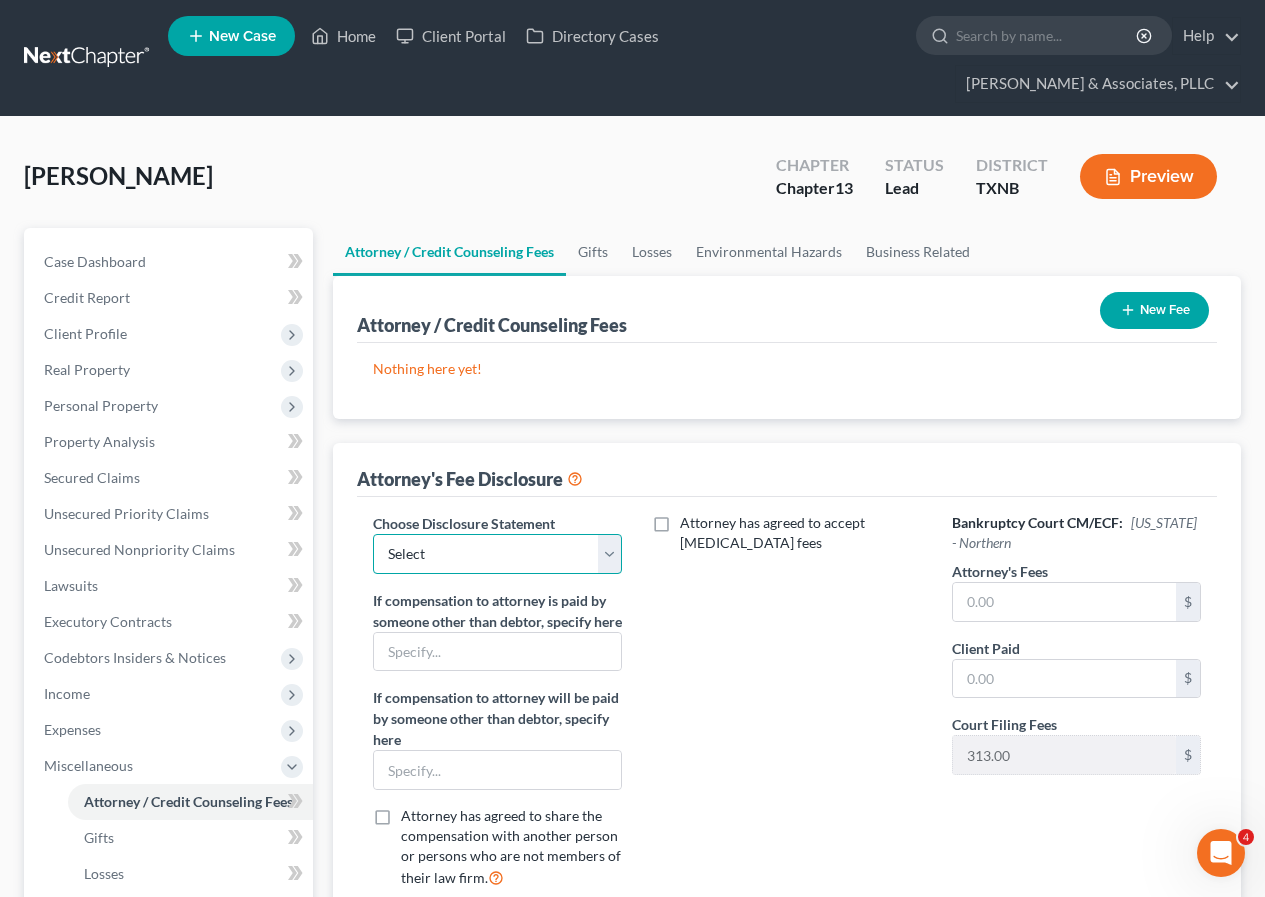 click on "Select Disclosure" at bounding box center [497, 554] 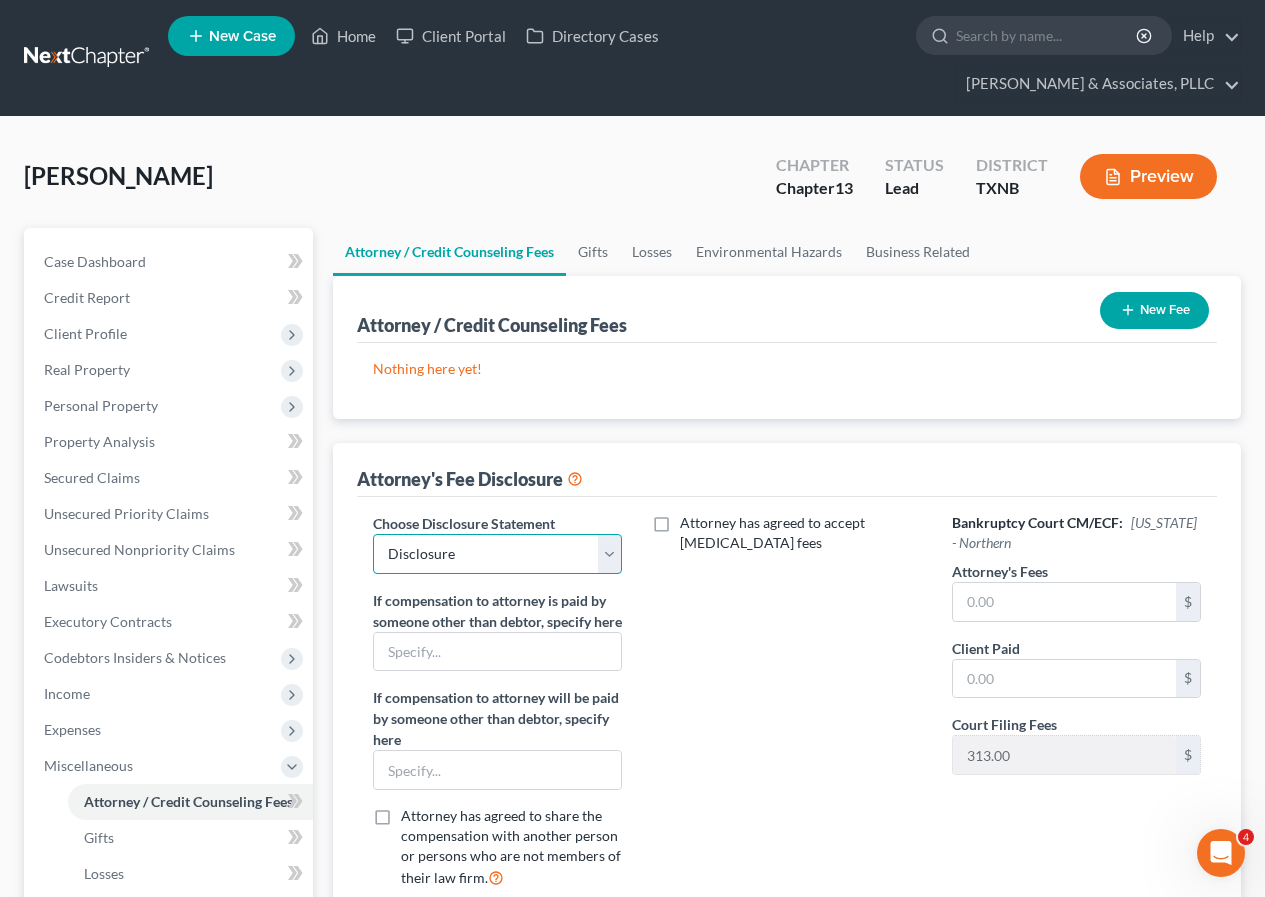click on "Select Disclosure" at bounding box center [497, 554] 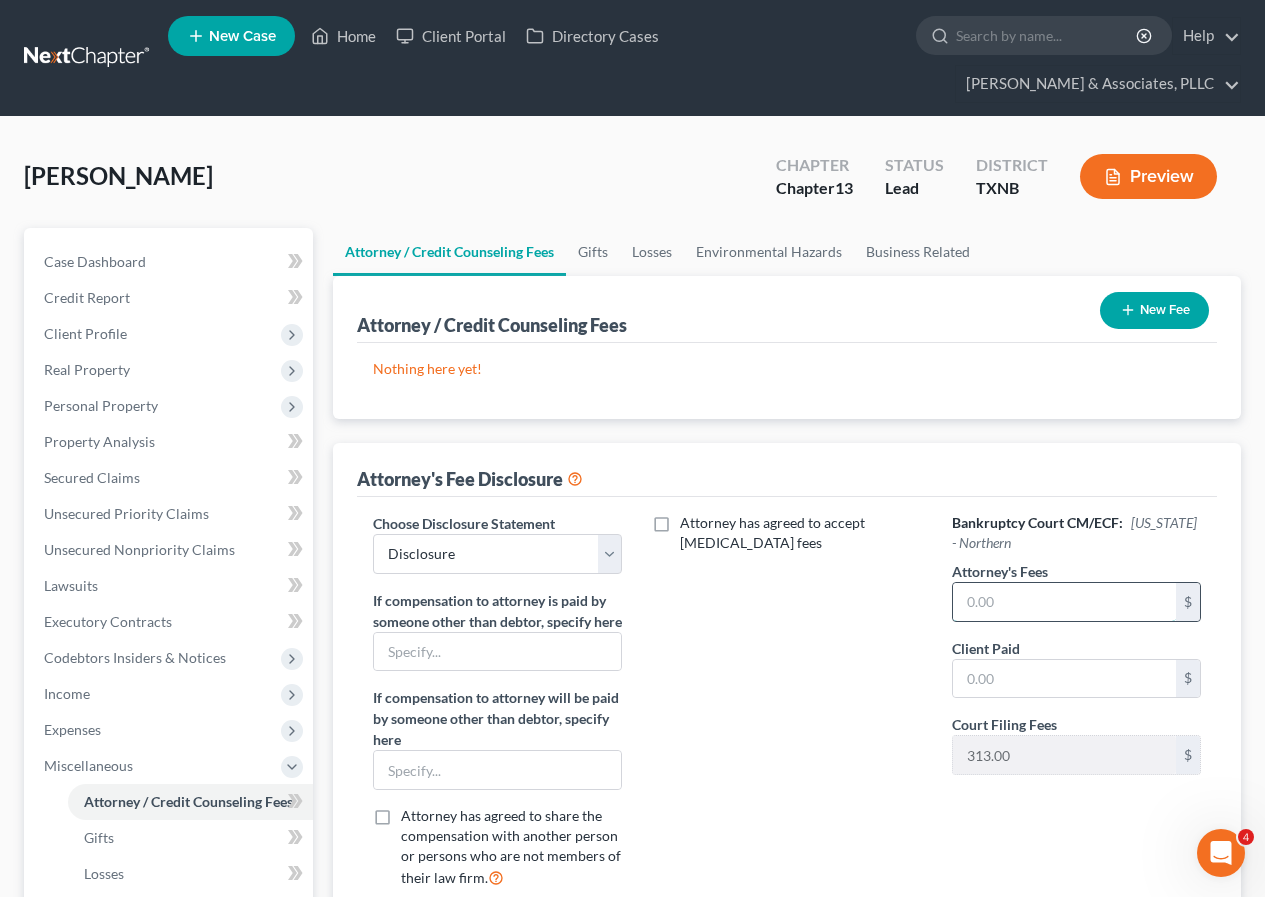 click at bounding box center (1064, 602) 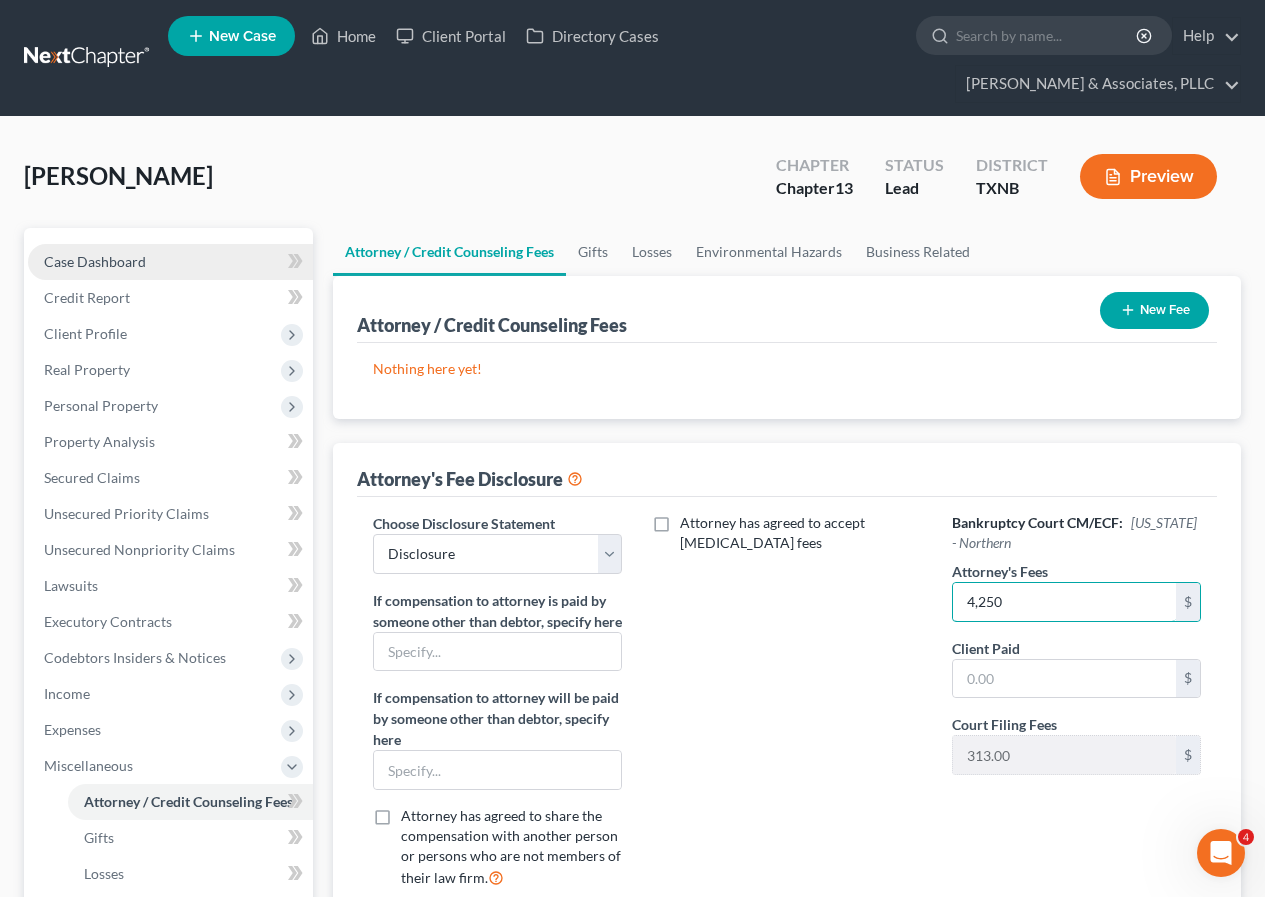 type on "4,250" 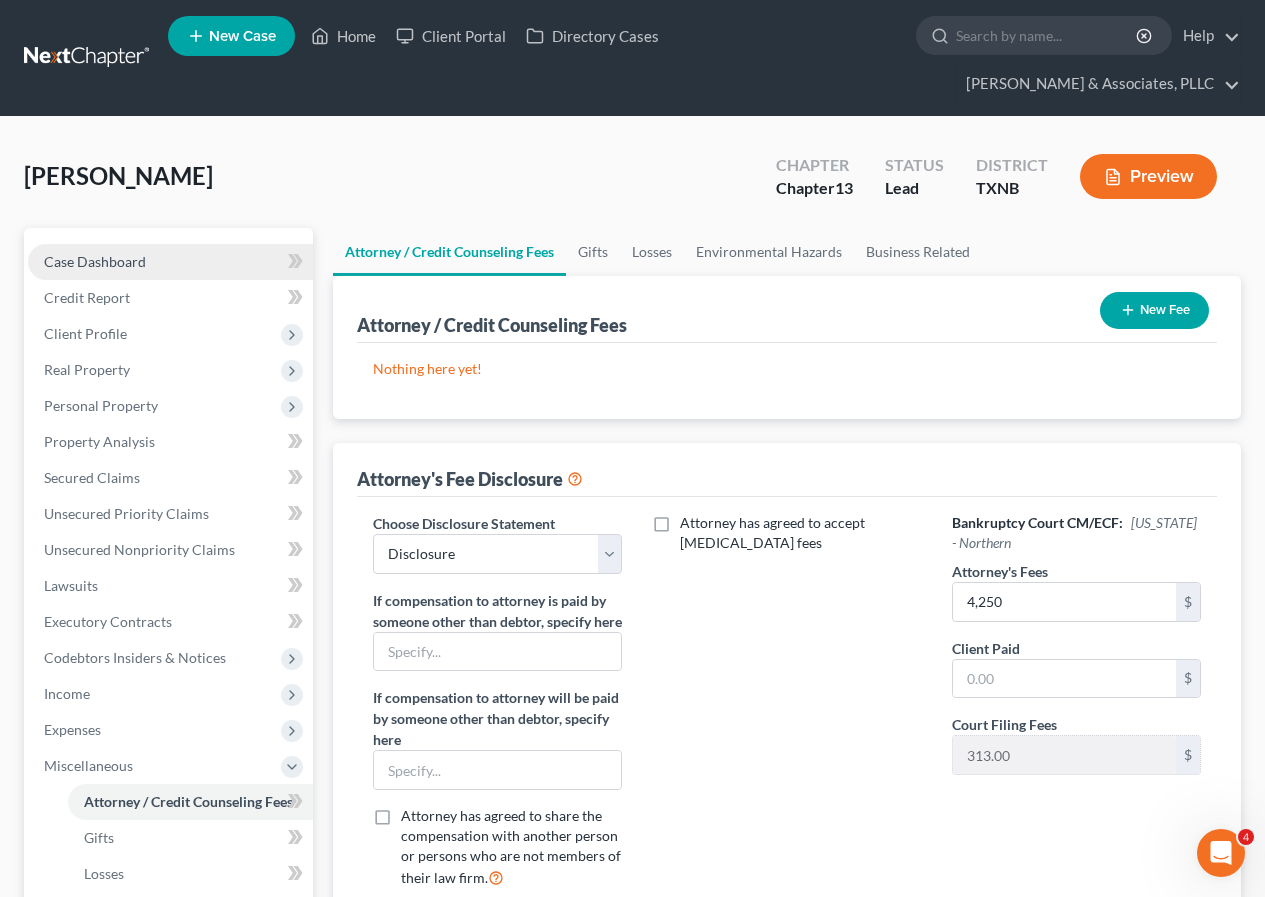 click on "Case Dashboard" at bounding box center [95, 261] 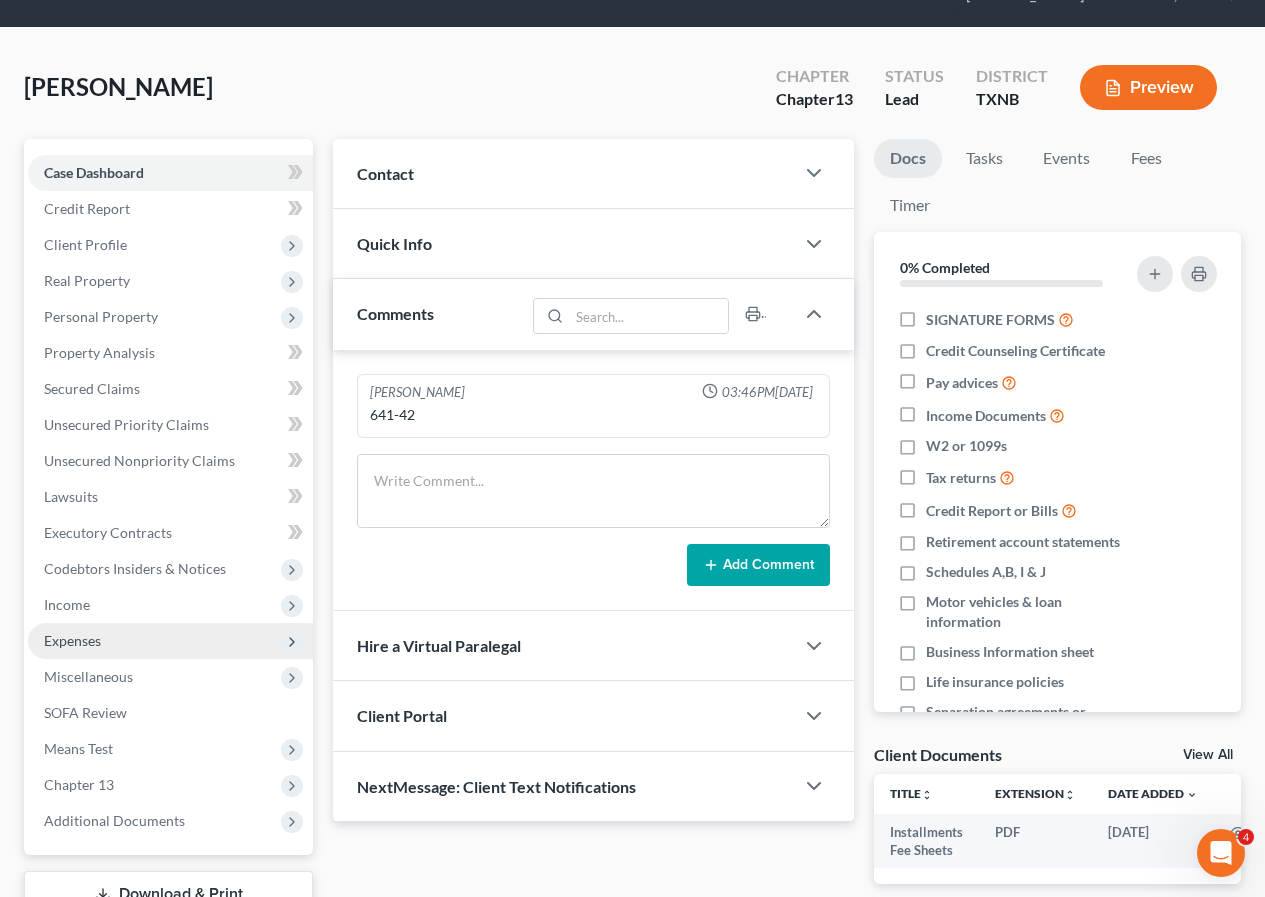 scroll, scrollTop: 238, scrollLeft: 0, axis: vertical 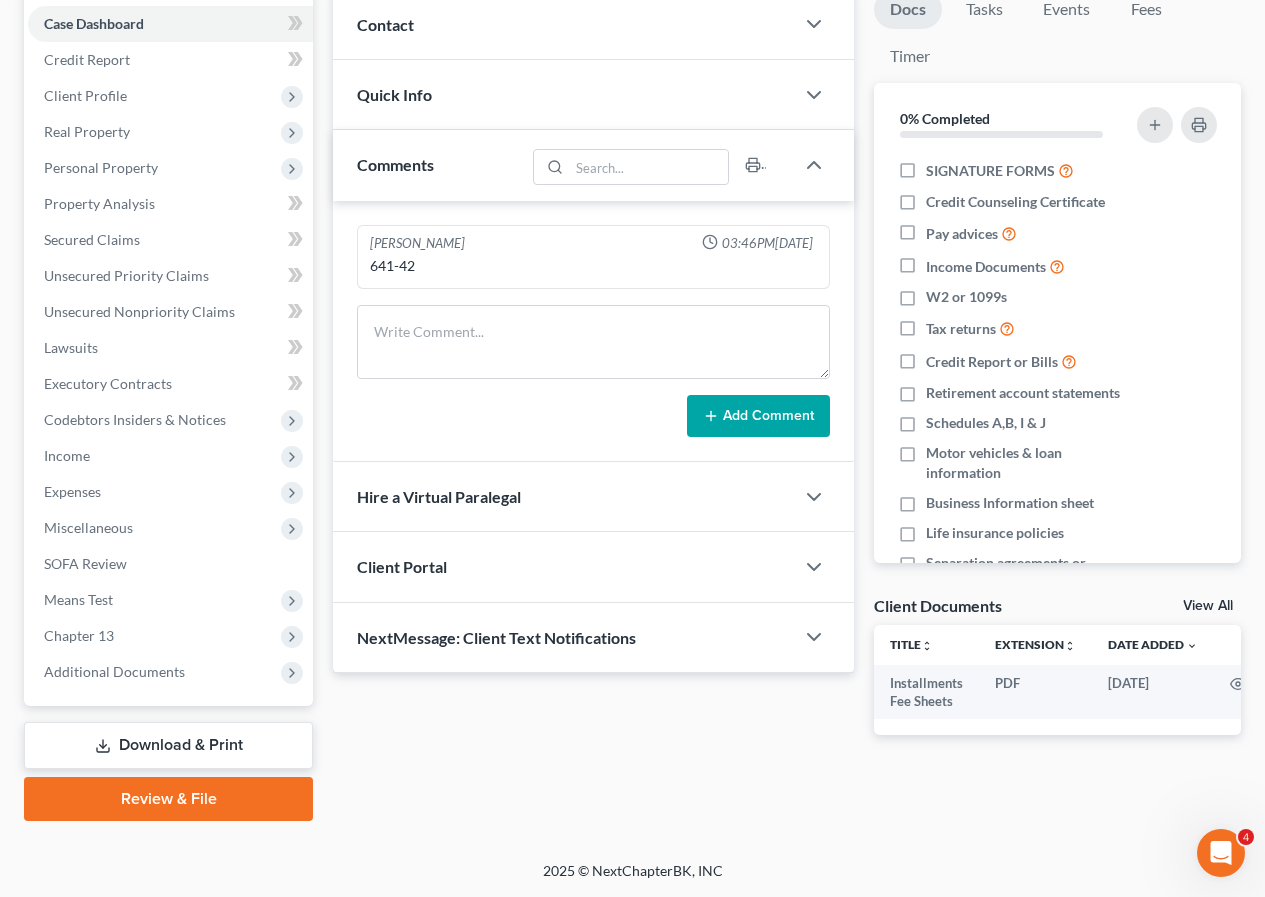 click on "Review & File" at bounding box center (168, 799) 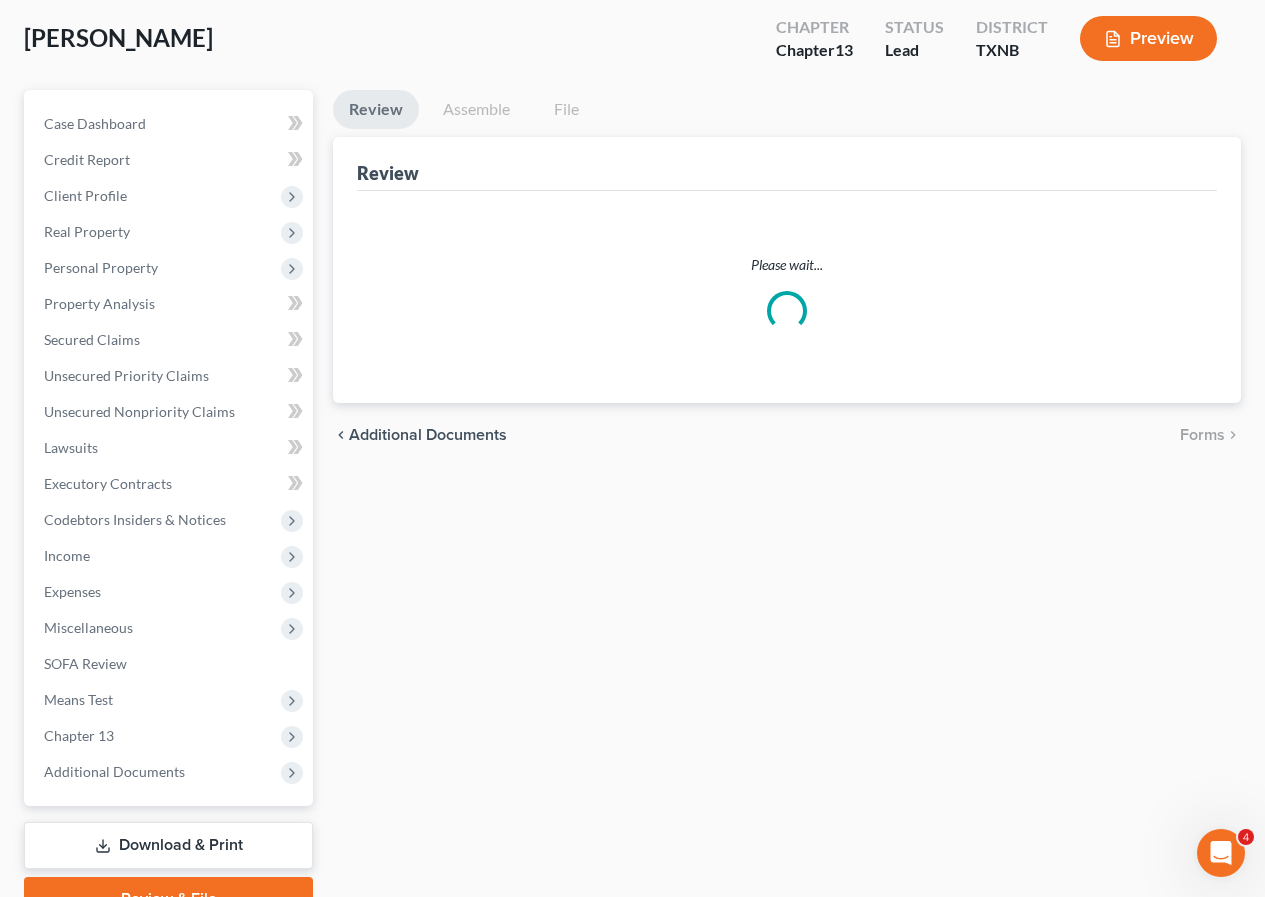 scroll, scrollTop: 0, scrollLeft: 0, axis: both 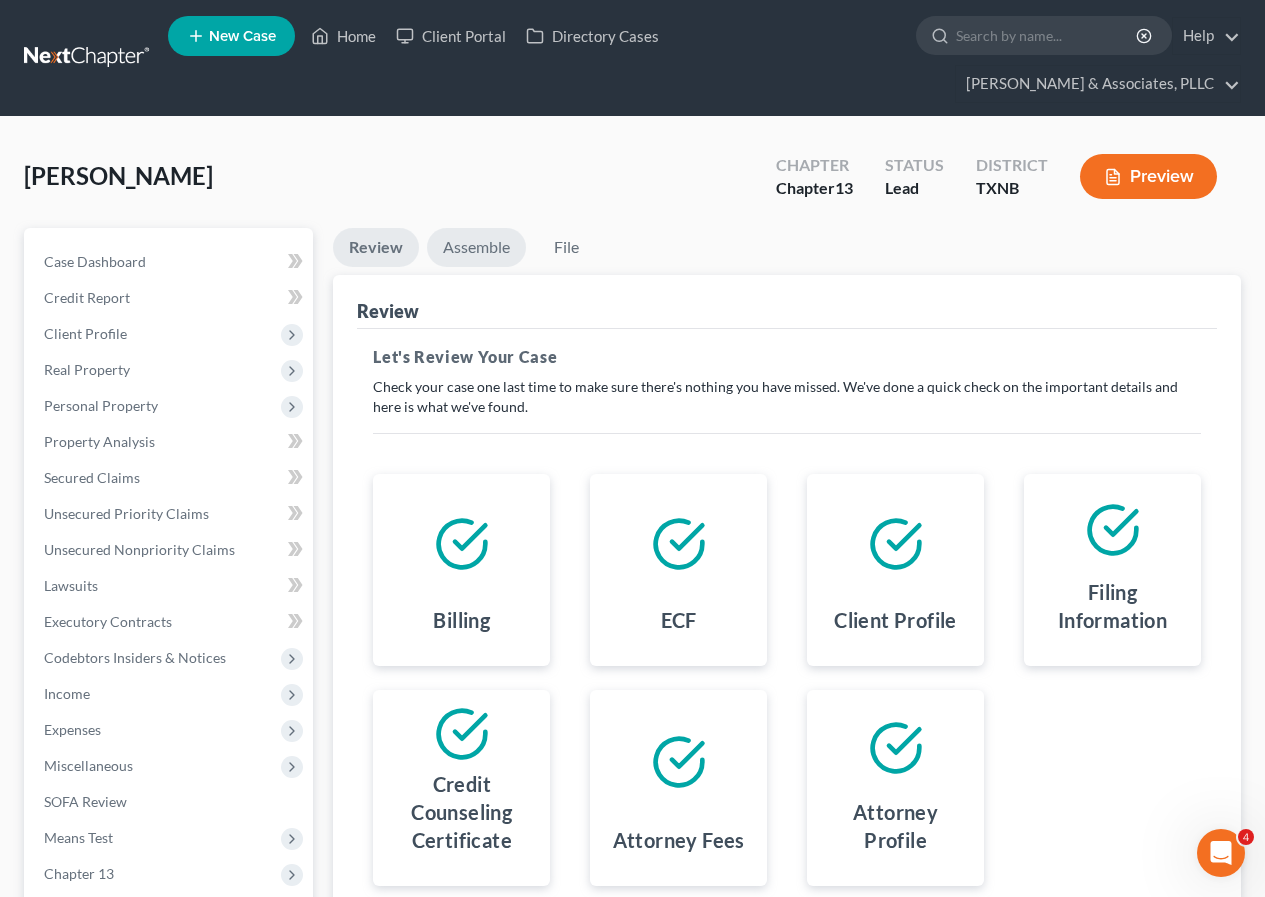 click on "Assemble" at bounding box center [476, 247] 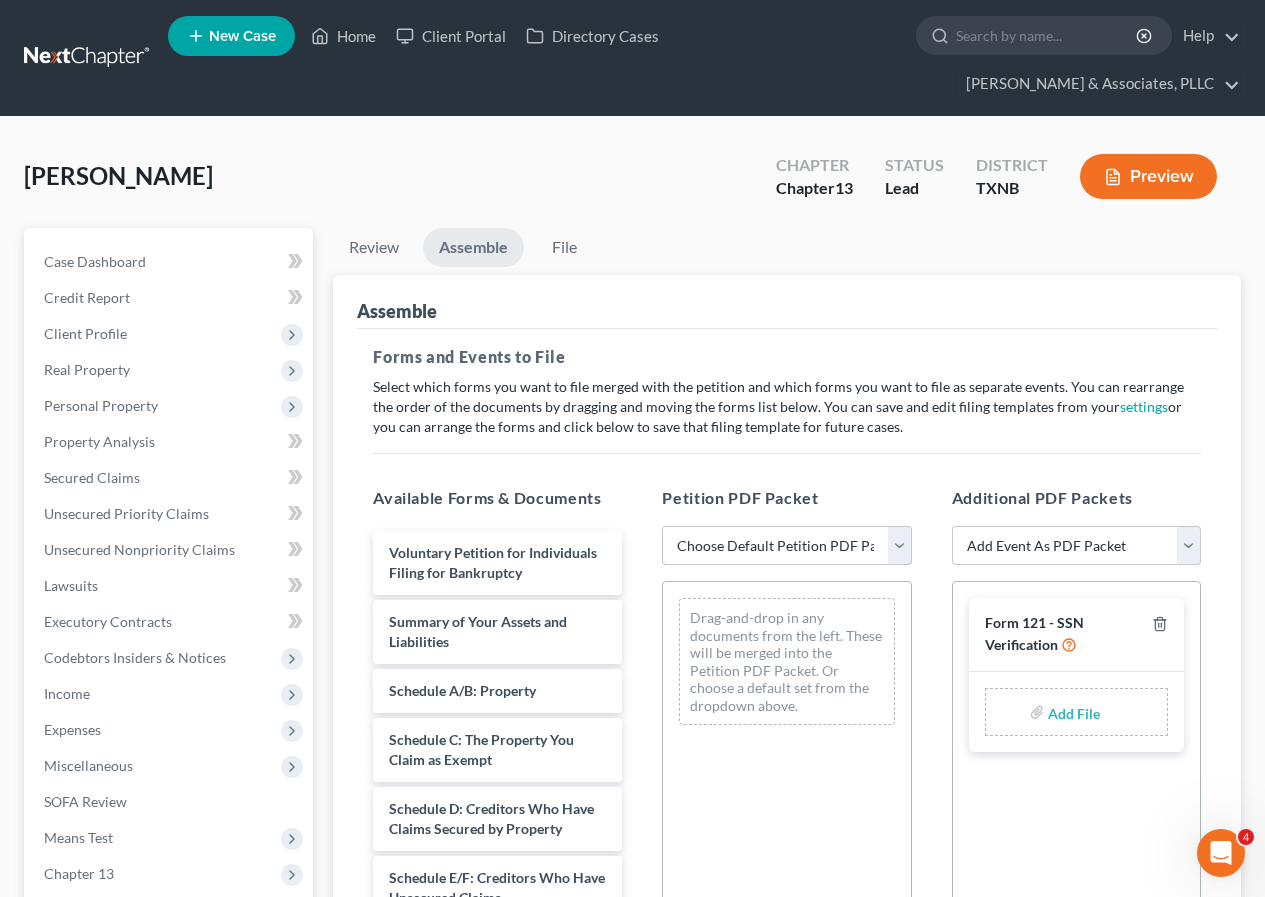 click on "Choose Default Petition PDF Packet Complete Bankruptcy Petition (all forms and schedules) Emergency Filing (Voluntary Petition and Creditor List Only) Shell Petition" at bounding box center (786, 546) 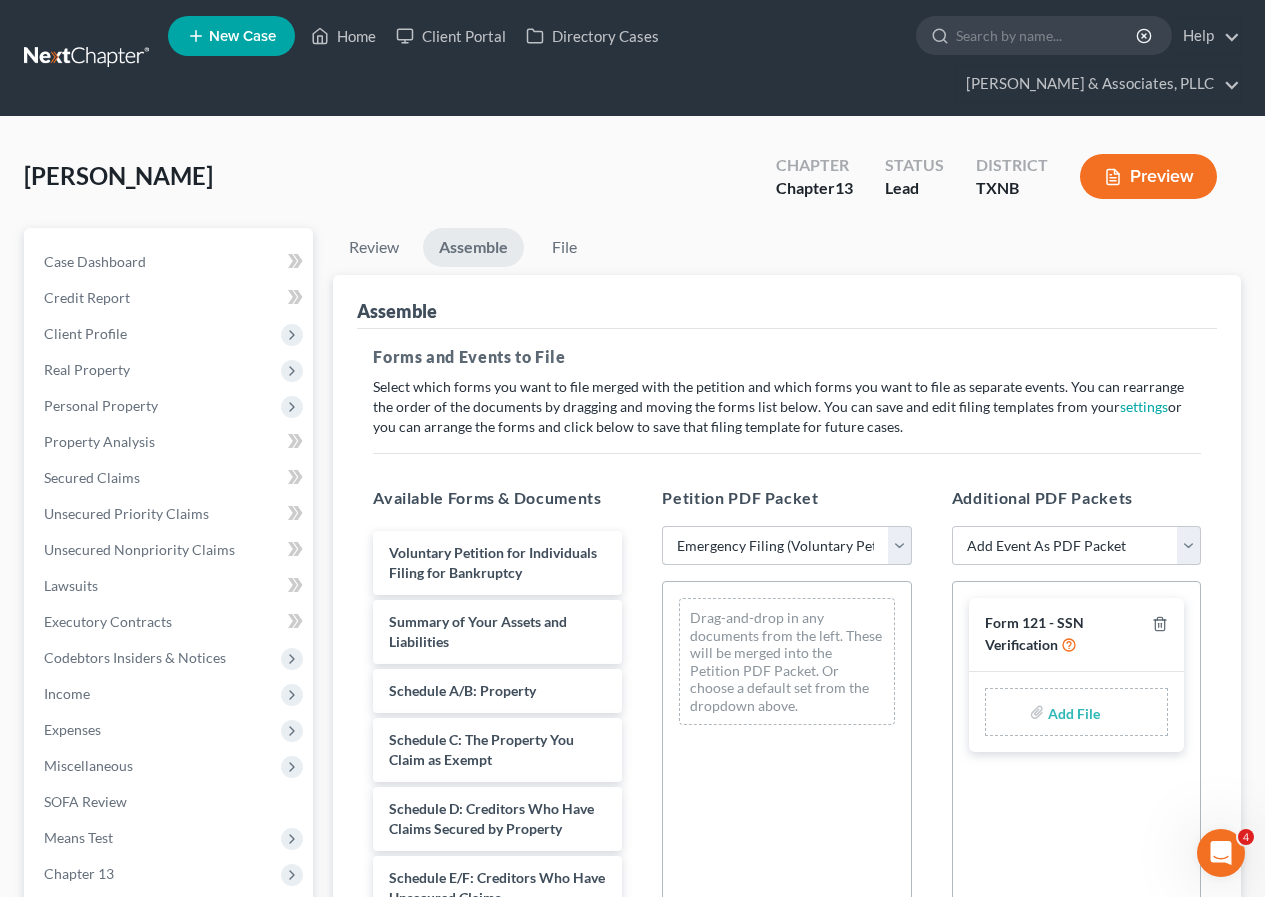 click on "Choose Default Petition PDF Packet Complete Bankruptcy Petition (all forms and schedules) Emergency Filing (Voluntary Petition and Creditor List Only) Shell Petition" at bounding box center [786, 546] 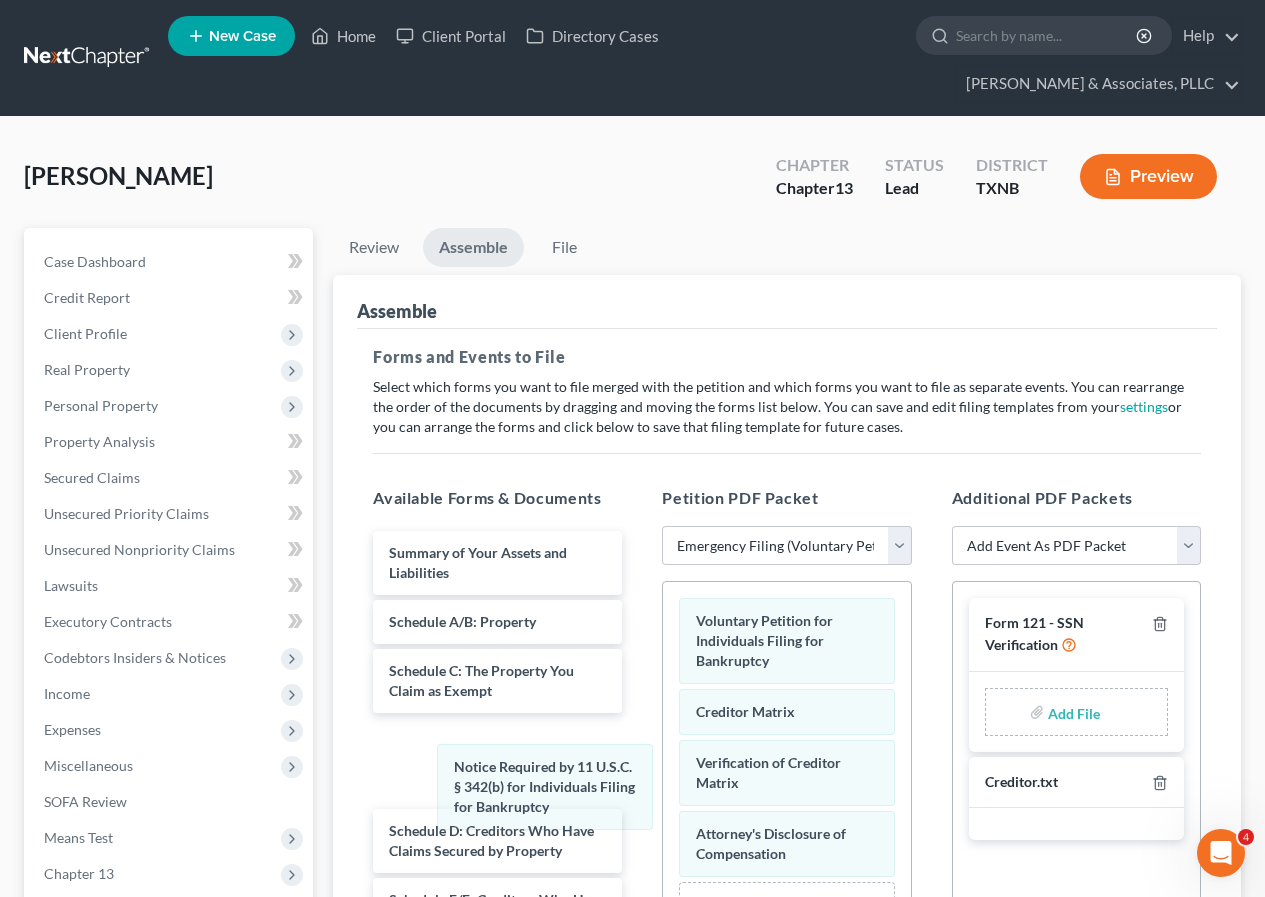 drag, startPoint x: 790, startPoint y: 715, endPoint x: 620, endPoint y: 784, distance: 183.46935 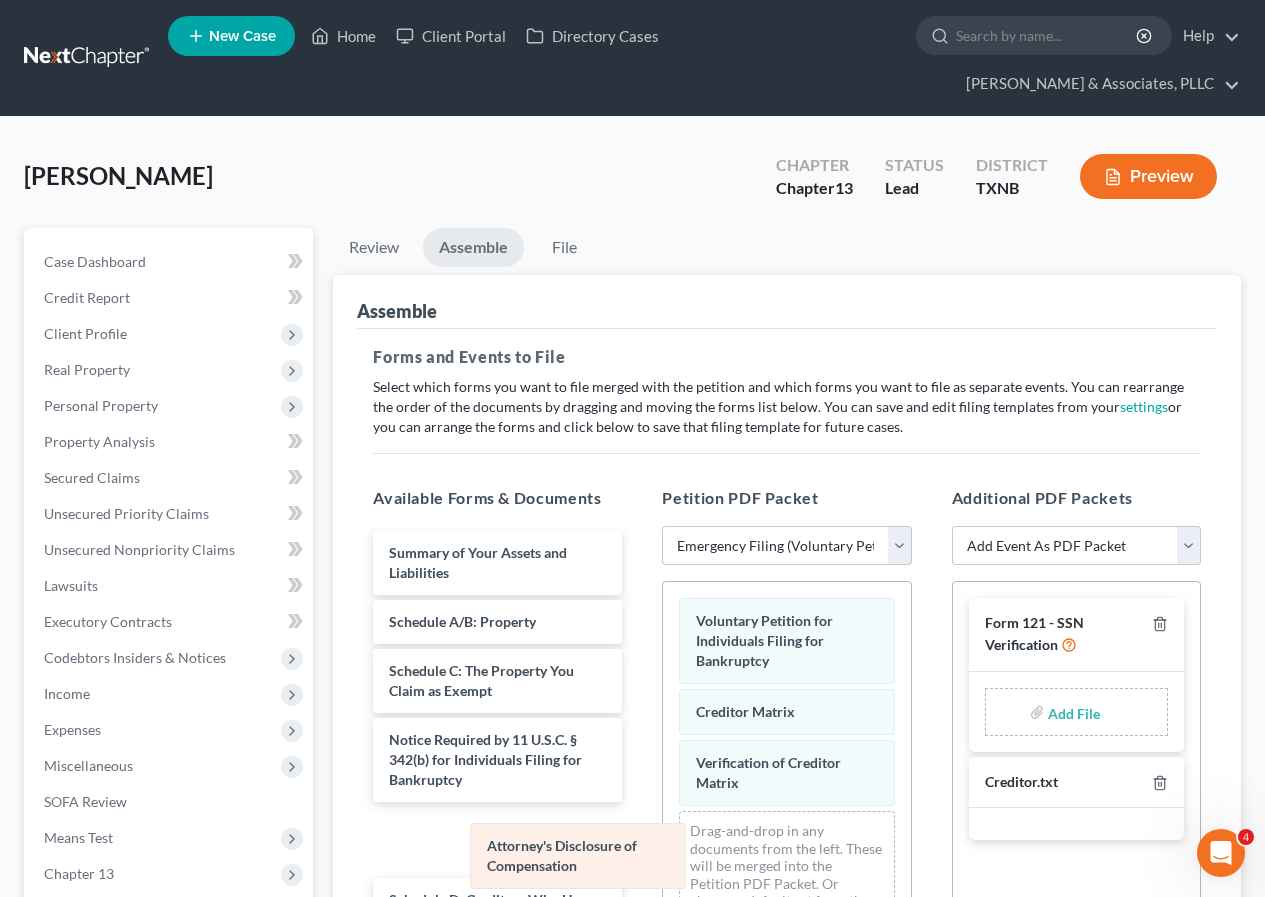 drag, startPoint x: 725, startPoint y: 837, endPoint x: 515, endPoint y: 849, distance: 210.34258 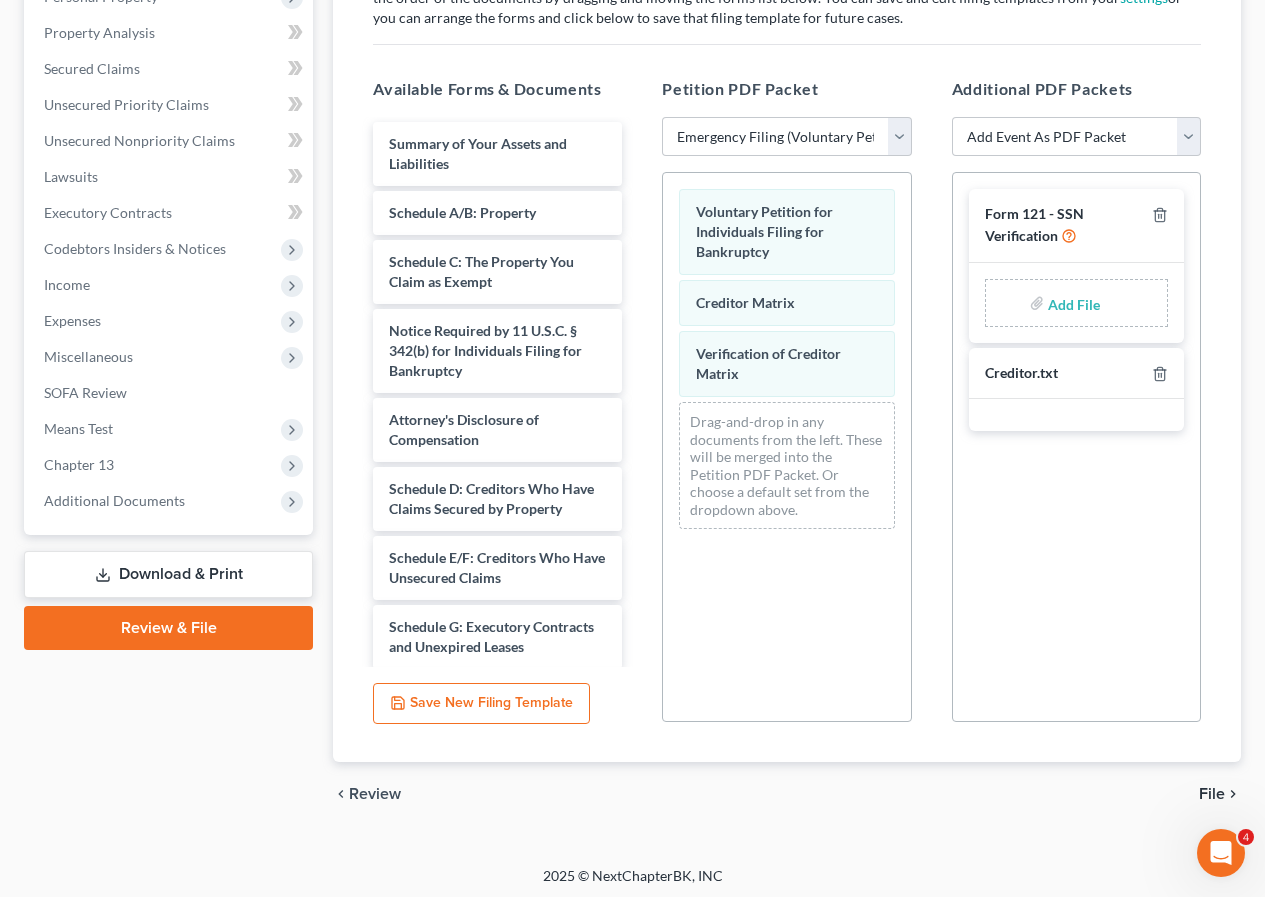 scroll, scrollTop: 414, scrollLeft: 0, axis: vertical 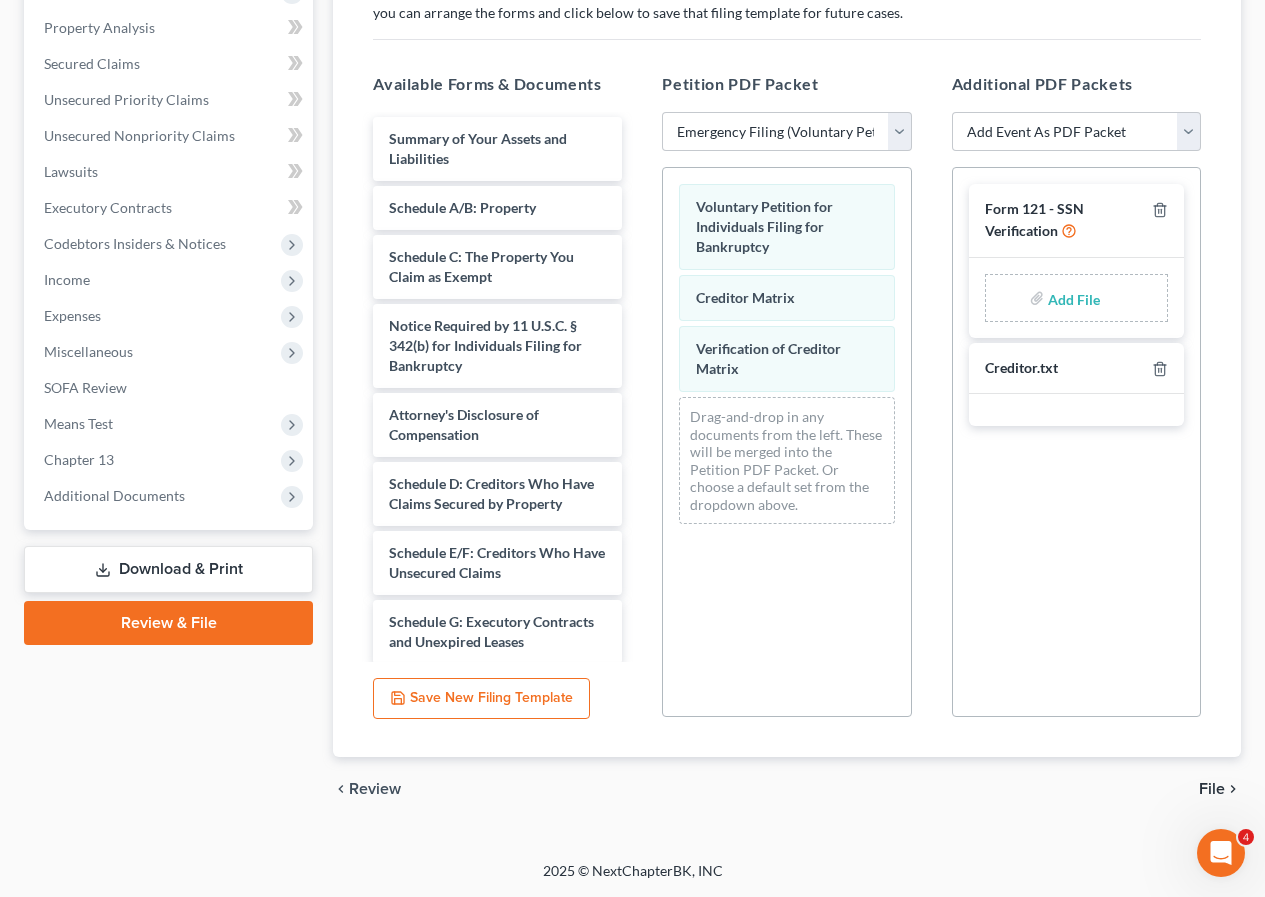click on "File" at bounding box center (1212, 789) 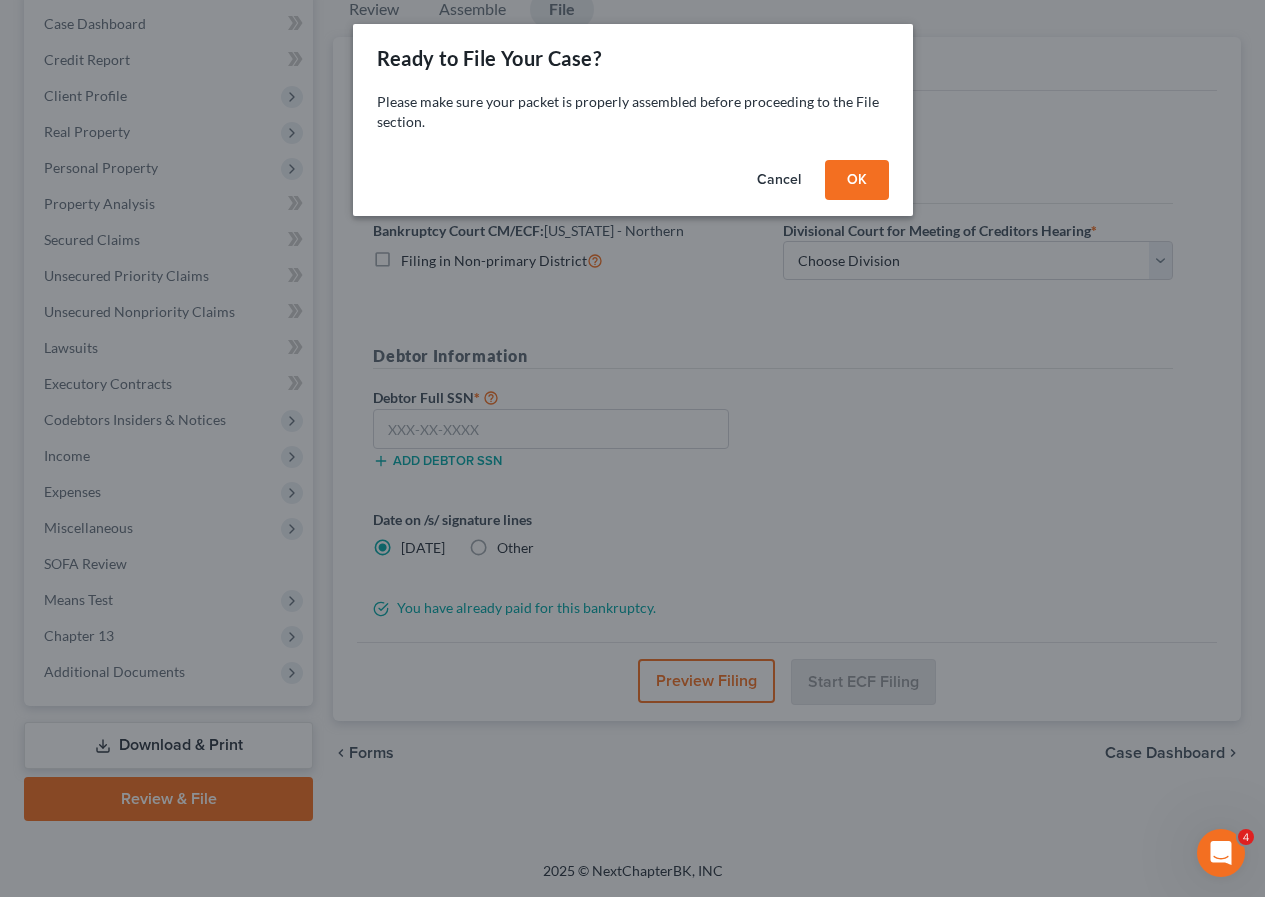 scroll, scrollTop: 238, scrollLeft: 0, axis: vertical 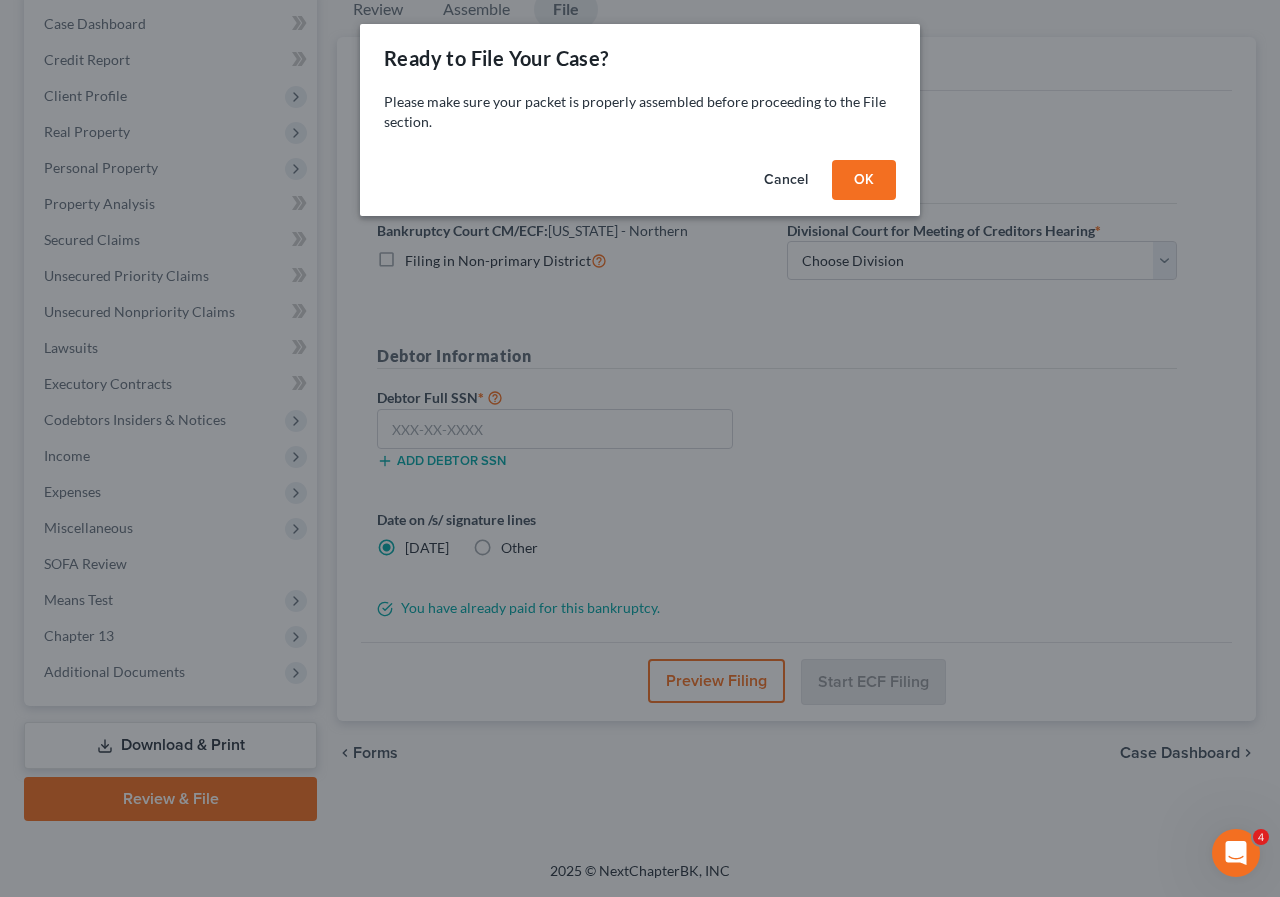 click on "OK" at bounding box center (864, 180) 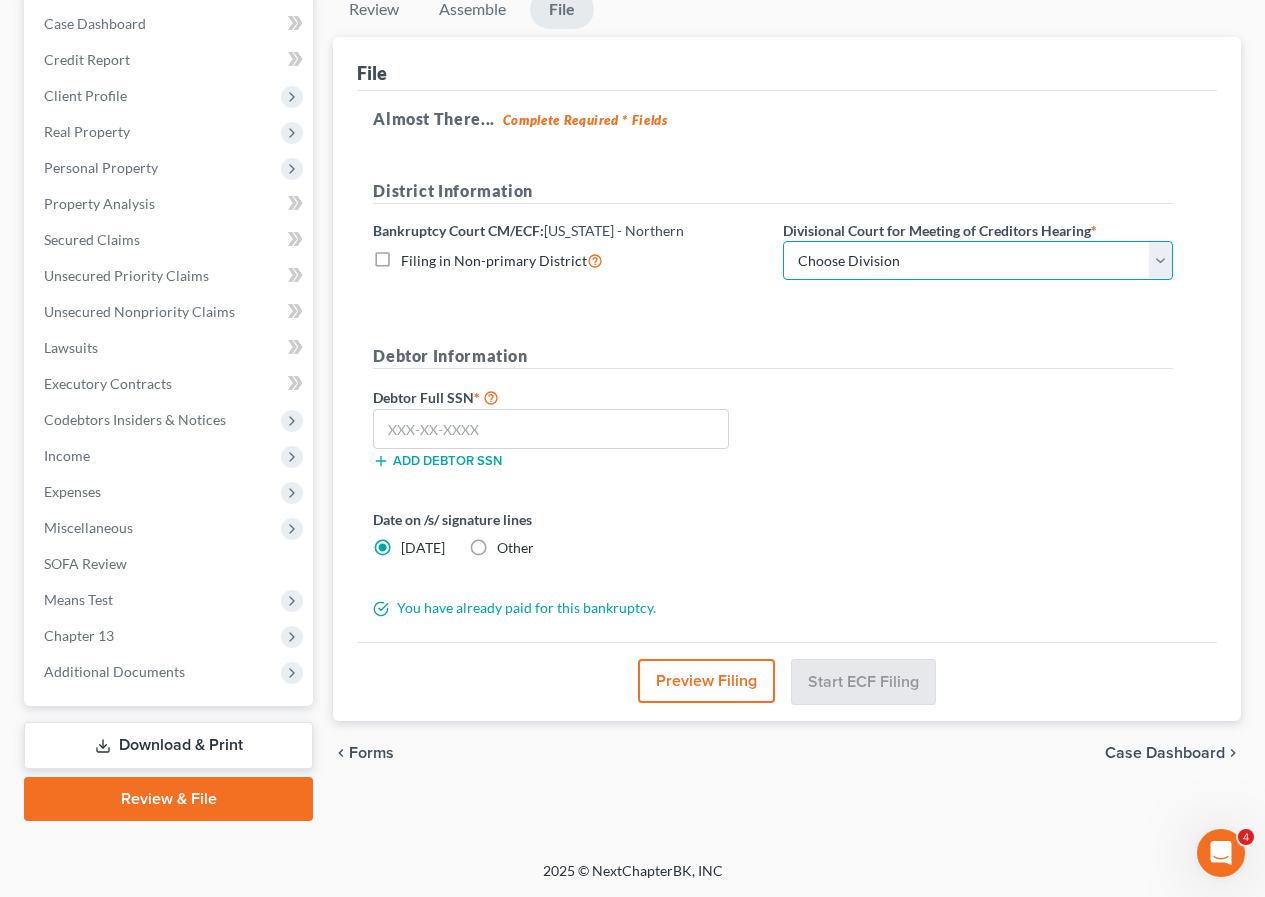 click on "Choose Division [PERSON_NAME] [GEOGRAPHIC_DATA] [GEOGRAPHIC_DATA] [GEOGRAPHIC_DATA] [GEOGRAPHIC_DATA][PERSON_NAME] [GEOGRAPHIC_DATA]" at bounding box center [978, 261] 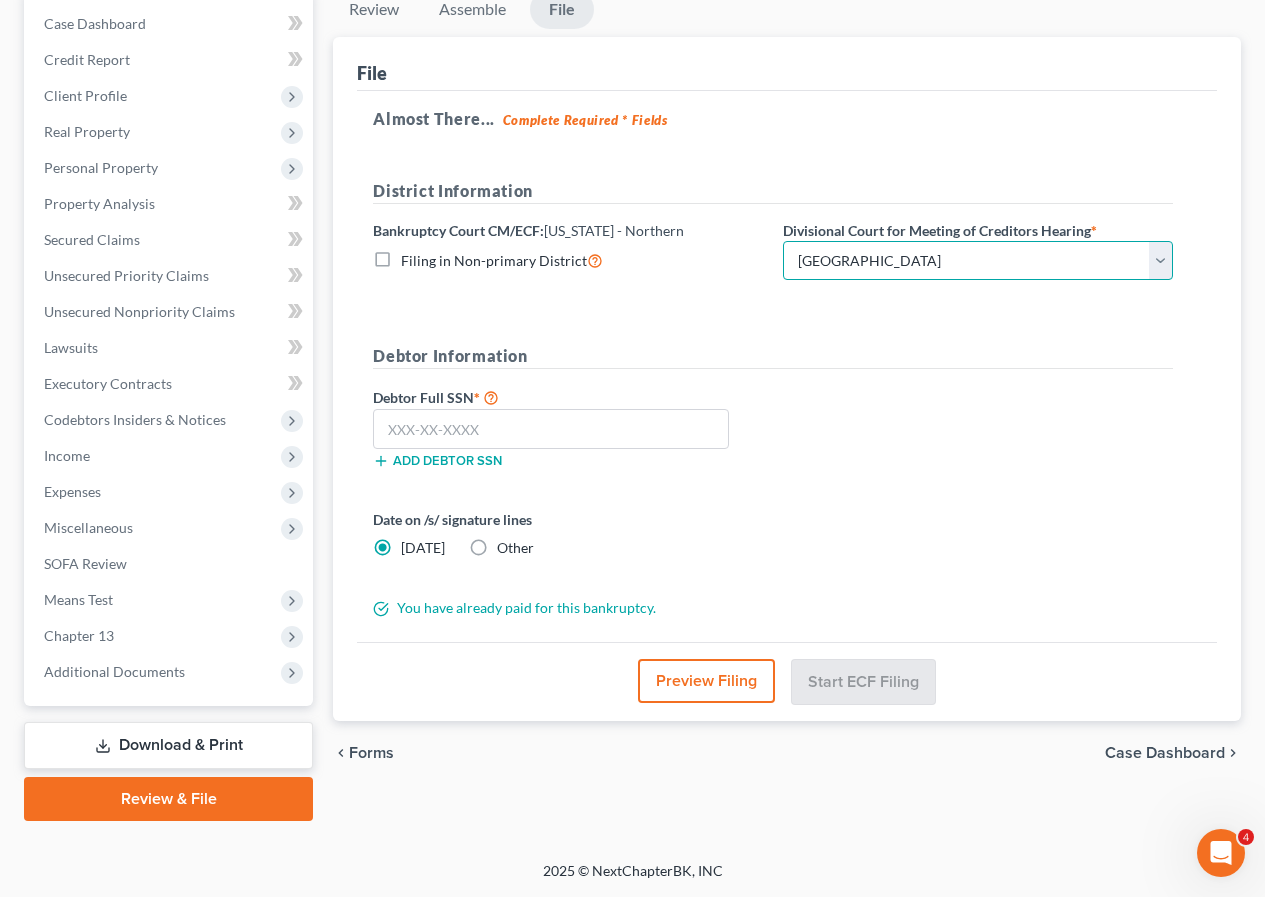 click on "Choose Division [PERSON_NAME] [GEOGRAPHIC_DATA] [GEOGRAPHIC_DATA] [GEOGRAPHIC_DATA] [GEOGRAPHIC_DATA][PERSON_NAME] [GEOGRAPHIC_DATA]" at bounding box center [978, 261] 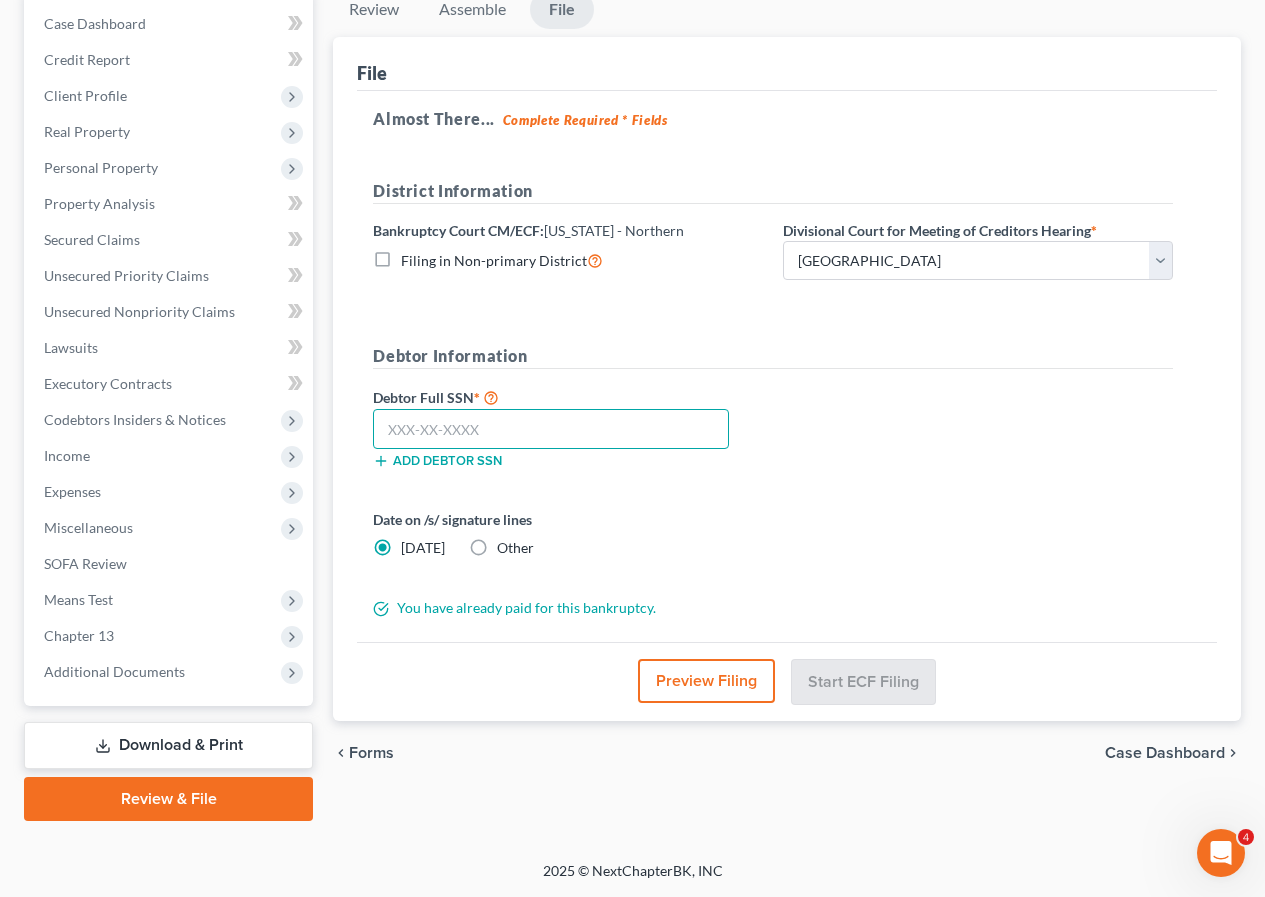 click at bounding box center [551, 429] 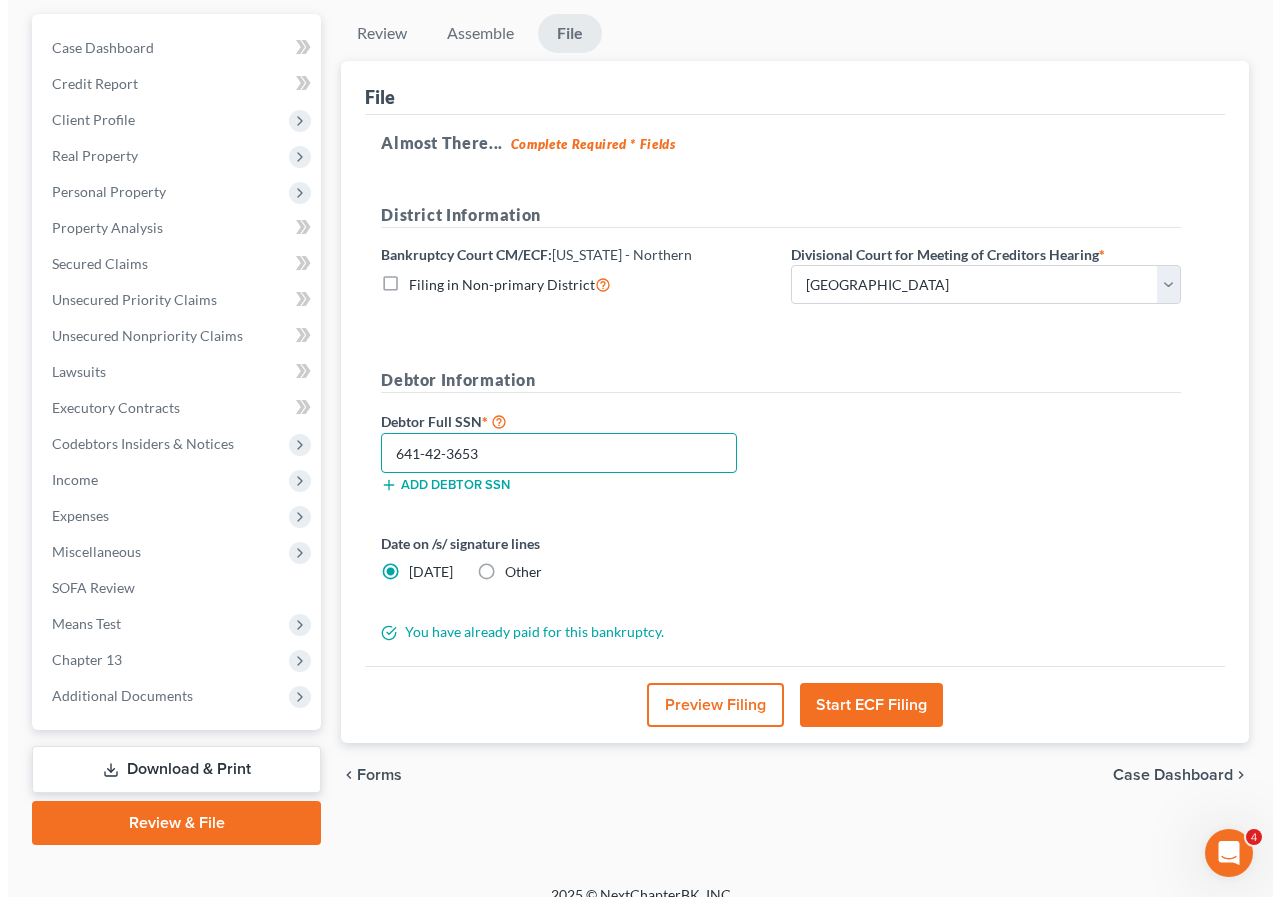scroll, scrollTop: 238, scrollLeft: 0, axis: vertical 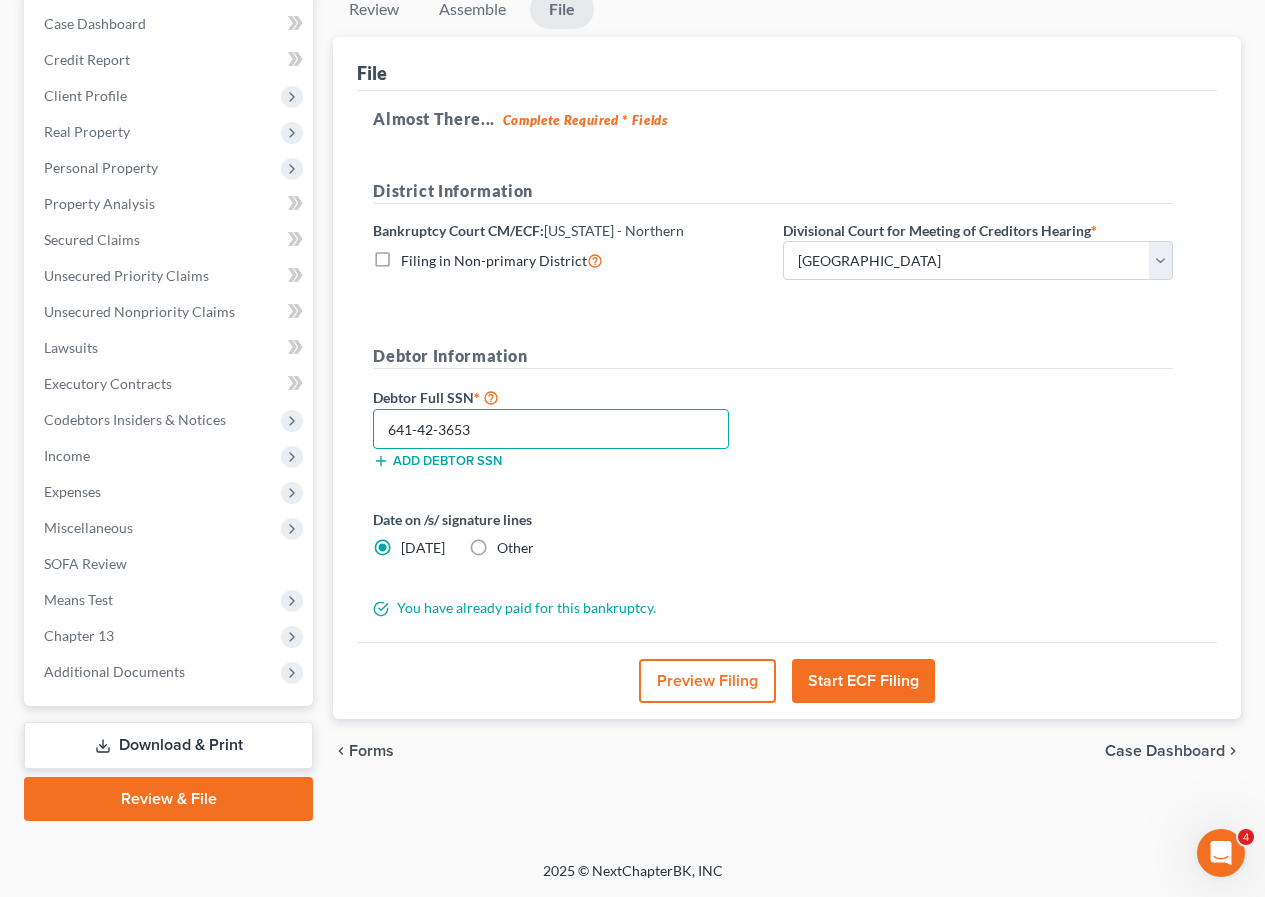 type on "641-42-3653" 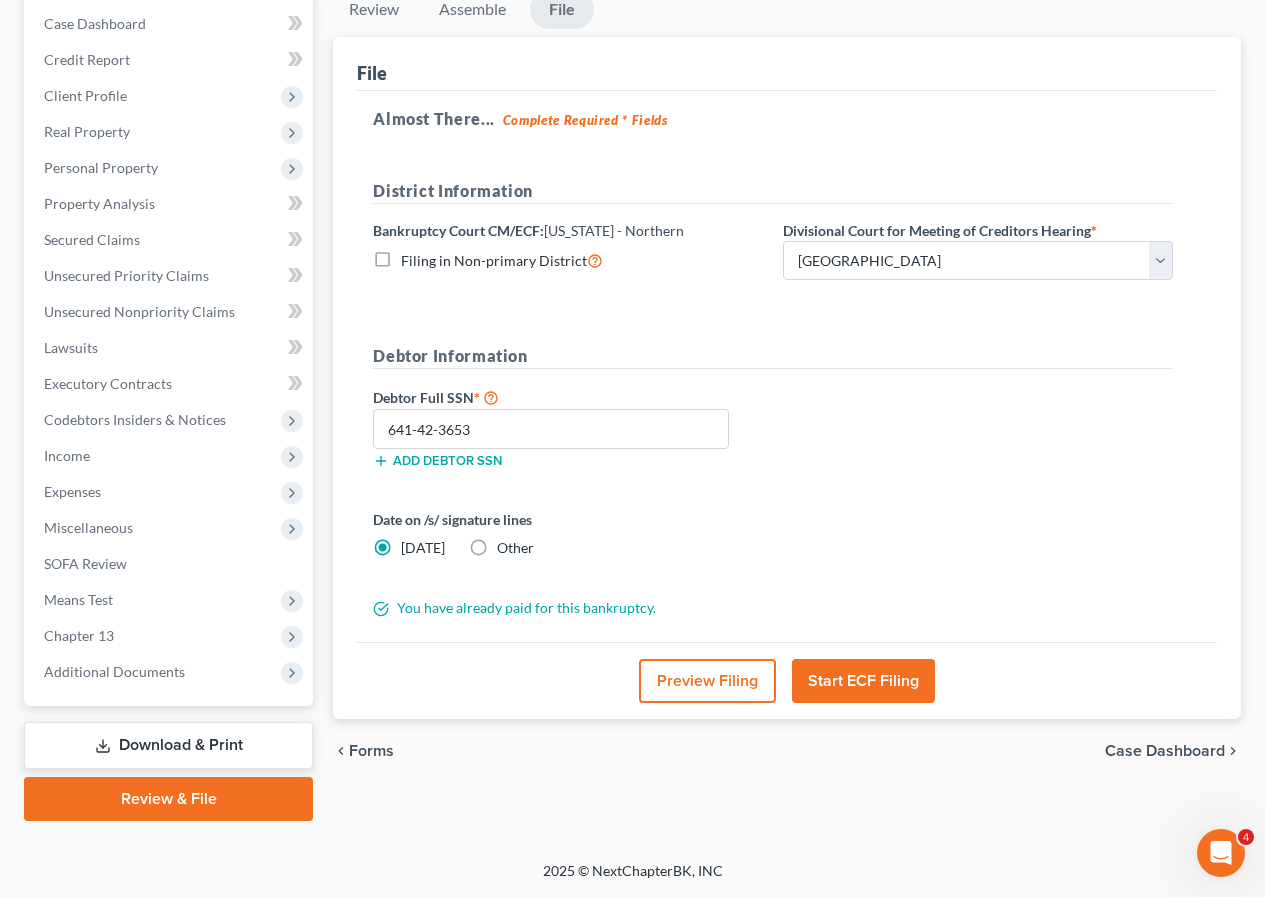 click on "Start ECF Filing" at bounding box center [863, 681] 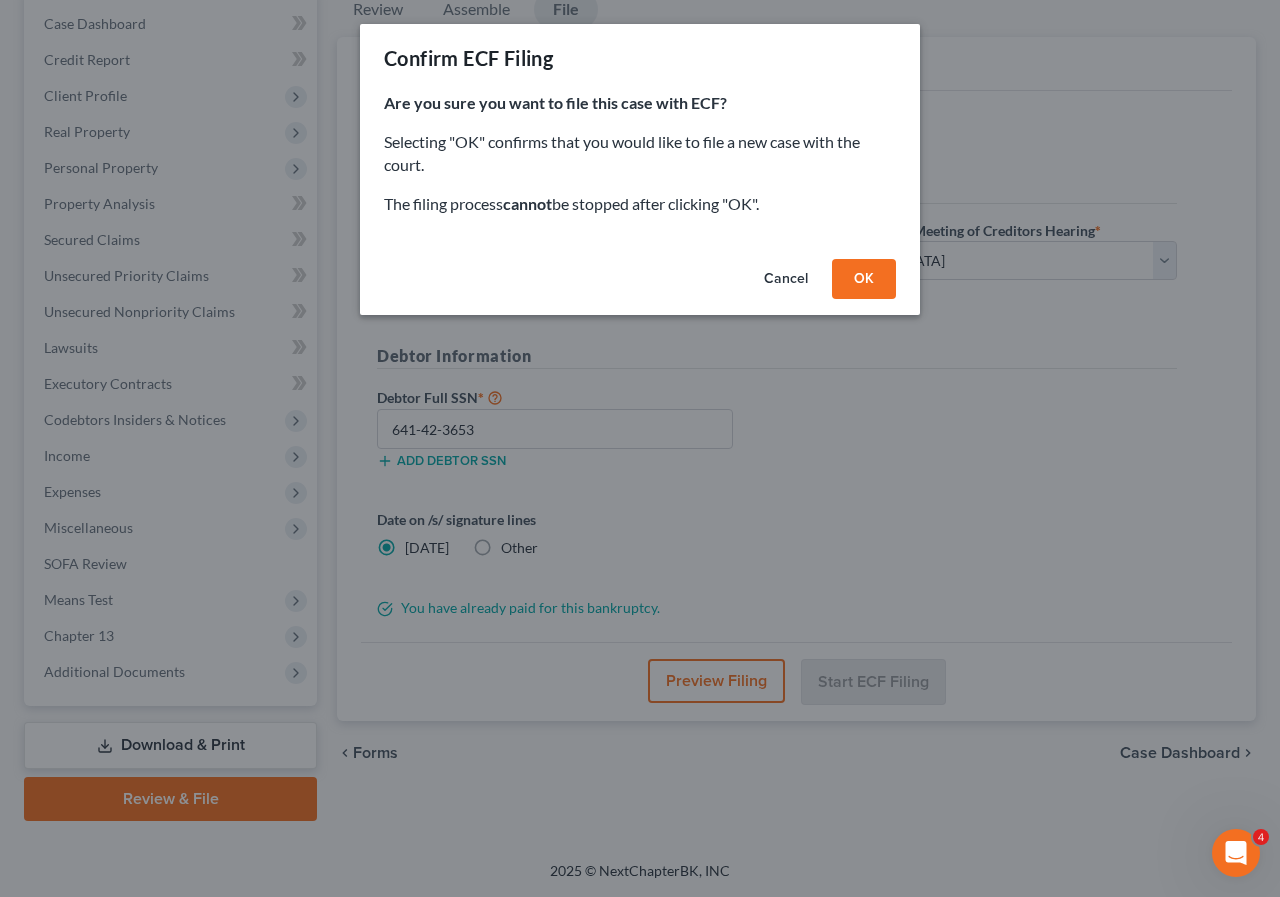 click on "OK" at bounding box center [864, 279] 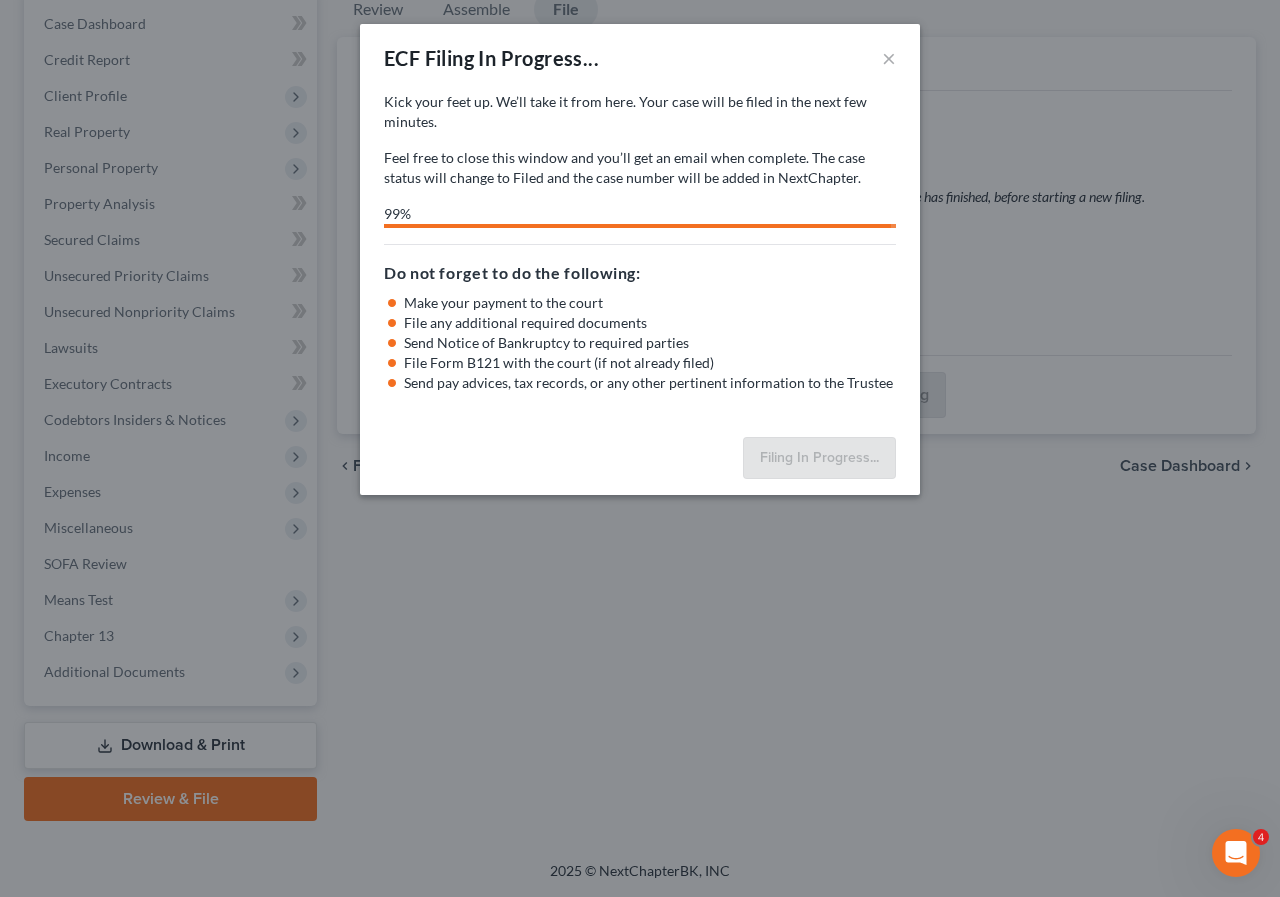select on "3" 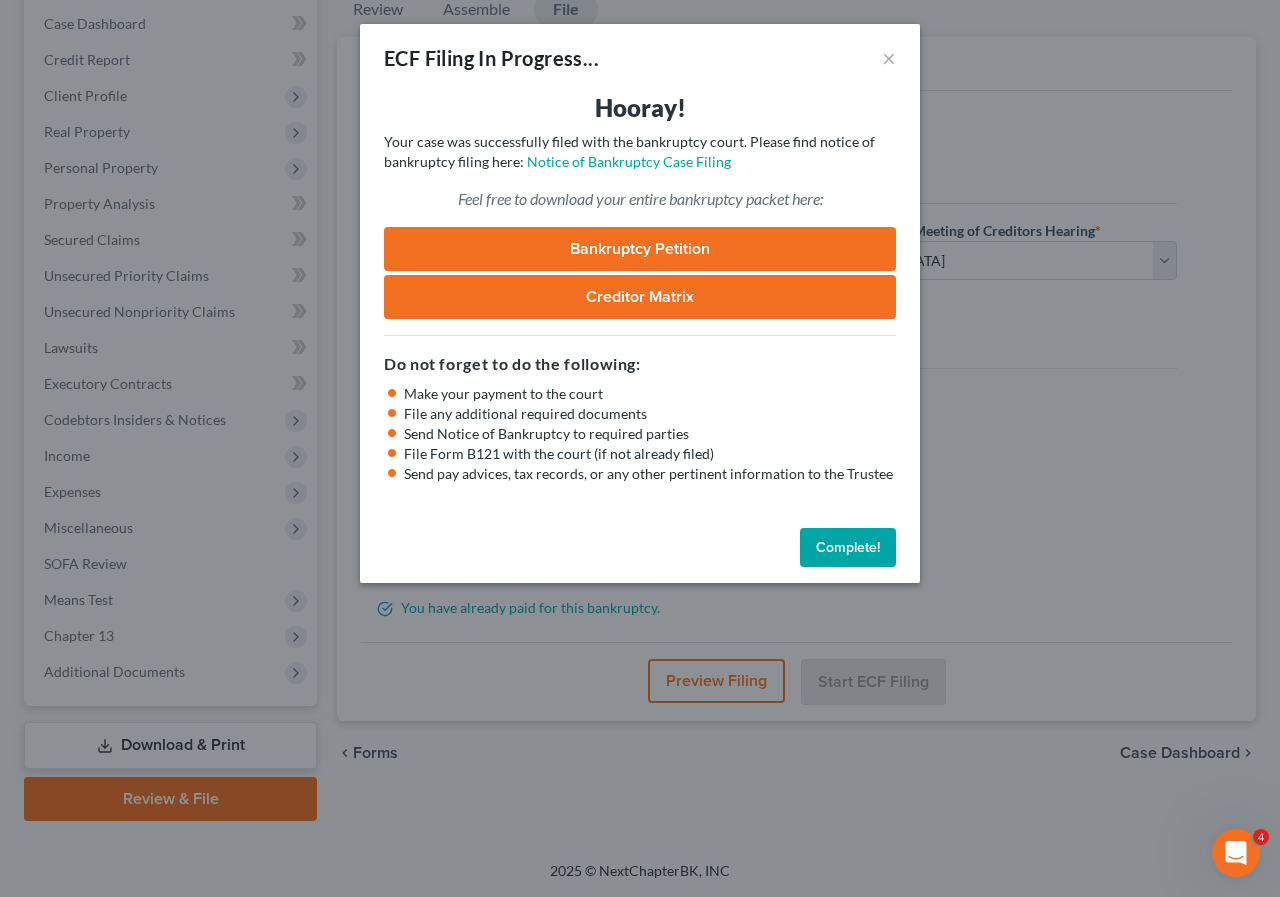 click on "Complete!" at bounding box center [848, 548] 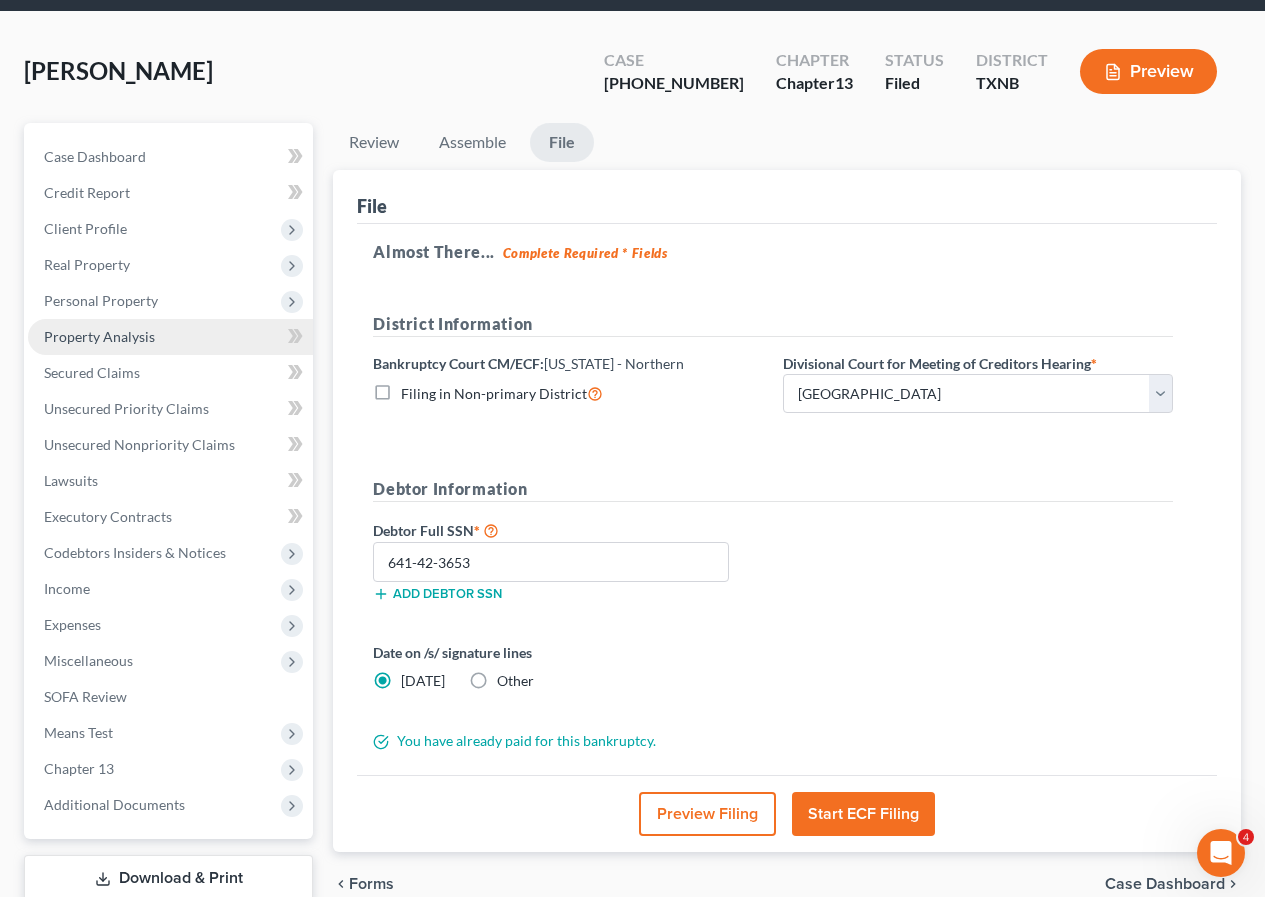 scroll, scrollTop: 0, scrollLeft: 0, axis: both 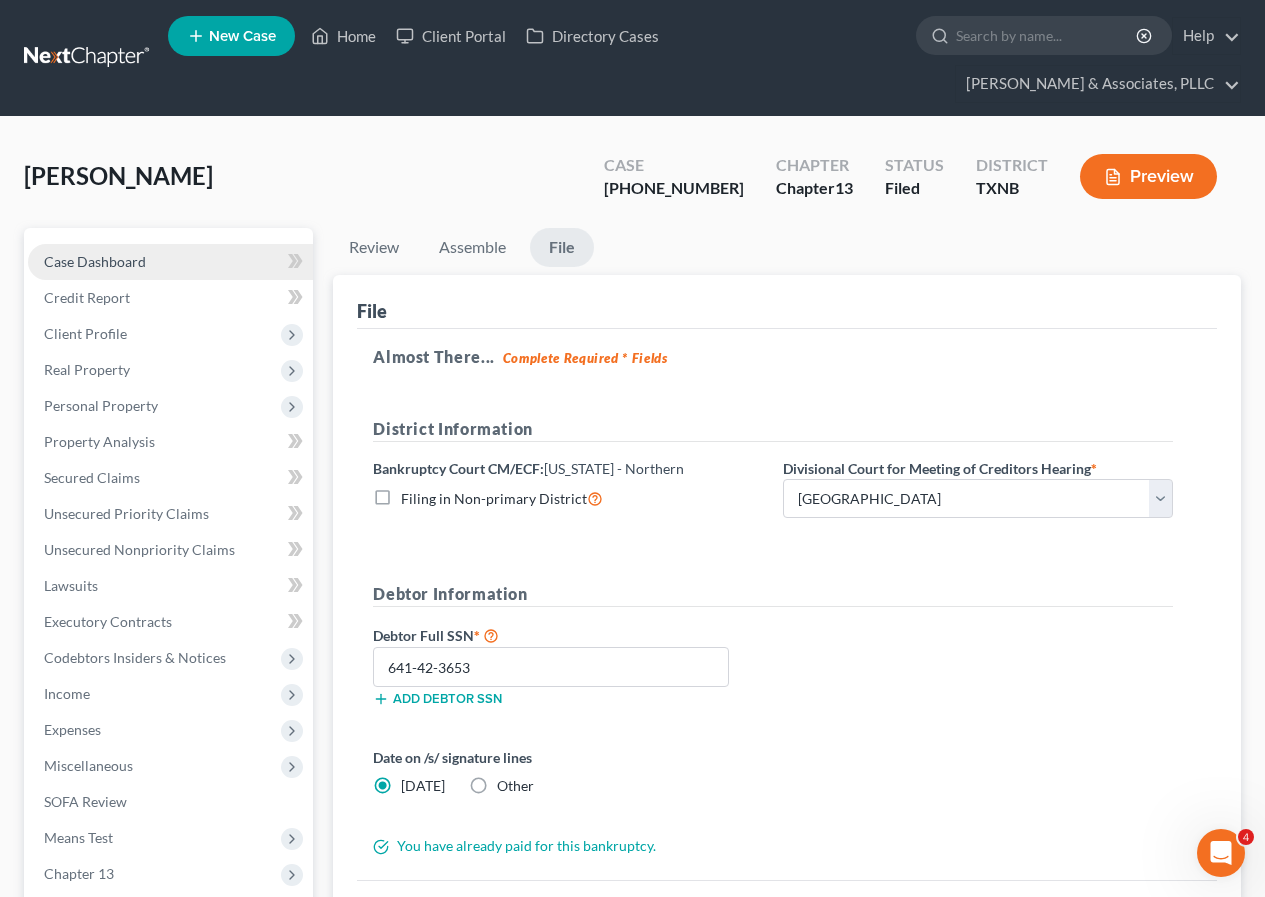click on "Case Dashboard" at bounding box center (95, 261) 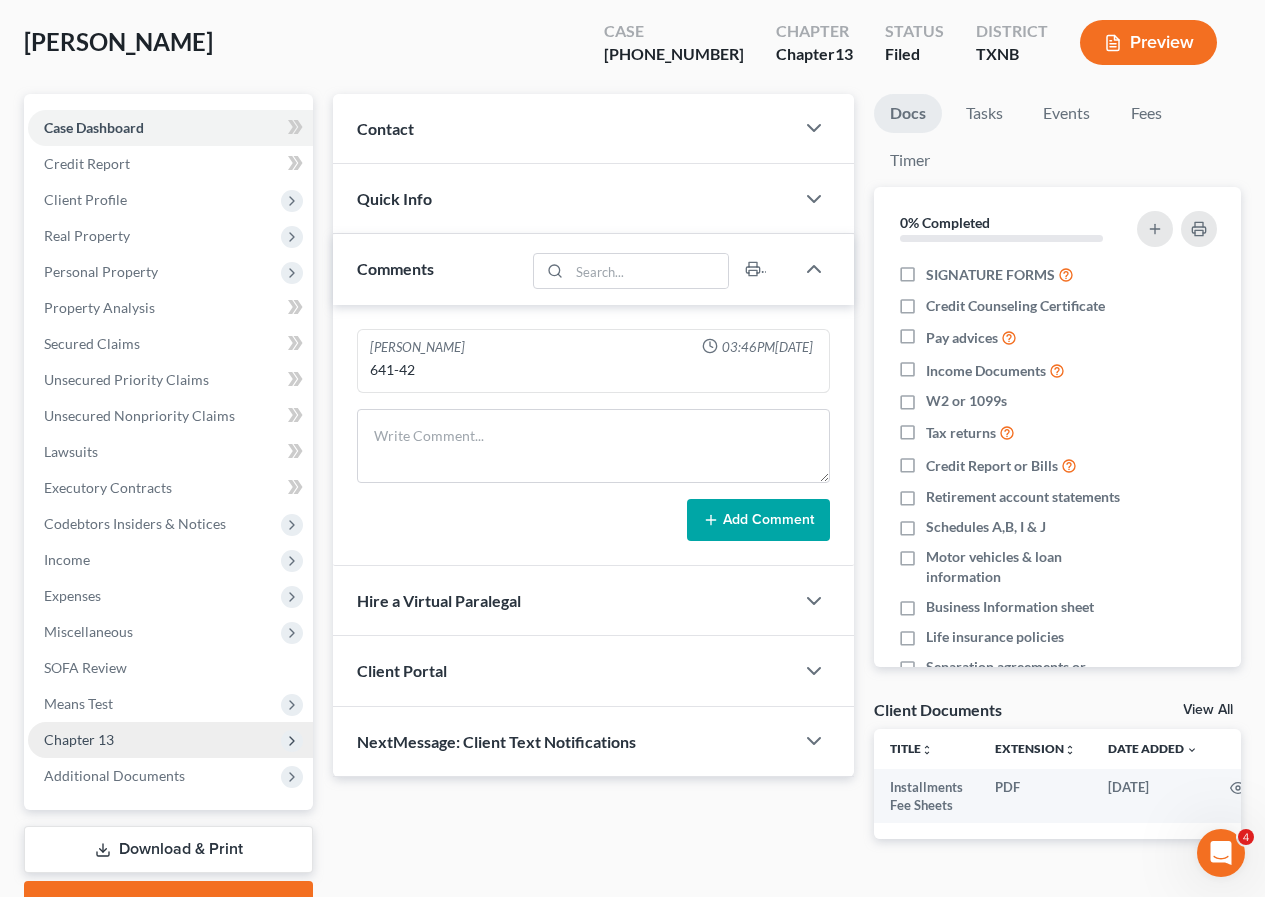 scroll, scrollTop: 238, scrollLeft: 0, axis: vertical 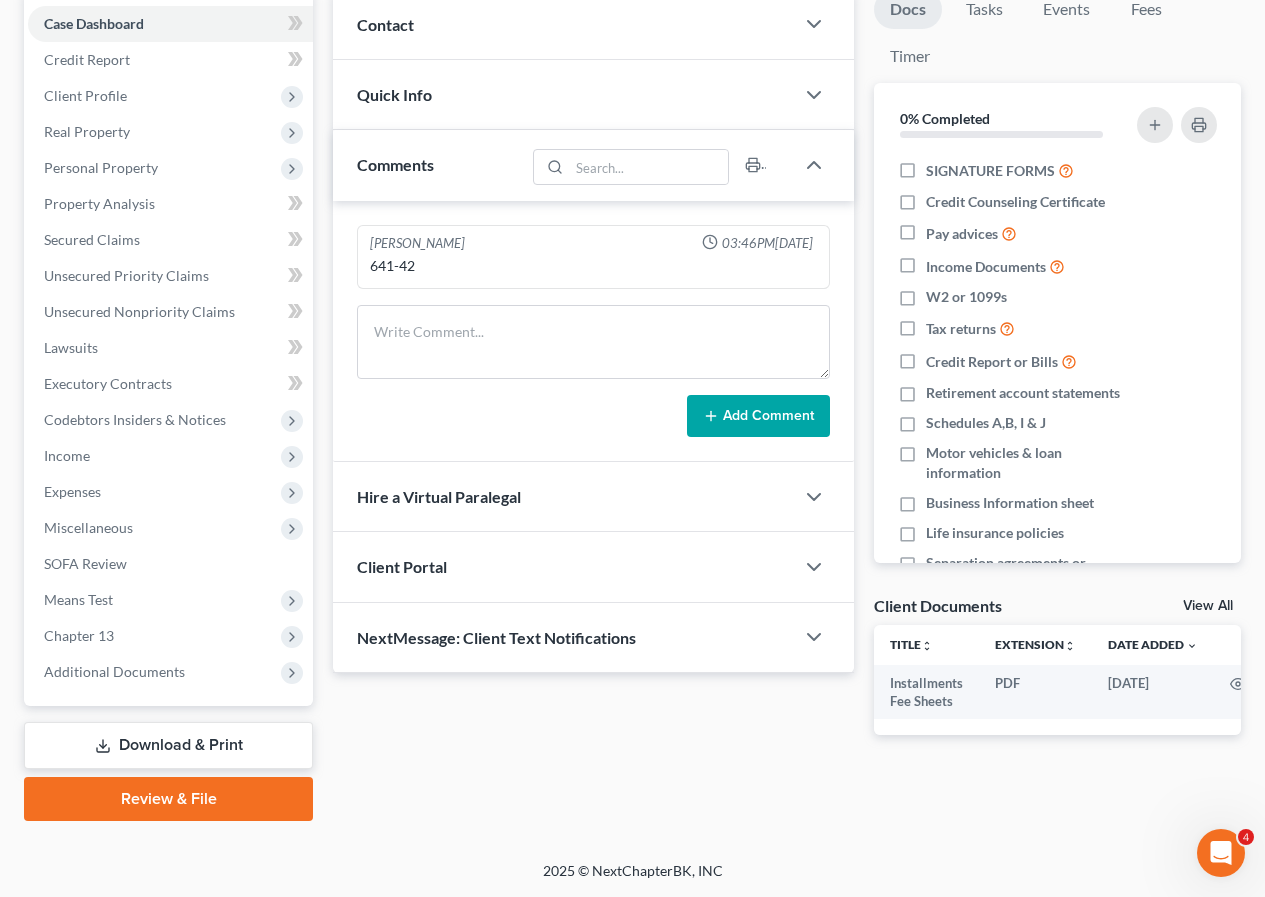 click on "Download & Print" at bounding box center (168, 745) 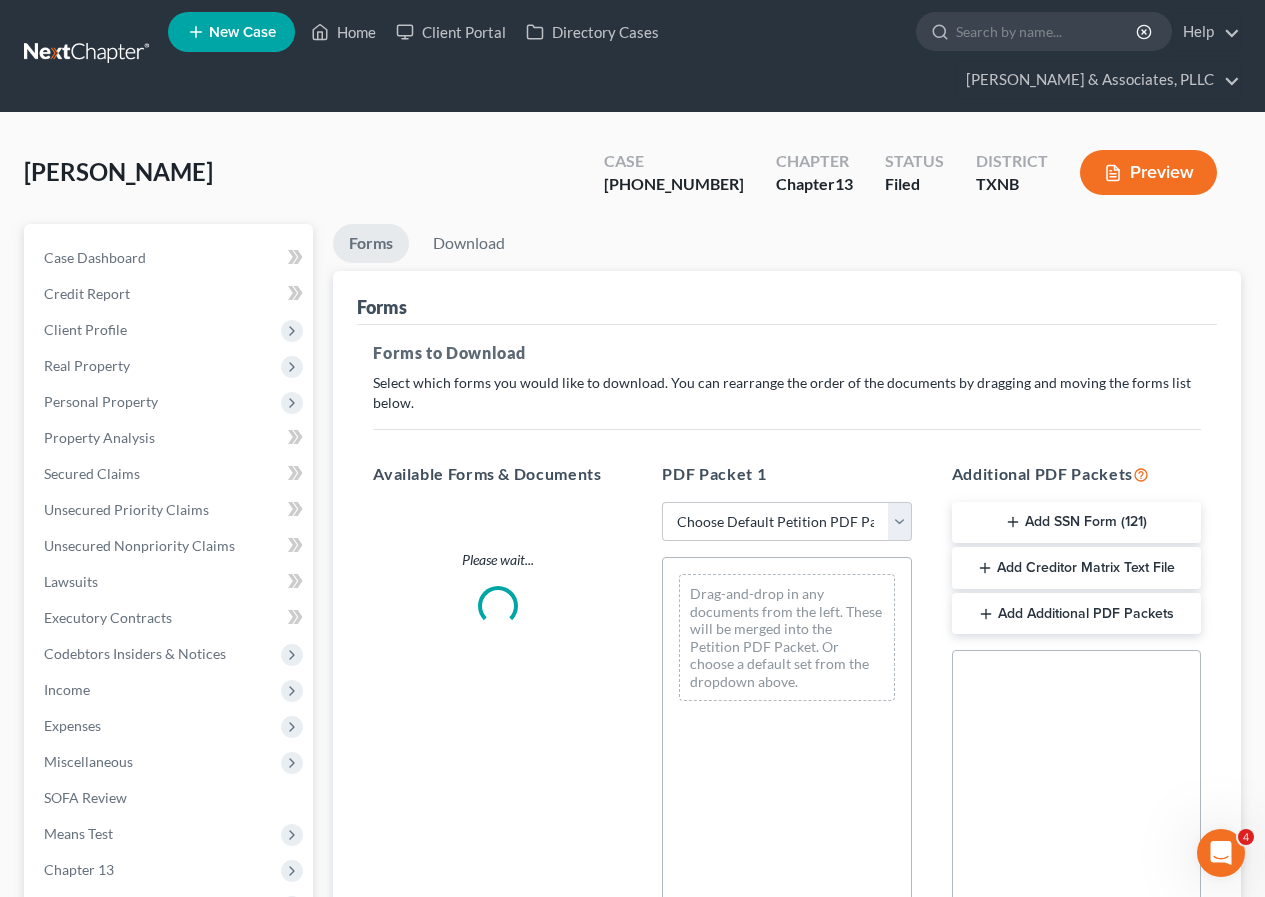 scroll, scrollTop: 0, scrollLeft: 0, axis: both 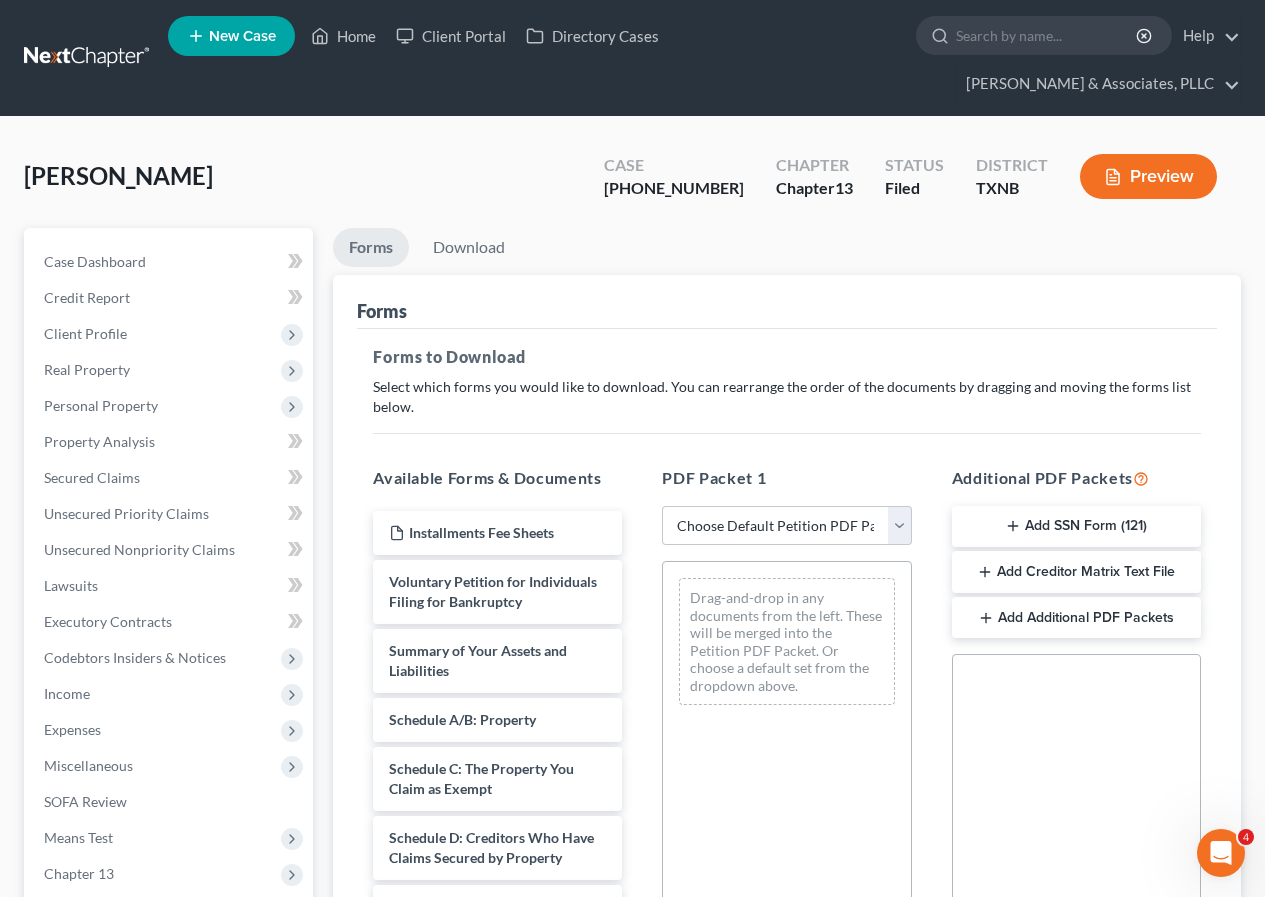 click on "Add SSN Form (121)" at bounding box center [1076, 527] 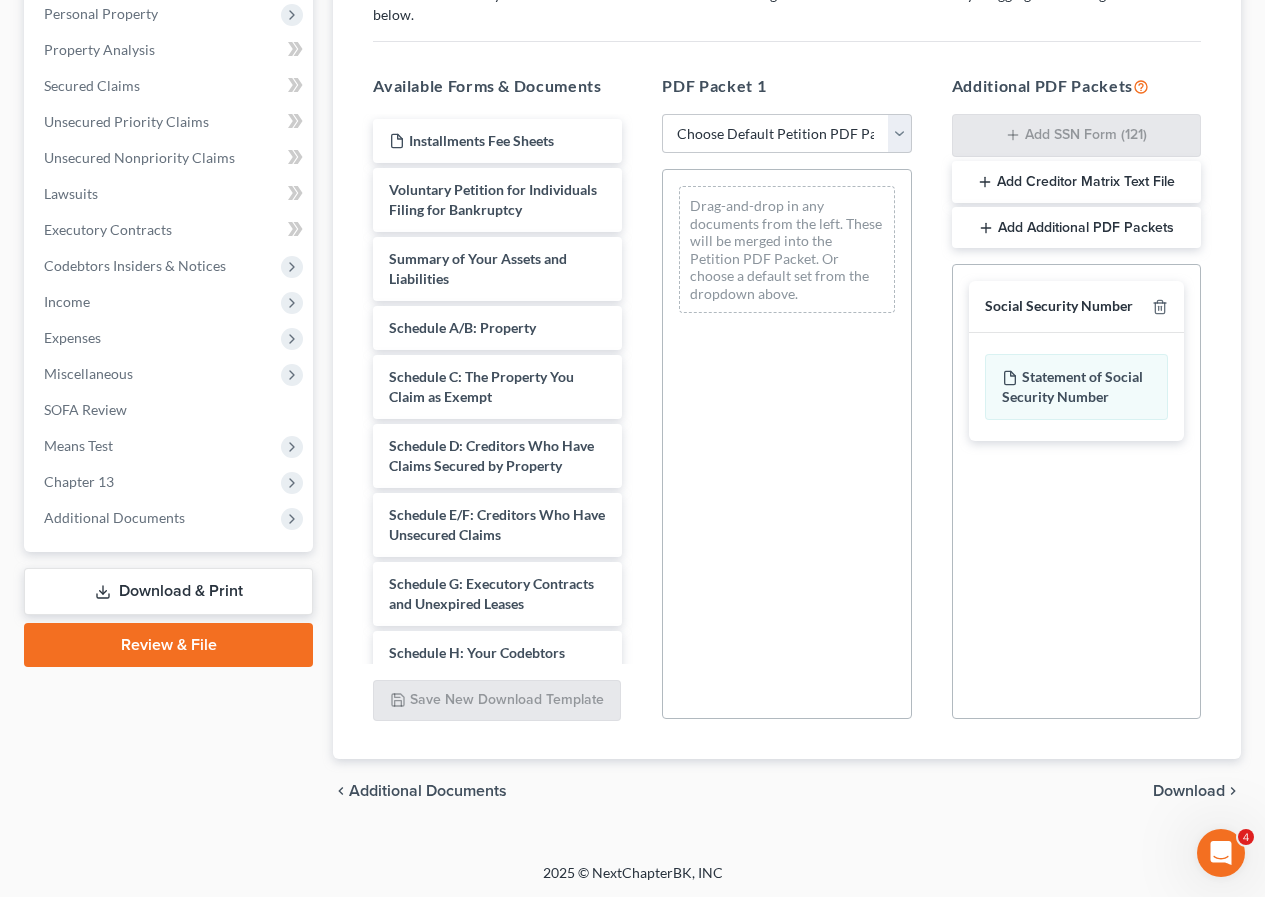 scroll, scrollTop: 394, scrollLeft: 0, axis: vertical 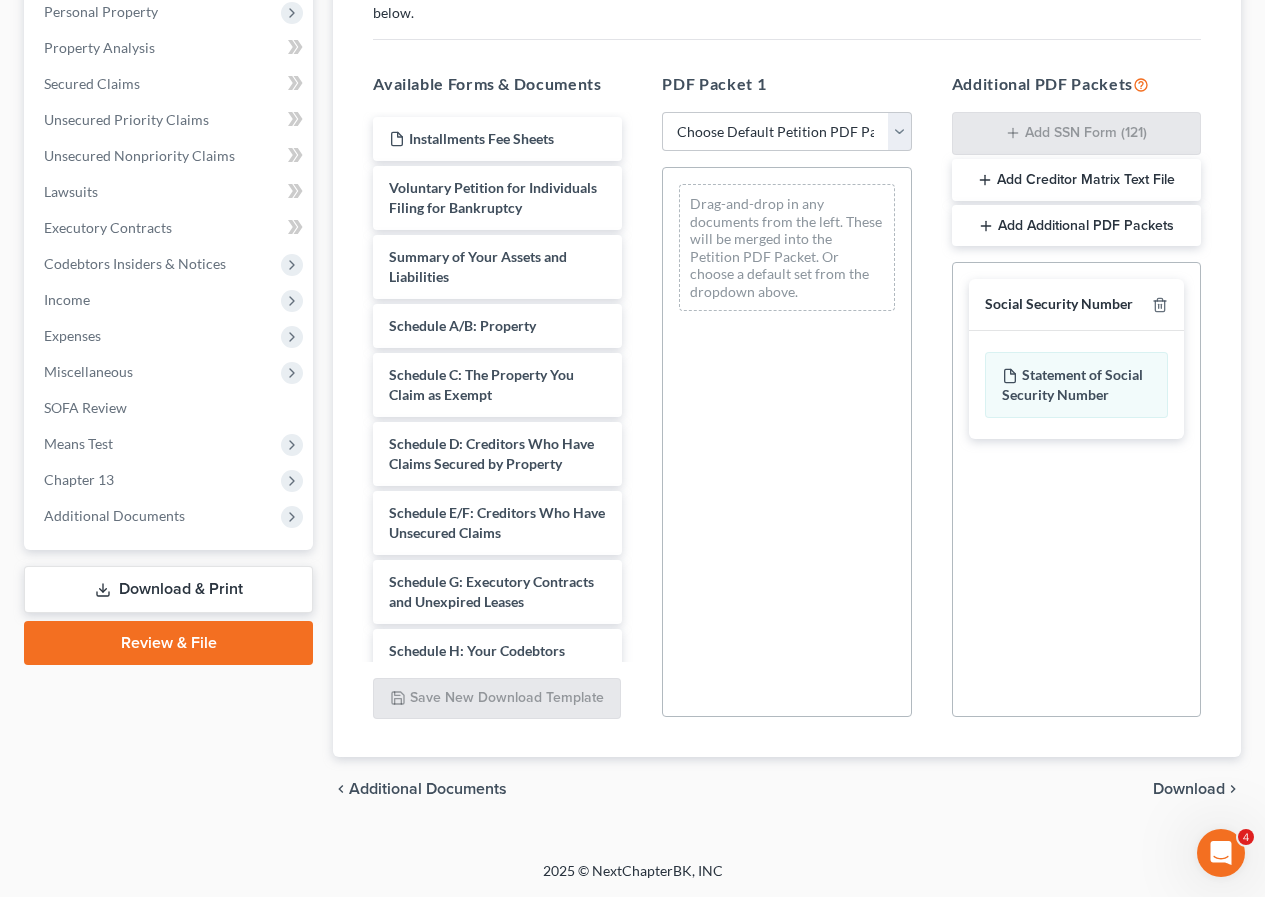 click on "Download" at bounding box center (1189, 789) 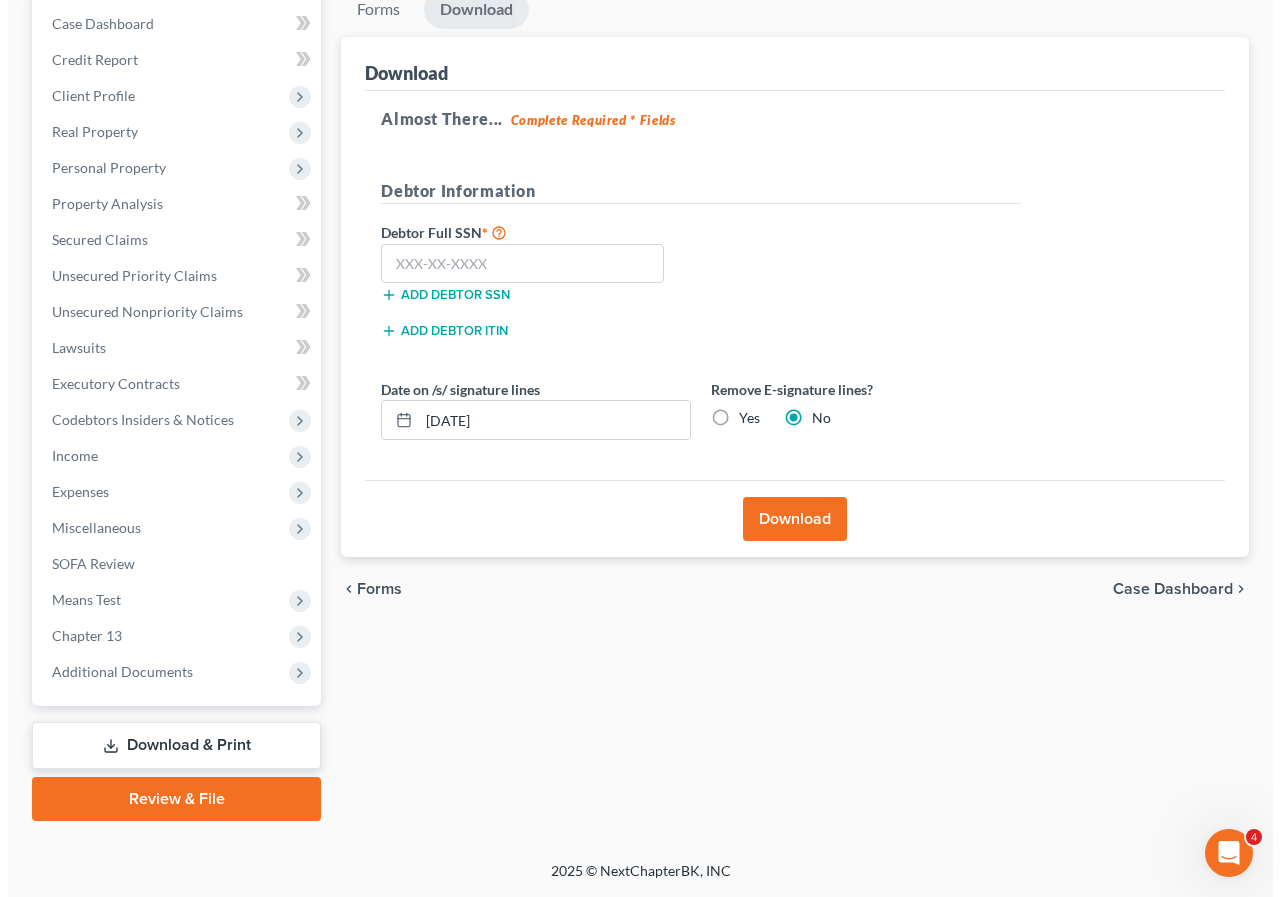 scroll, scrollTop: 238, scrollLeft: 0, axis: vertical 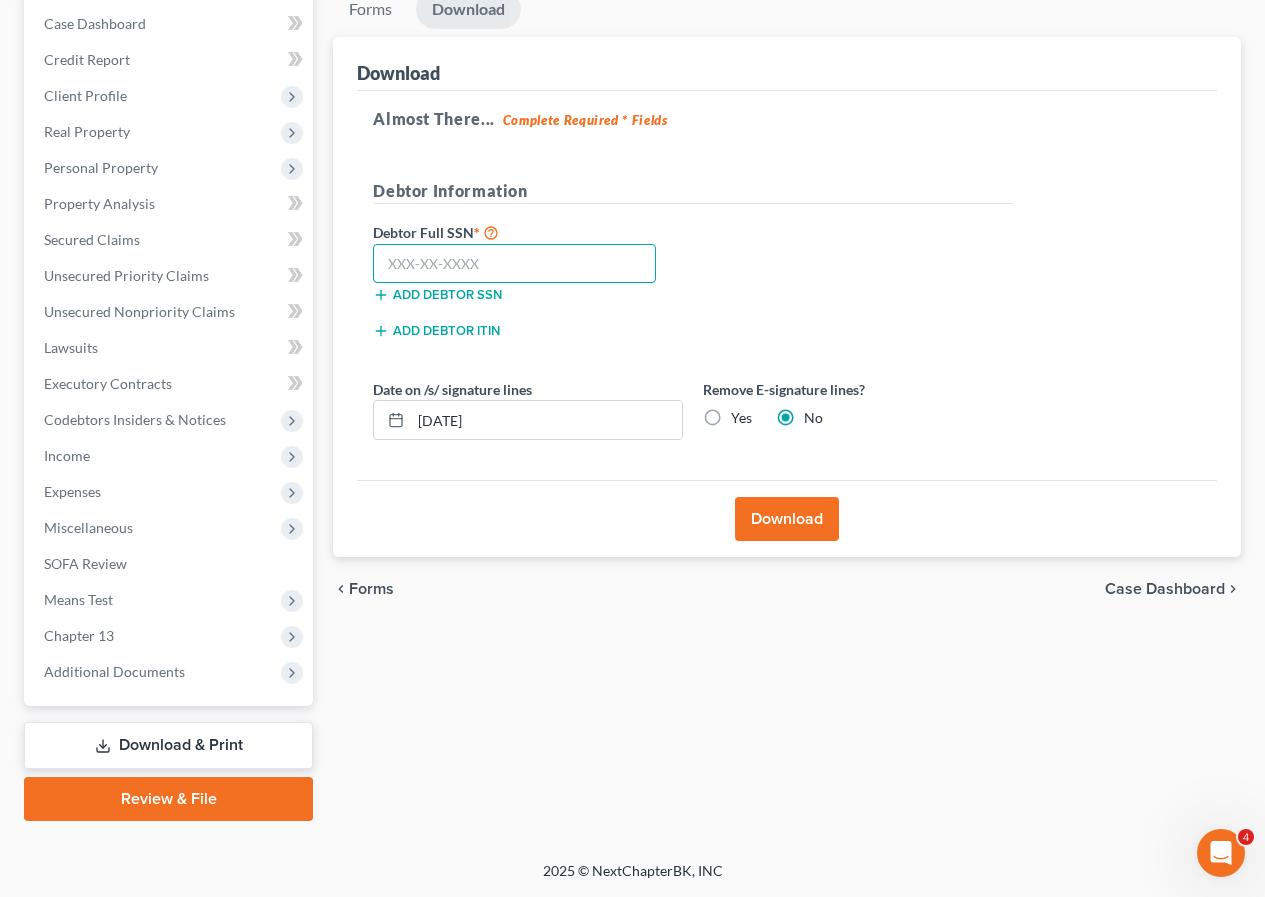 click at bounding box center (514, 264) 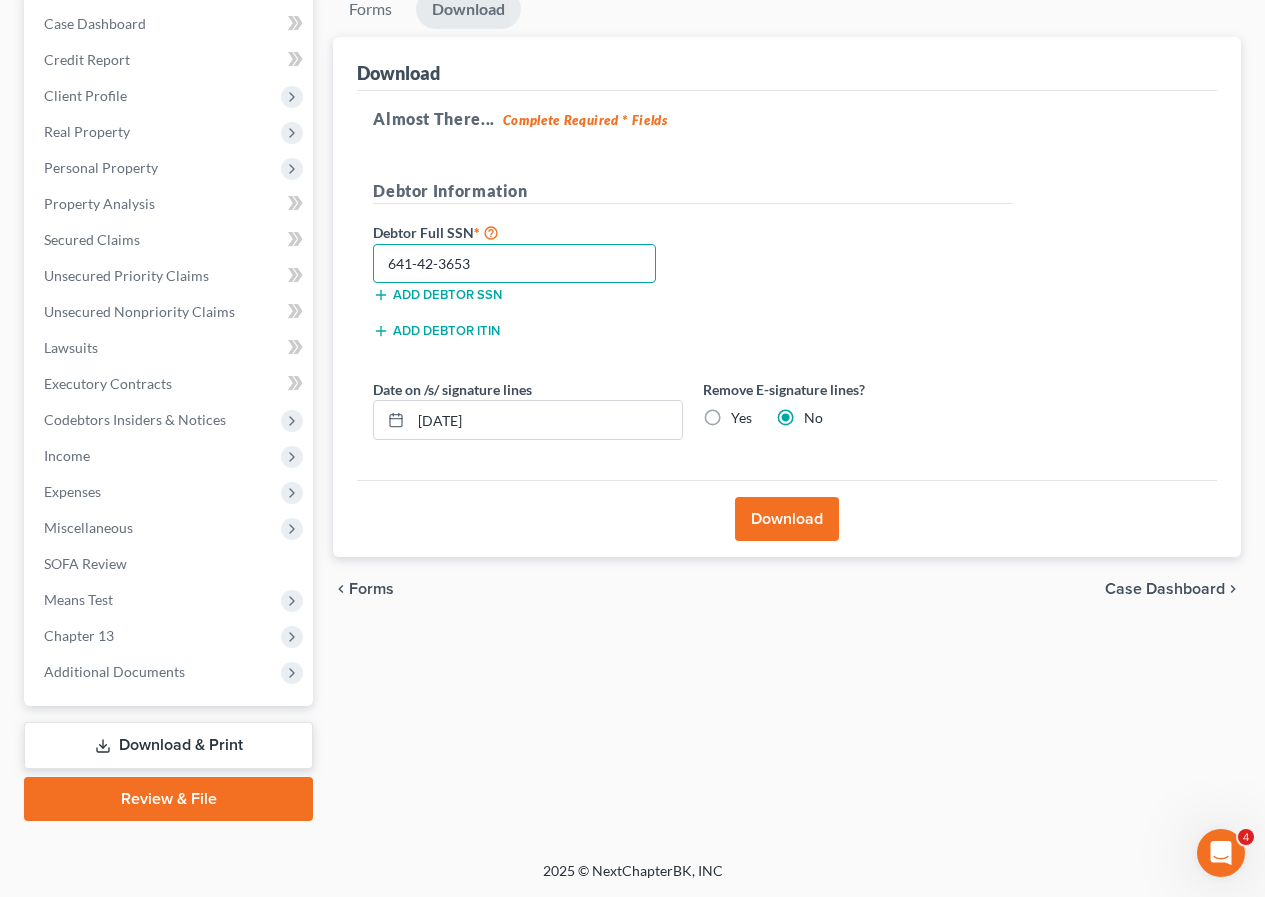 type on "641-42-3653" 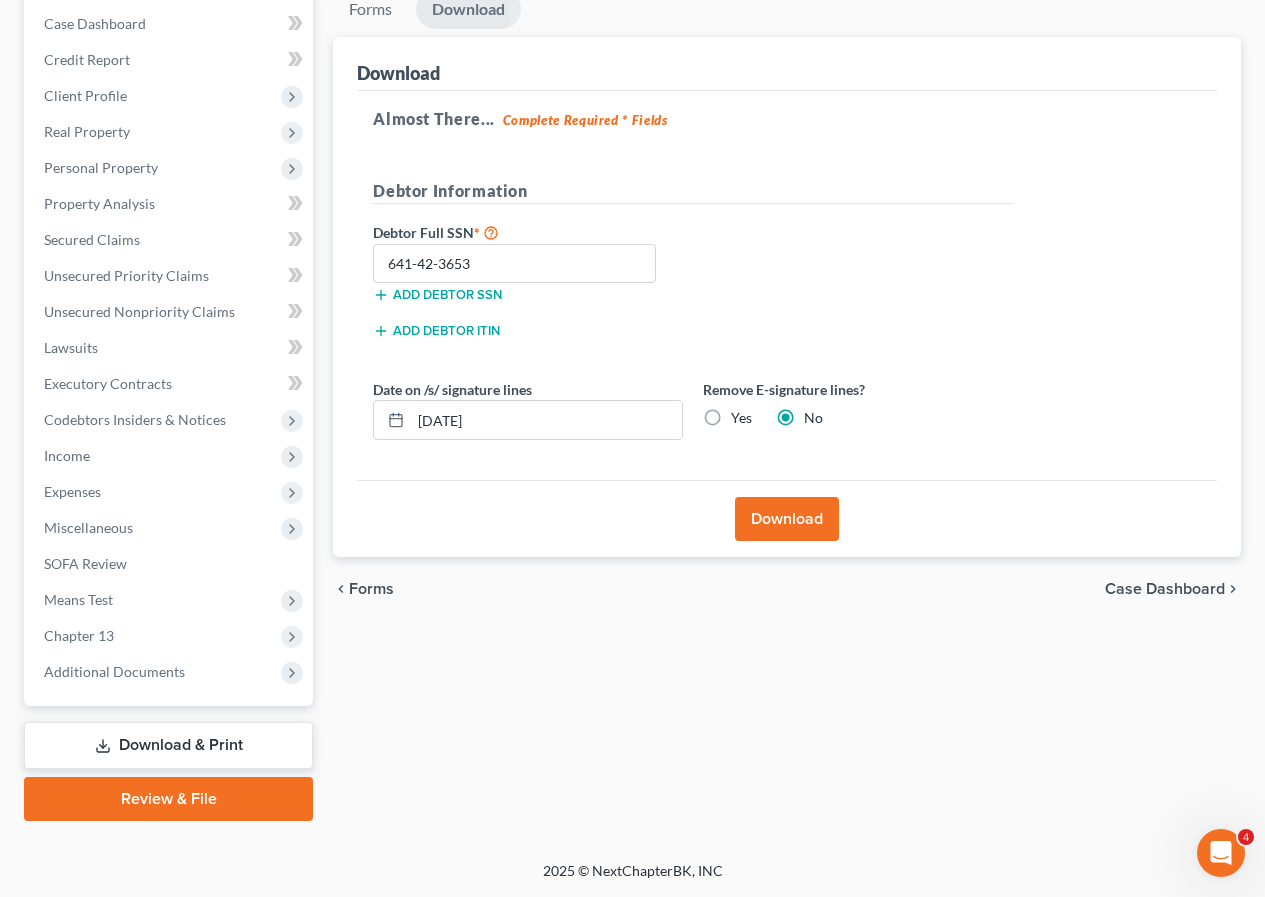 click on "Download" at bounding box center (787, 519) 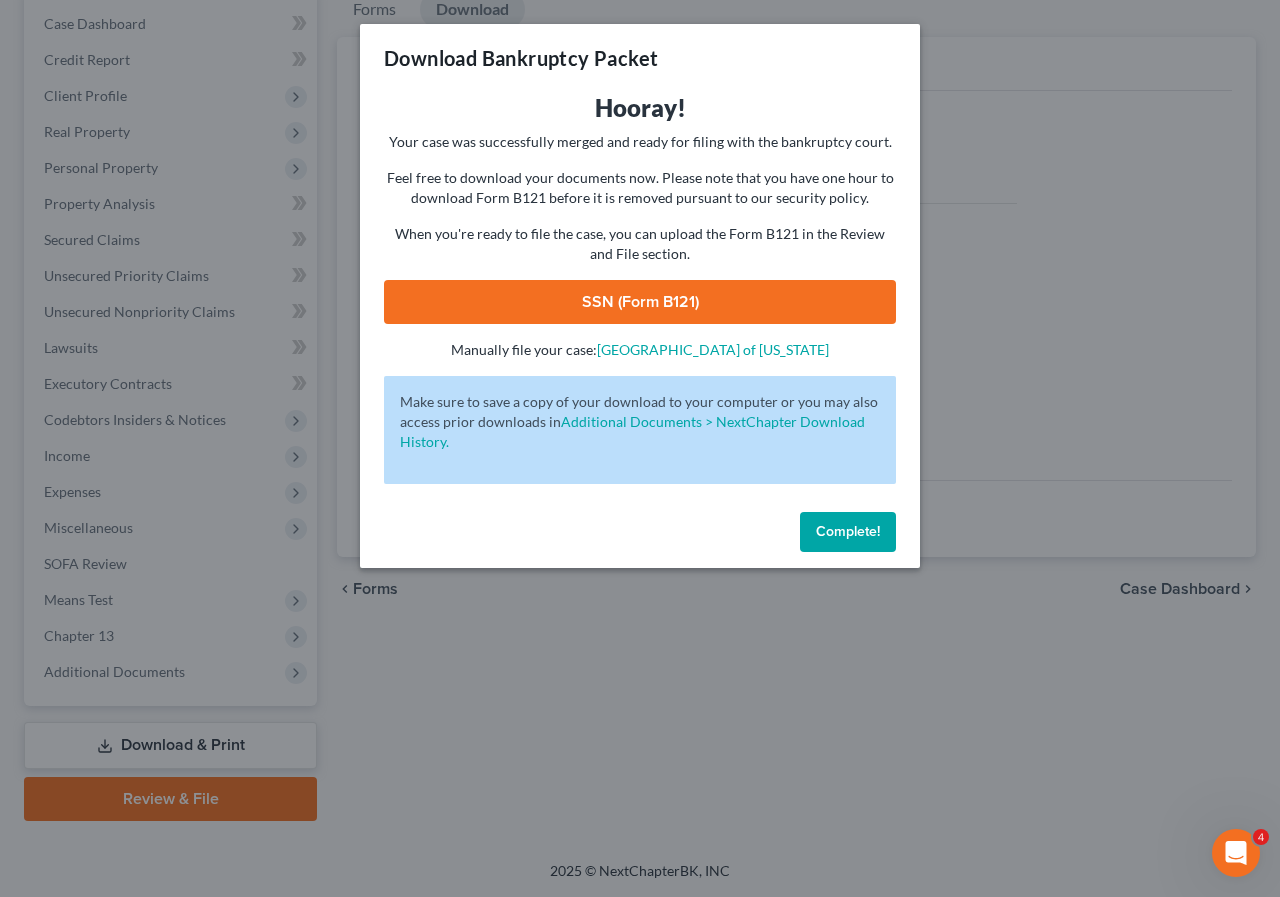 click on "SSN (Form B121)" at bounding box center [640, 302] 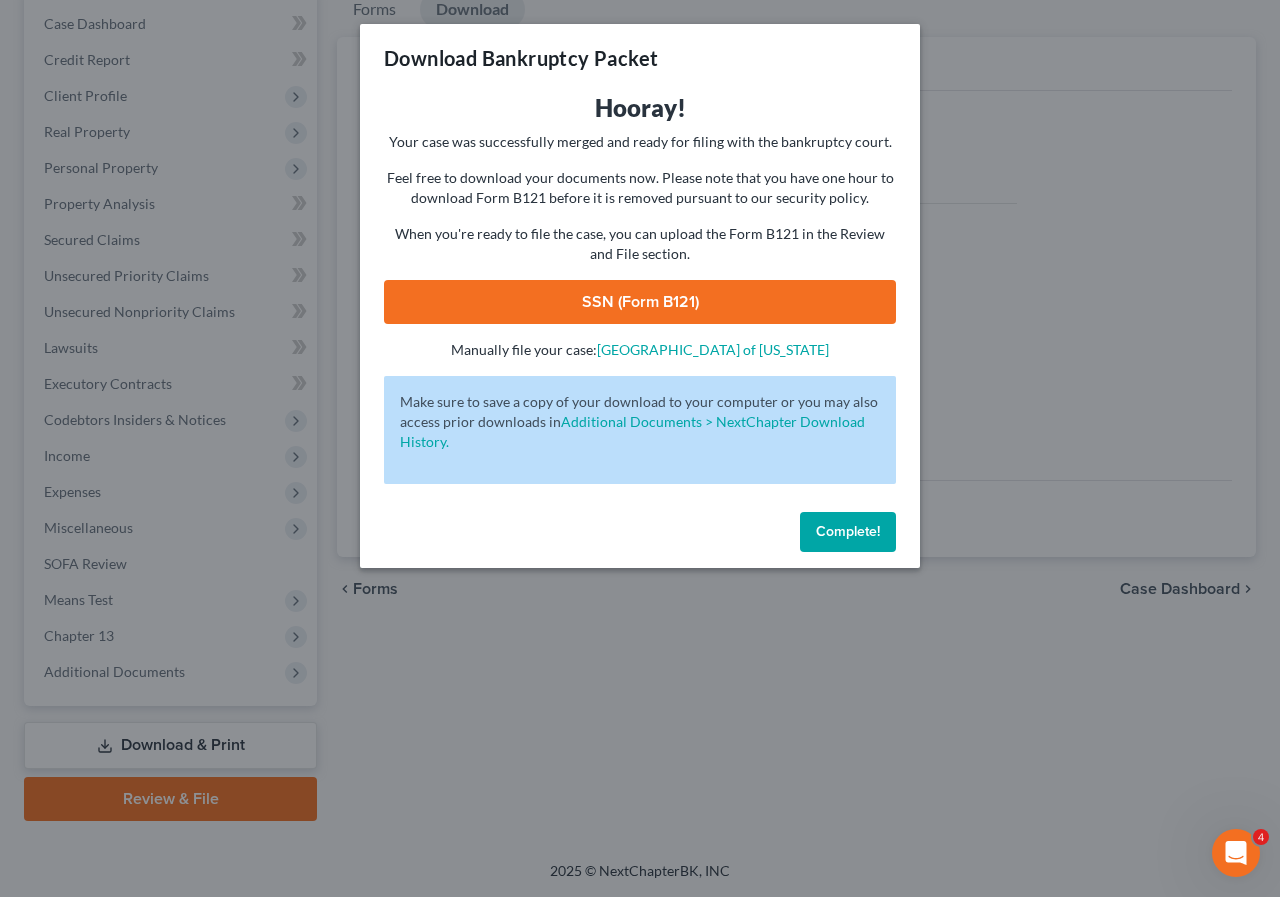 click on "Complete!" at bounding box center [848, 532] 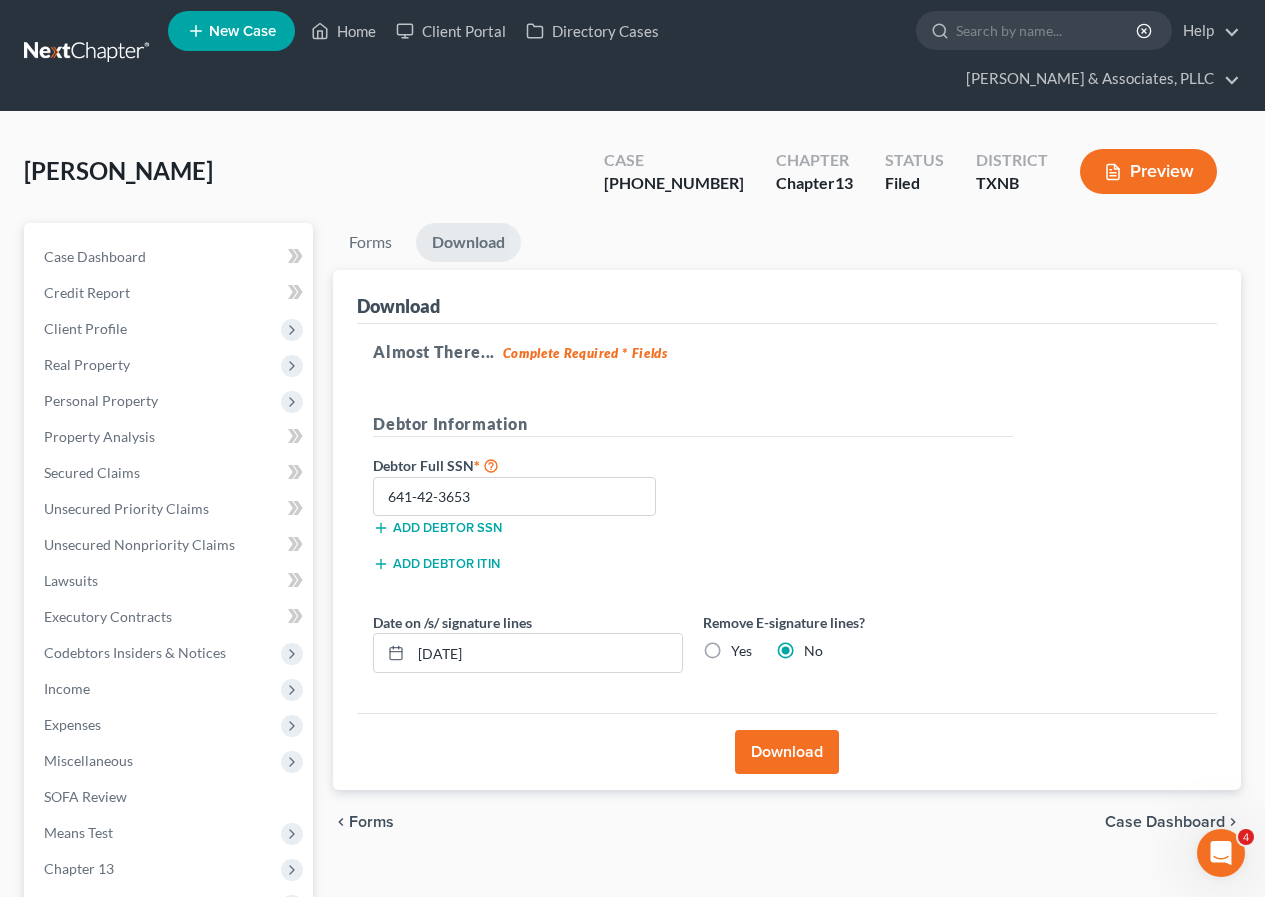 scroll, scrollTop: 0, scrollLeft: 0, axis: both 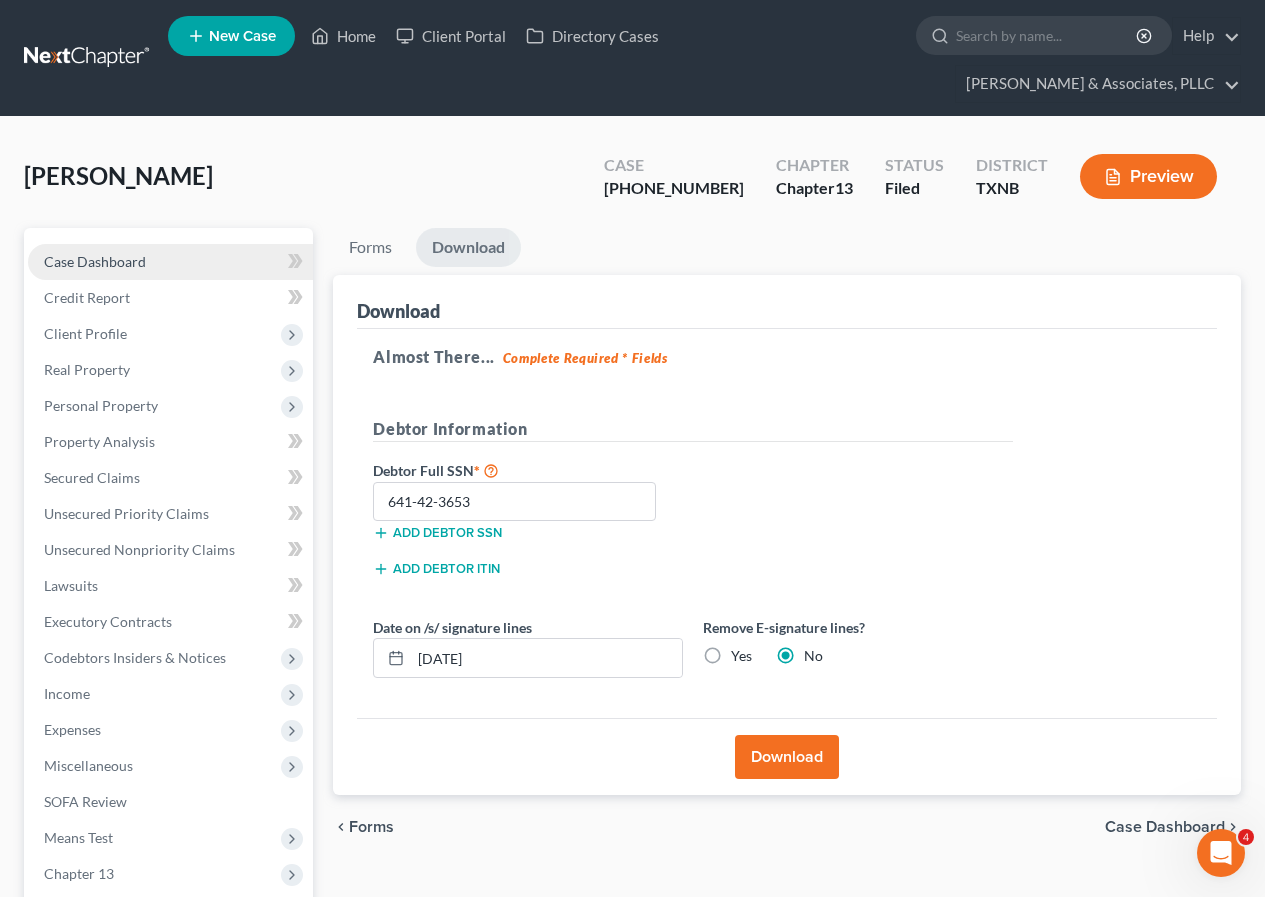 click on "Case Dashboard" at bounding box center (95, 261) 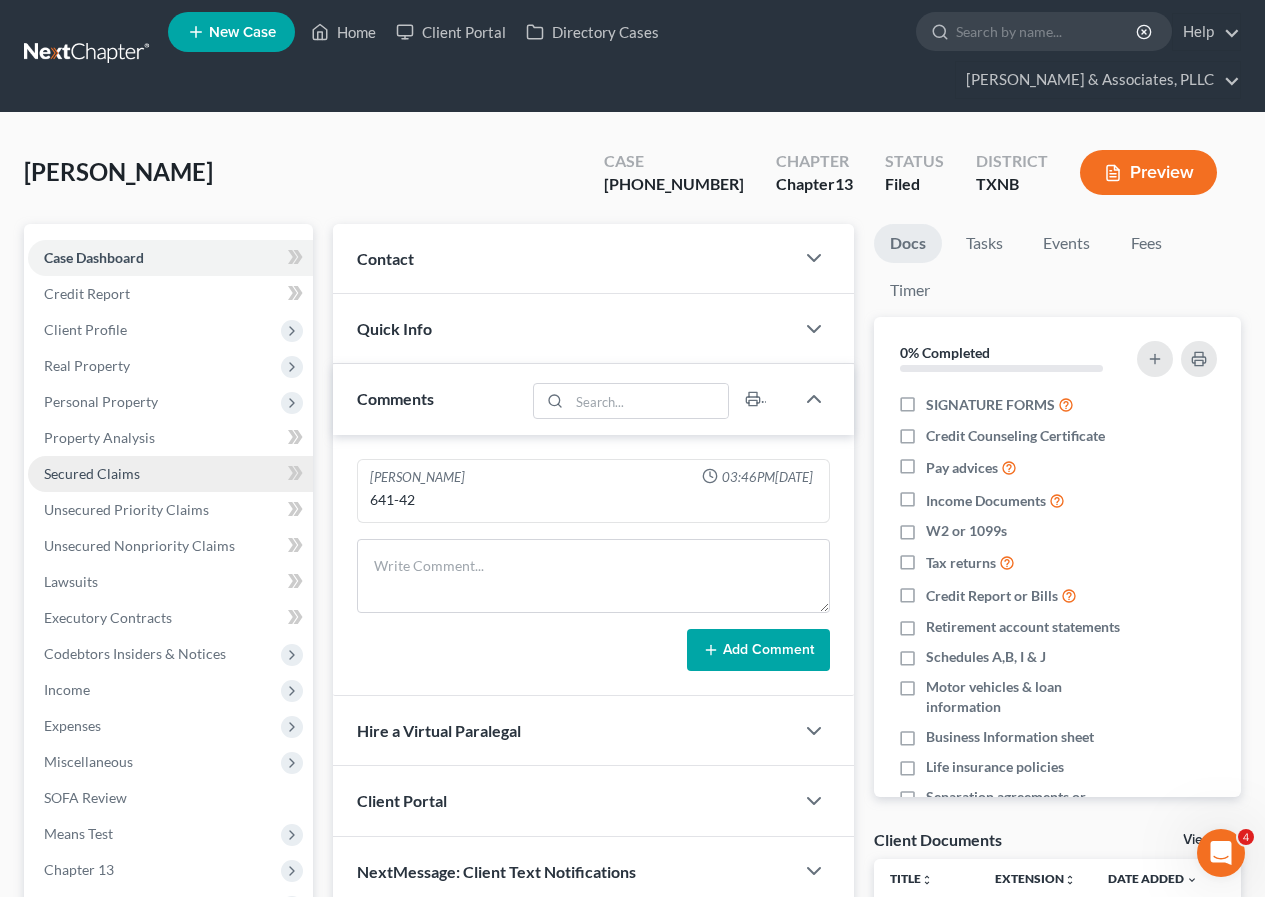 scroll, scrollTop: 0, scrollLeft: 0, axis: both 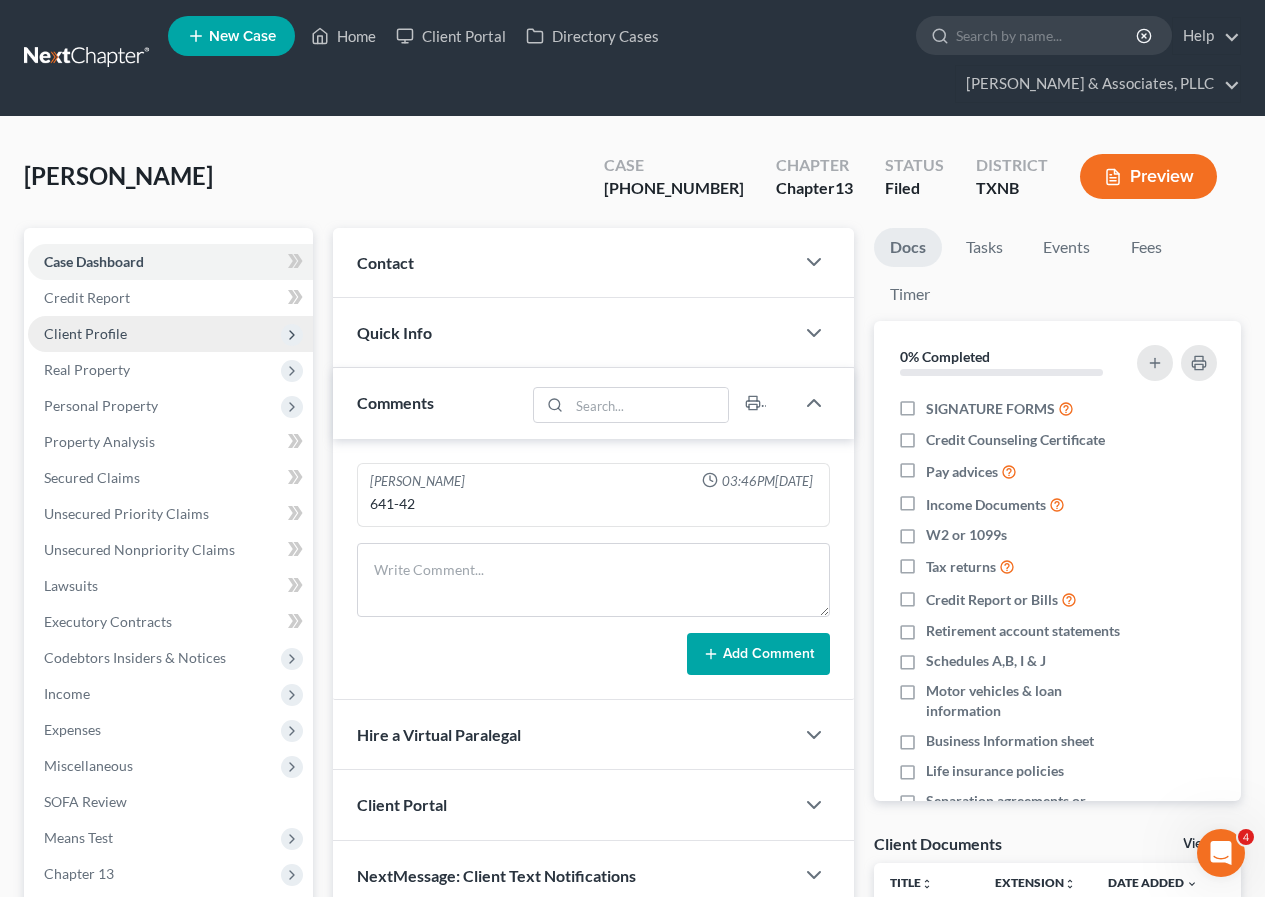 click on "Client Profile" at bounding box center [85, 333] 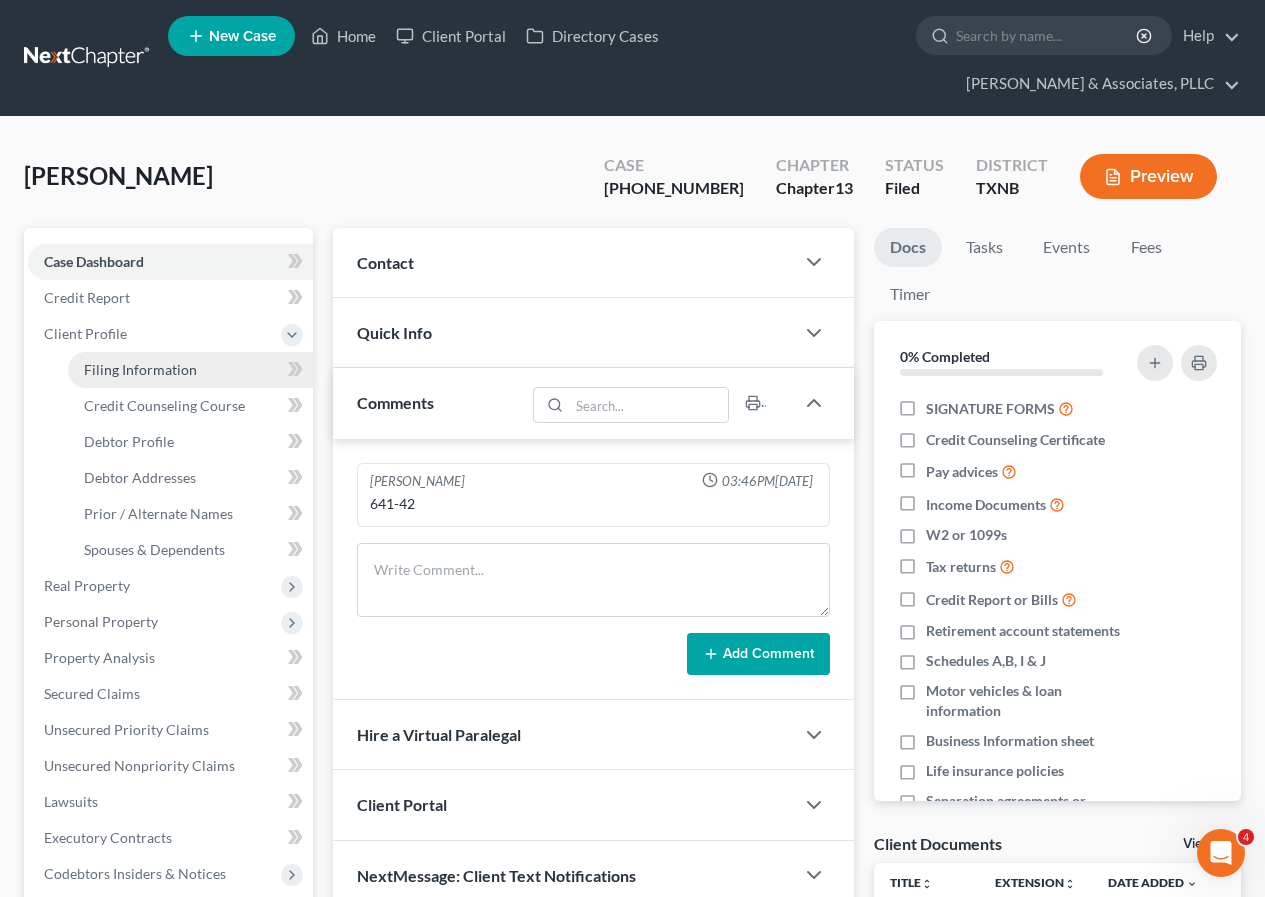 click on "Filing Information" at bounding box center (140, 369) 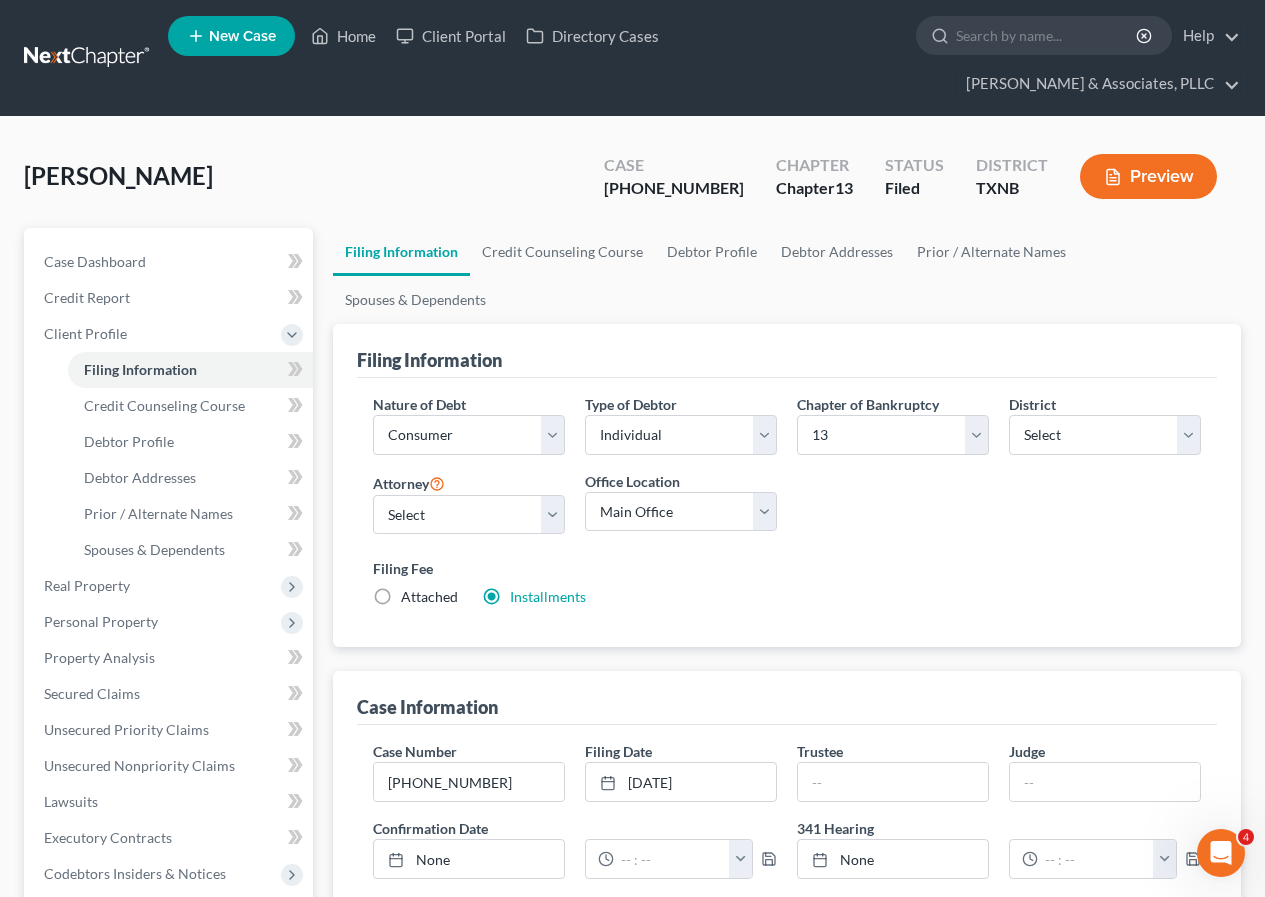 drag, startPoint x: 377, startPoint y: 548, endPoint x: 414, endPoint y: 555, distance: 37.65634 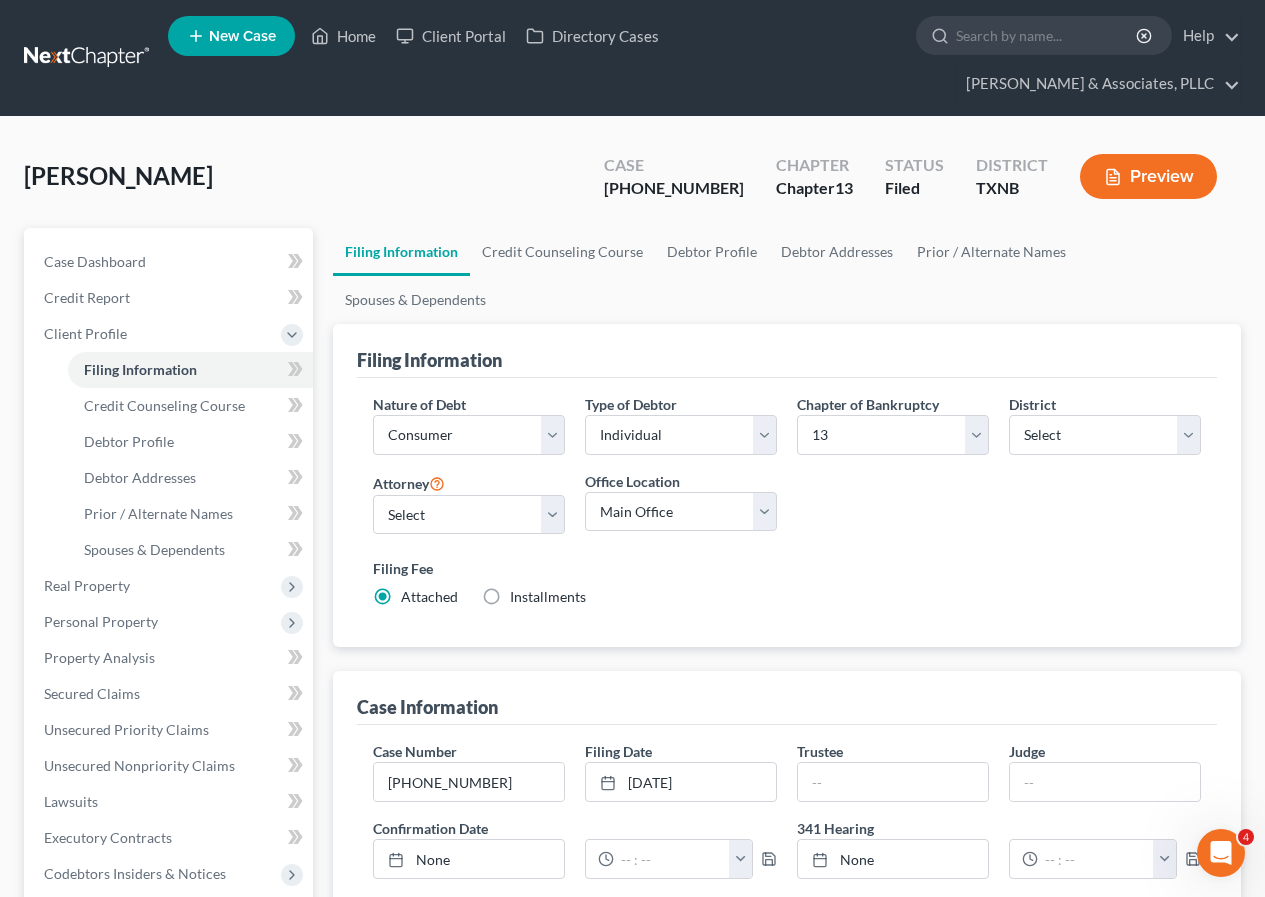 click on "Installments Installments" at bounding box center [548, 597] 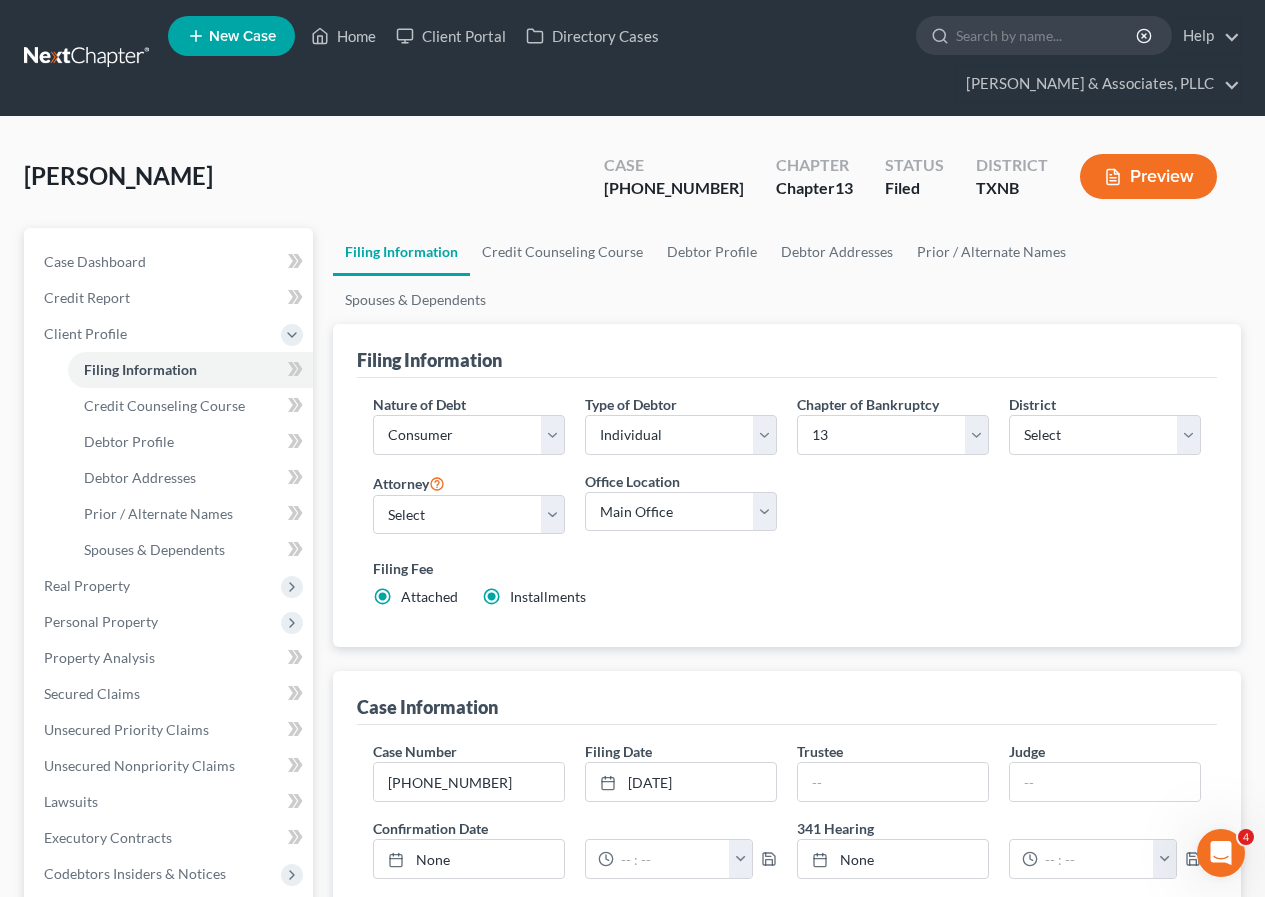 radio on "false" 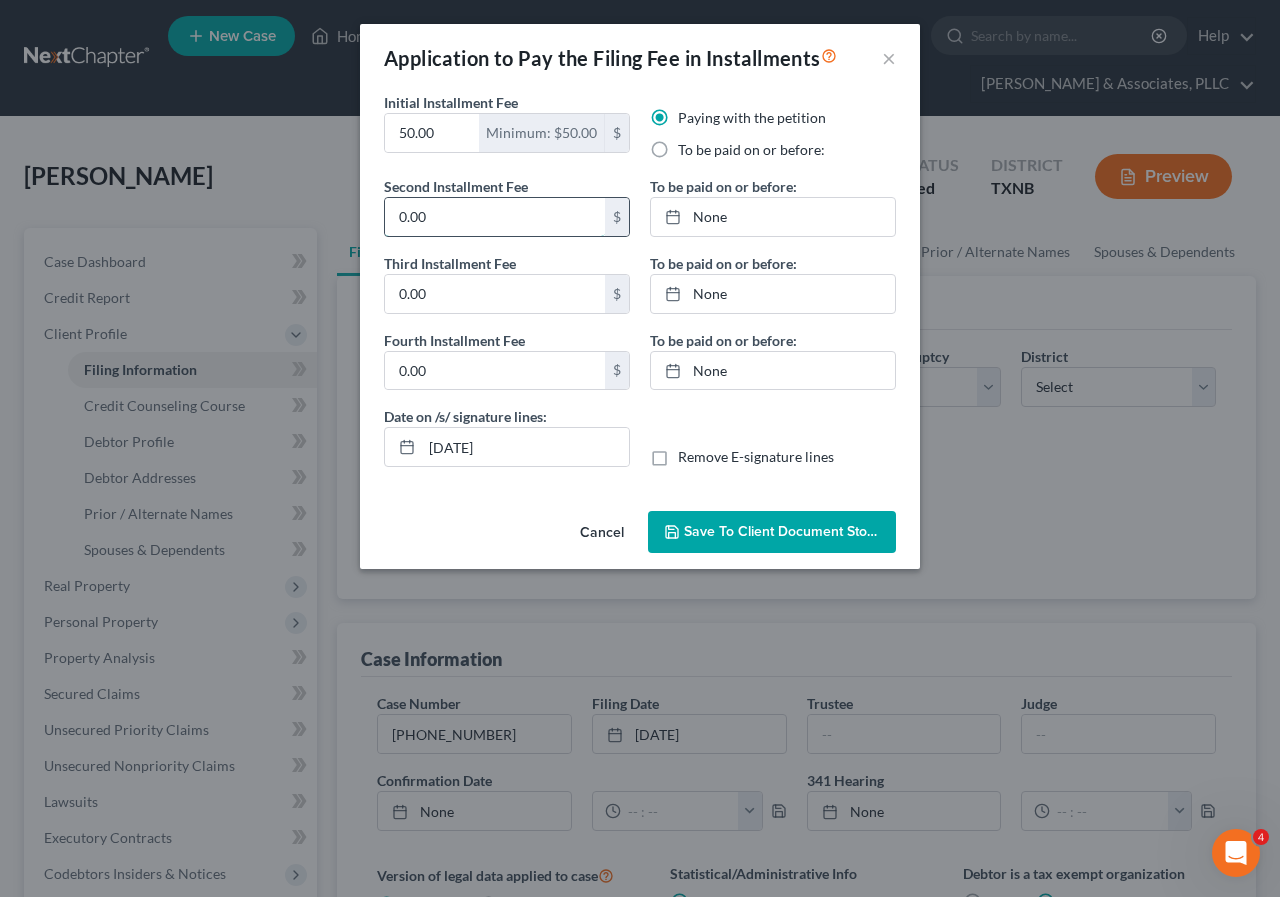 click on "0.00" at bounding box center (495, 217) 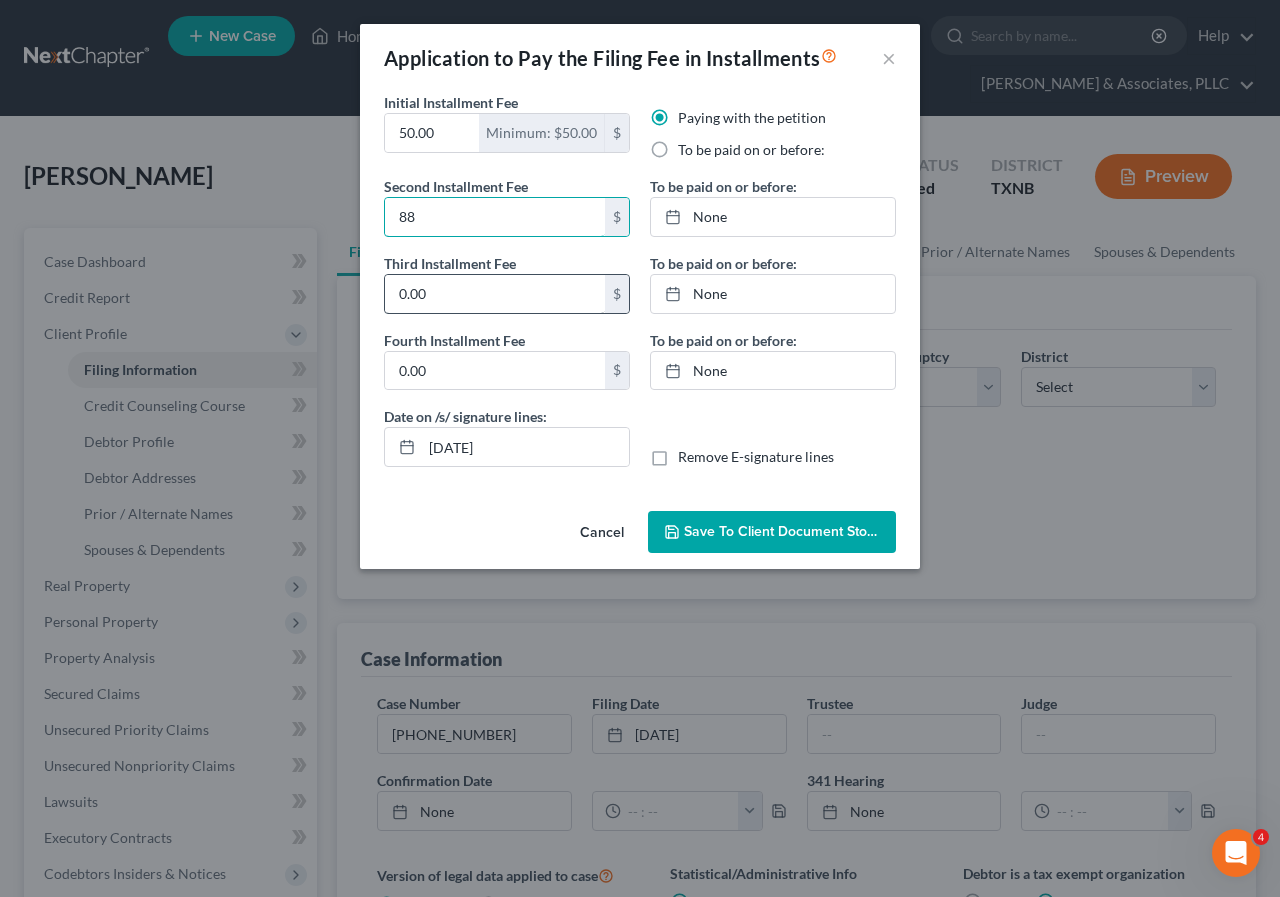 type on "88" 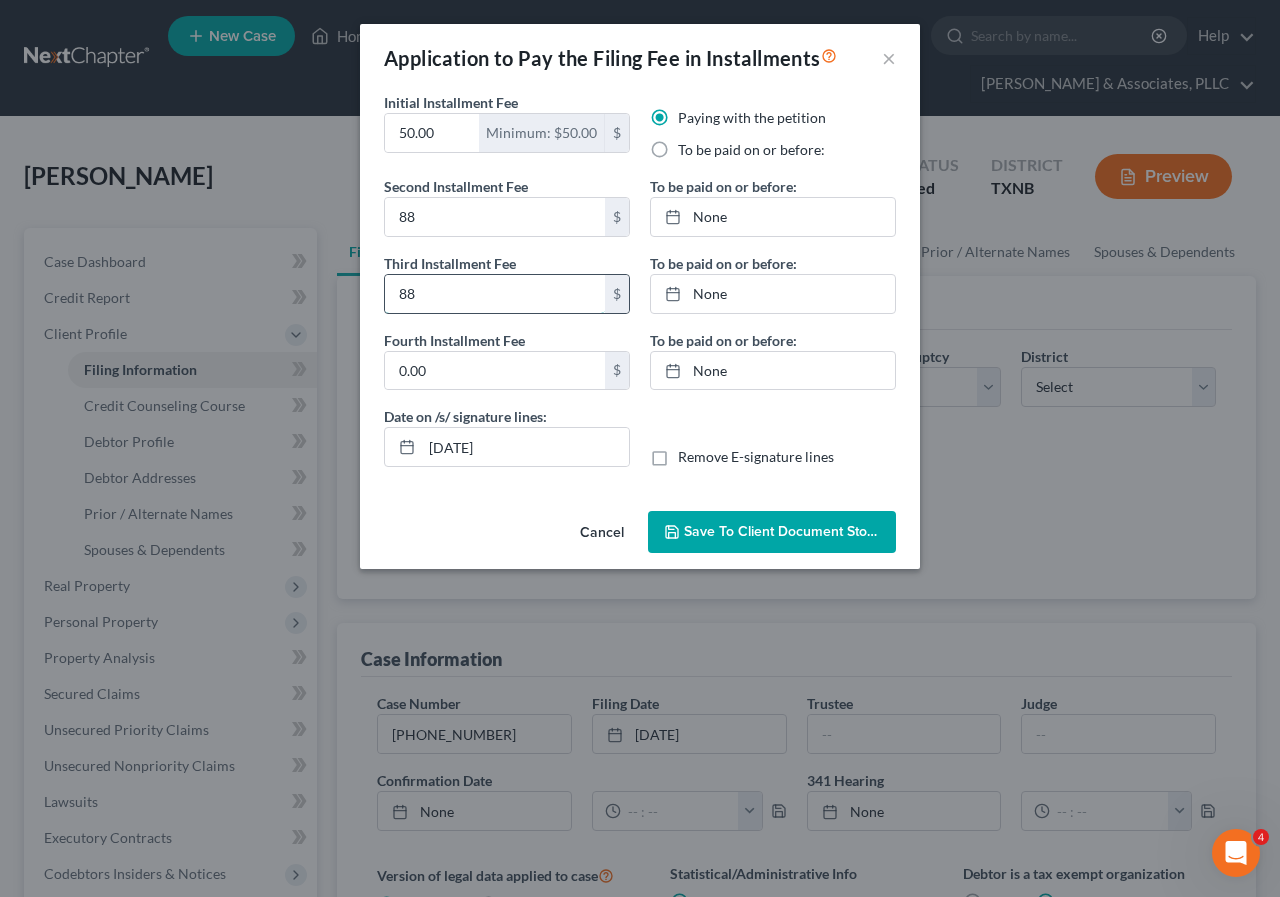 type on "88" 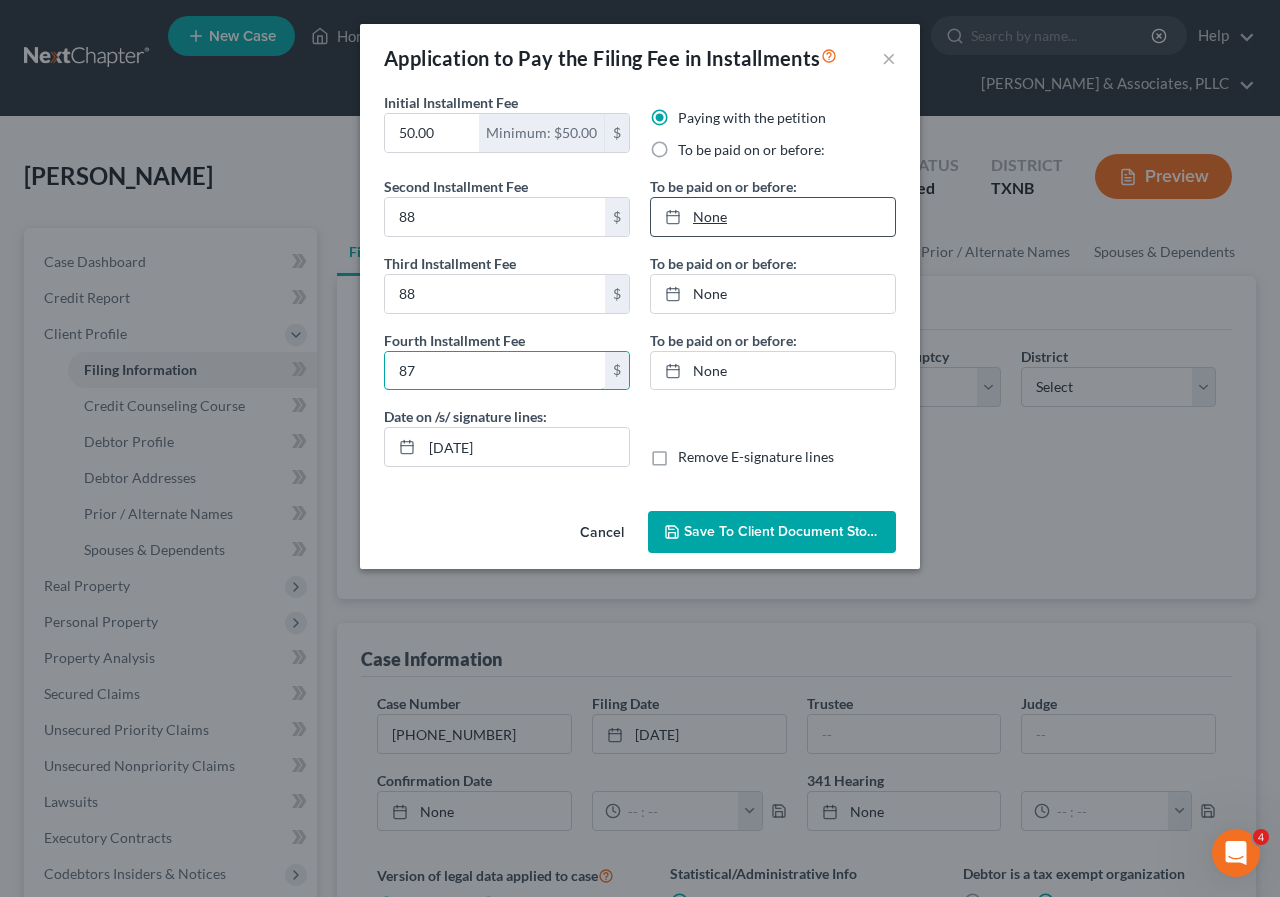 type on "87" 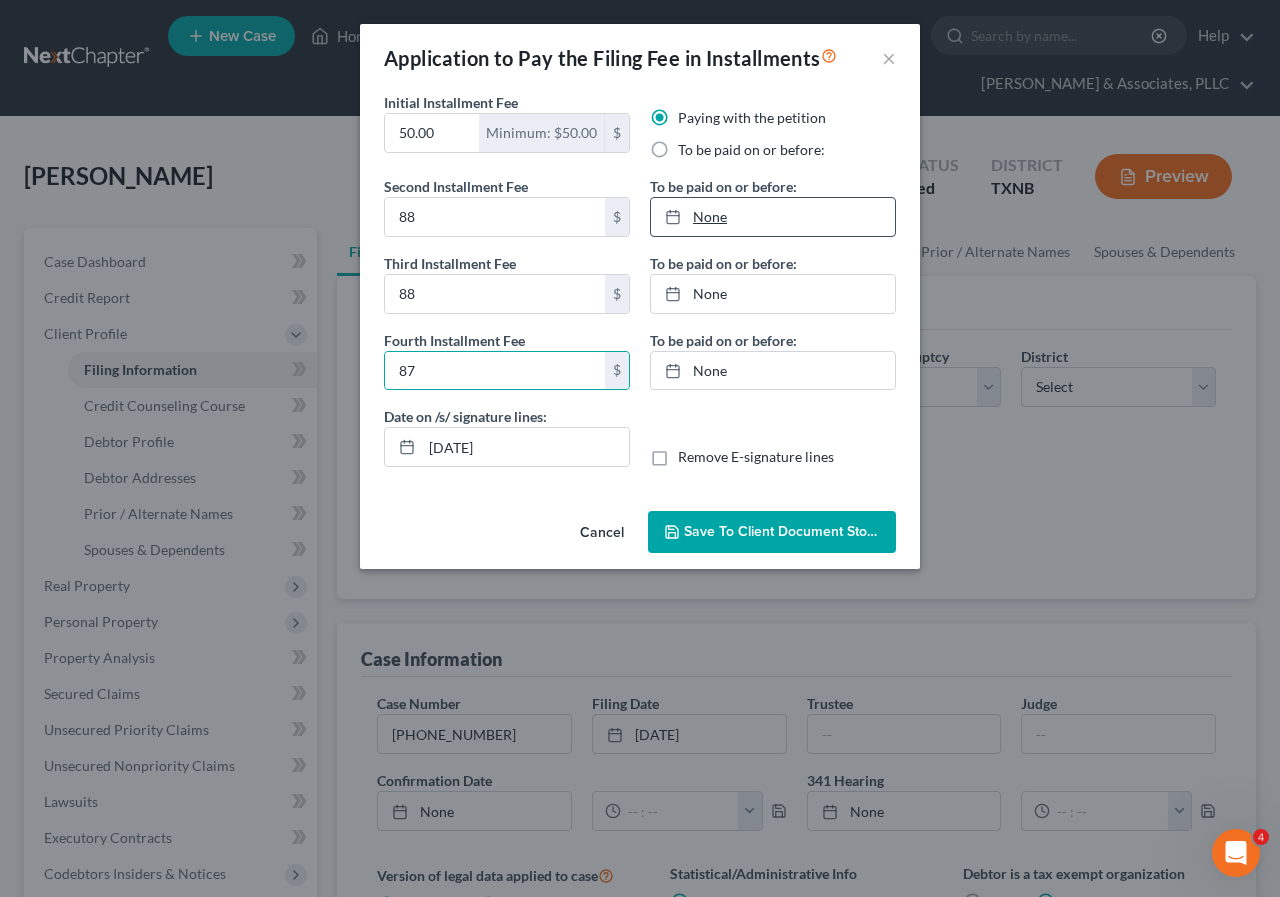 click on "None" at bounding box center (773, 217) 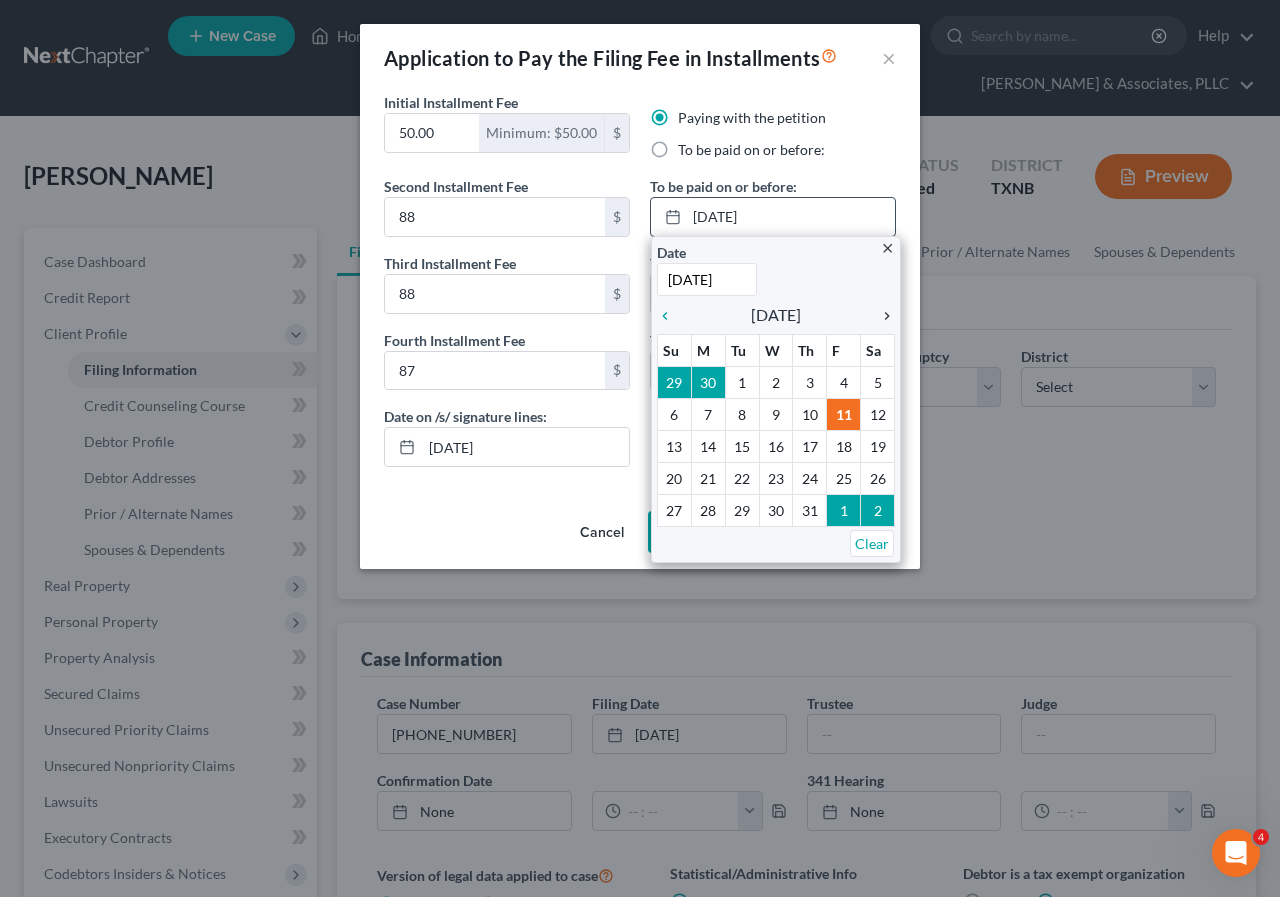 click on "chevron_right" at bounding box center [882, 316] 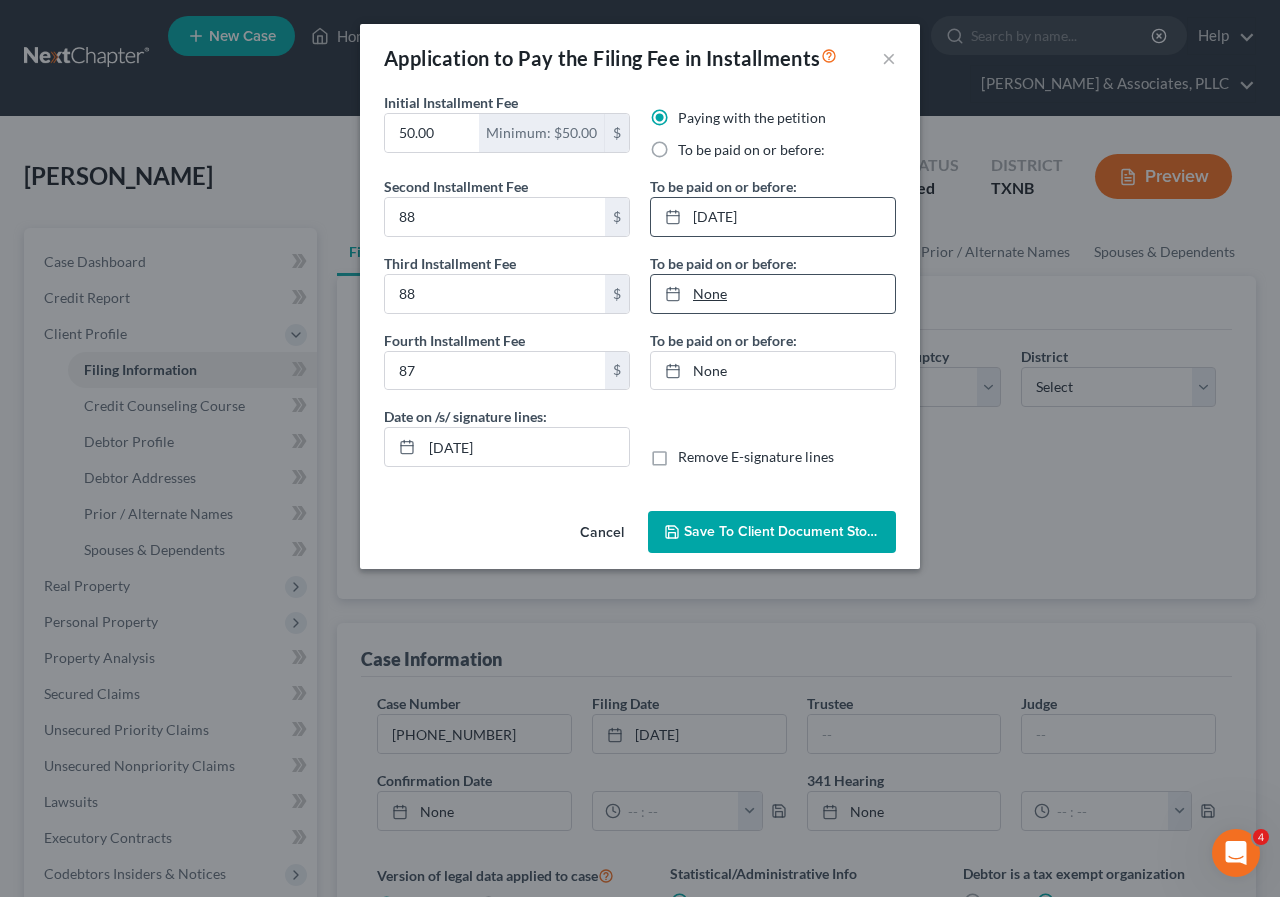 click on "None" at bounding box center [773, 294] 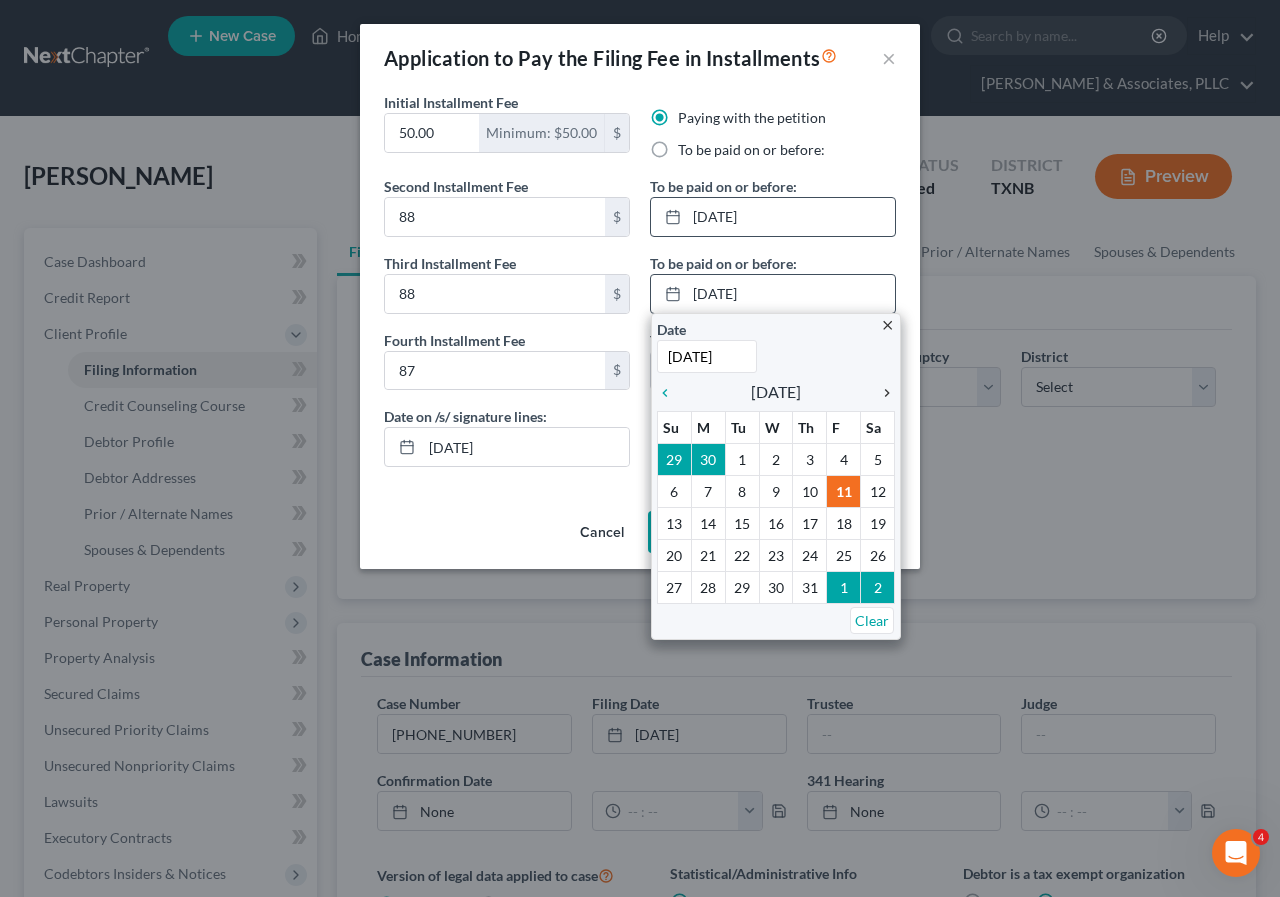 click on "chevron_right" at bounding box center [882, 393] 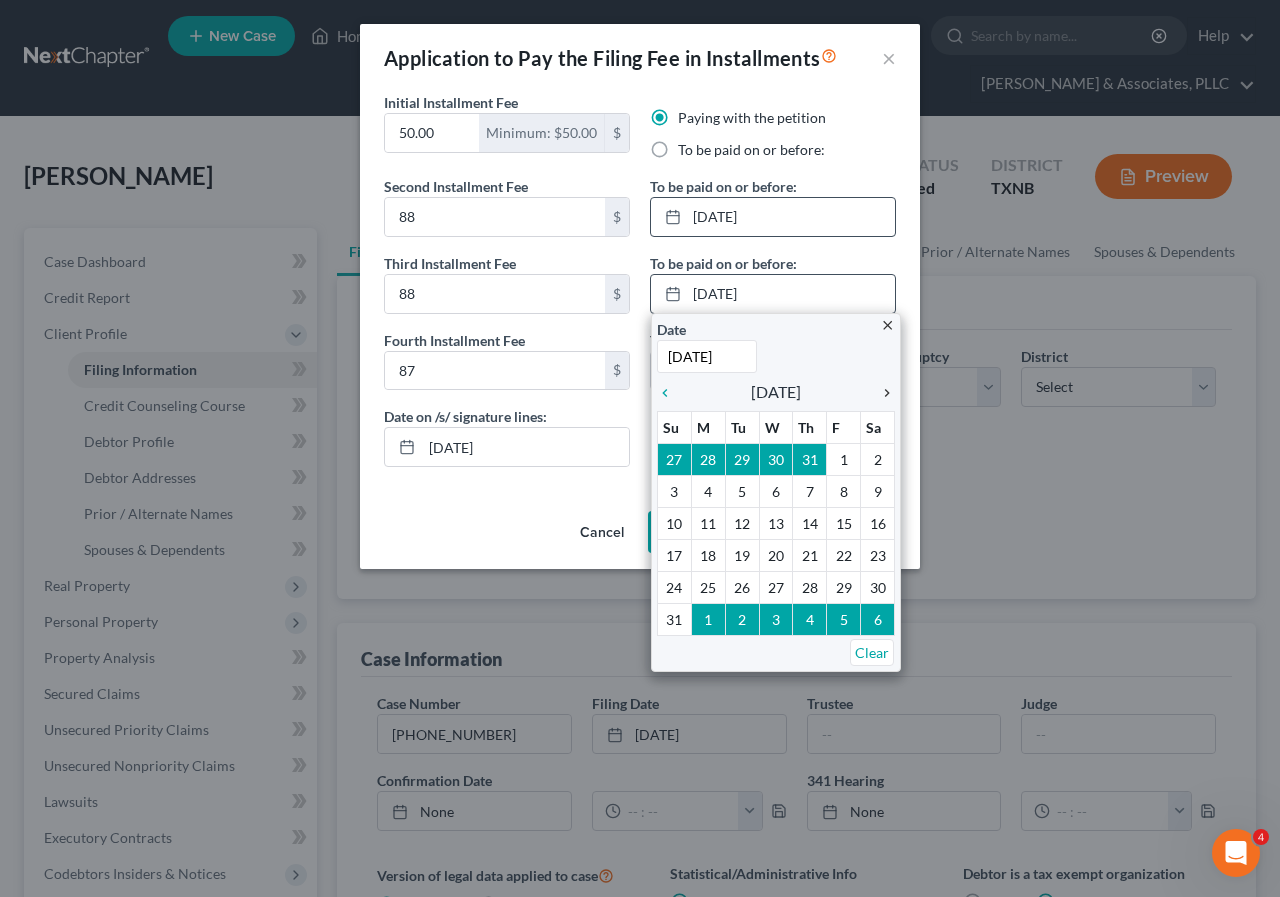 click on "chevron_right" at bounding box center (882, 393) 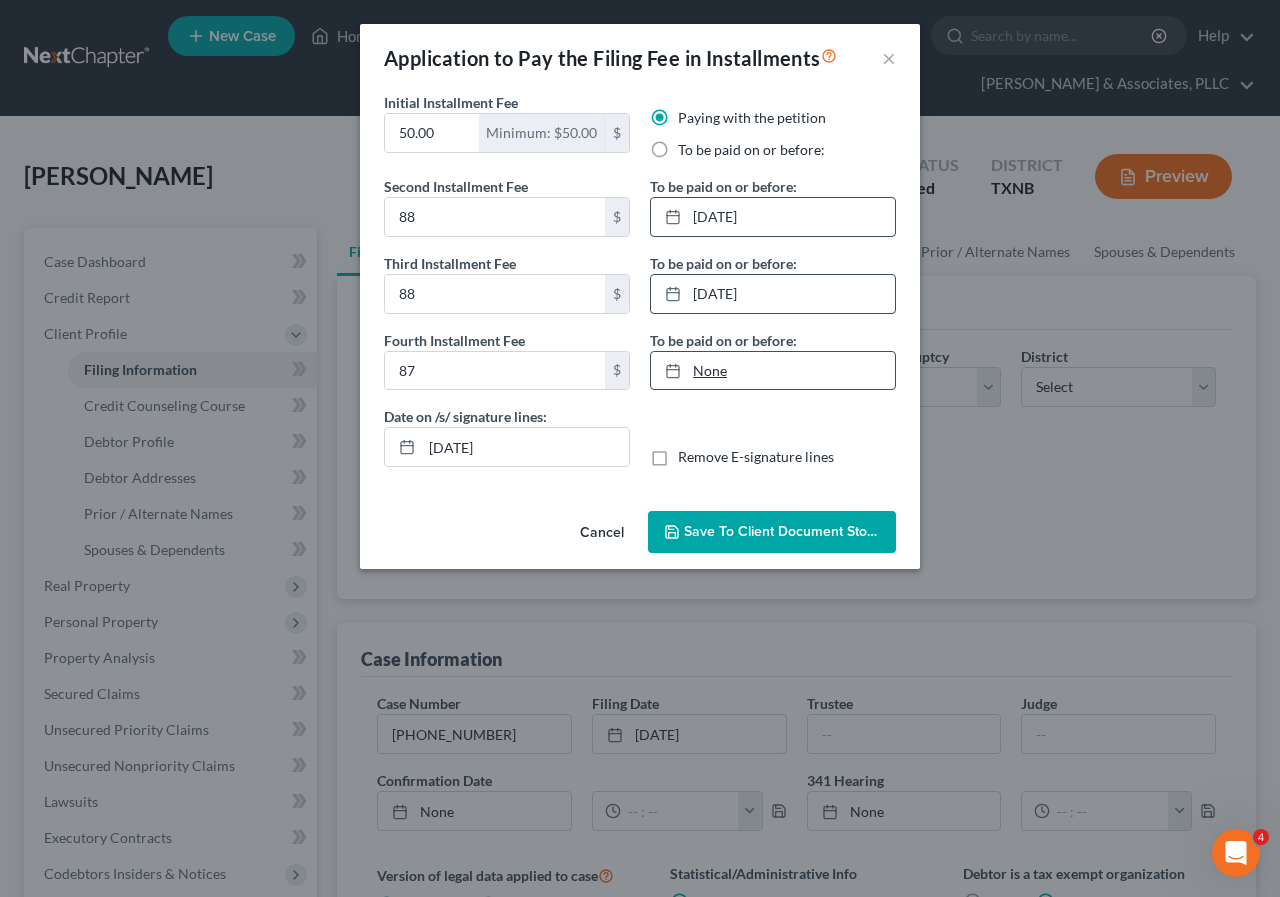 click on "None" at bounding box center [773, 371] 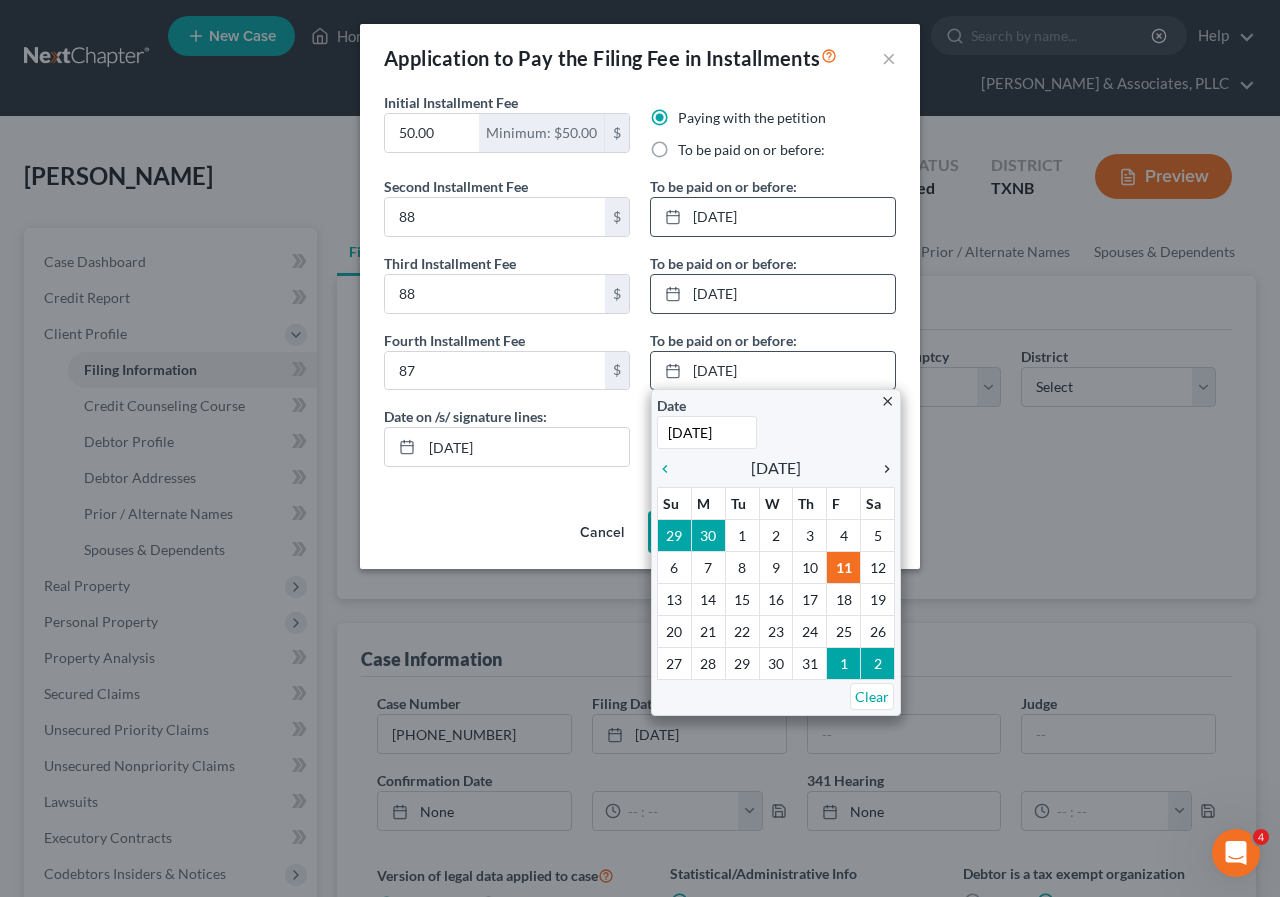 click on "chevron_right" at bounding box center [882, 469] 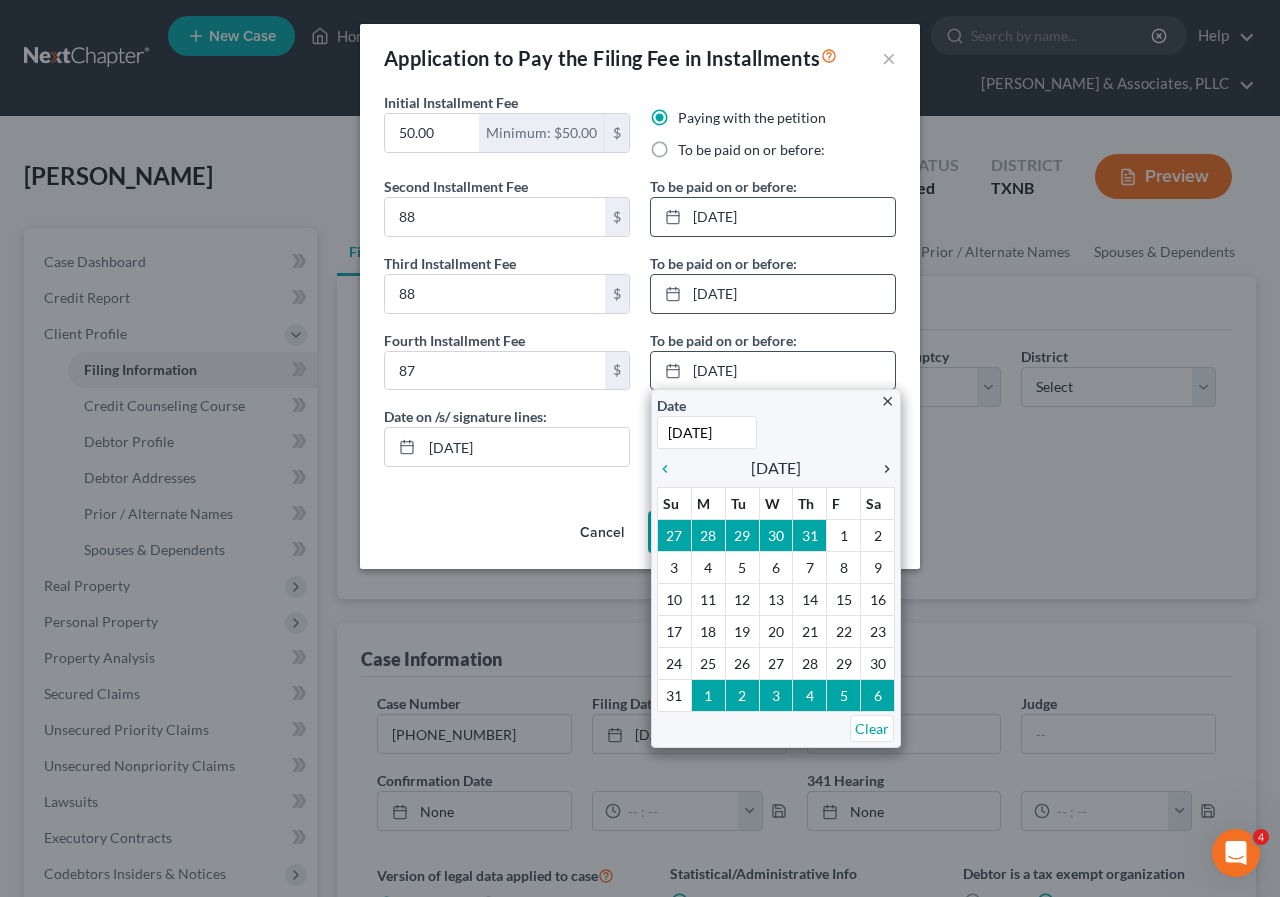 click on "chevron_right" at bounding box center [882, 469] 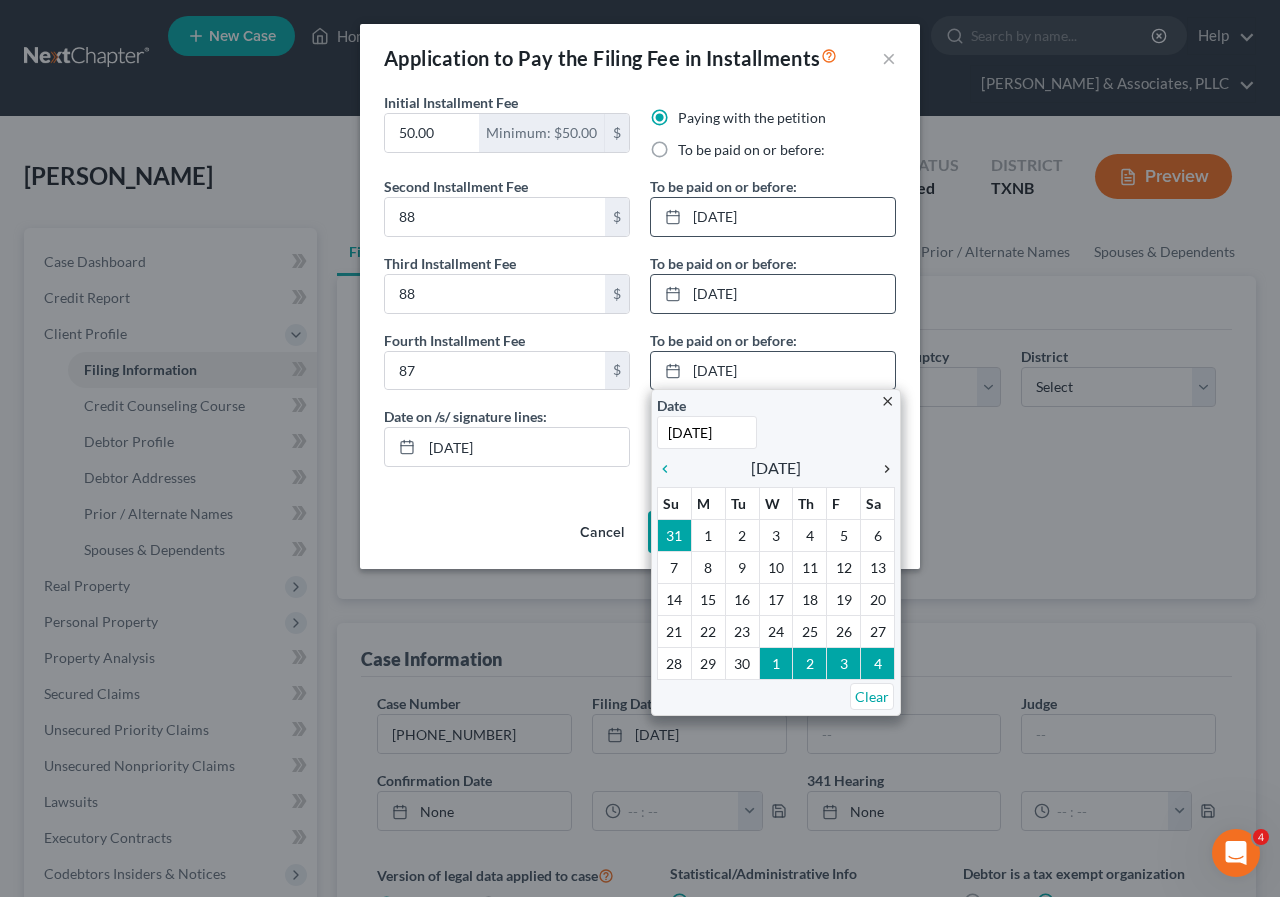 click on "chevron_right" at bounding box center (882, 469) 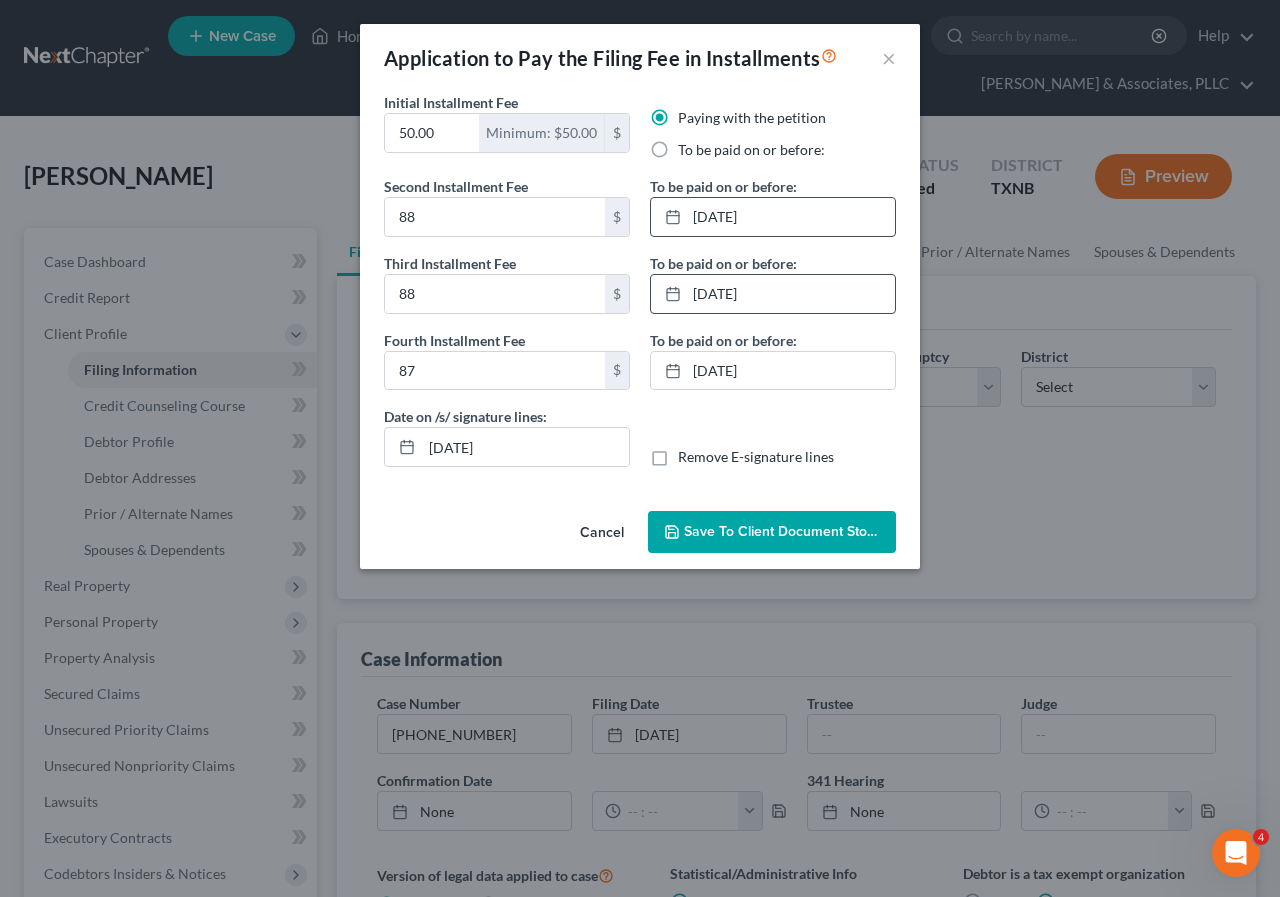 click on "Save to Client Document Storage" at bounding box center [790, 531] 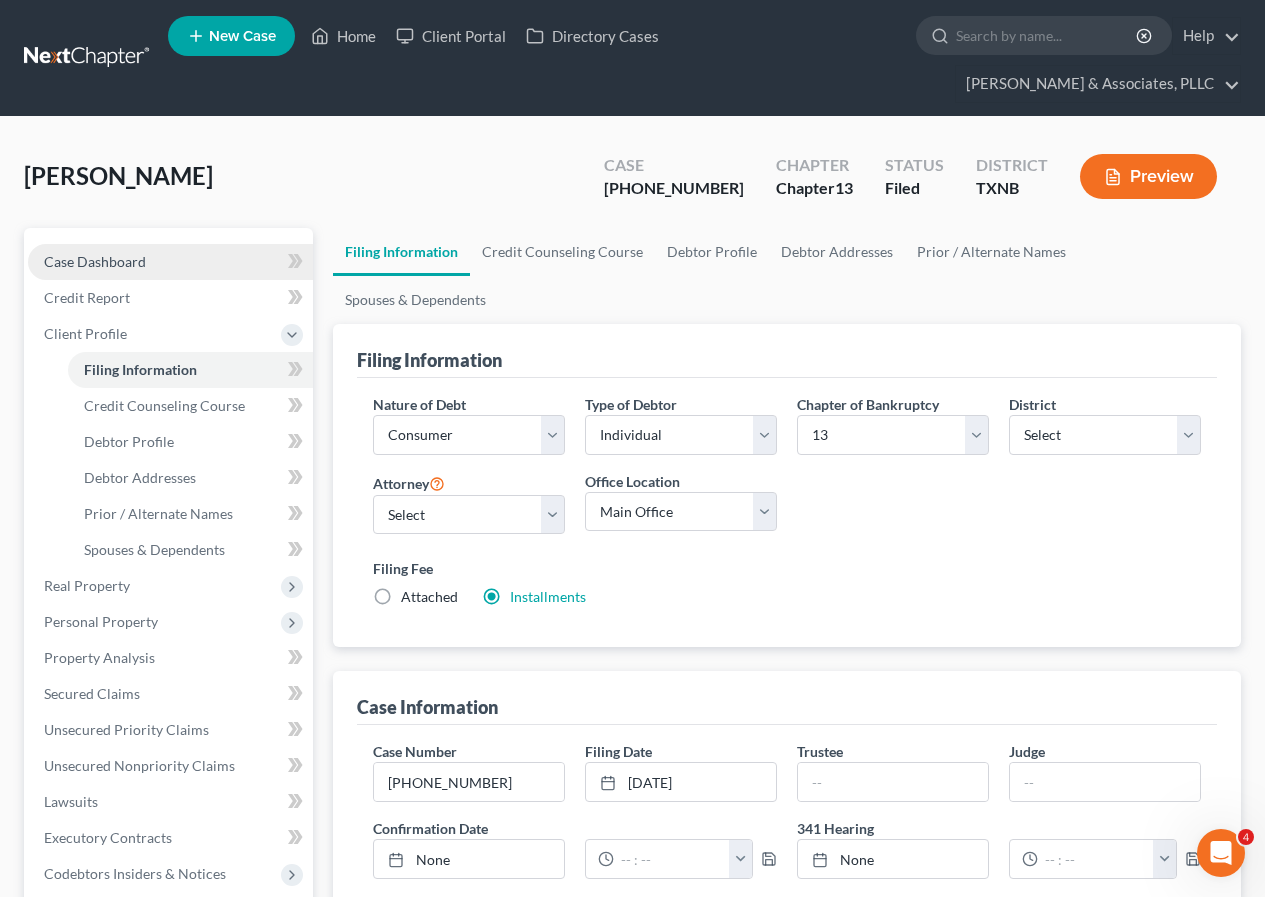 click on "Case Dashboard" at bounding box center [95, 261] 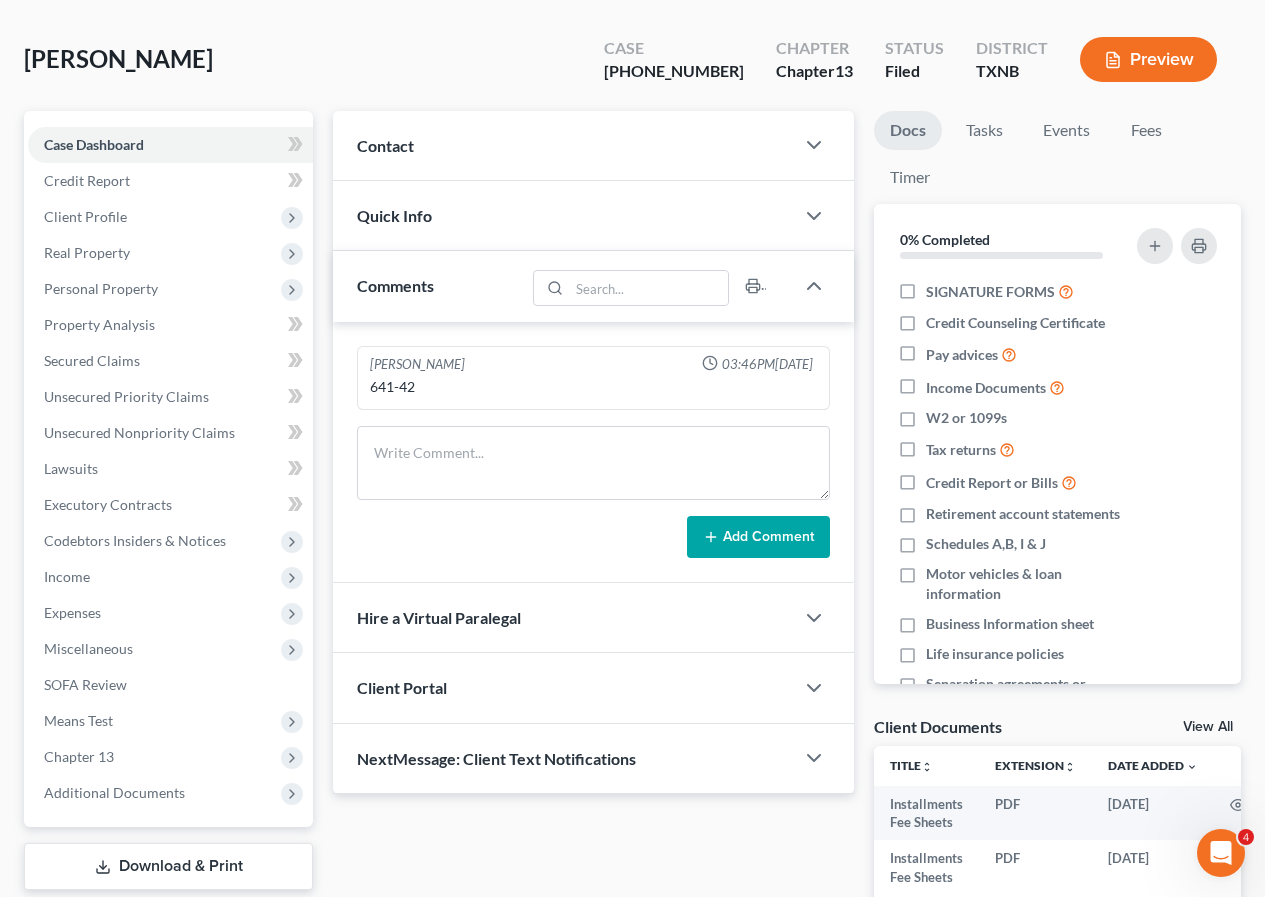 scroll, scrollTop: 254, scrollLeft: 0, axis: vertical 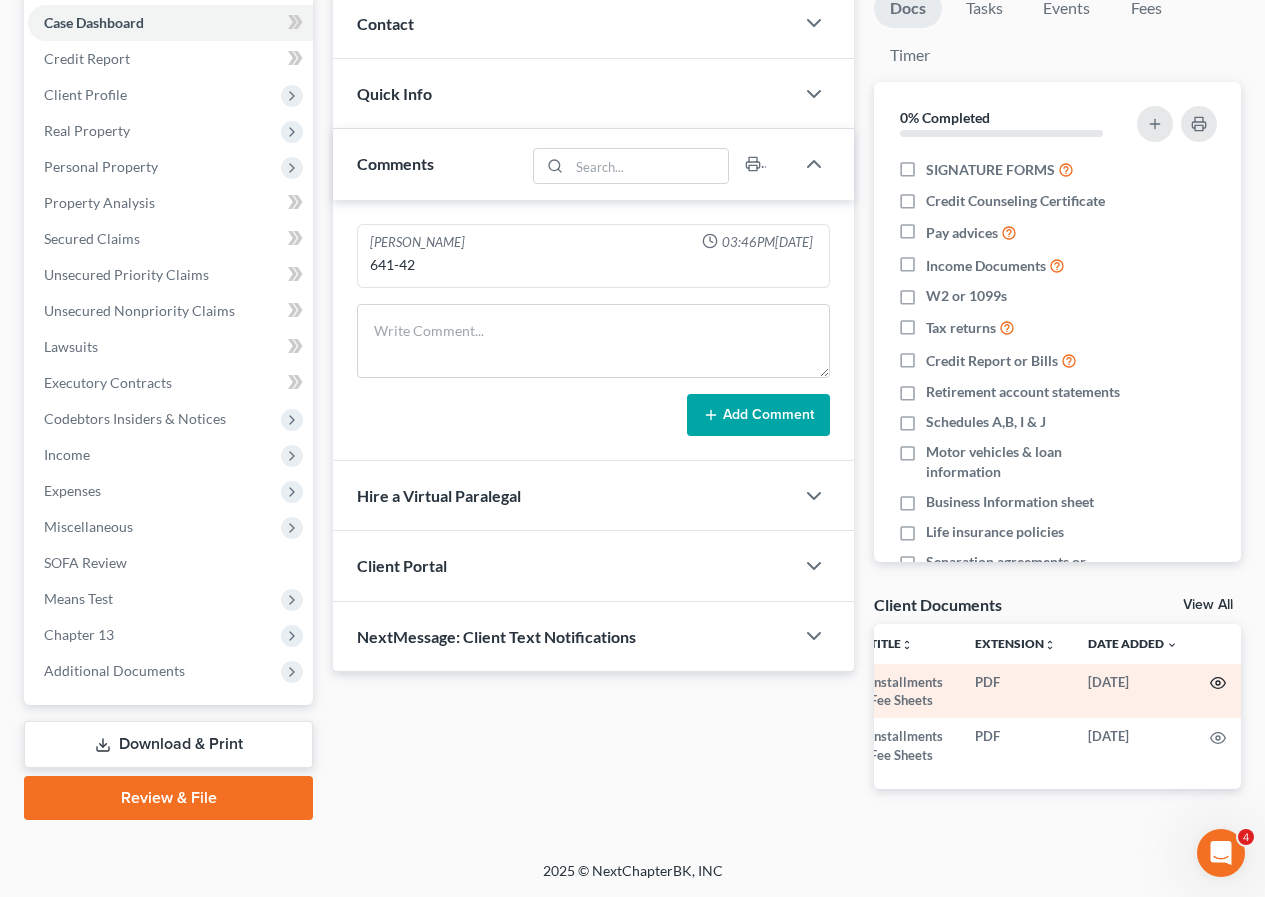 click 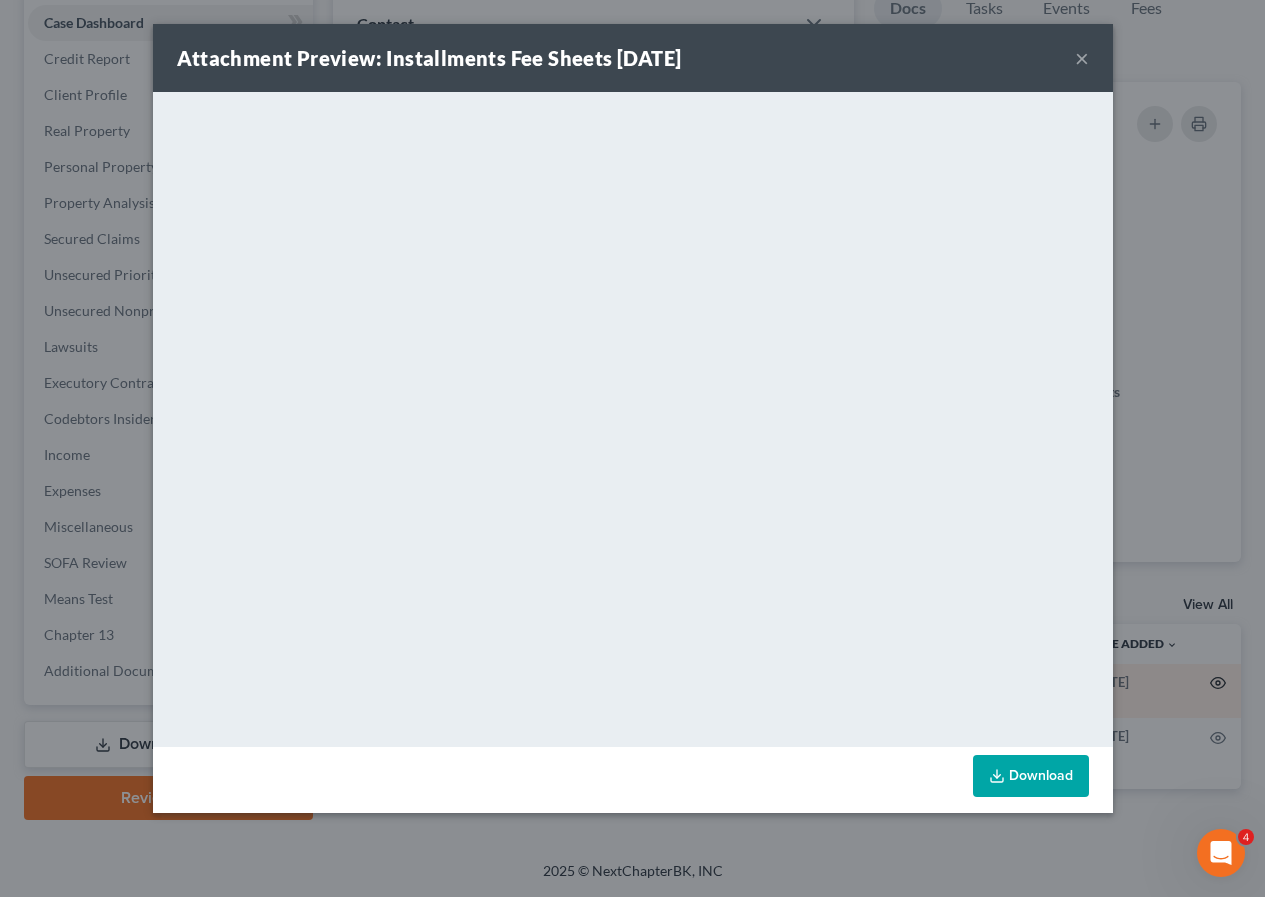 scroll, scrollTop: 0, scrollLeft: 16, axis: horizontal 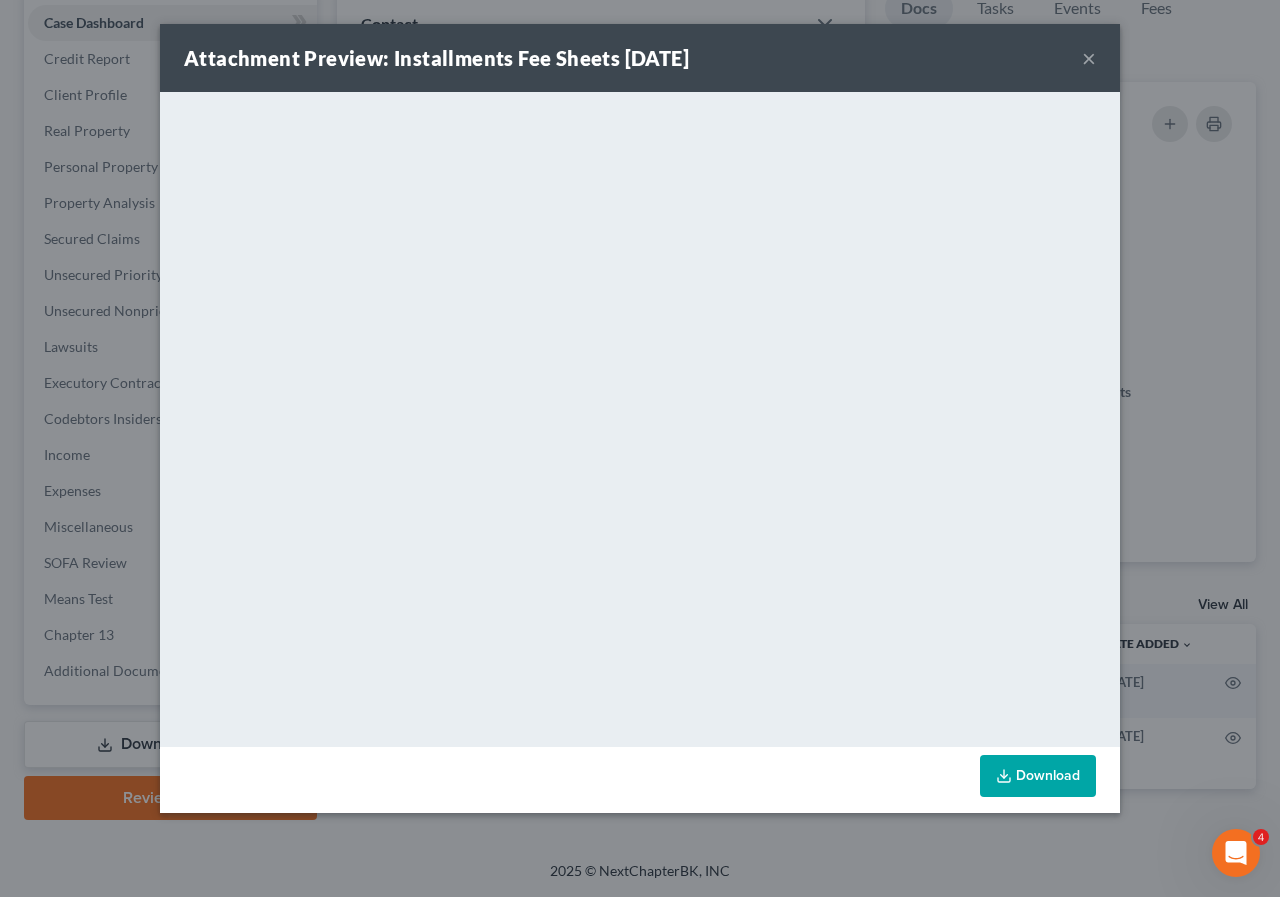 click on "×" at bounding box center [1089, 58] 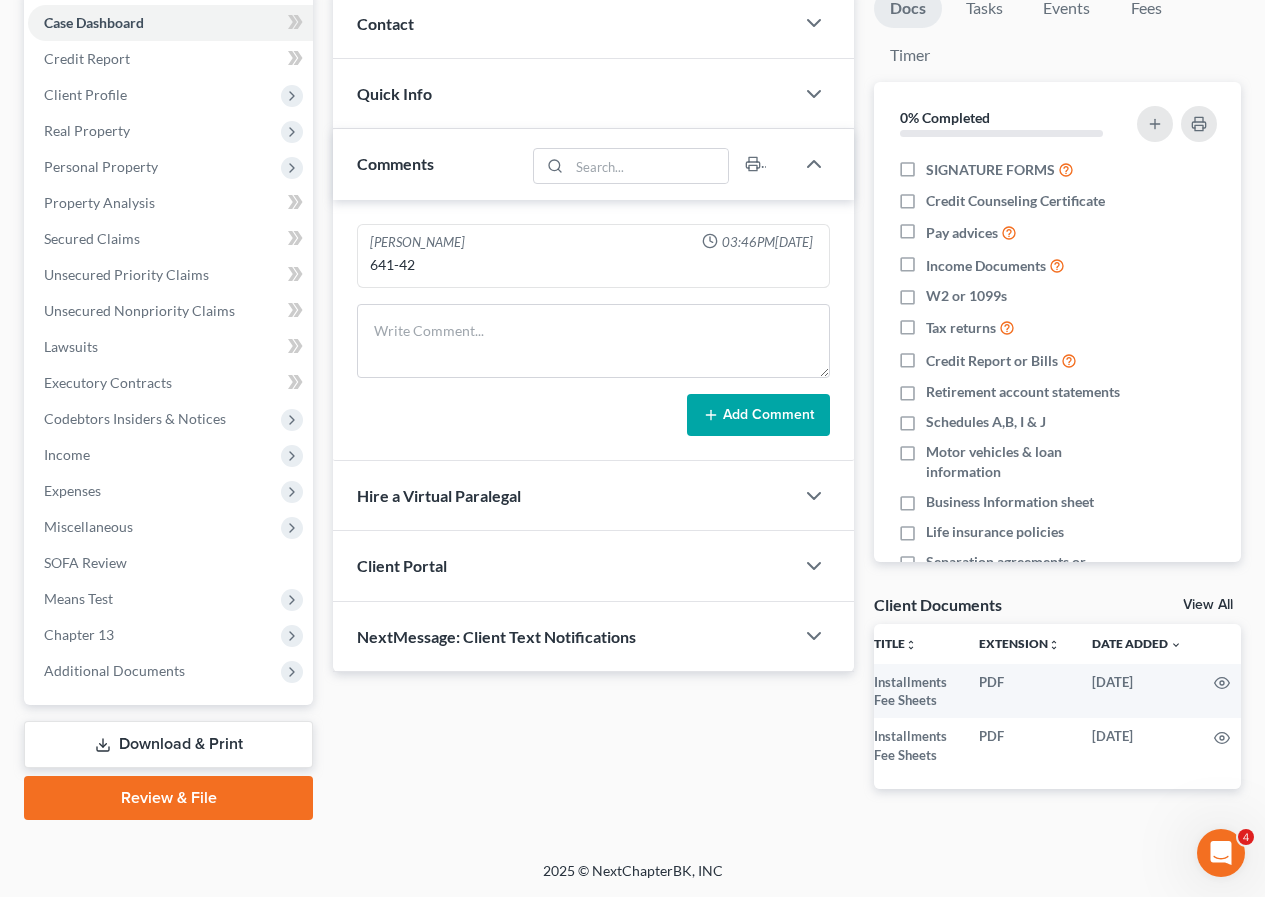 scroll, scrollTop: 0, scrollLeft: 0, axis: both 